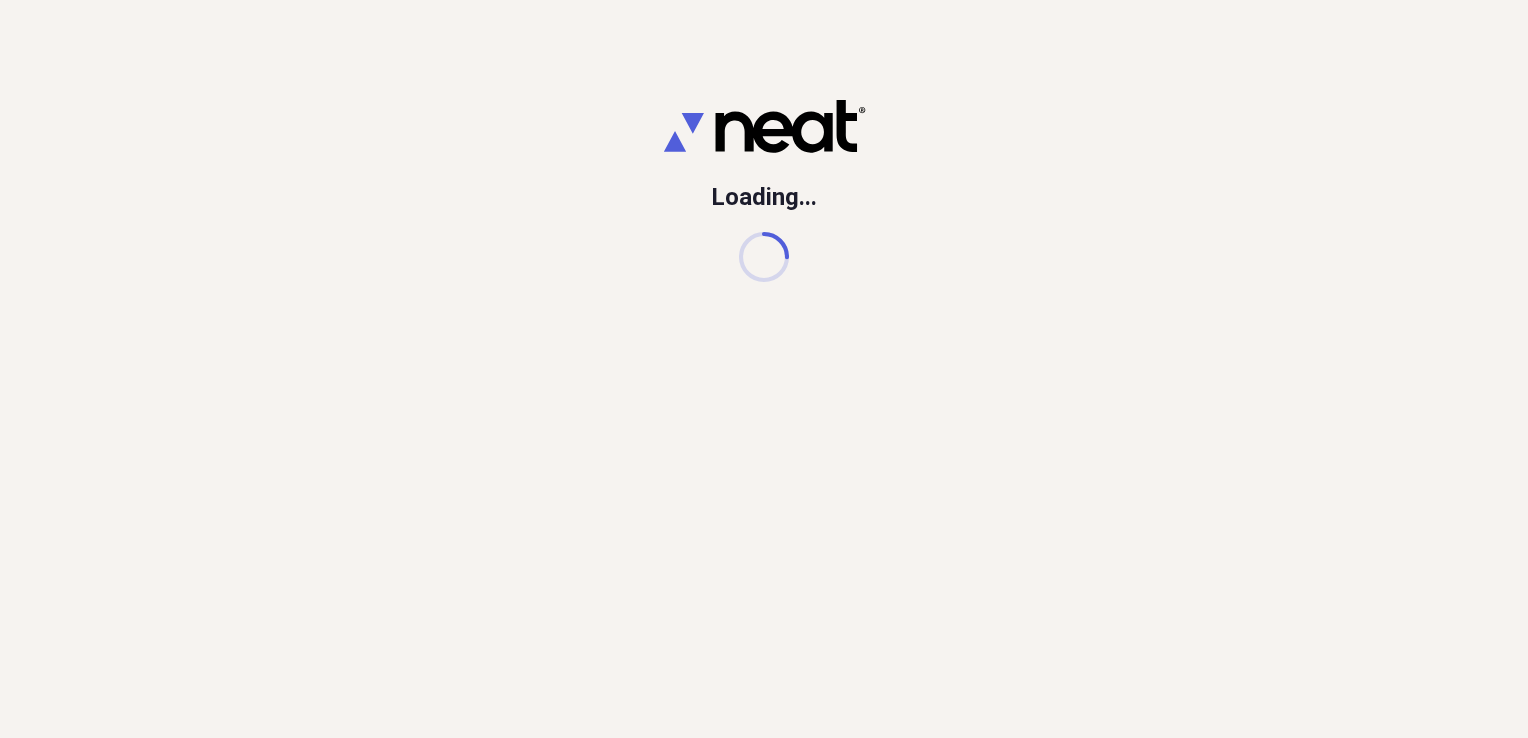 scroll, scrollTop: 0, scrollLeft: 0, axis: both 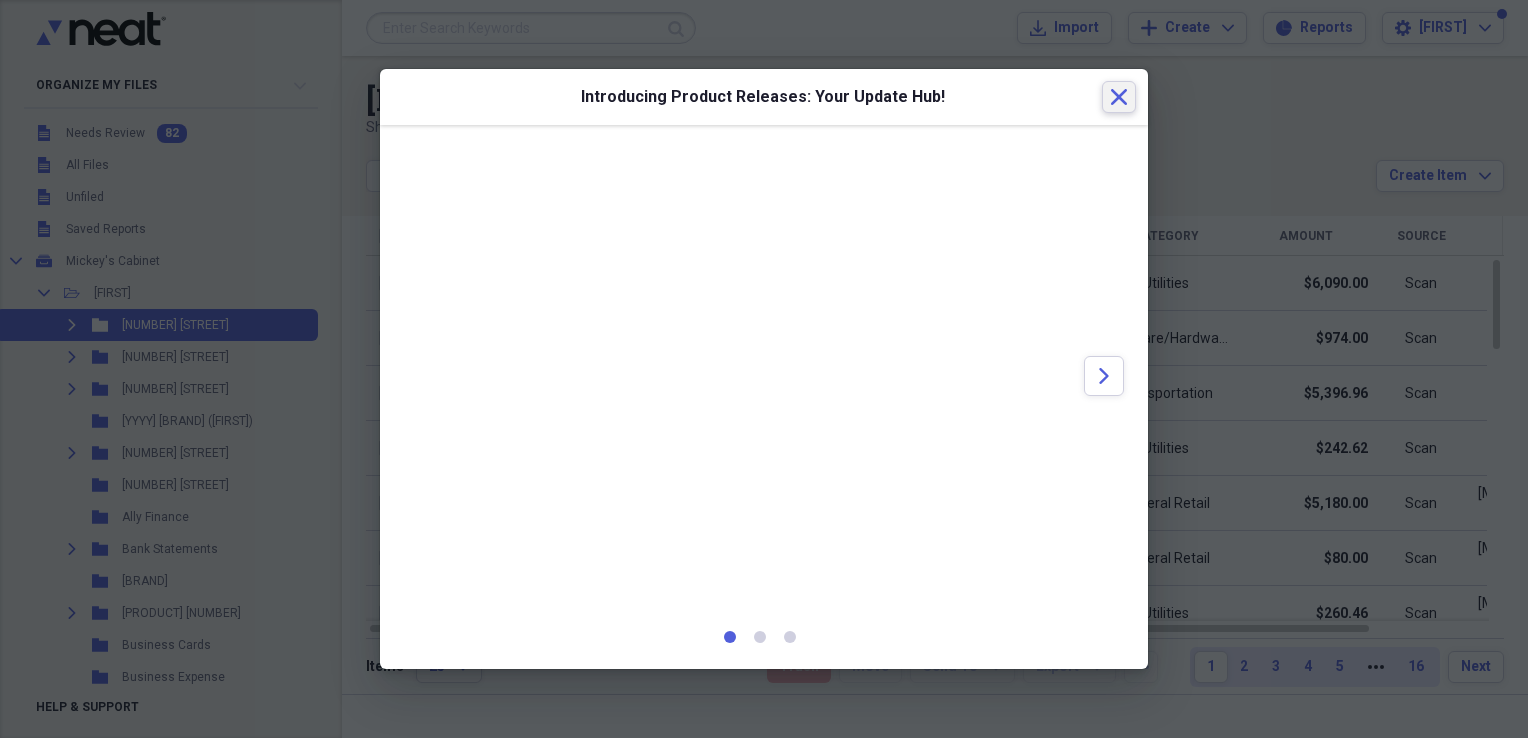 click on "Close" at bounding box center [1119, 97] 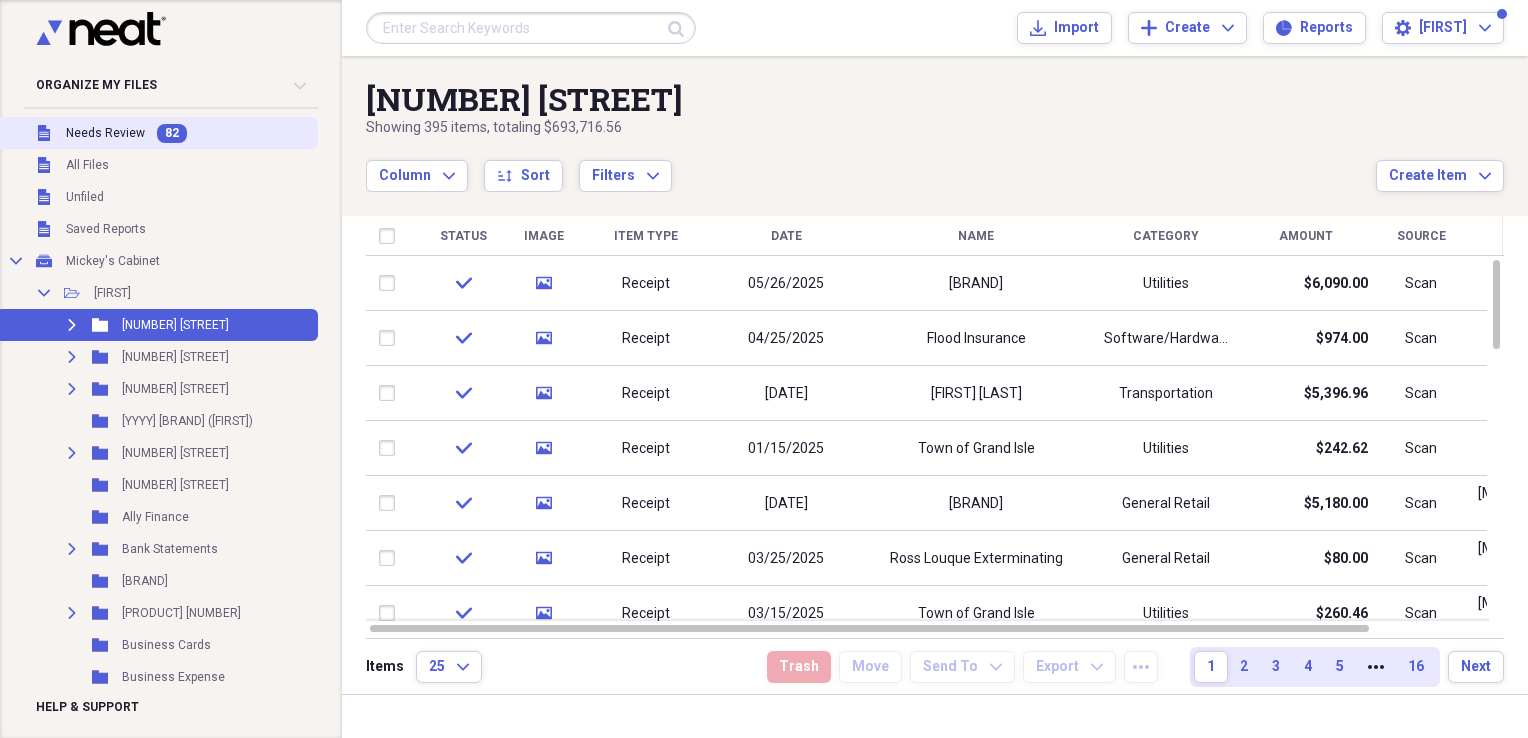 click on "Needs Review" at bounding box center [105, 133] 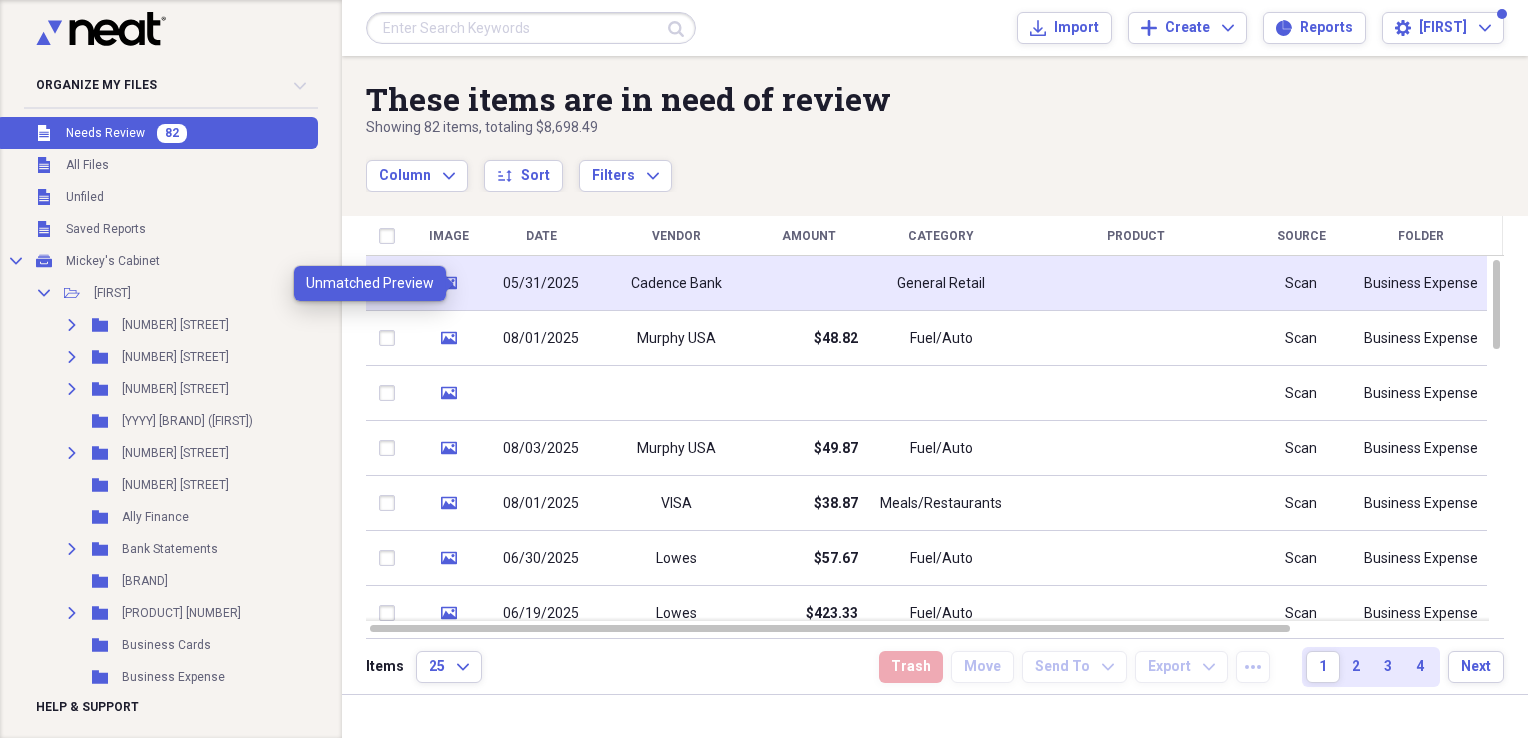 click on "media" 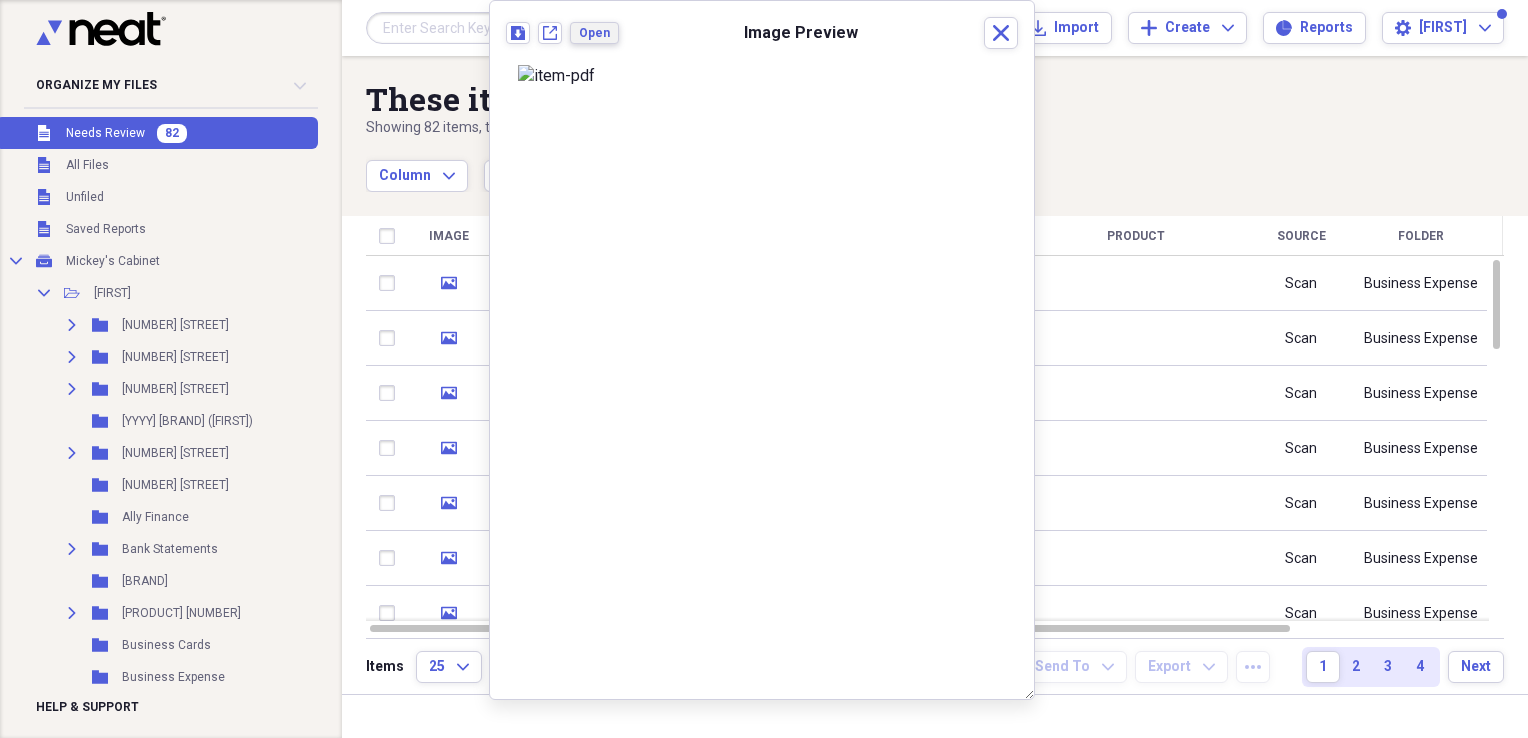 click on "Open" at bounding box center [594, 33] 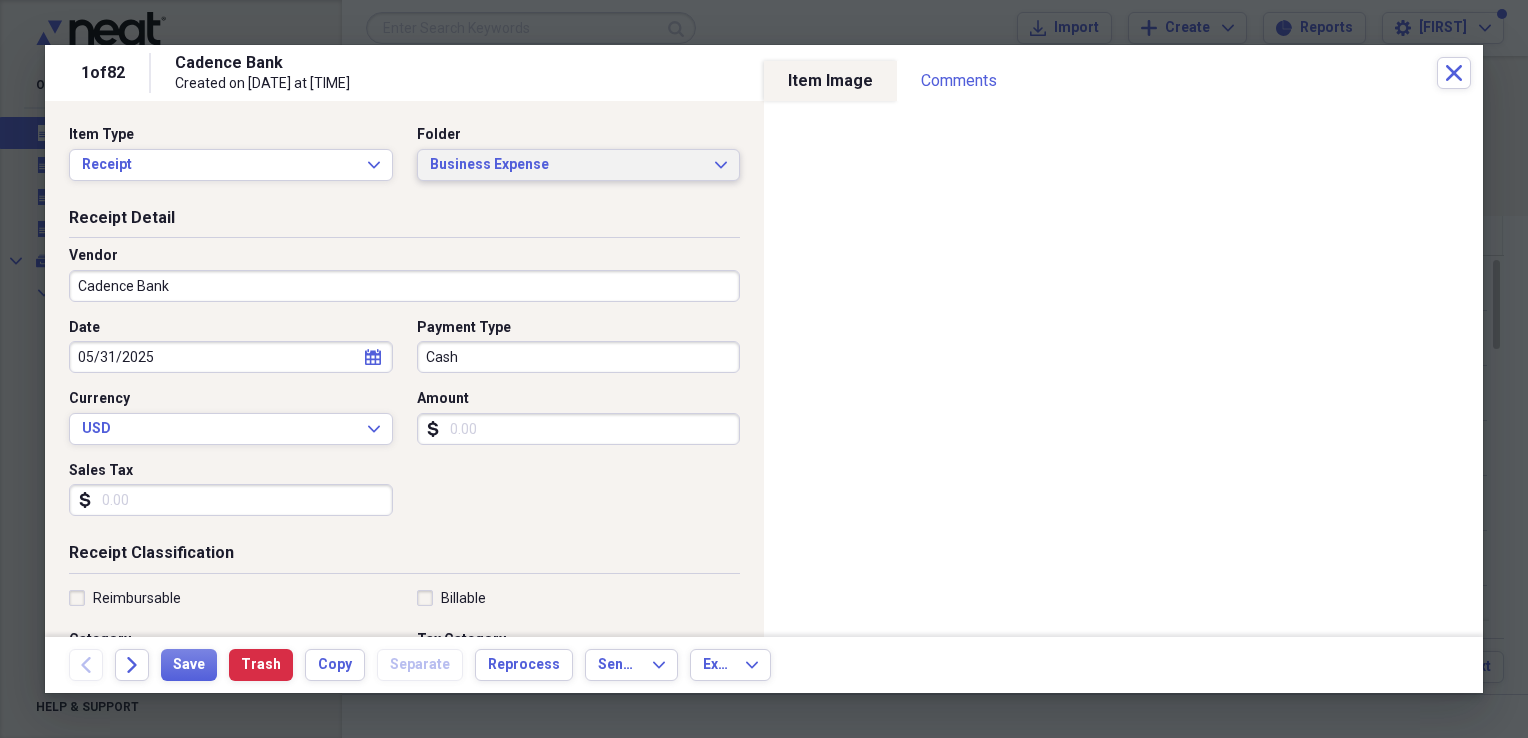 click on "Expand" 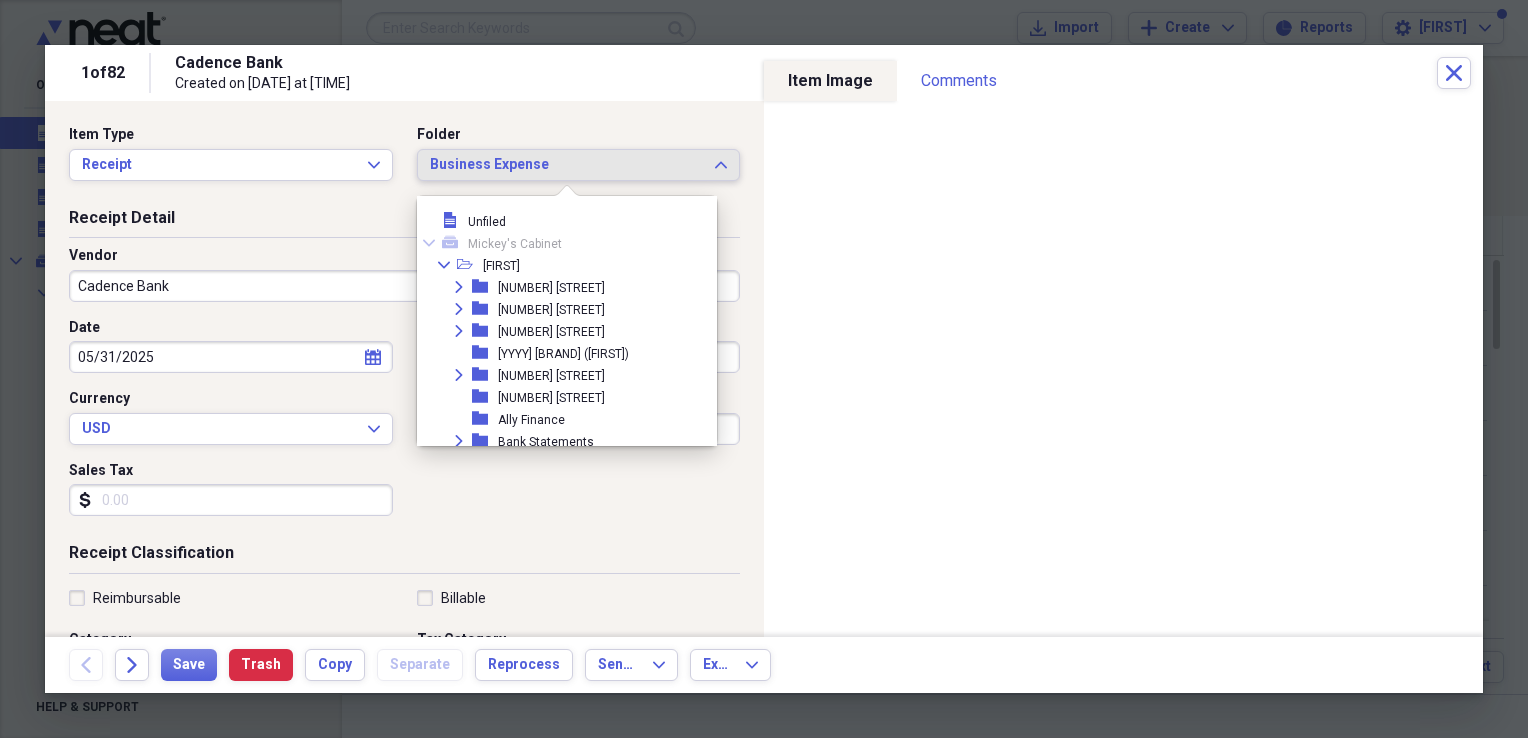 scroll, scrollTop: 209, scrollLeft: 0, axis: vertical 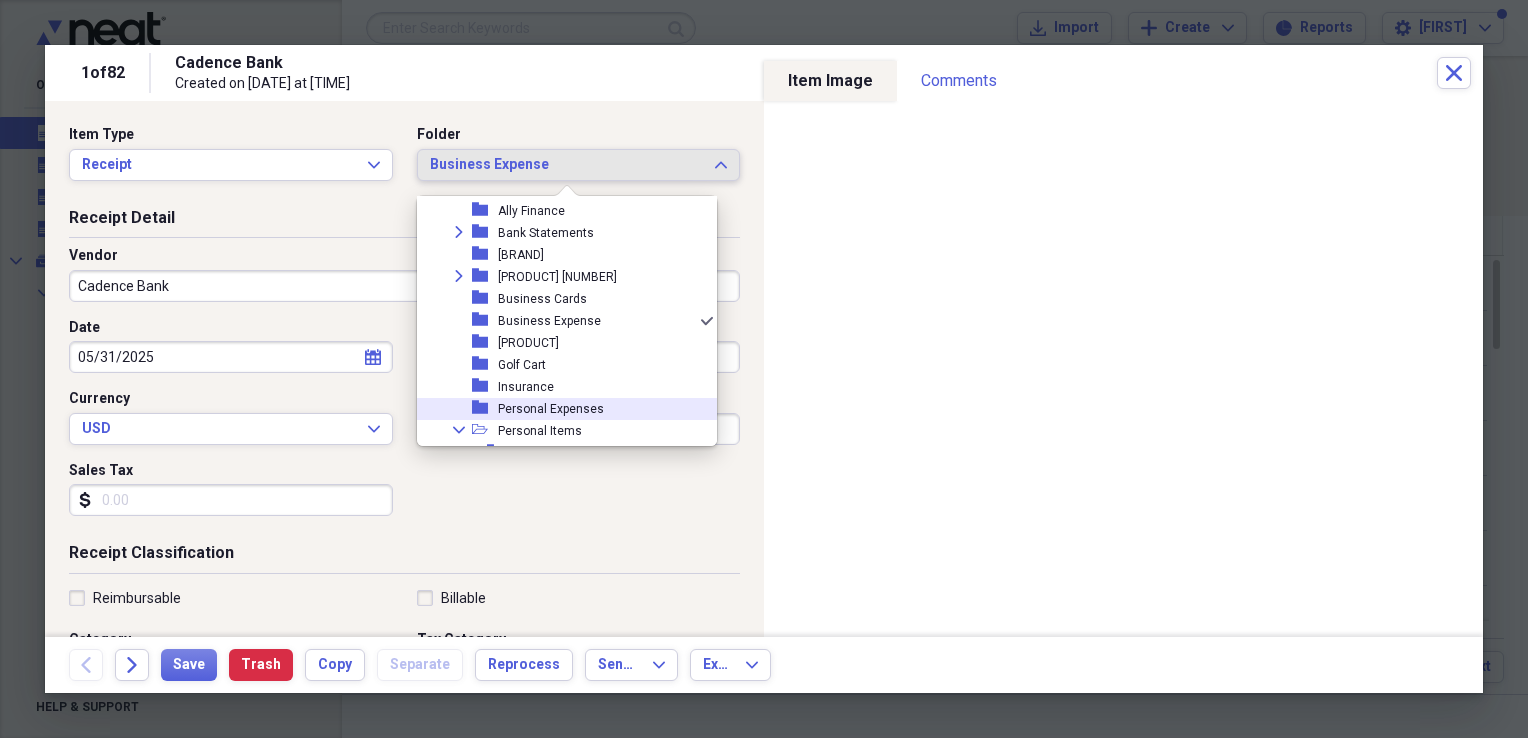 click on "Personal Expenses" at bounding box center (551, 409) 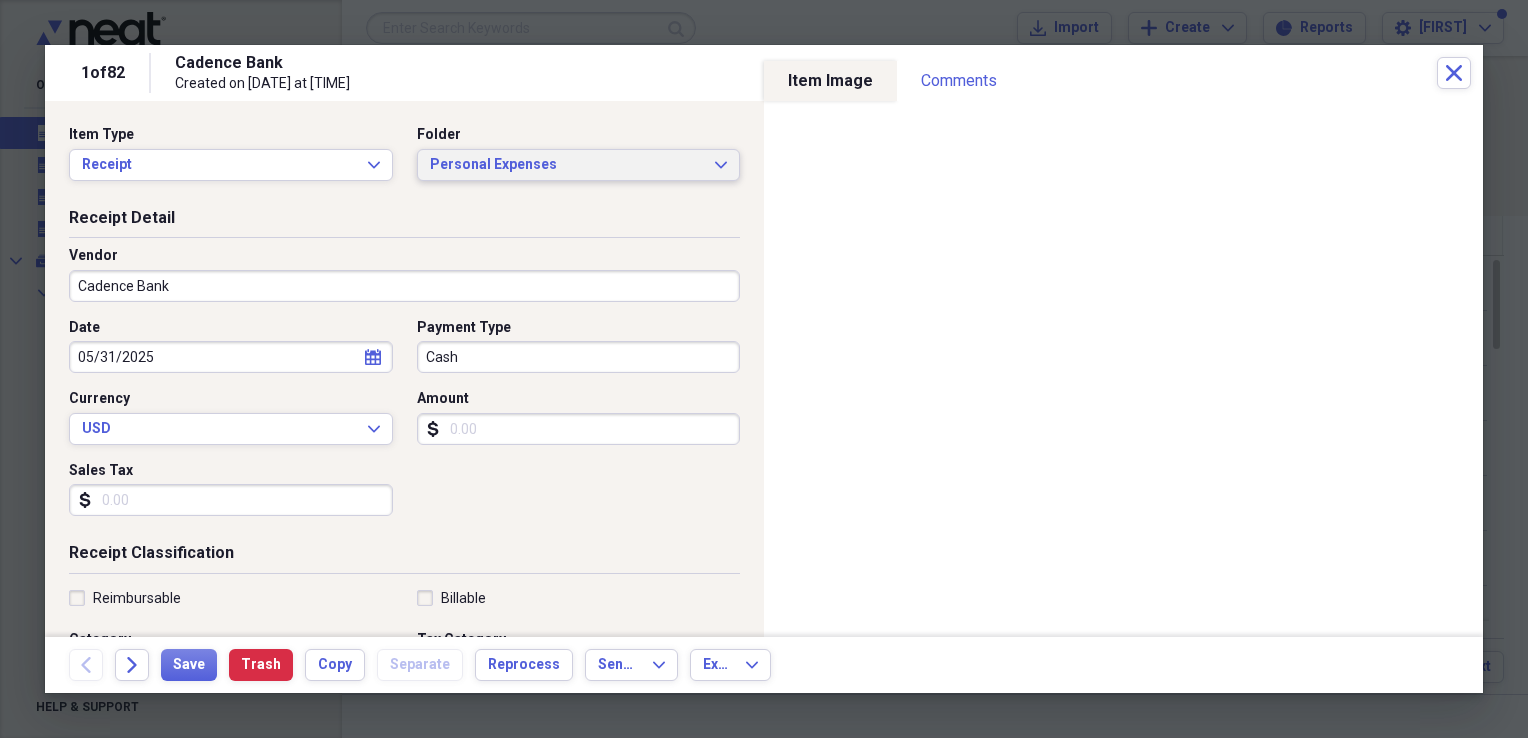 click on "Expand" 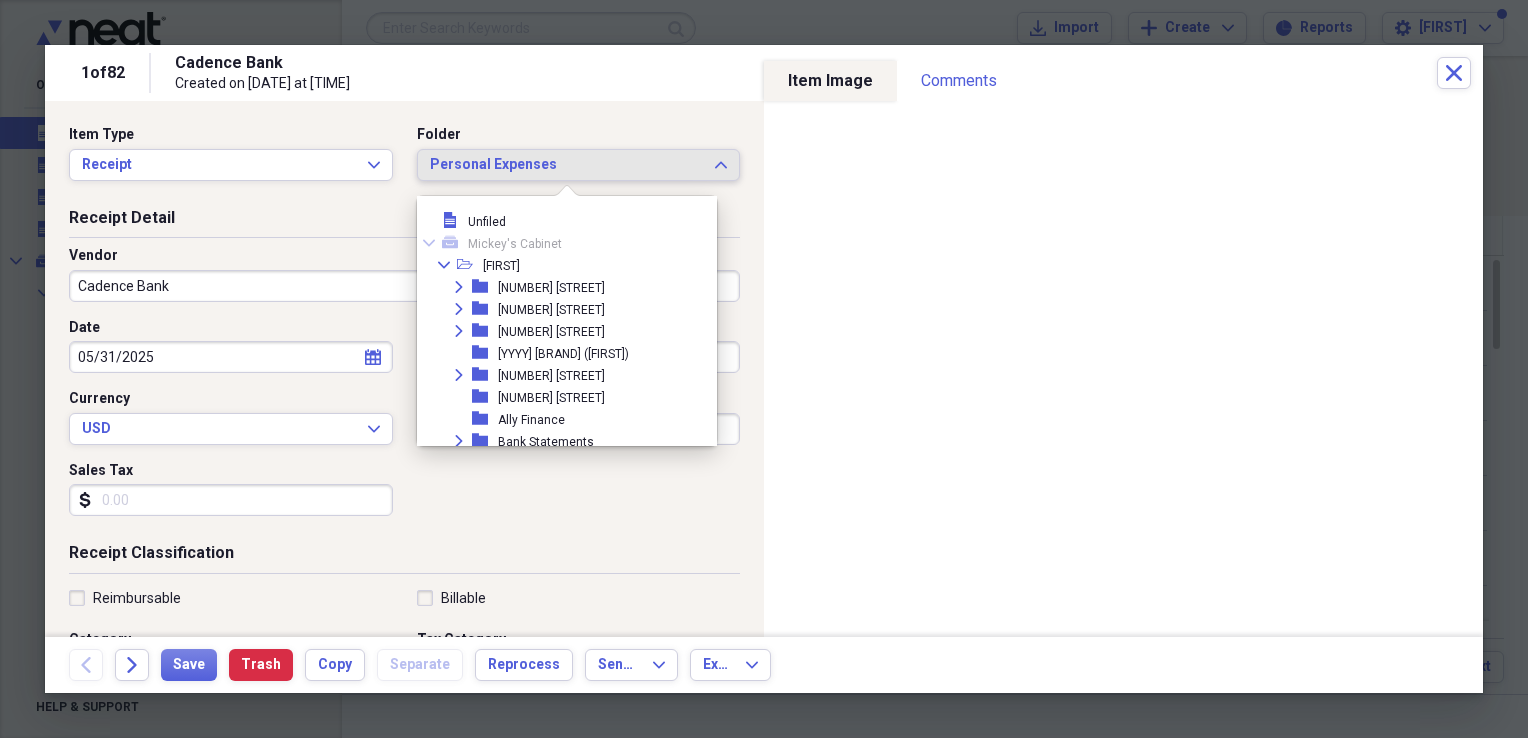 scroll, scrollTop: 297, scrollLeft: 0, axis: vertical 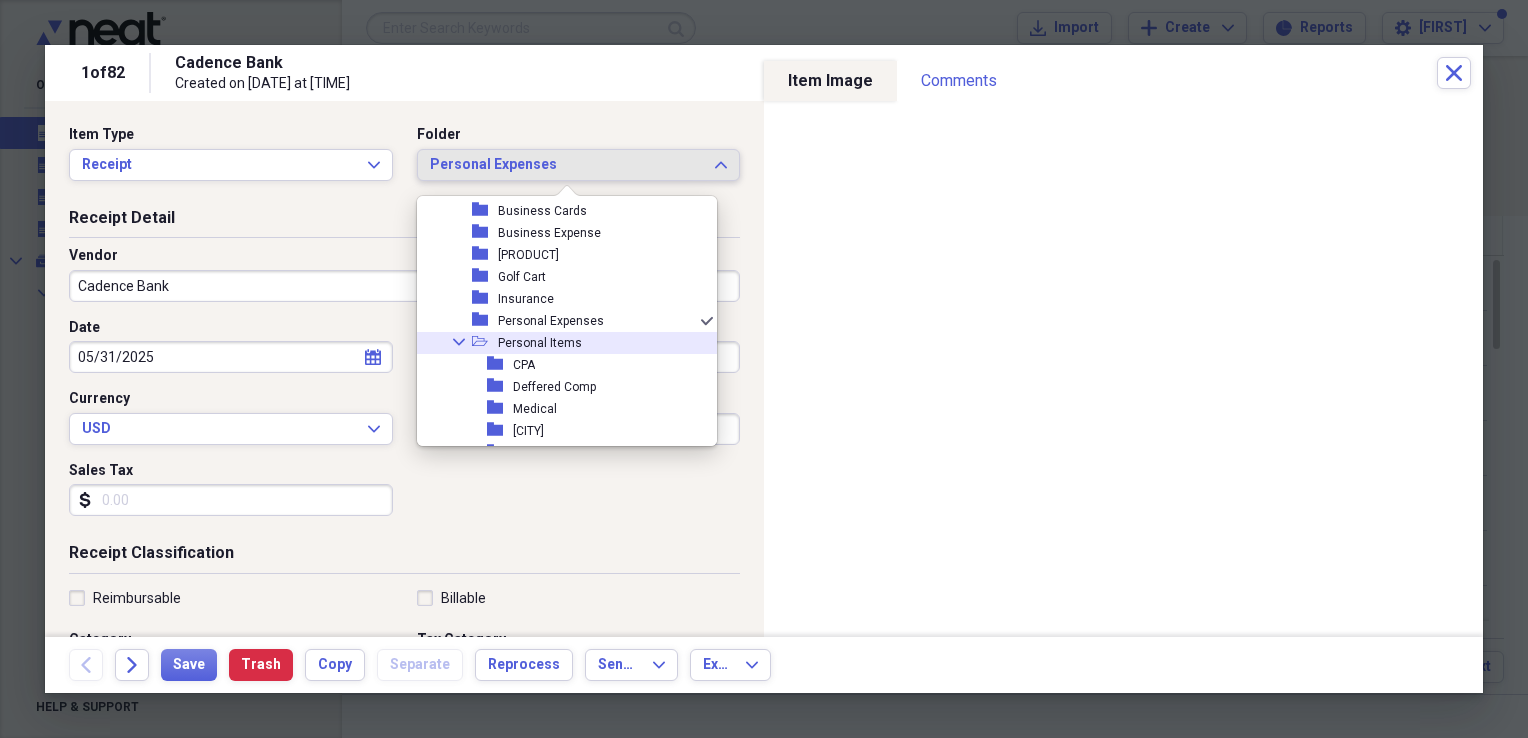click on "Collapse open-folder Personal Items" at bounding box center [559, 343] 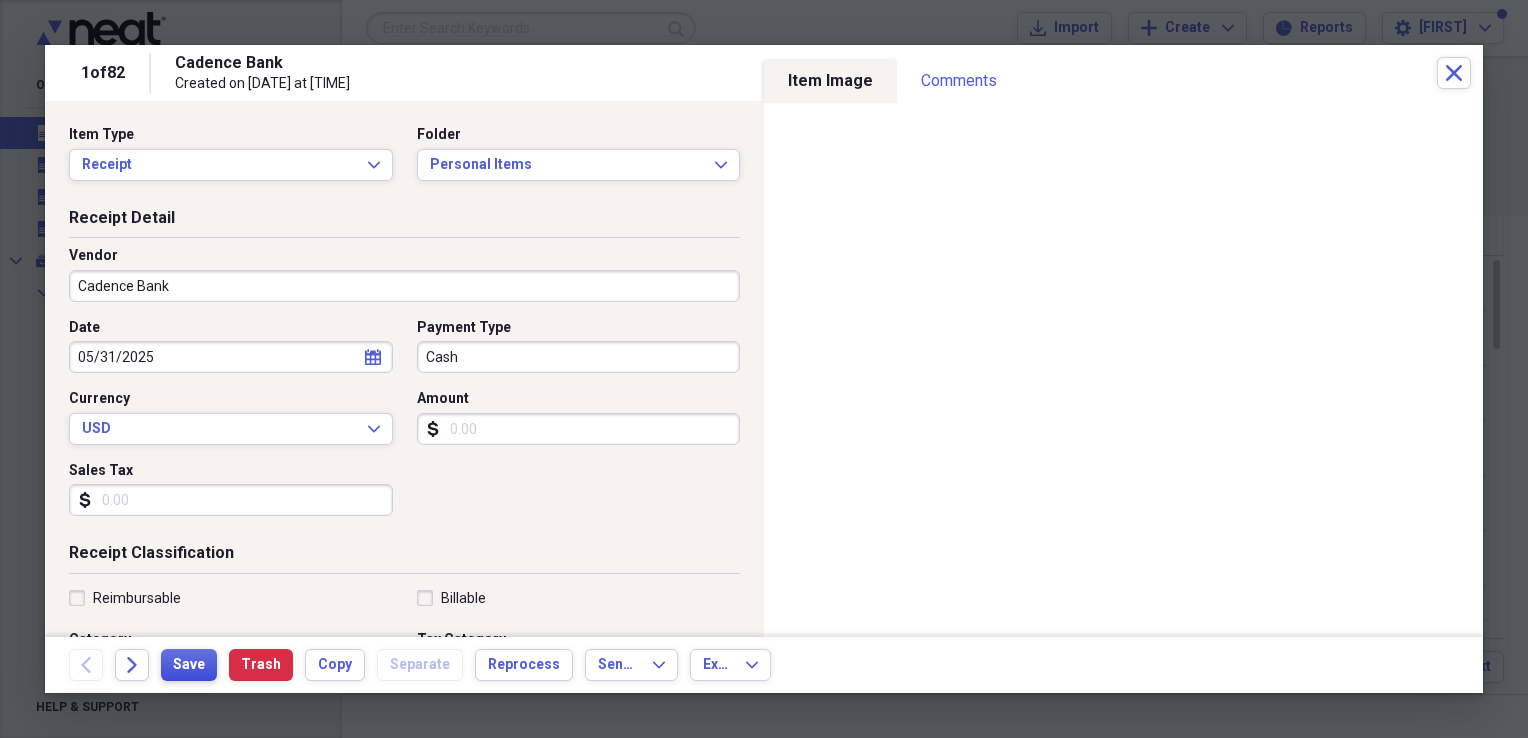 click on "Save" at bounding box center (189, 665) 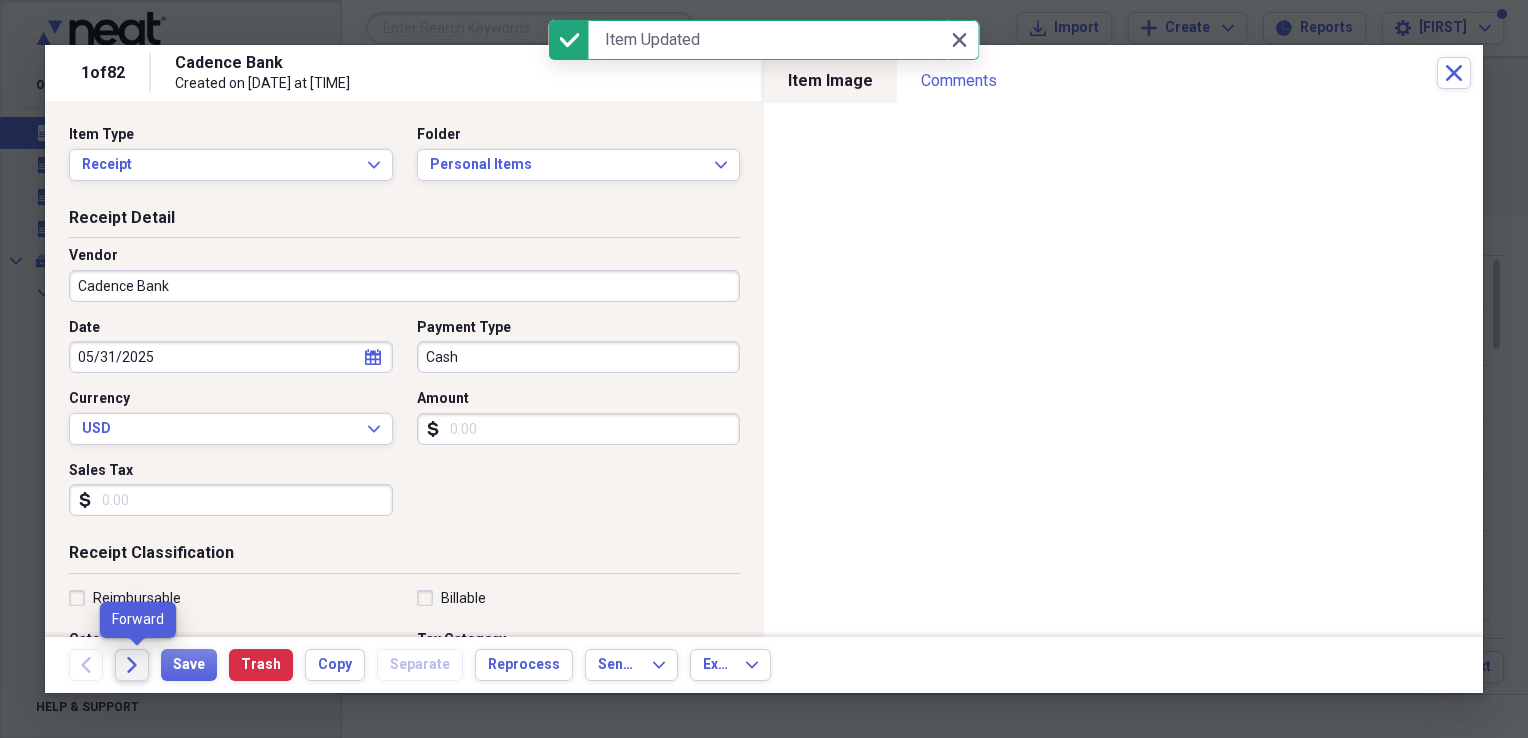 click on "Forward" 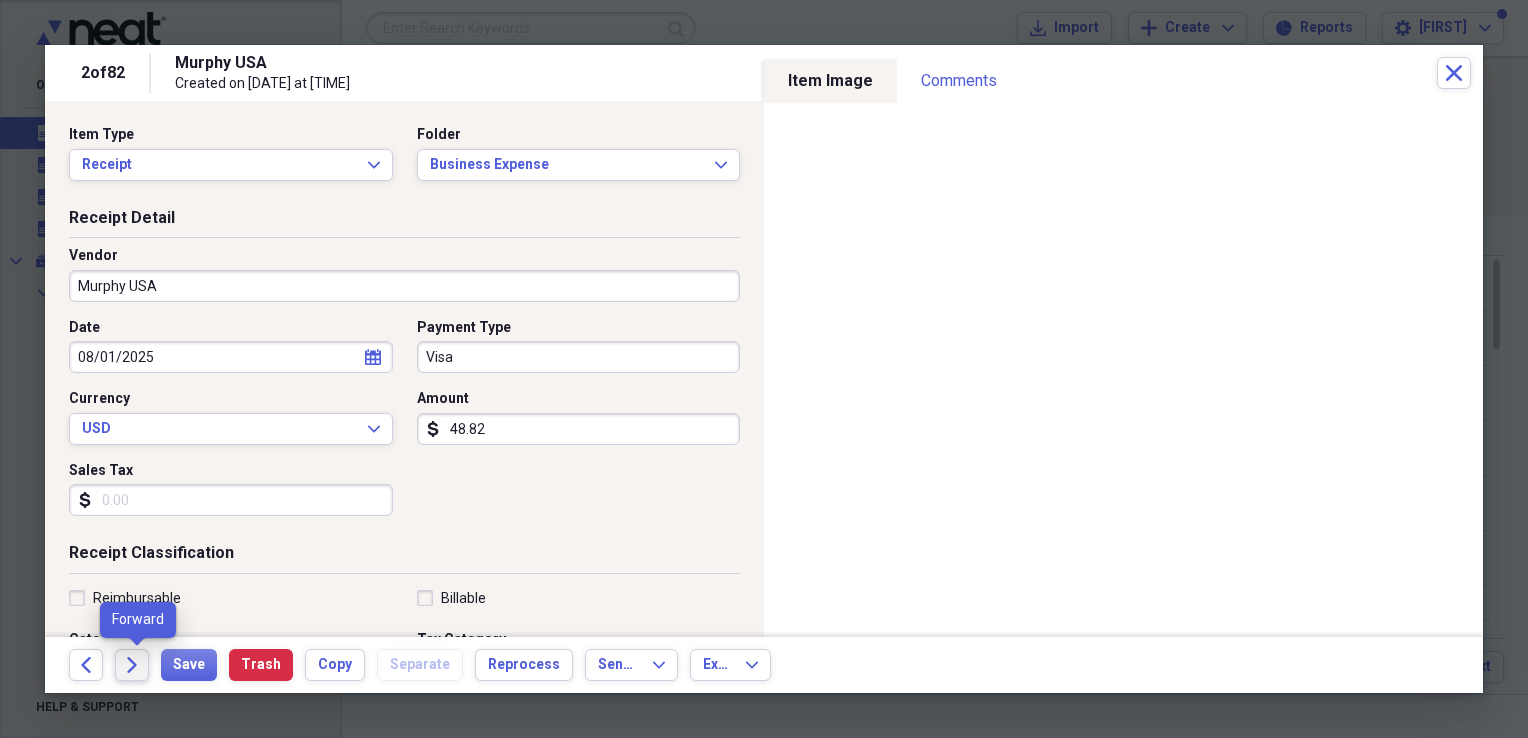 click on "Forward" 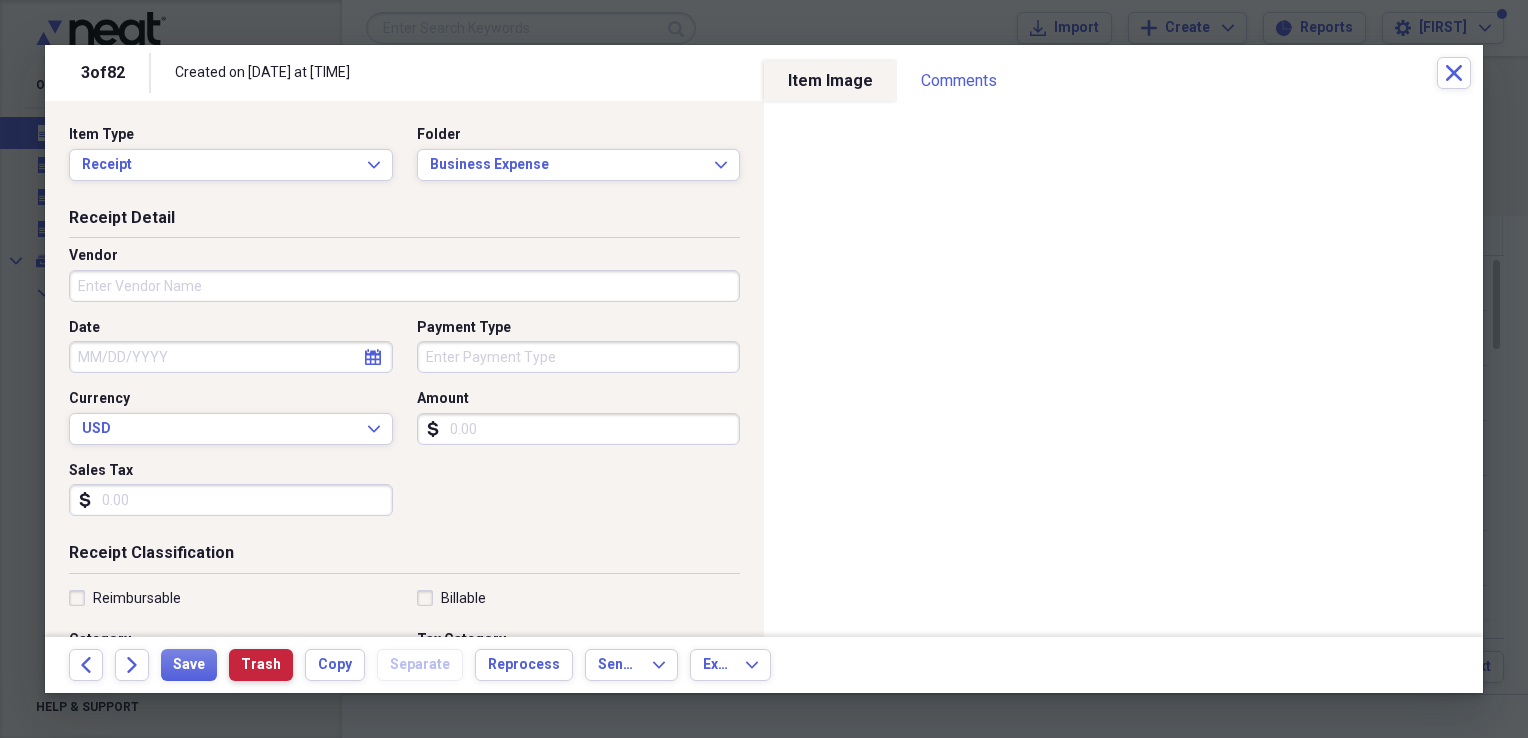 click on "Trash" at bounding box center [261, 665] 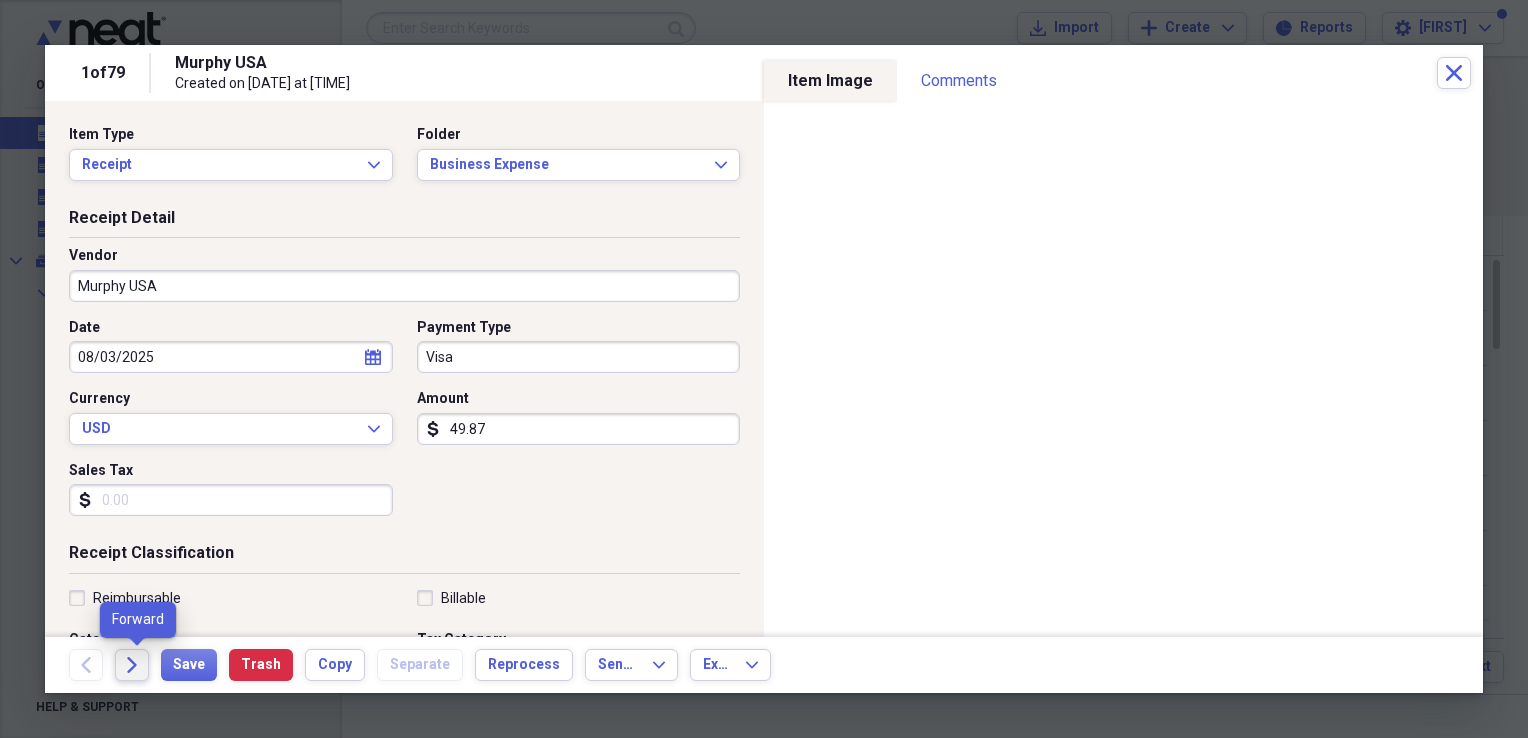 click on "Forward" 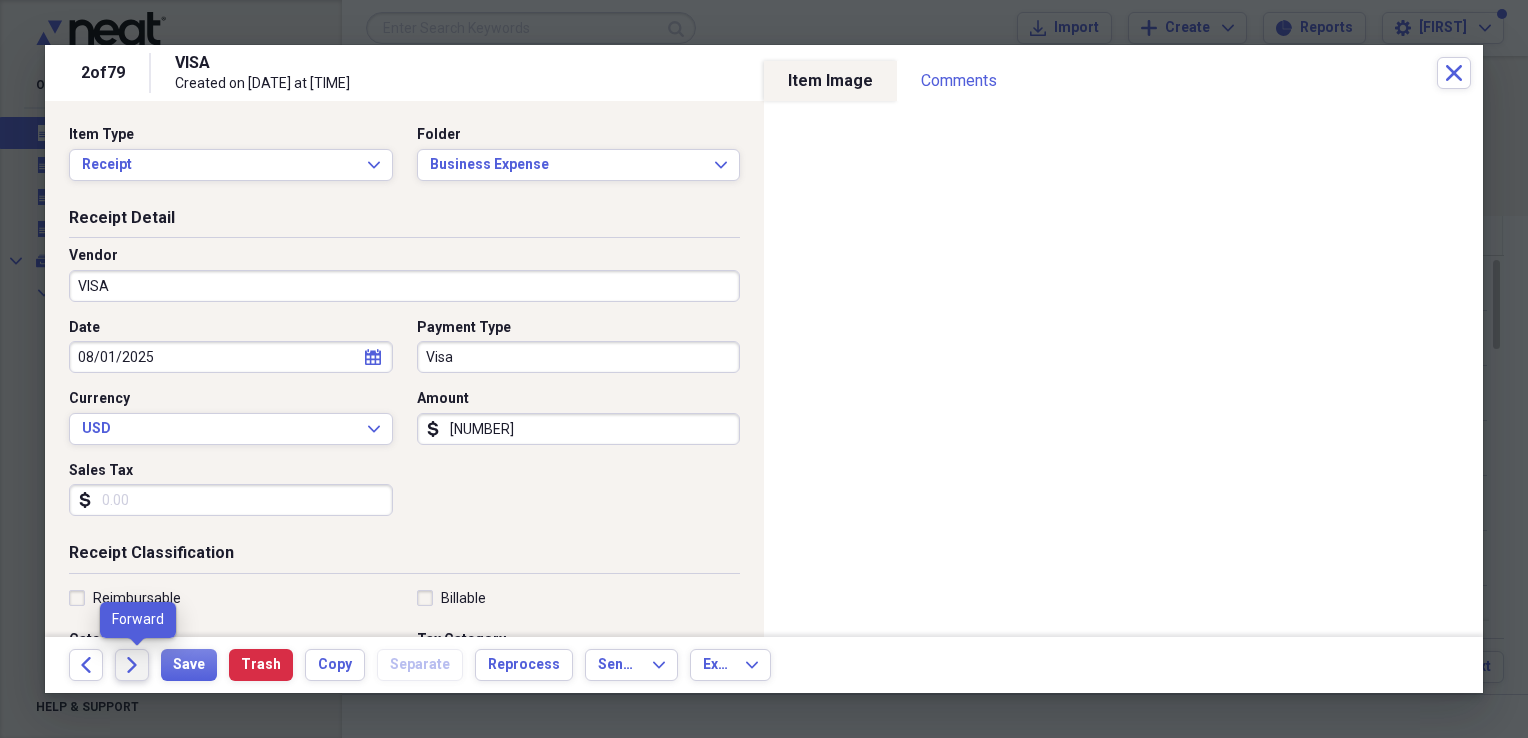 click on "Forward" 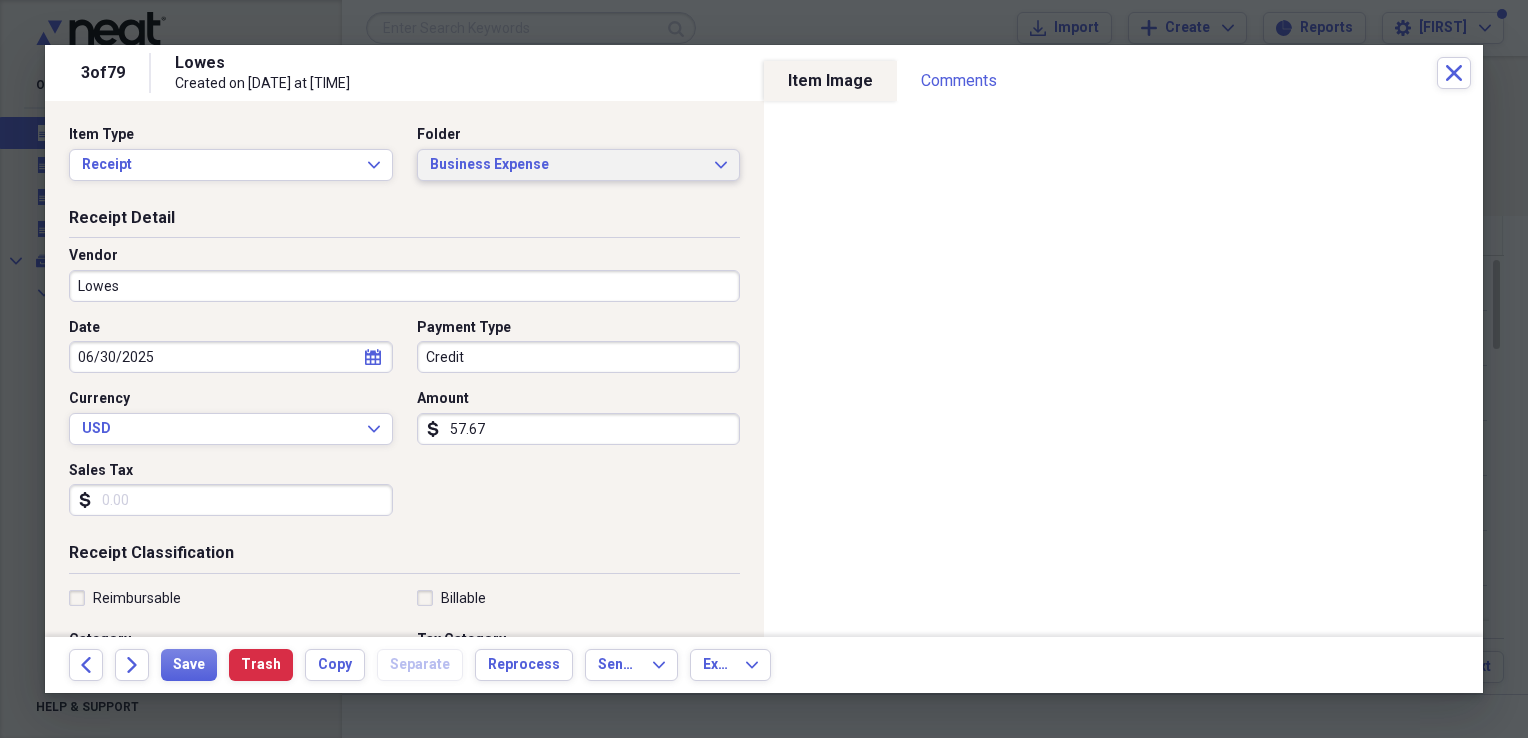 click on "Expand" 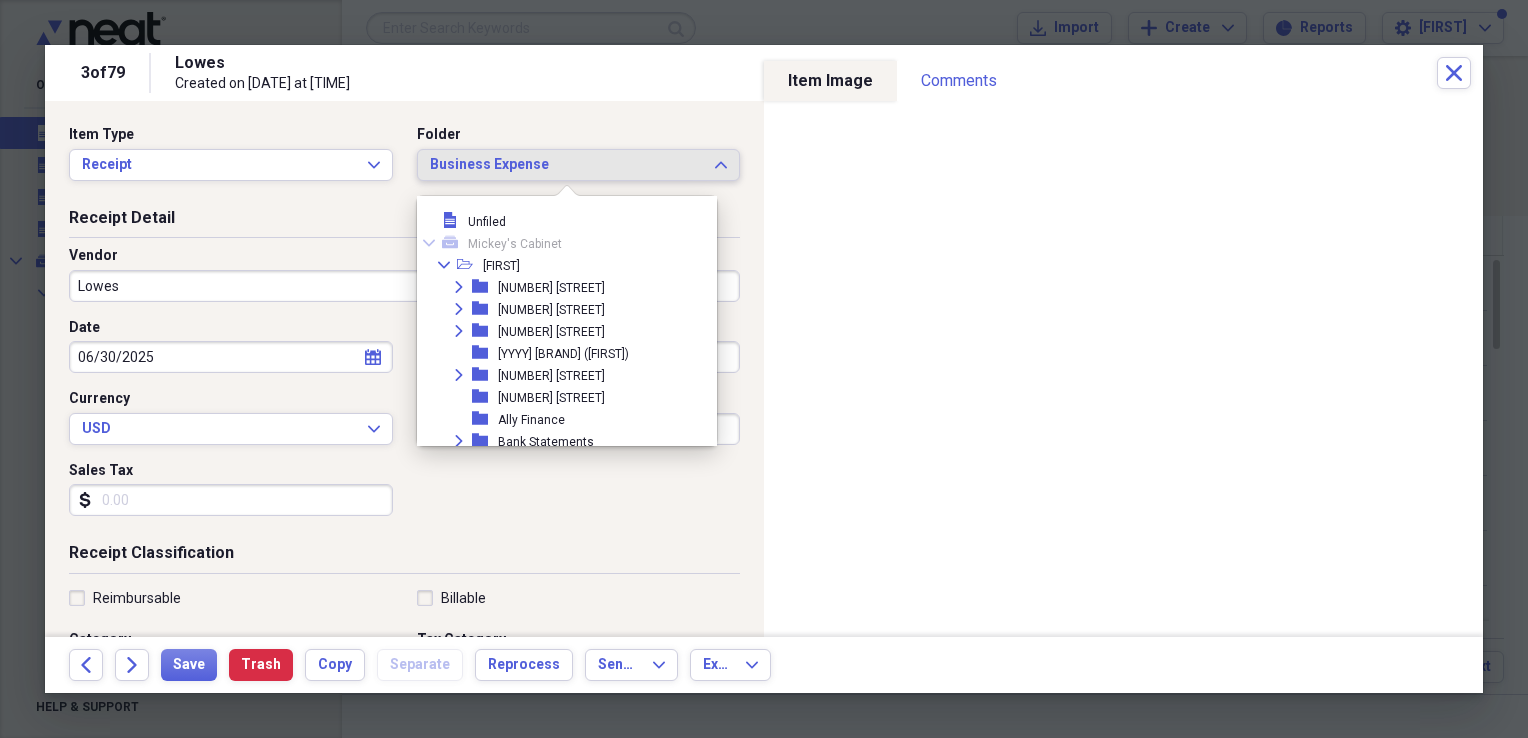 scroll, scrollTop: 209, scrollLeft: 0, axis: vertical 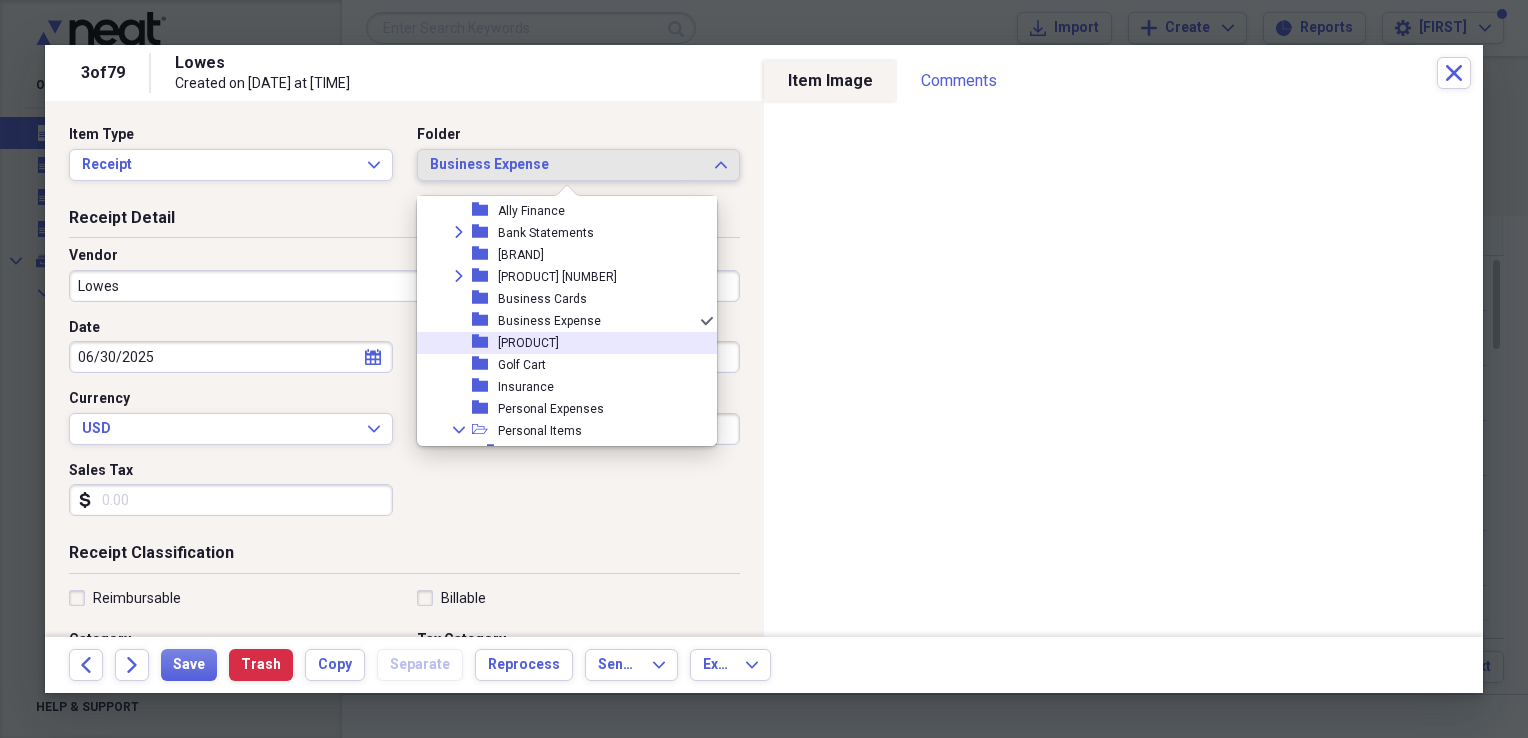 click on "[PRODUCT]" at bounding box center [528, 343] 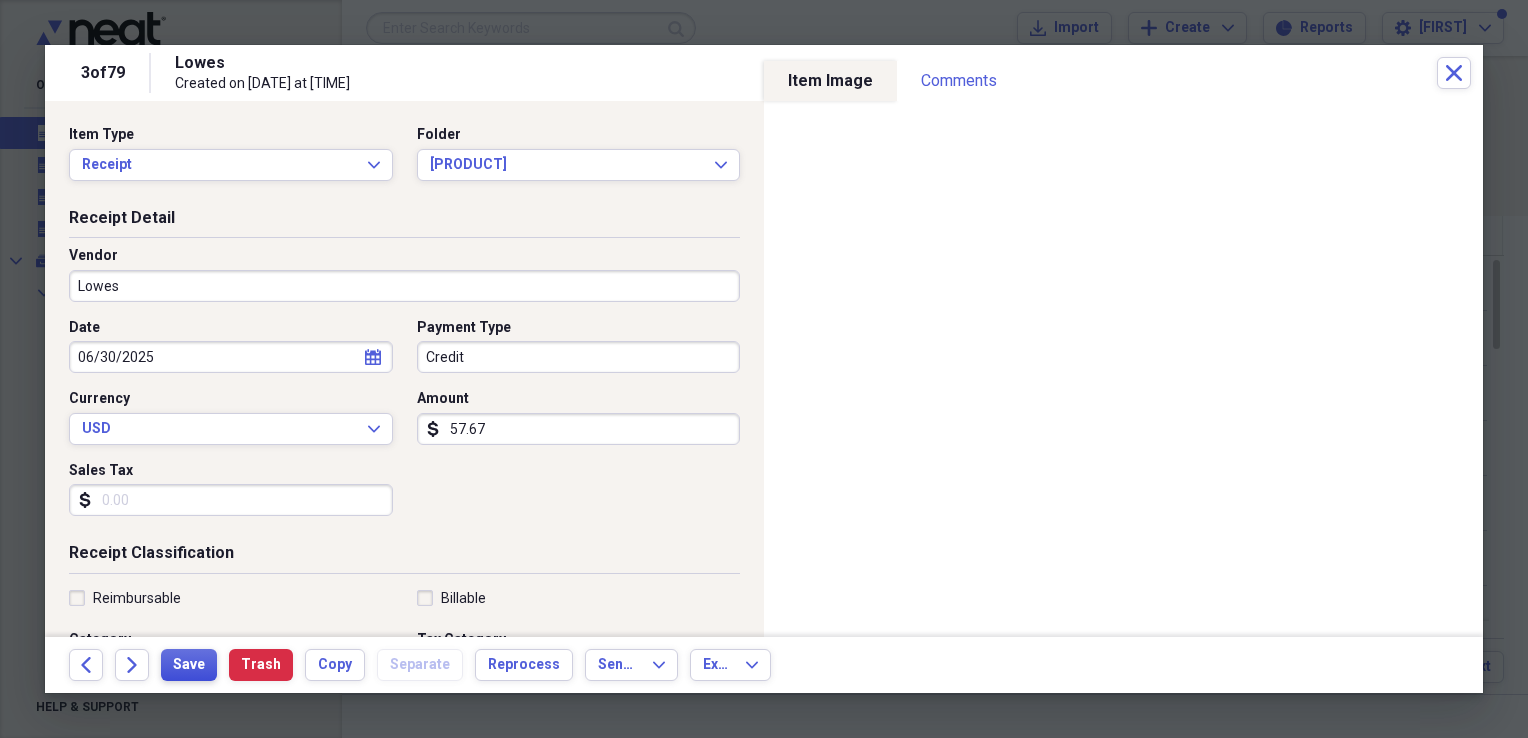 click on "Save" at bounding box center (189, 665) 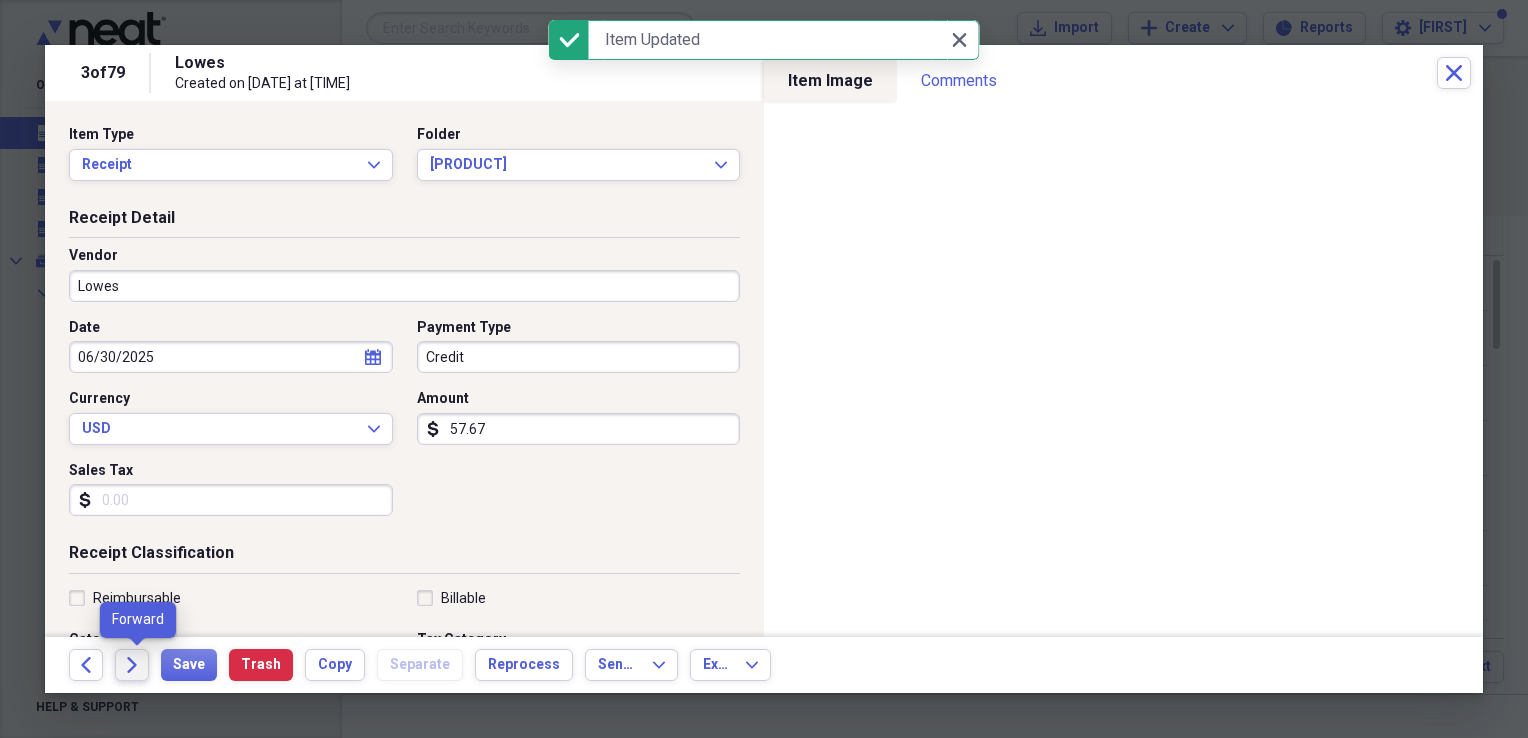 click 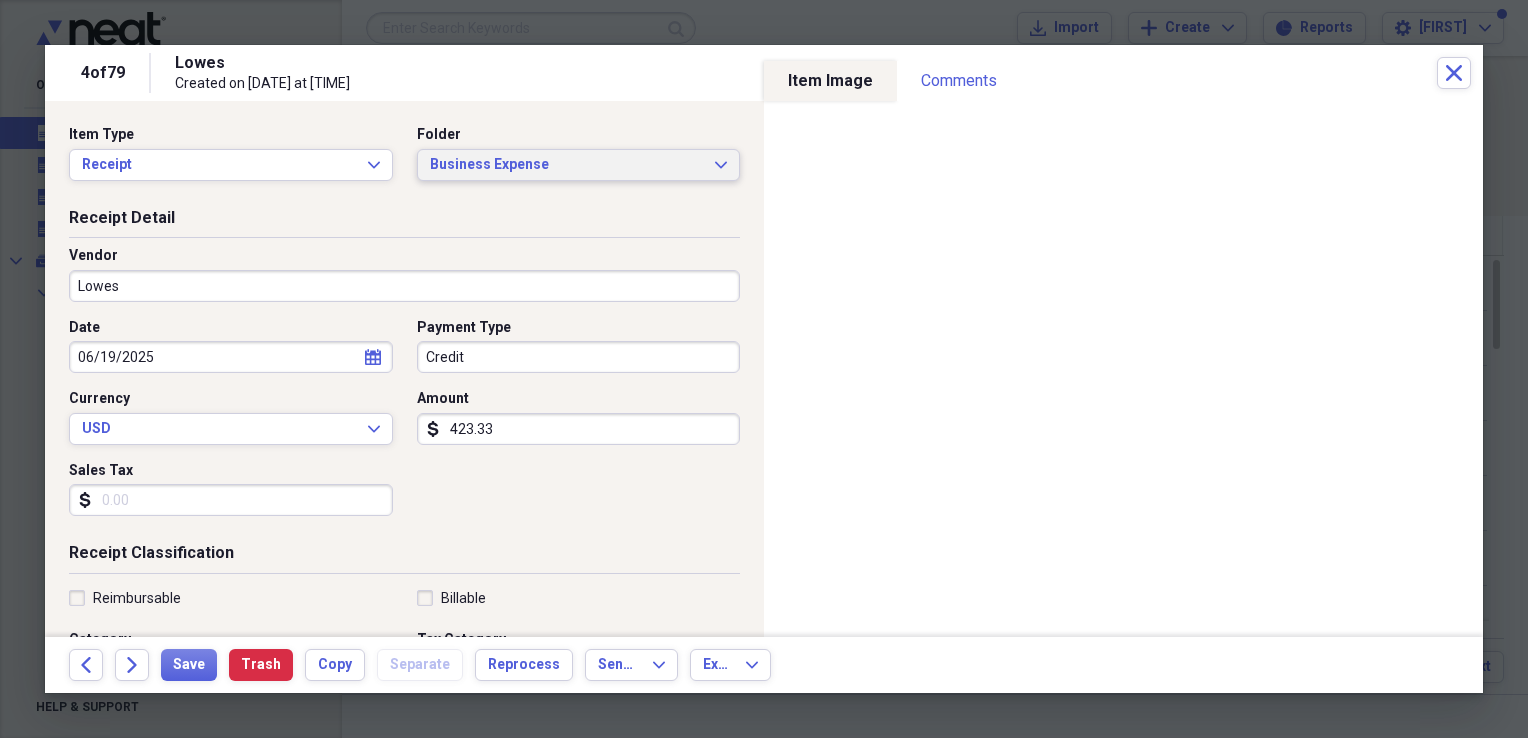 click on "Expand" 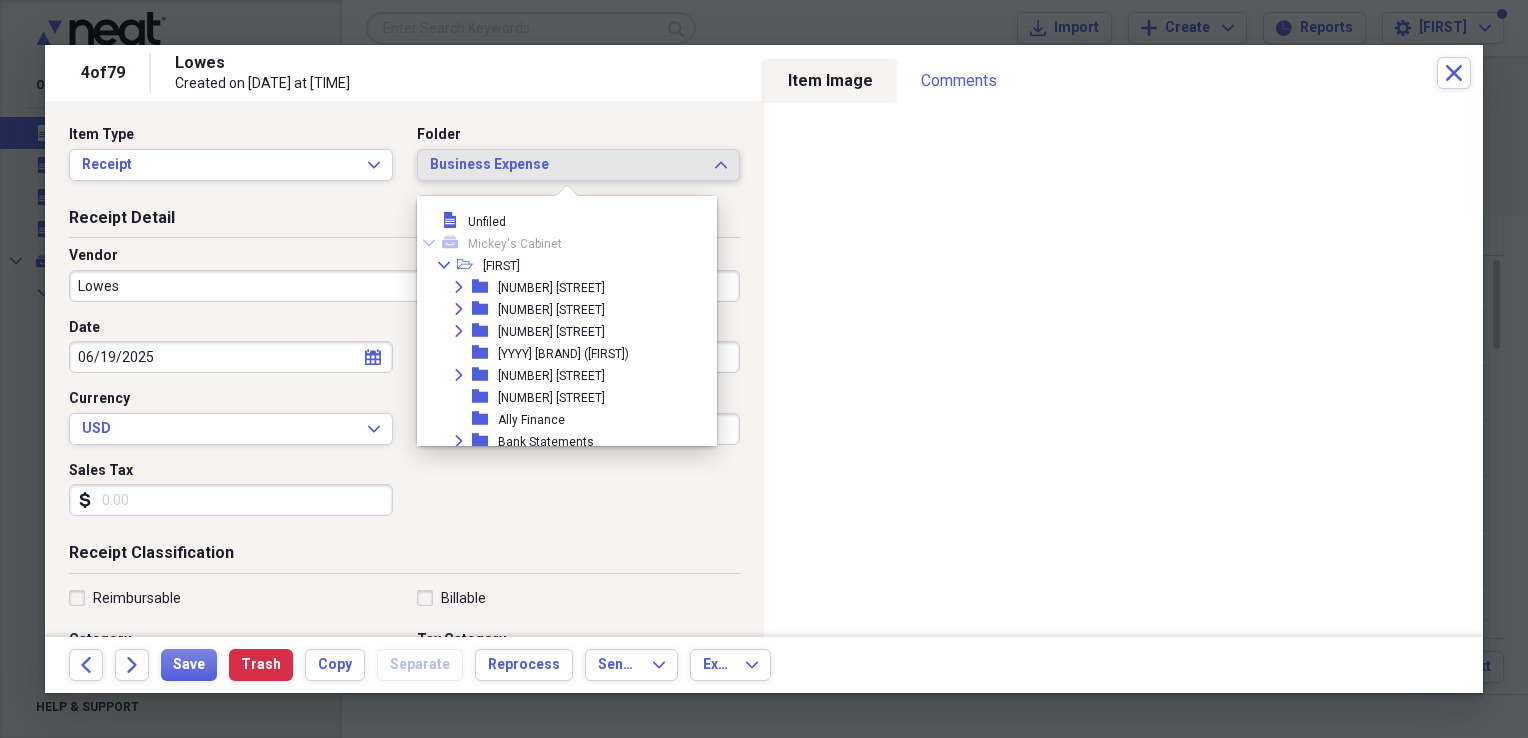 scroll, scrollTop: 209, scrollLeft: 0, axis: vertical 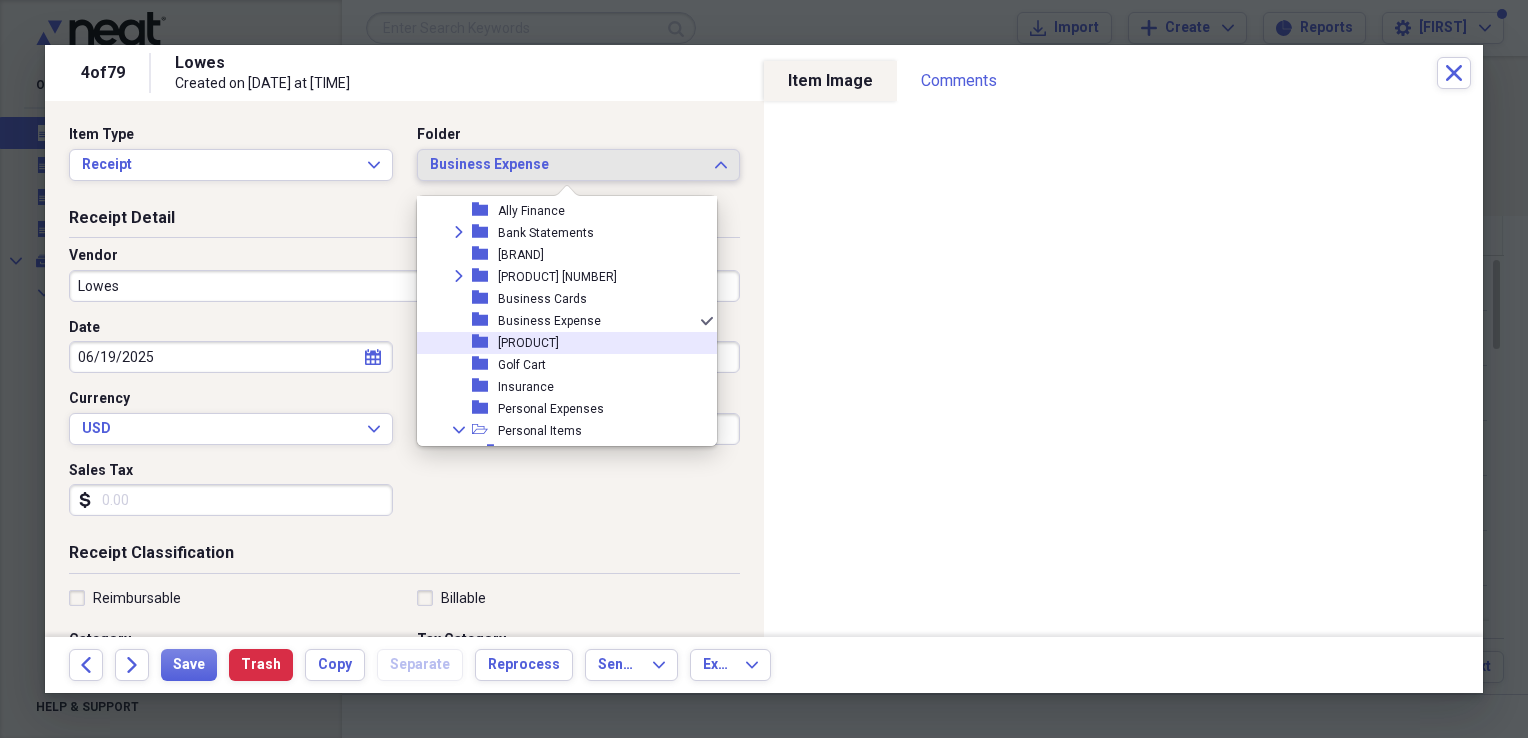 click on "[PRODUCT]" at bounding box center (528, 343) 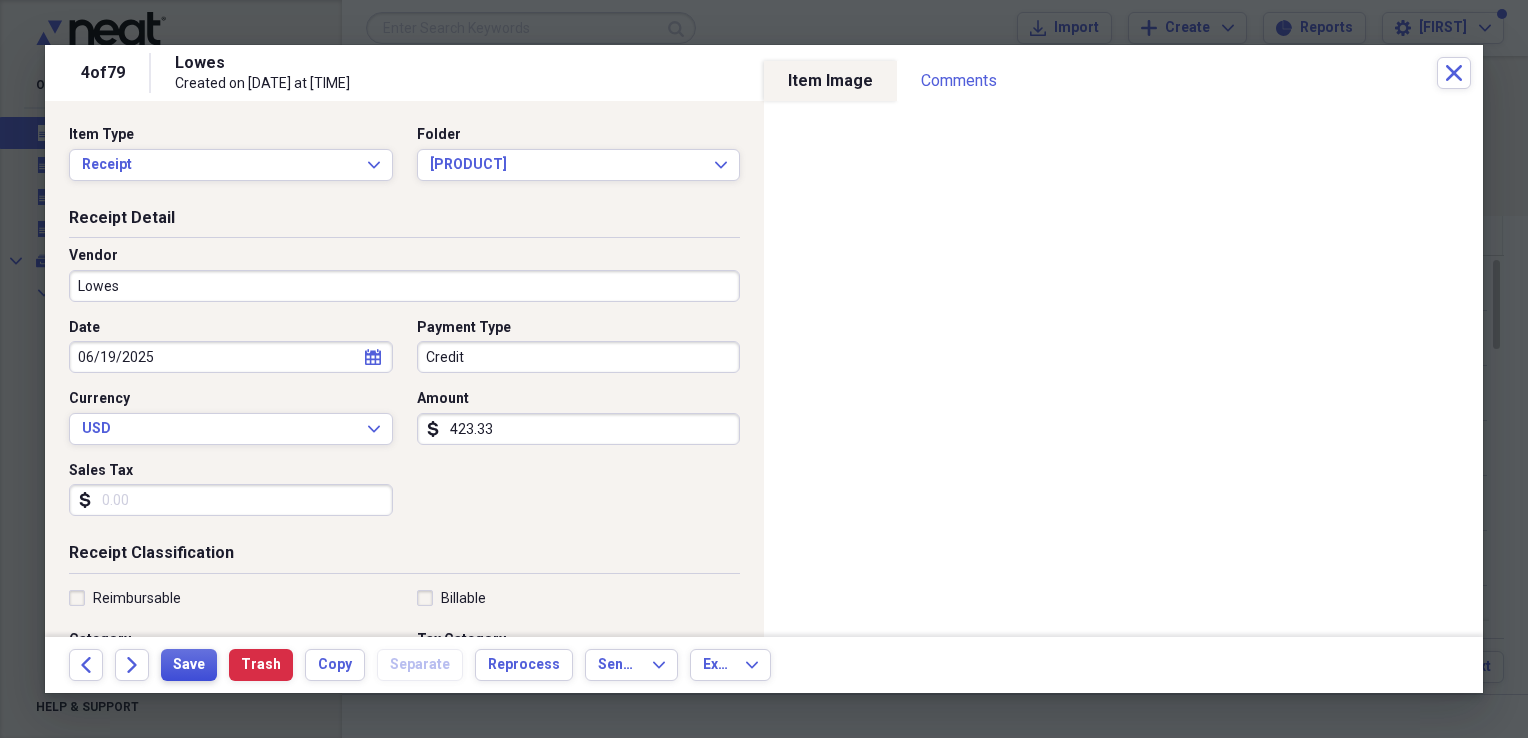 click on "Save" at bounding box center [189, 665] 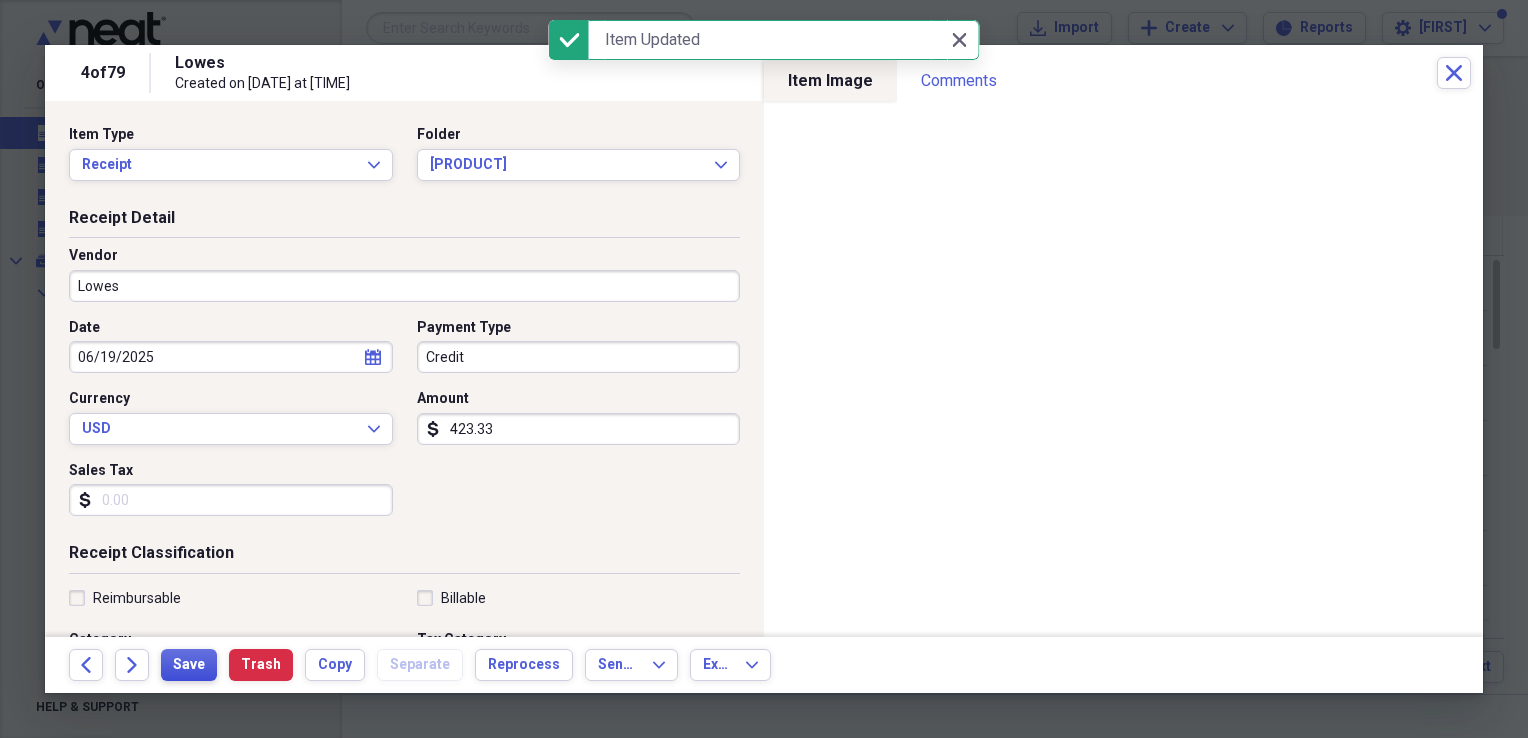 click on "Save" at bounding box center (189, 665) 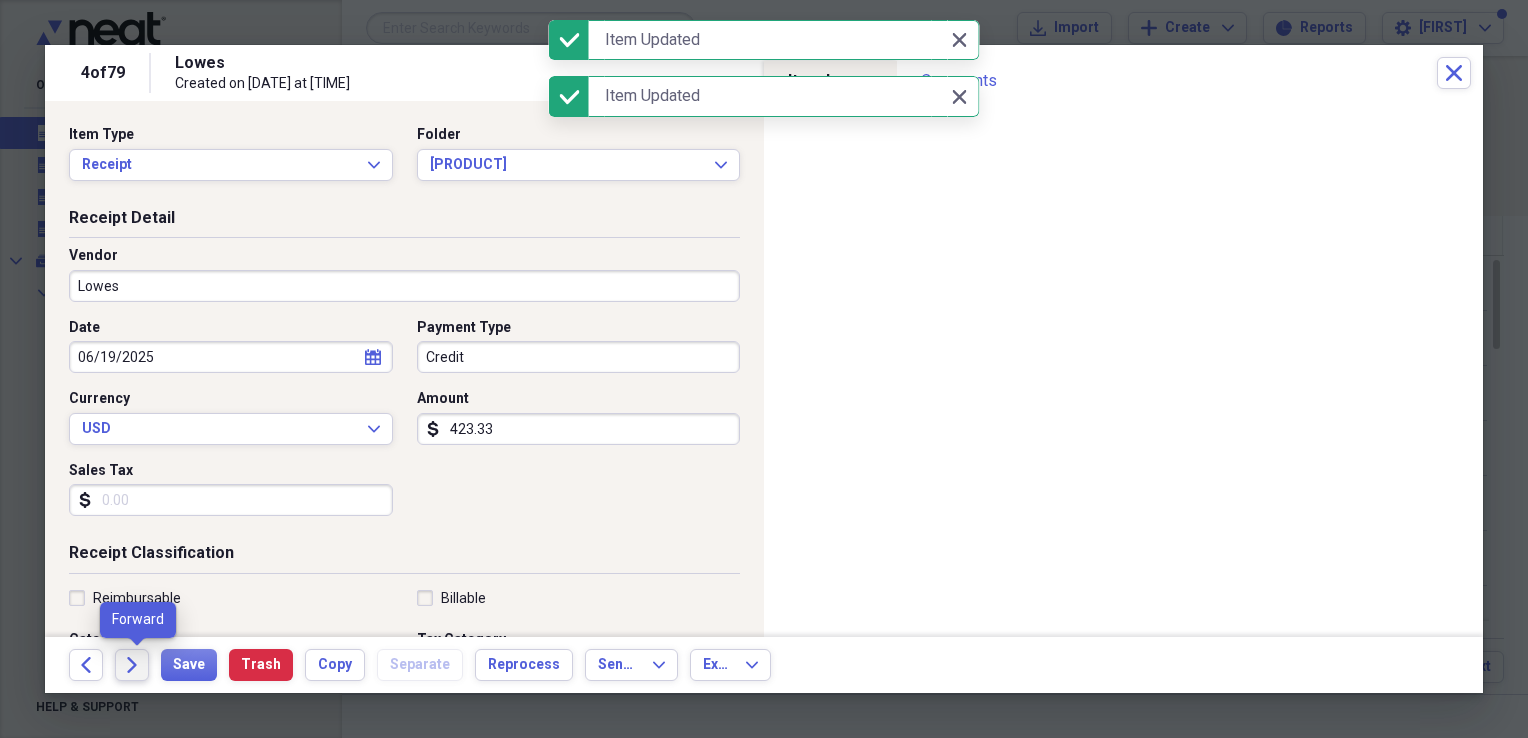 click on "Forward" 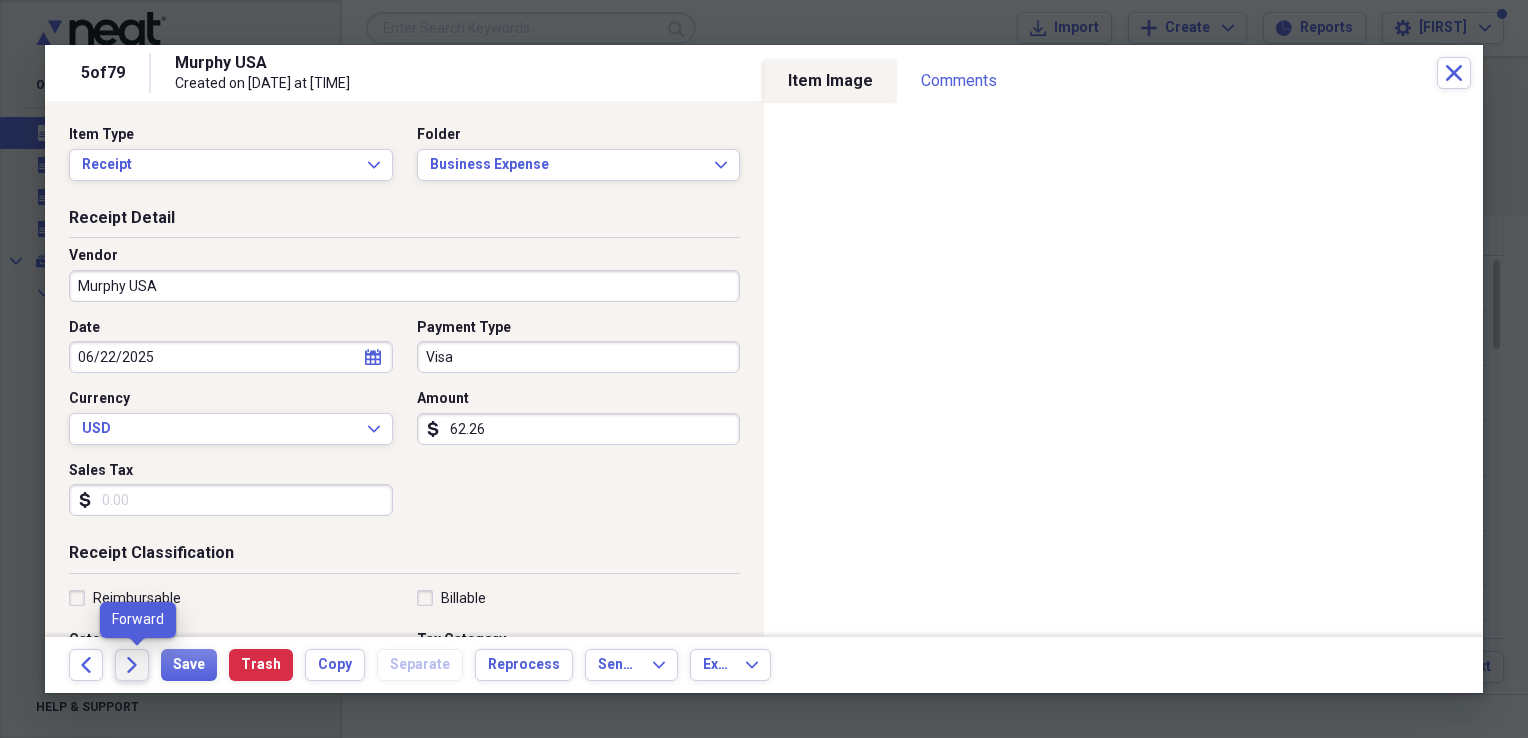 click on "Forward" 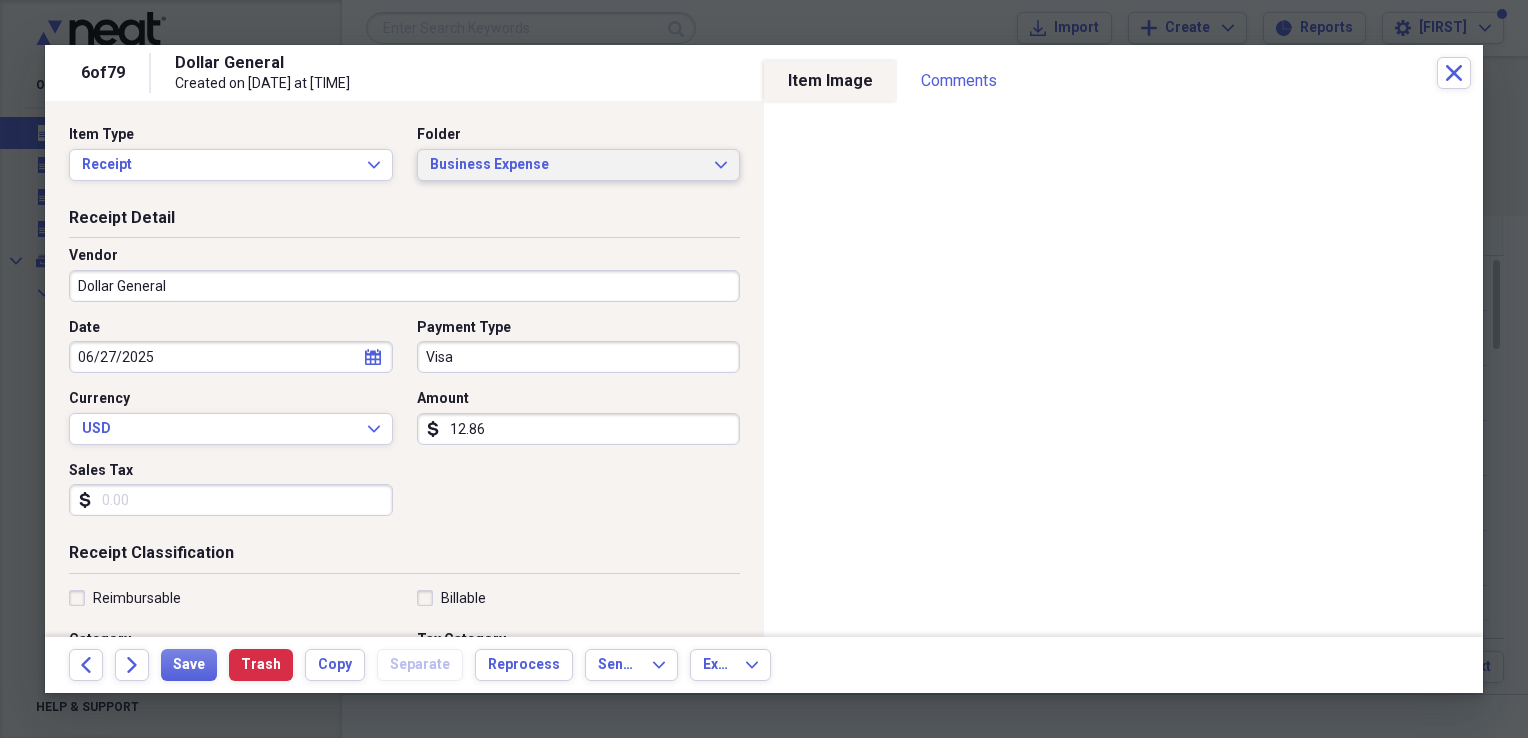 click on "Expand" 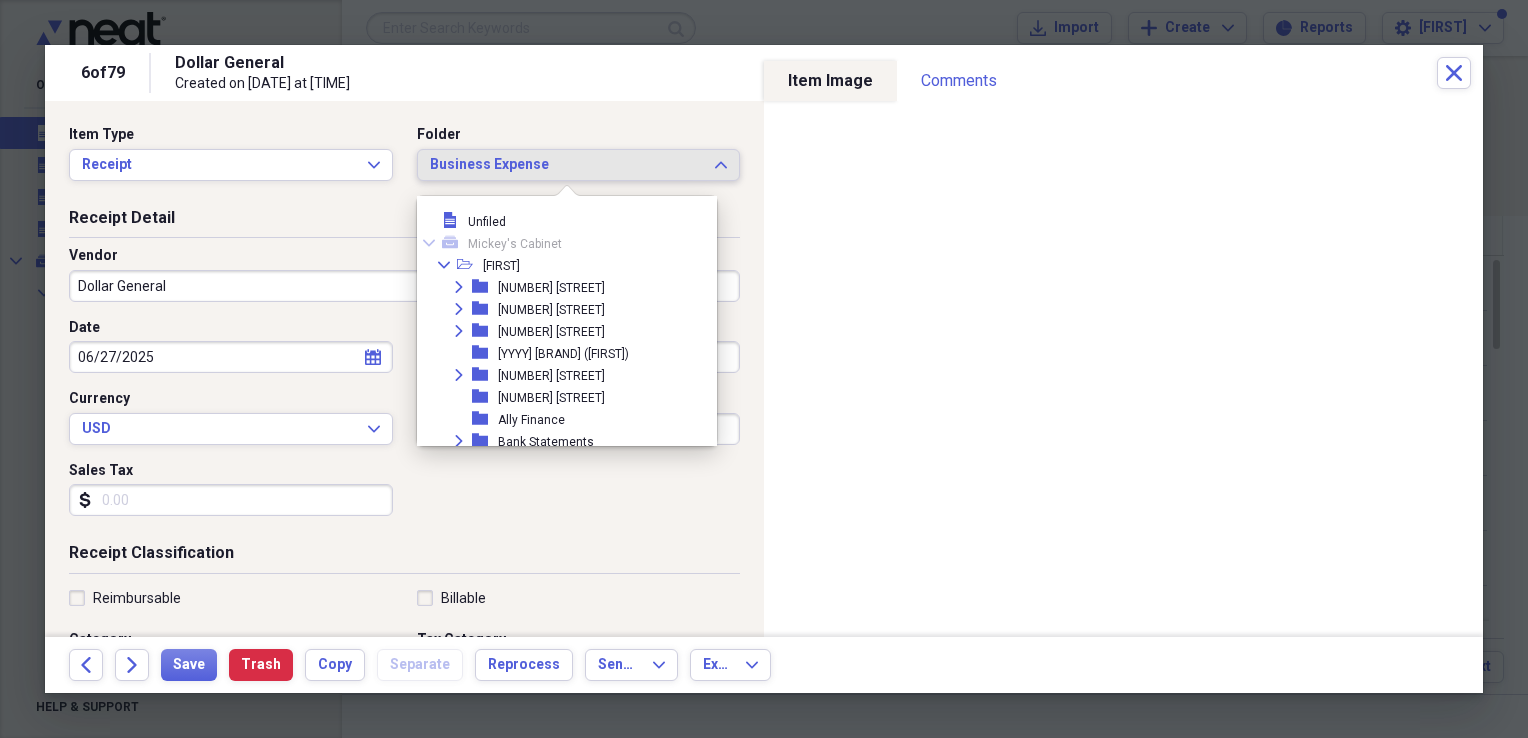 scroll, scrollTop: 209, scrollLeft: 0, axis: vertical 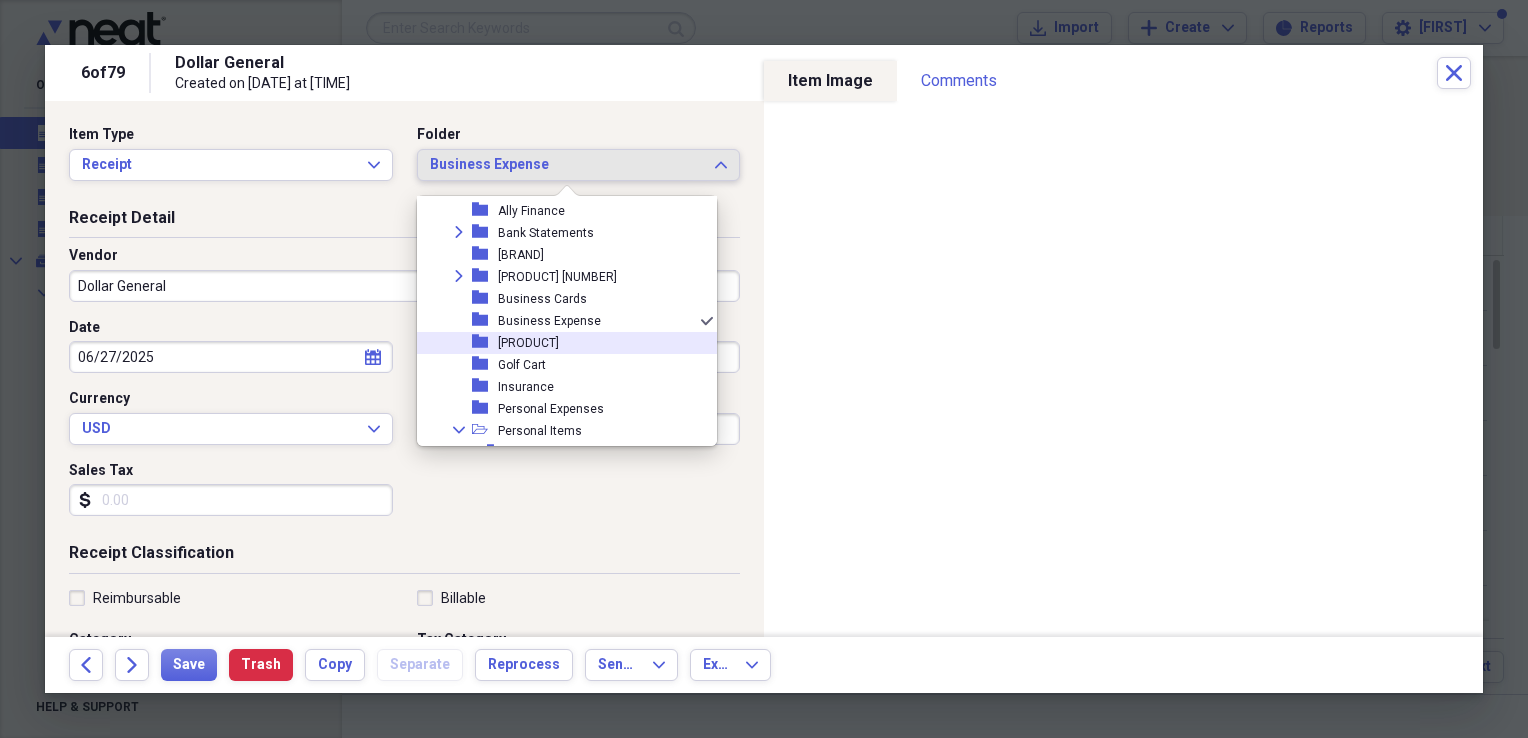 click on "[PRODUCT]" at bounding box center [528, 343] 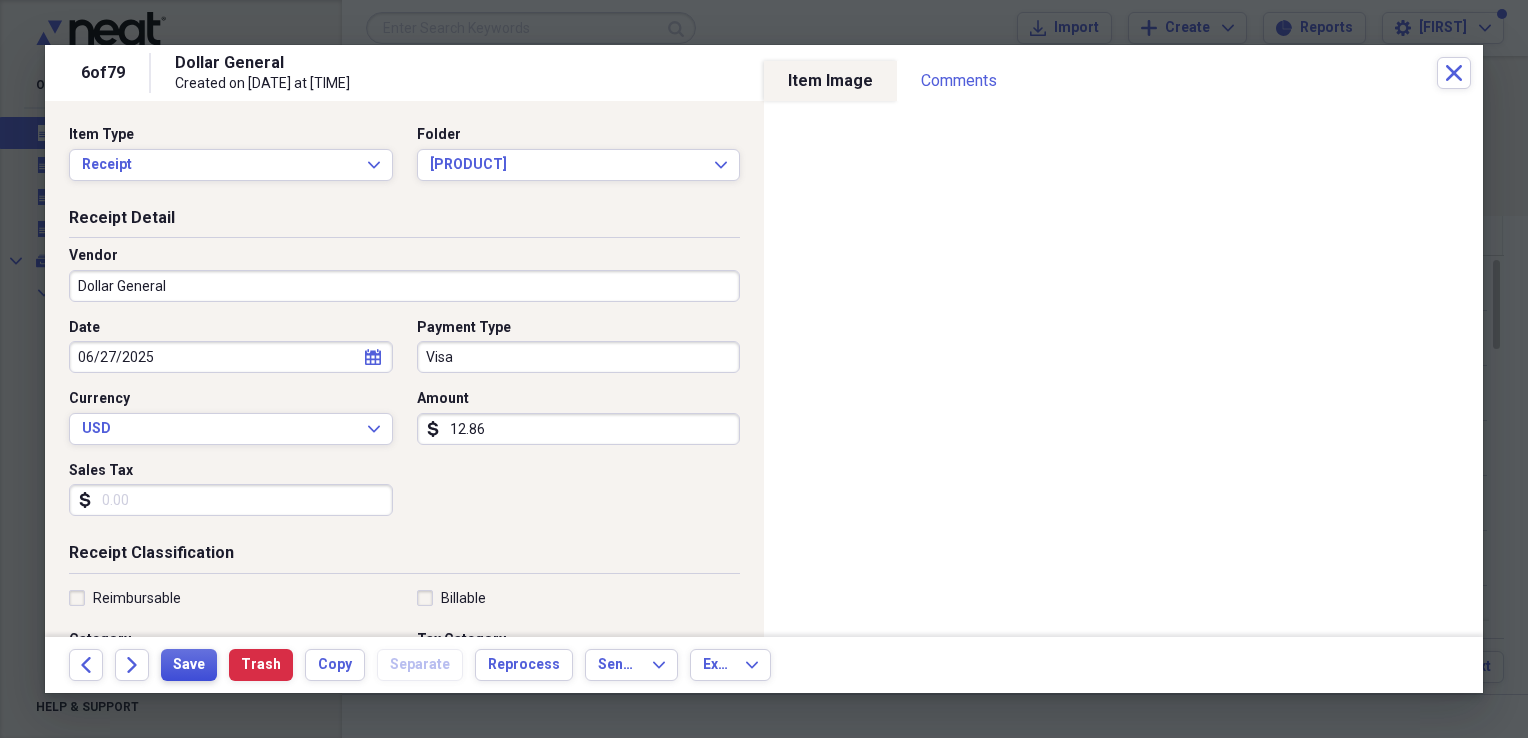 click on "Save" at bounding box center [189, 665] 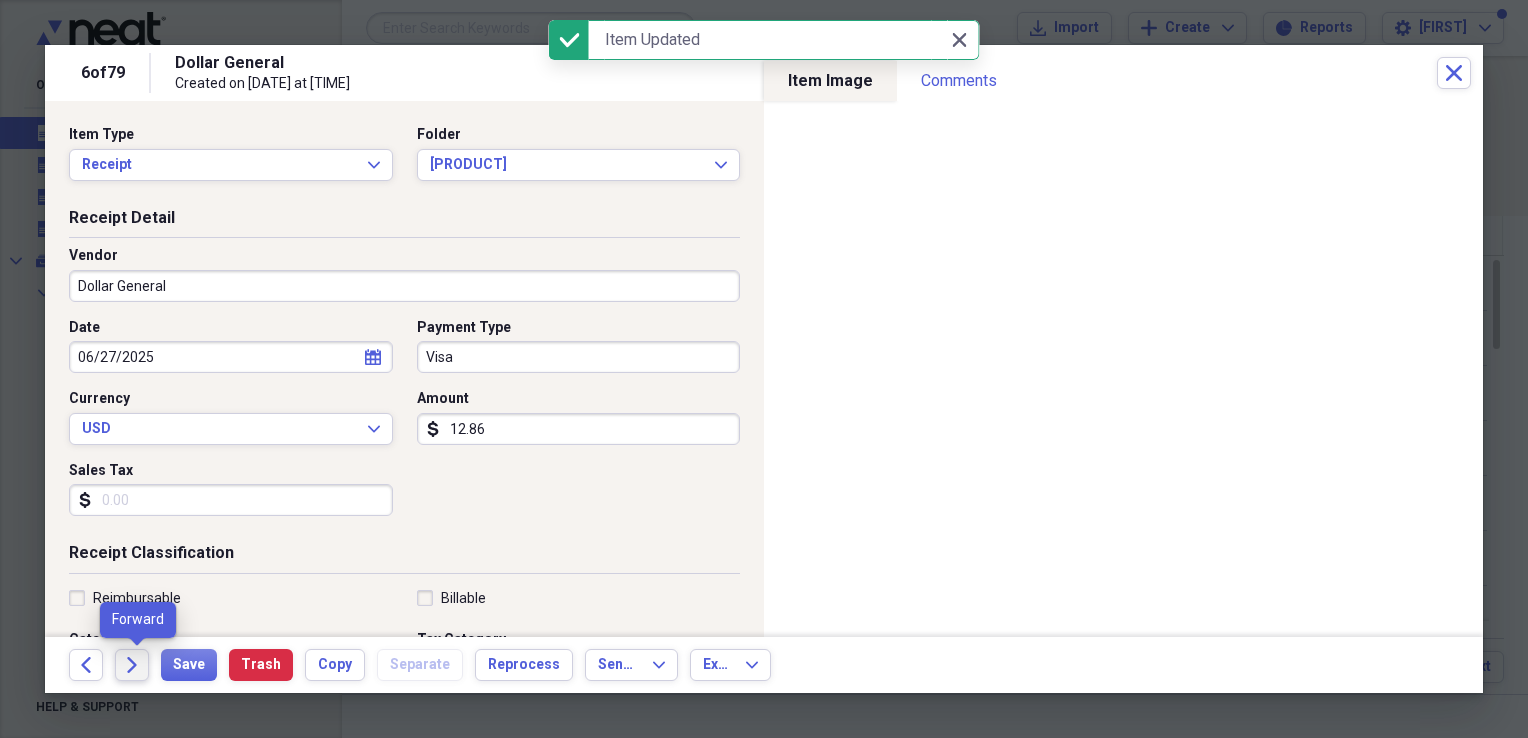 click 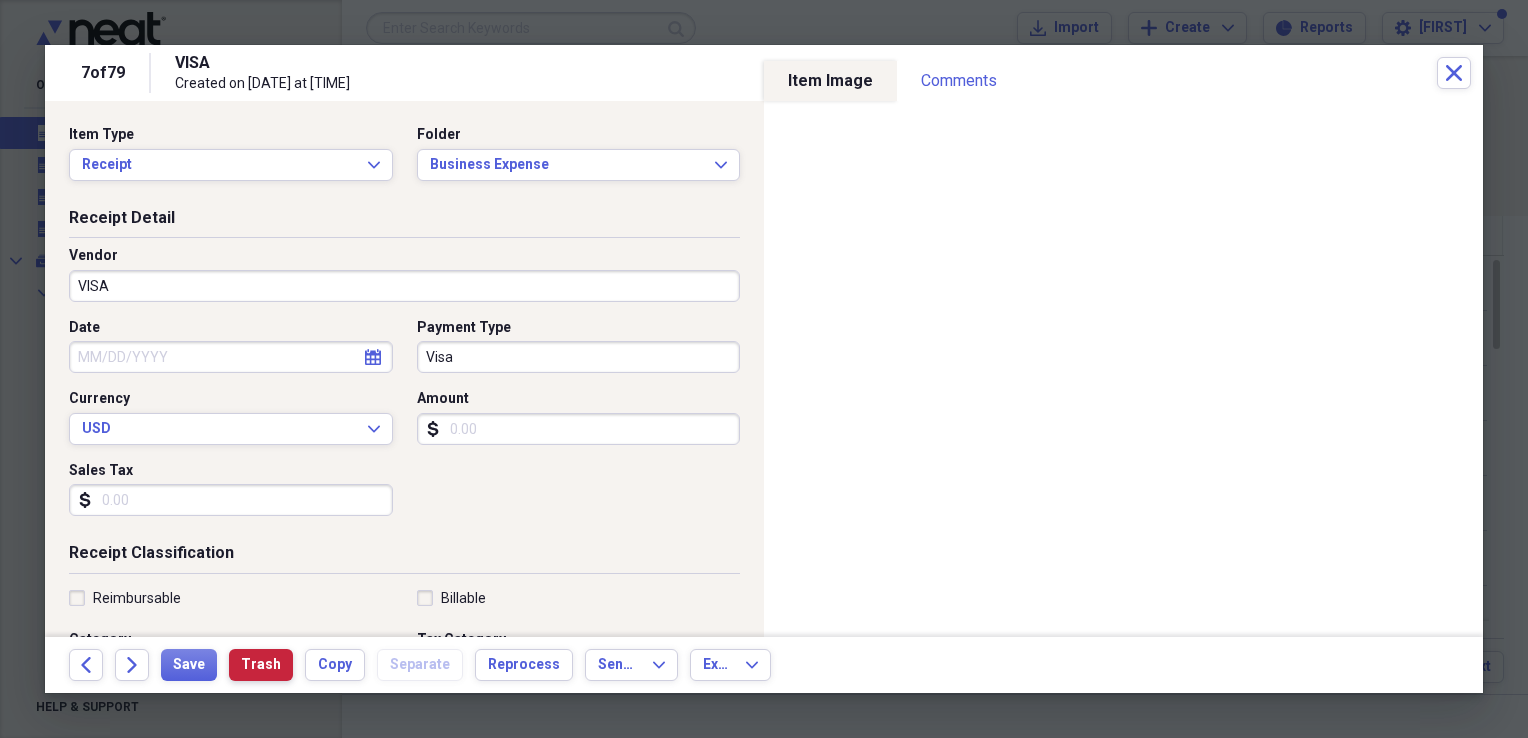 click on "Trash" at bounding box center (261, 665) 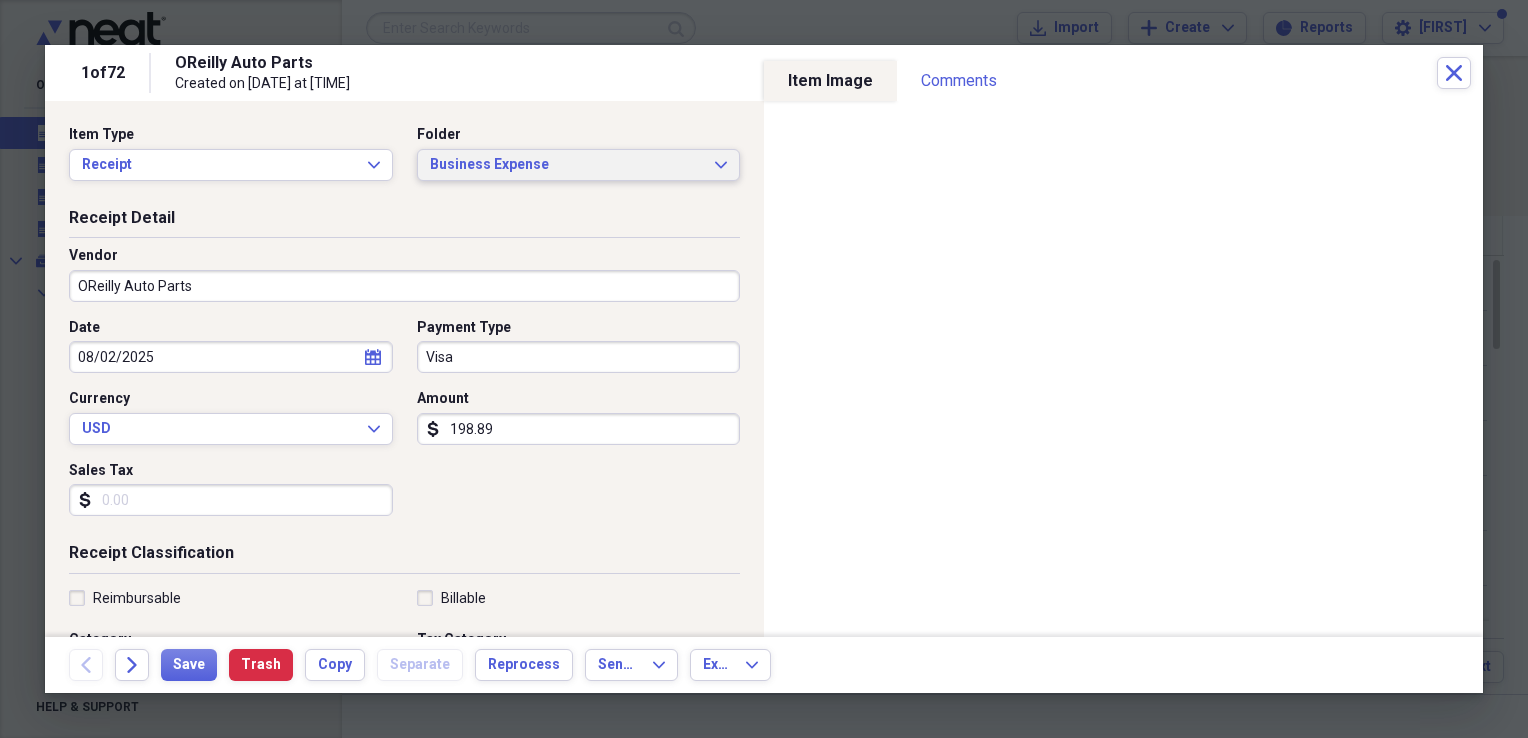 click on "Expand" 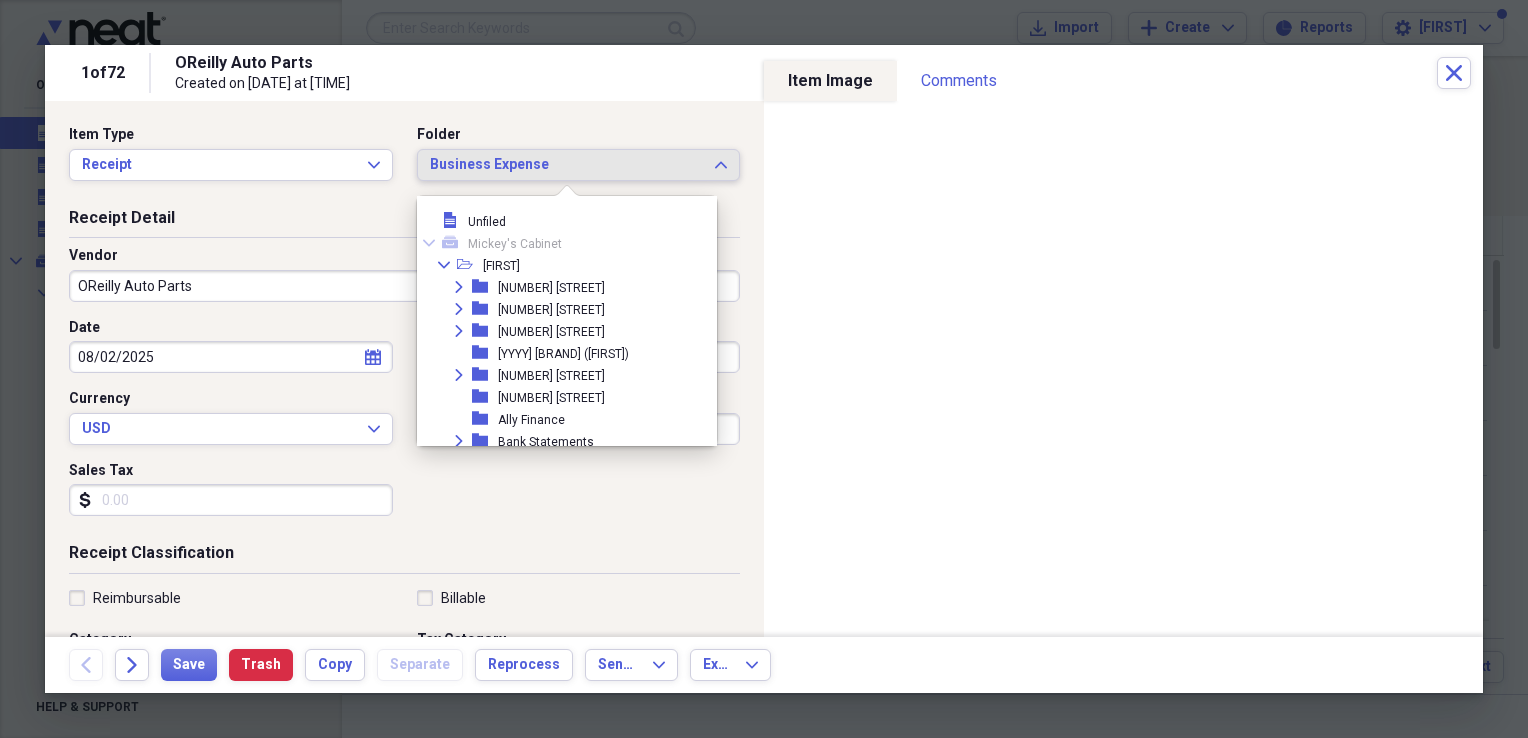 scroll, scrollTop: 209, scrollLeft: 0, axis: vertical 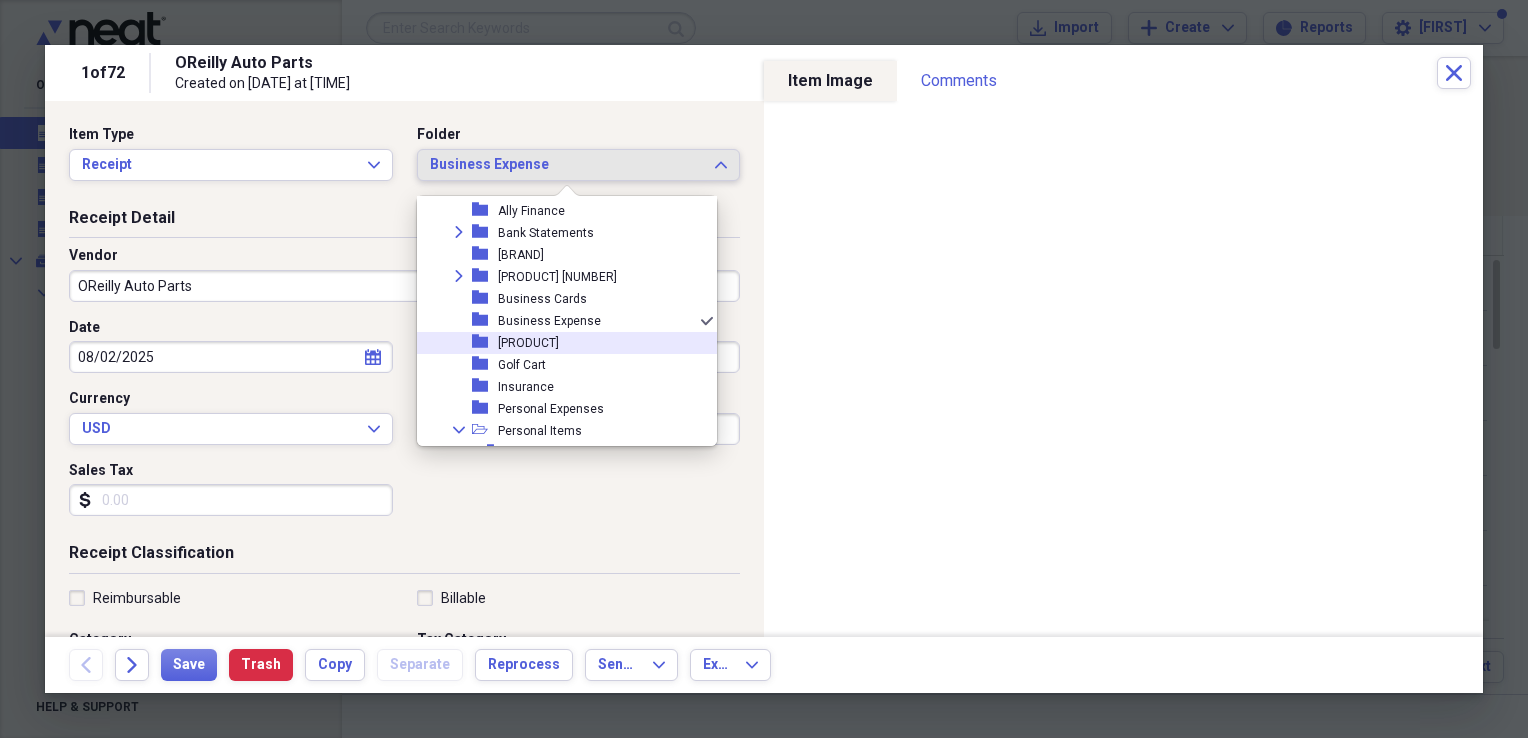 click on "[PRODUCT]" at bounding box center [528, 343] 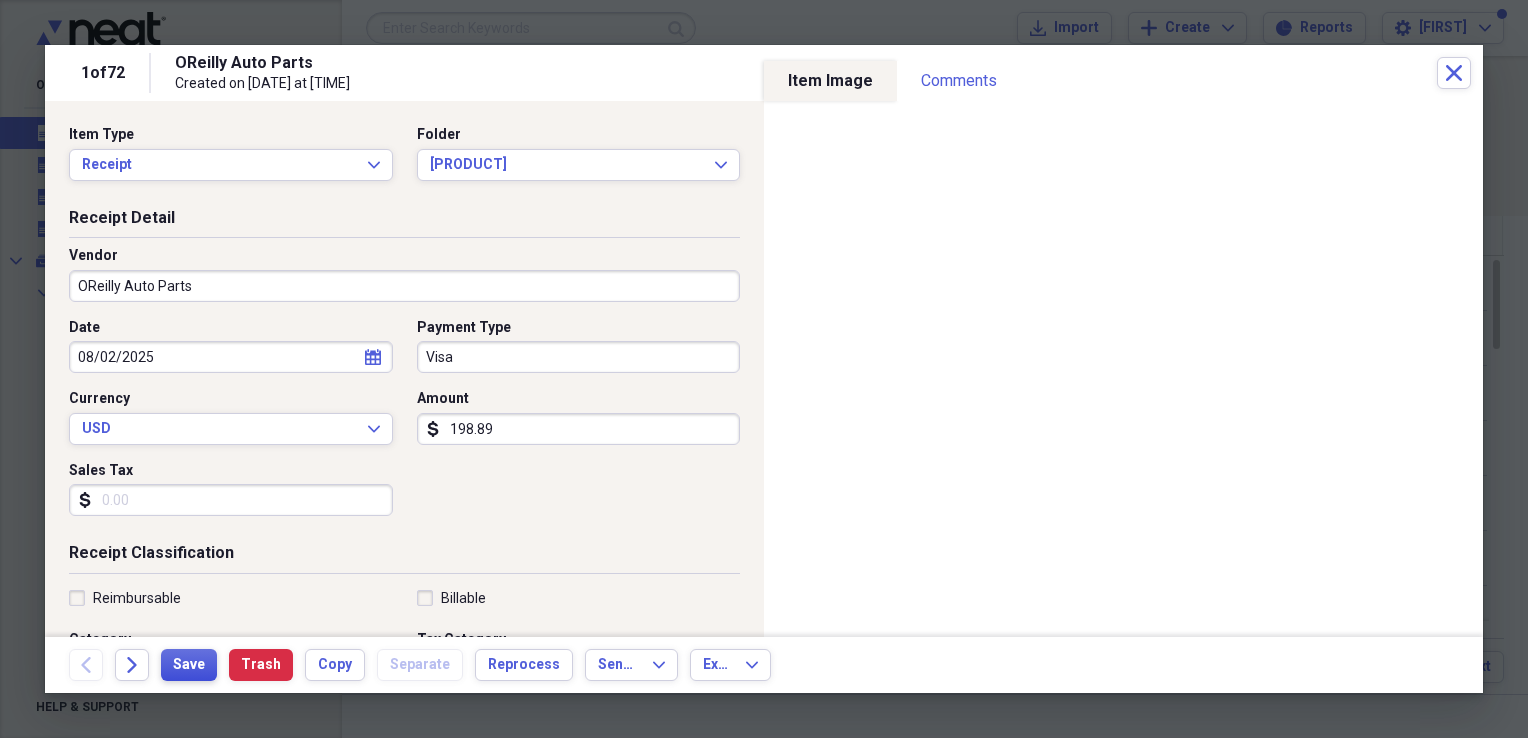 click on "Save" at bounding box center (189, 665) 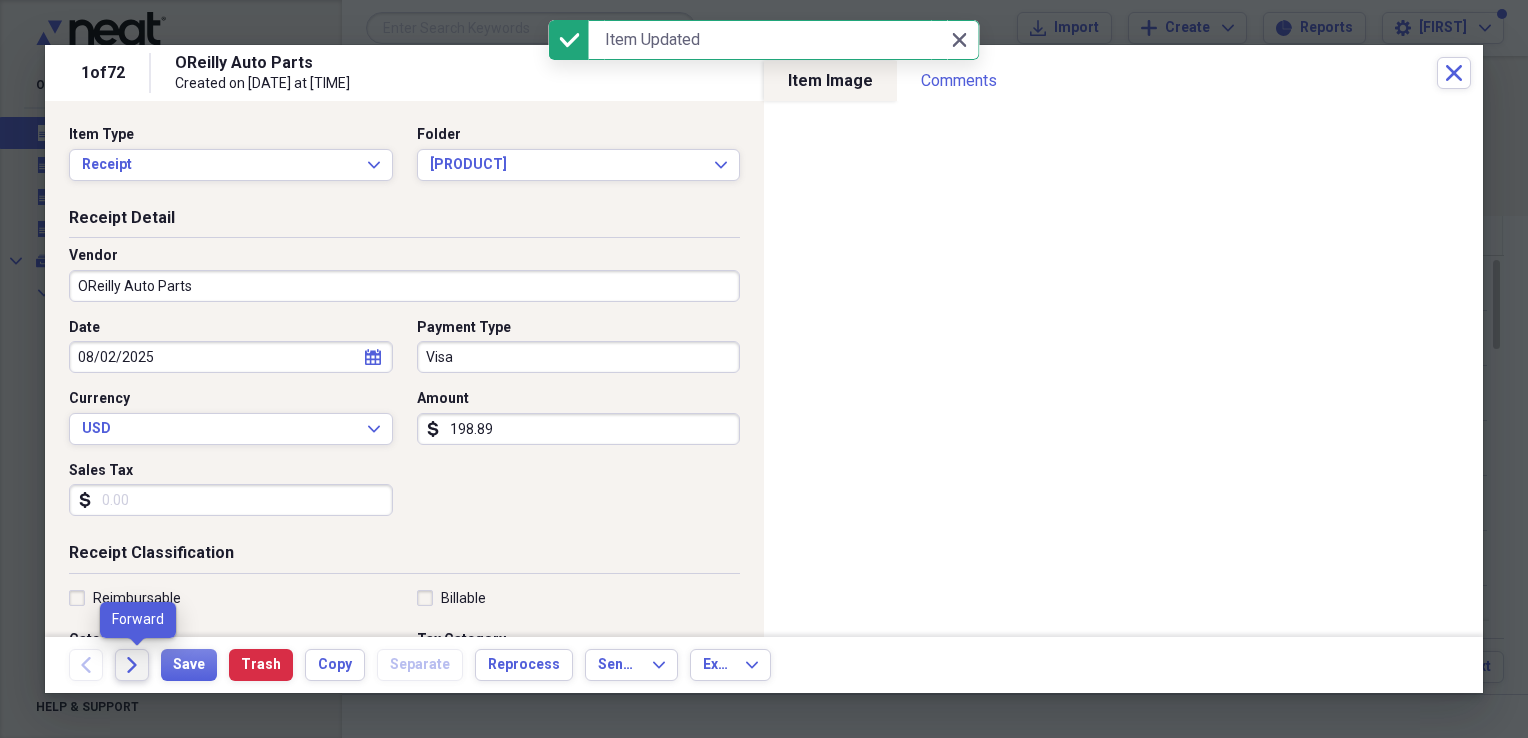 click on "Forward" at bounding box center (132, 665) 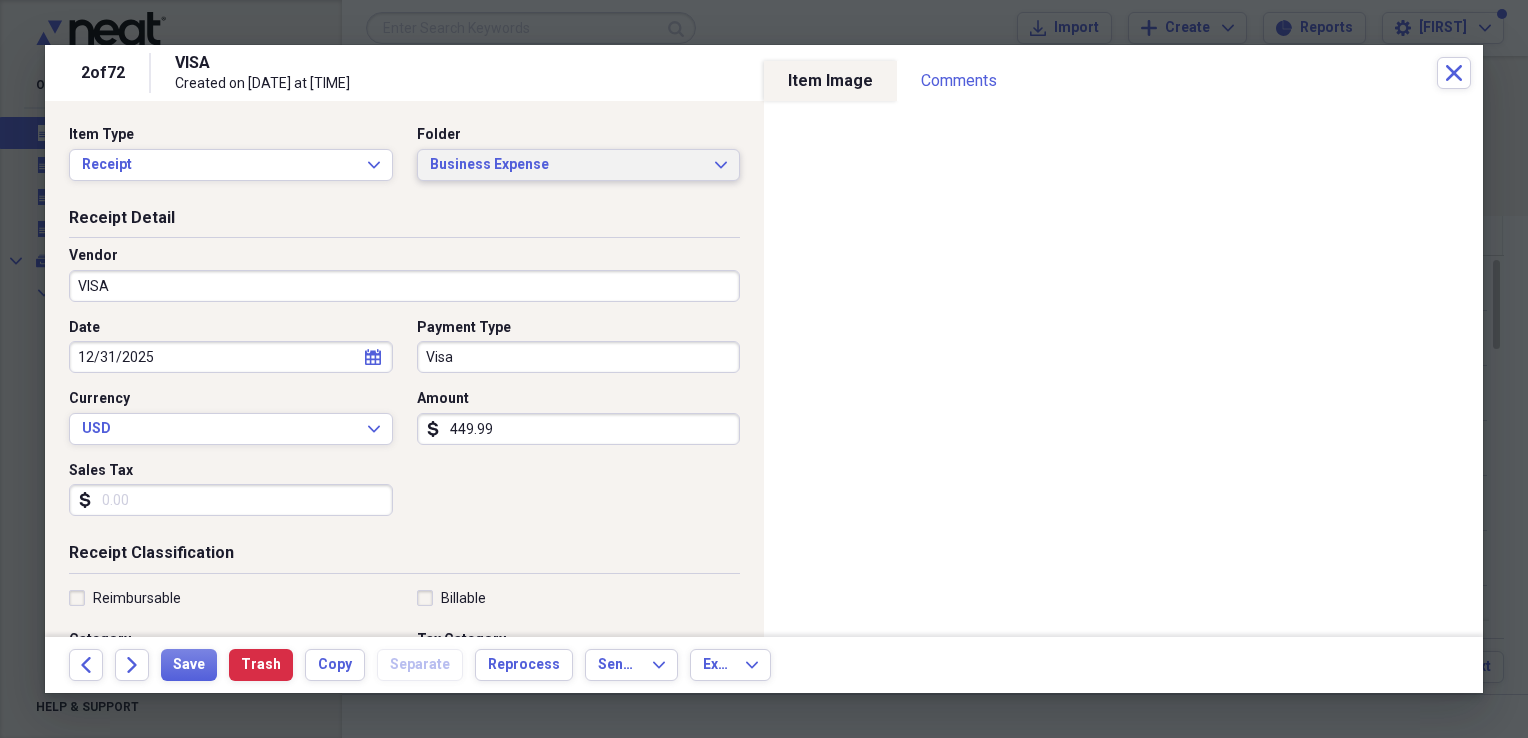 click on "Expand" 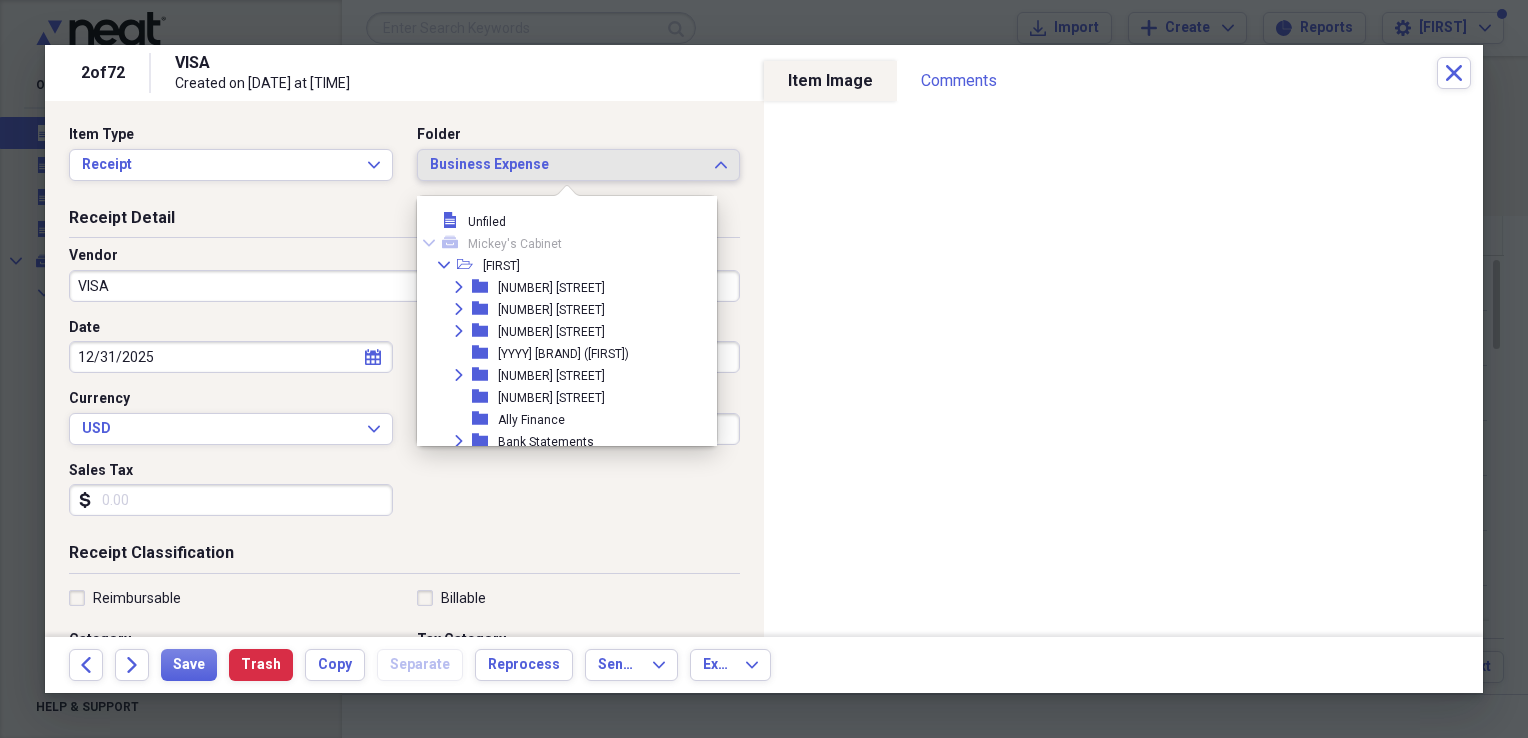 scroll, scrollTop: 209, scrollLeft: 0, axis: vertical 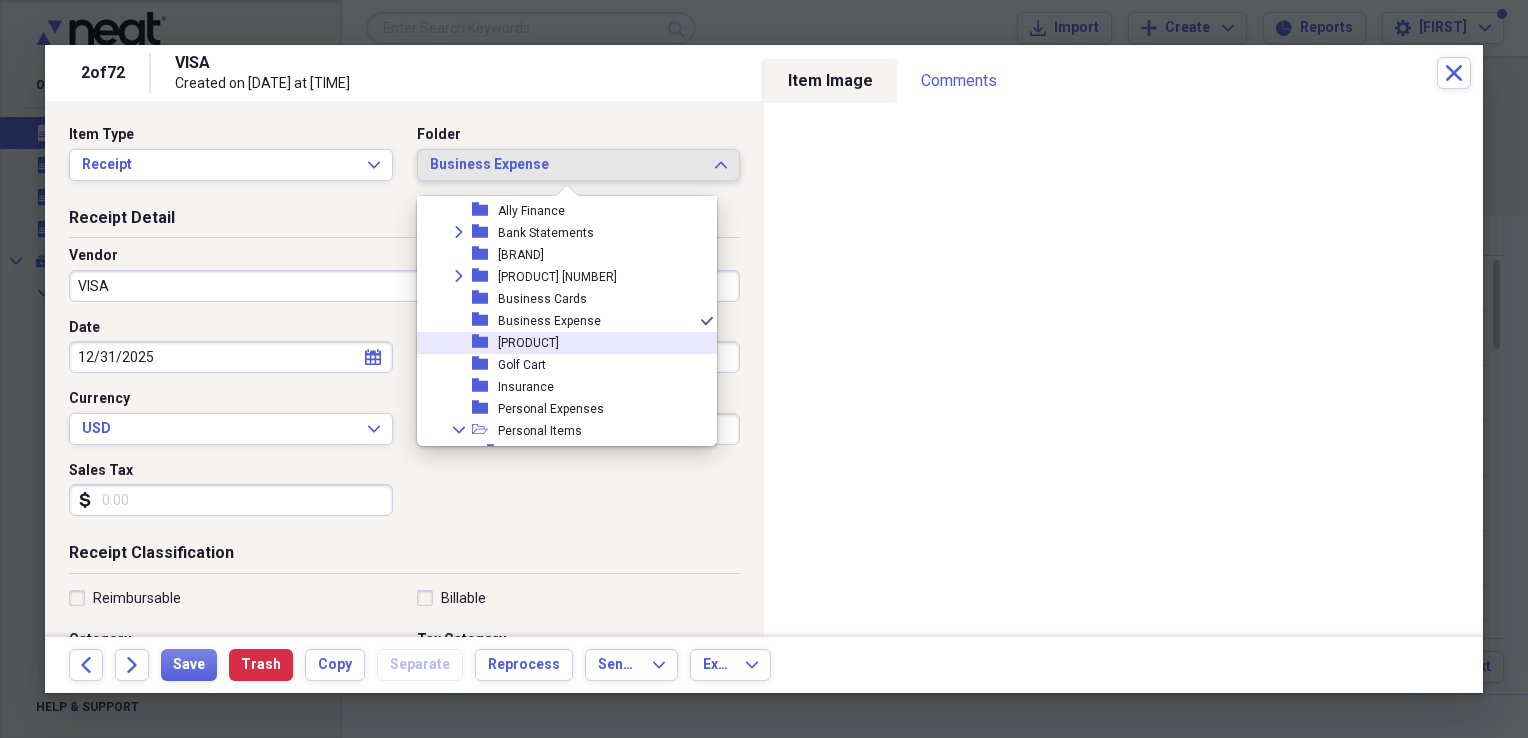 click on "[PRODUCT]" at bounding box center (528, 343) 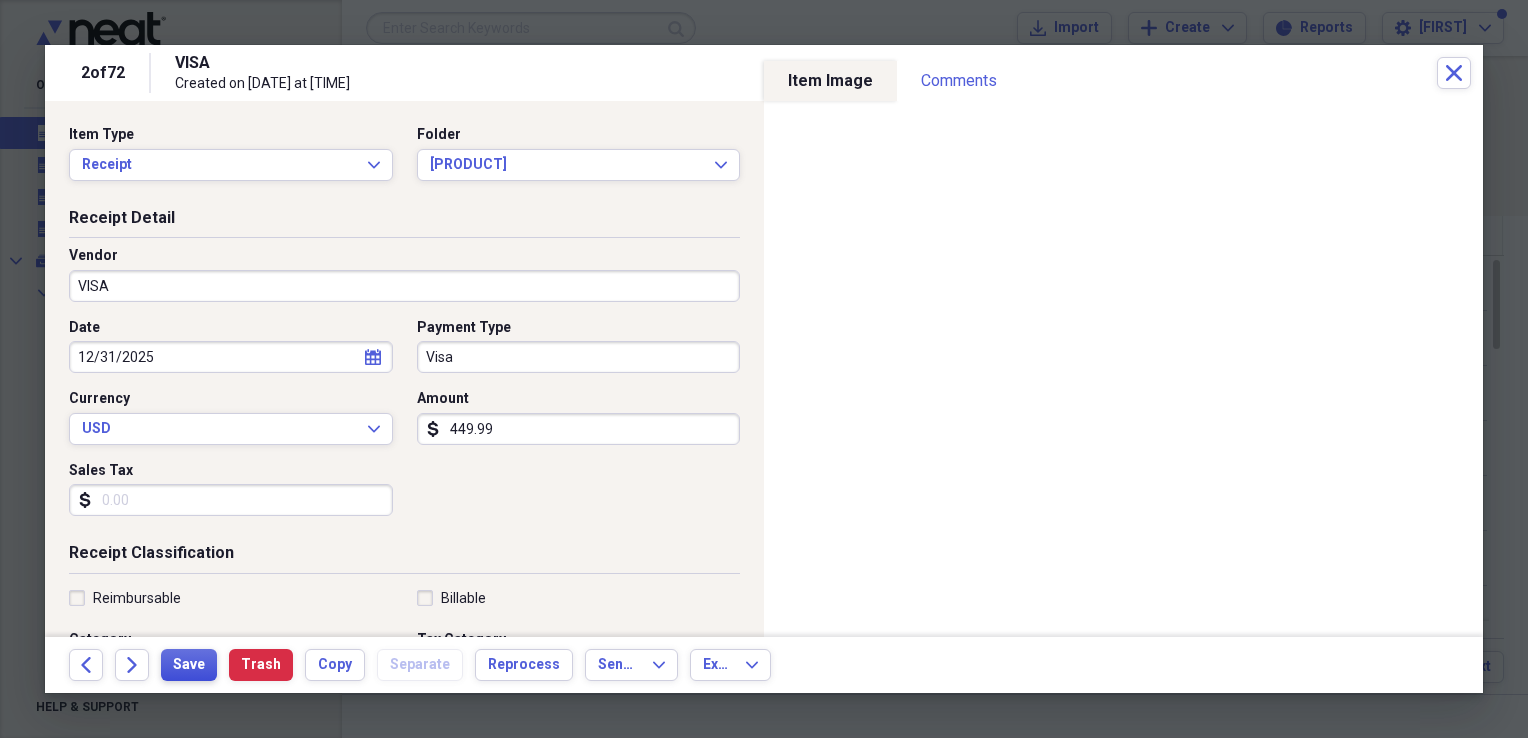 click on "Save" at bounding box center (189, 665) 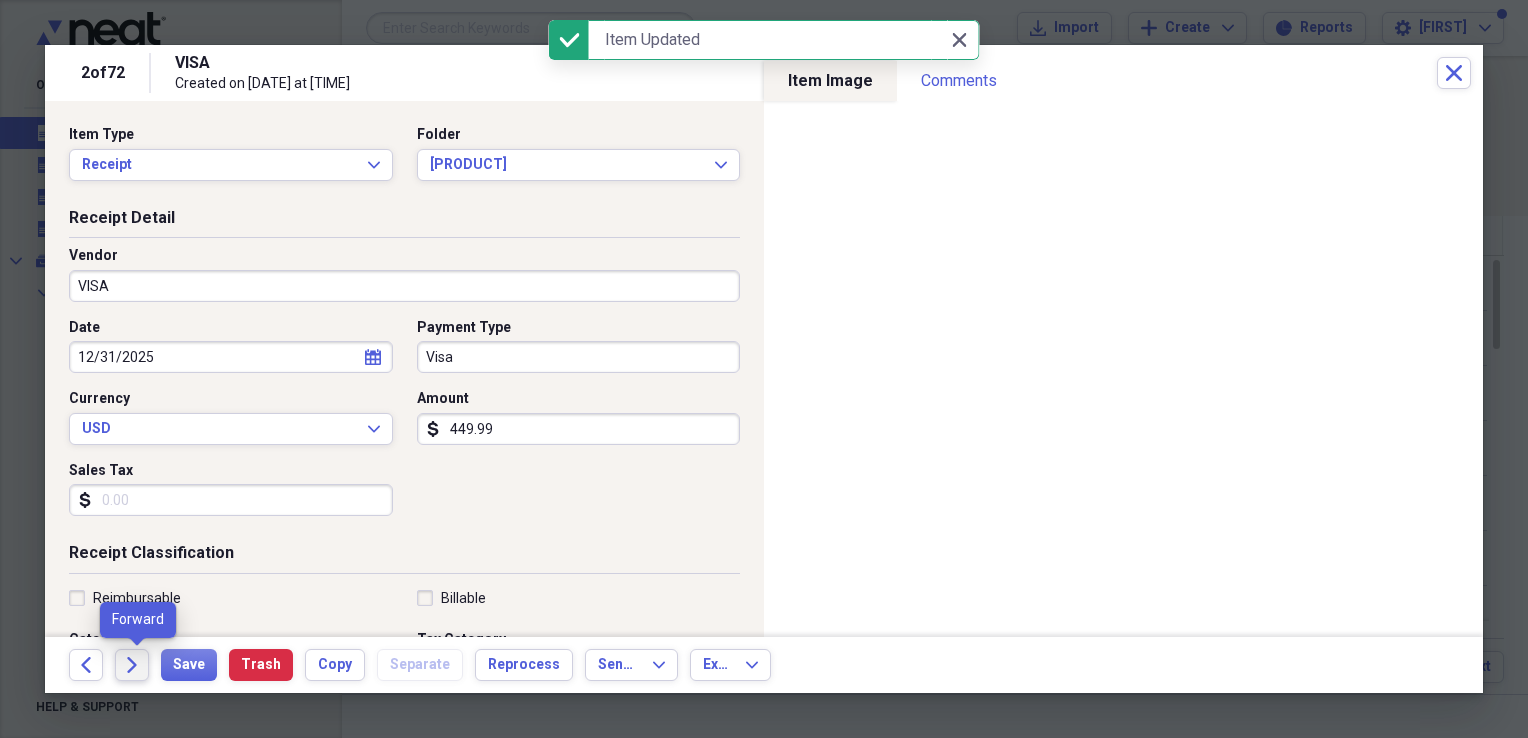 click on "Forward" 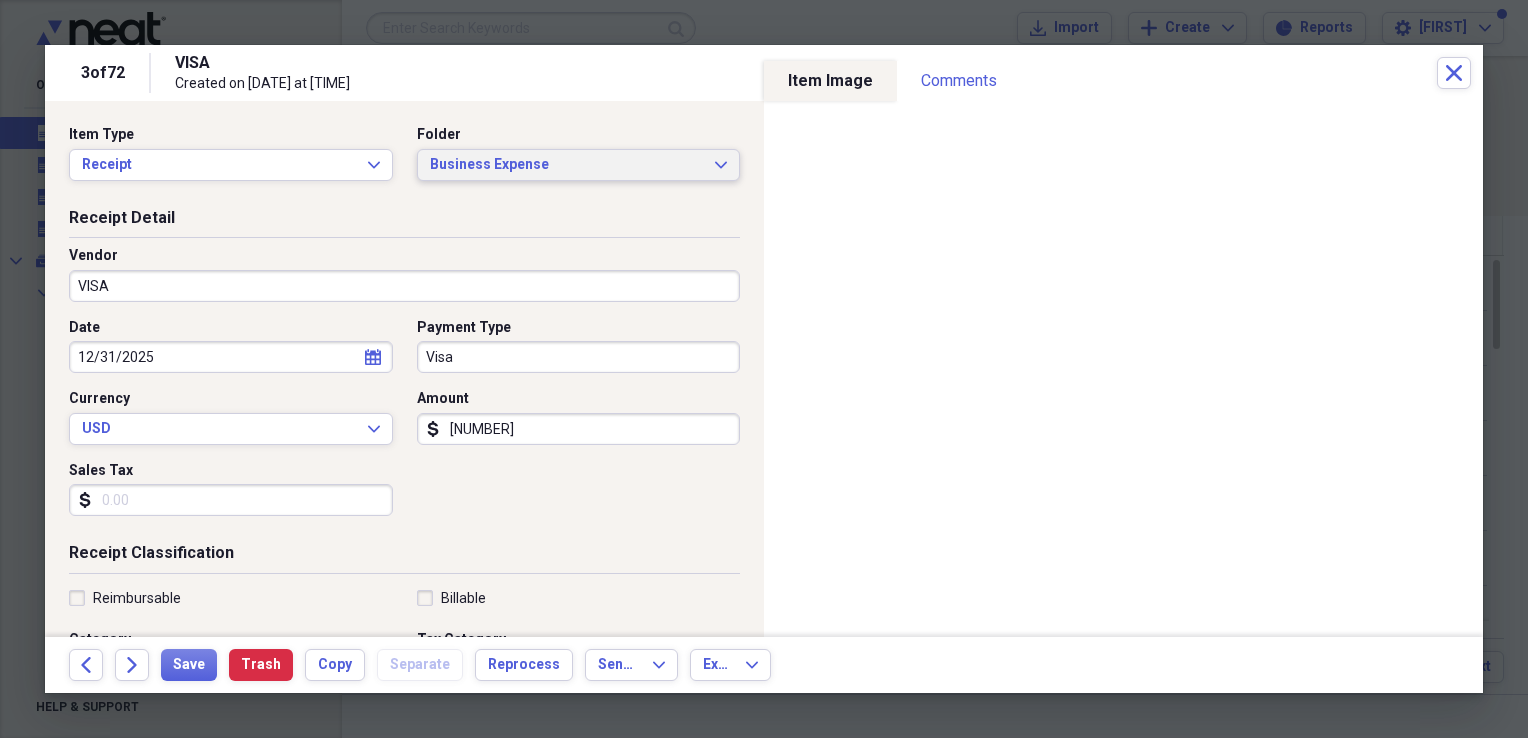 click on "Expand" 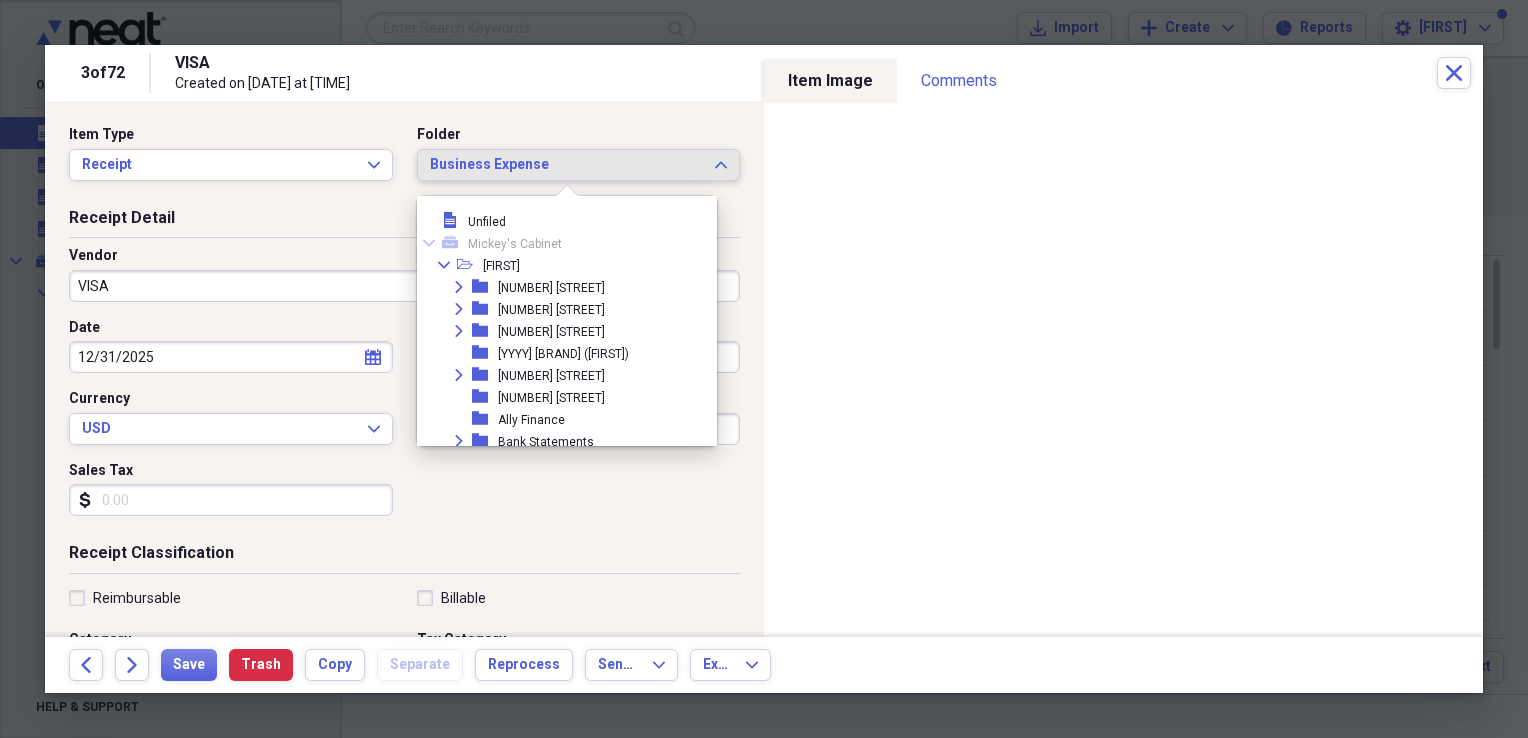 scroll, scrollTop: 209, scrollLeft: 0, axis: vertical 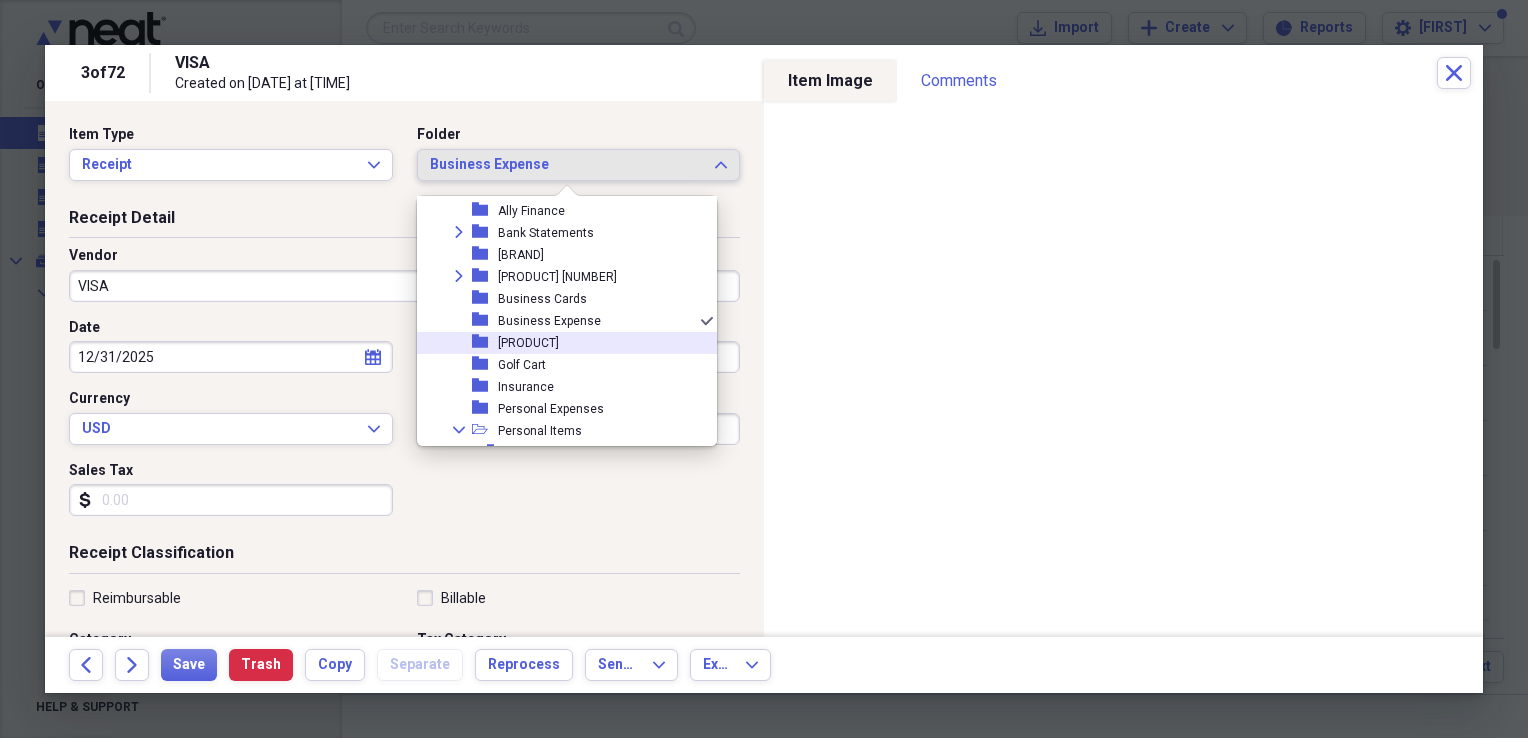 click on "[PRODUCT]" at bounding box center [528, 343] 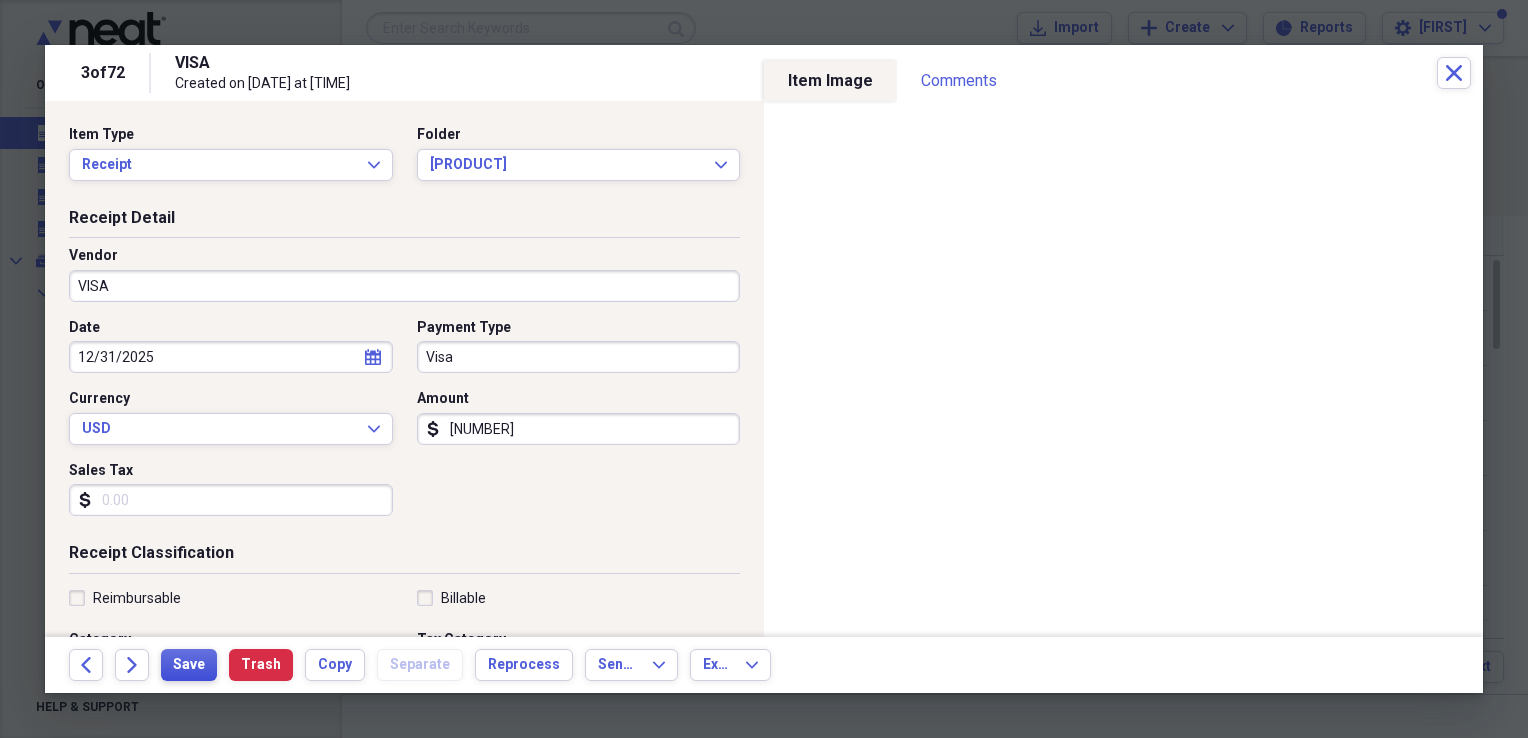click on "Save" at bounding box center [189, 665] 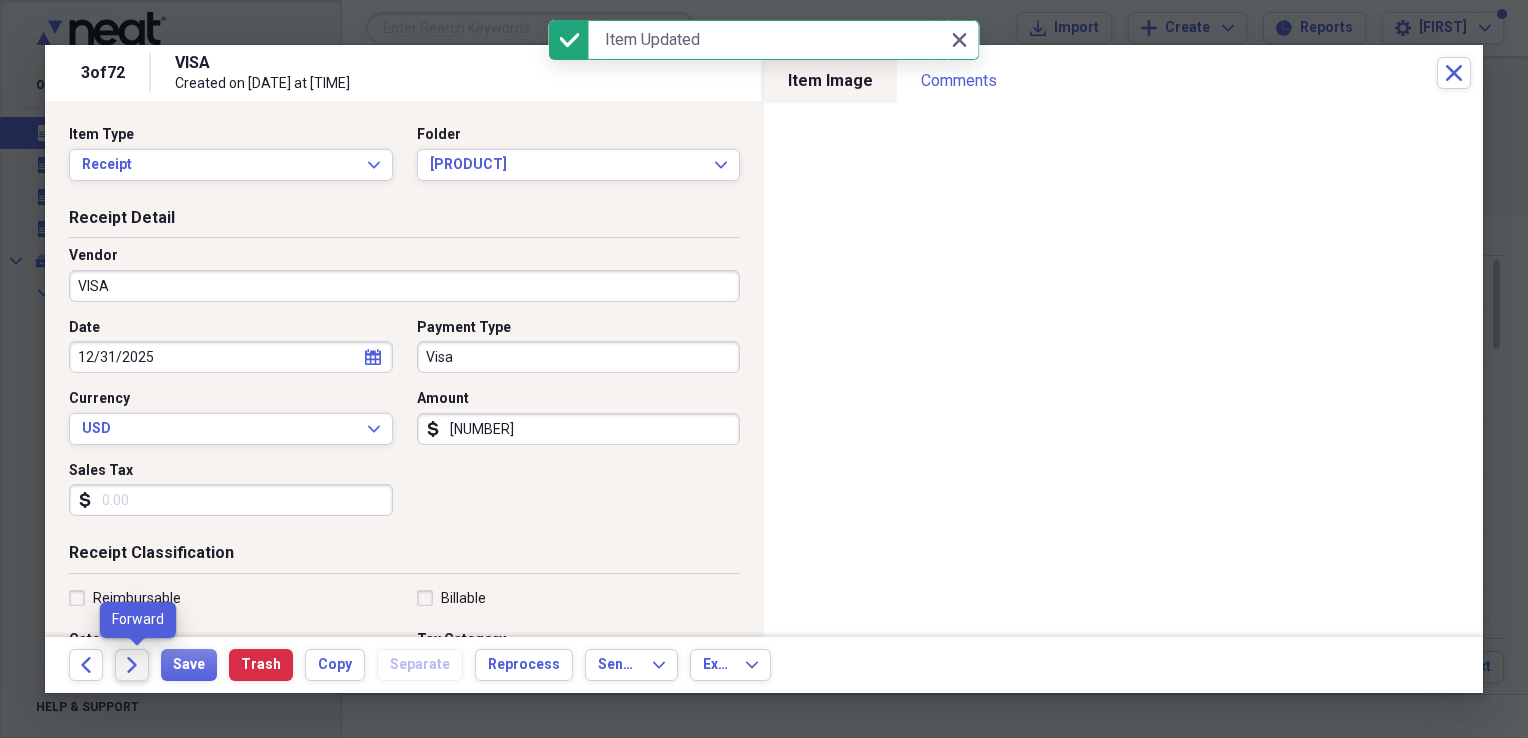 click 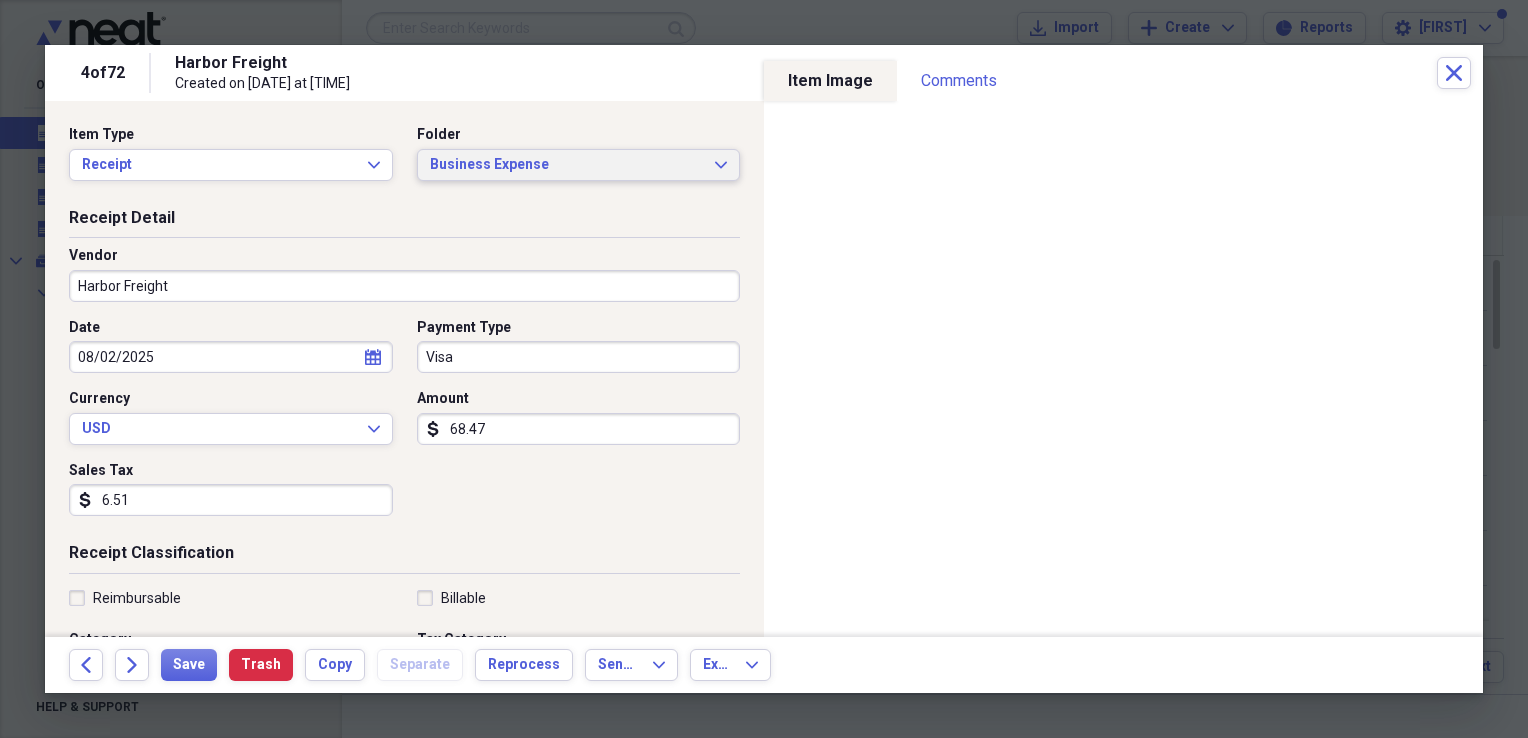 click on "Business Expense Expand" at bounding box center (579, 165) 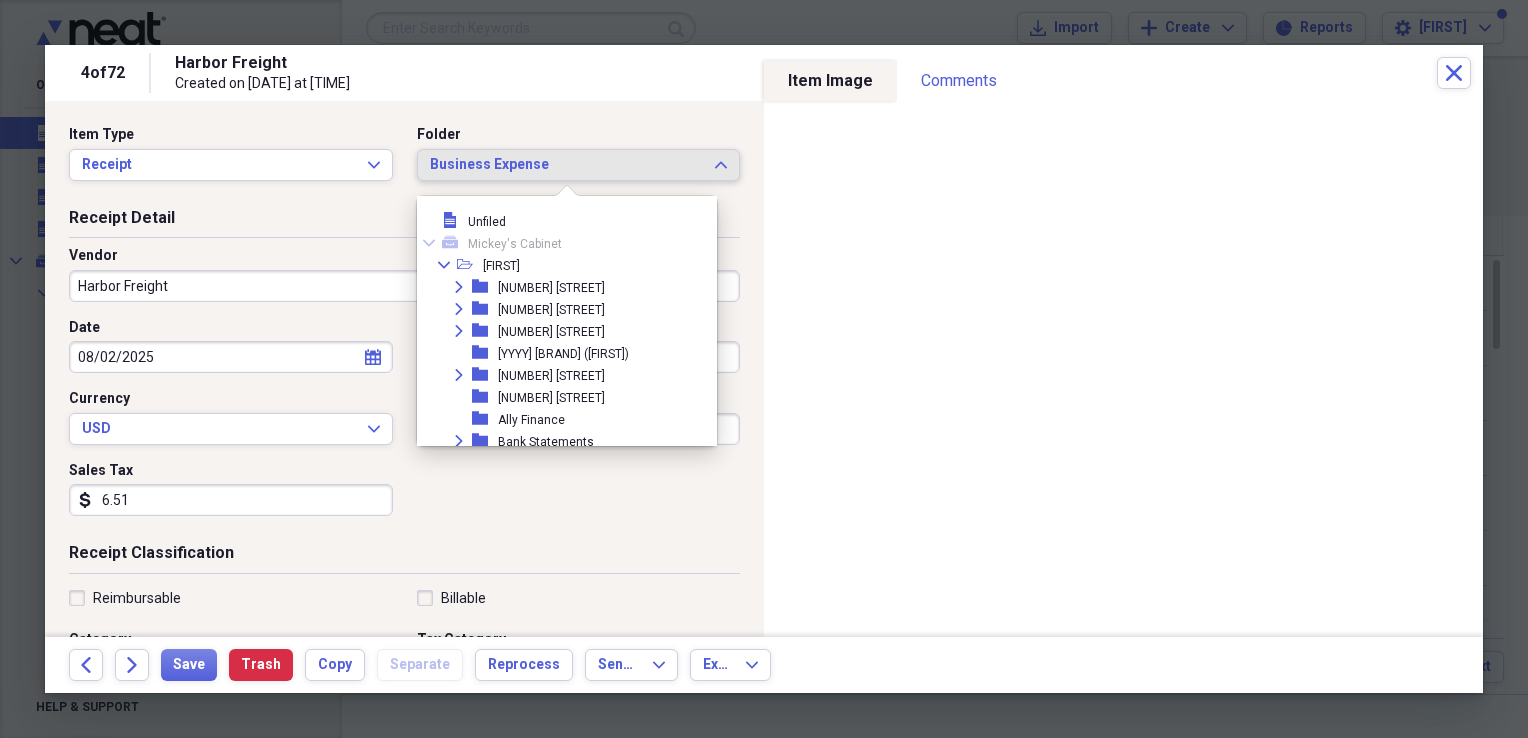 scroll, scrollTop: 209, scrollLeft: 0, axis: vertical 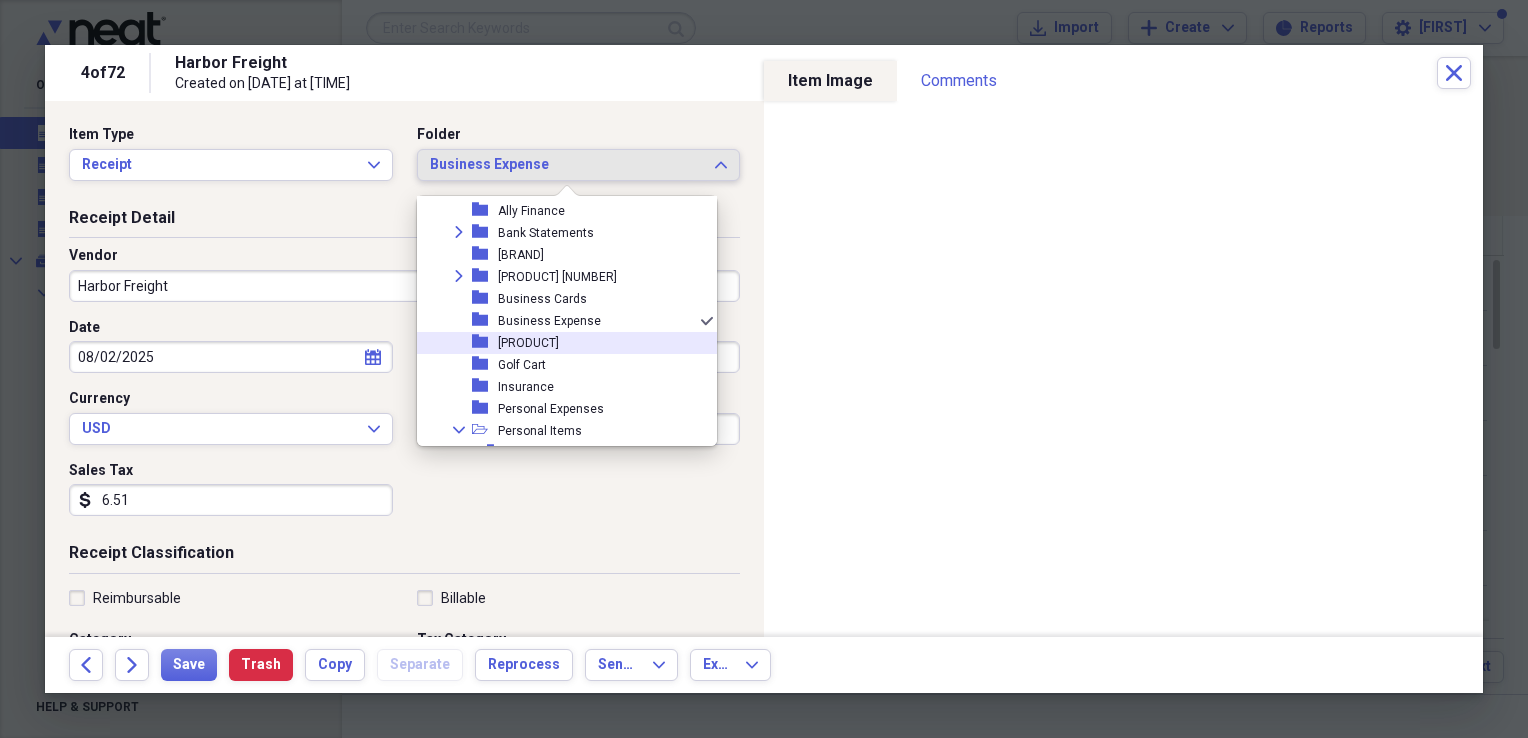 click on "[PRODUCT]" at bounding box center (528, 343) 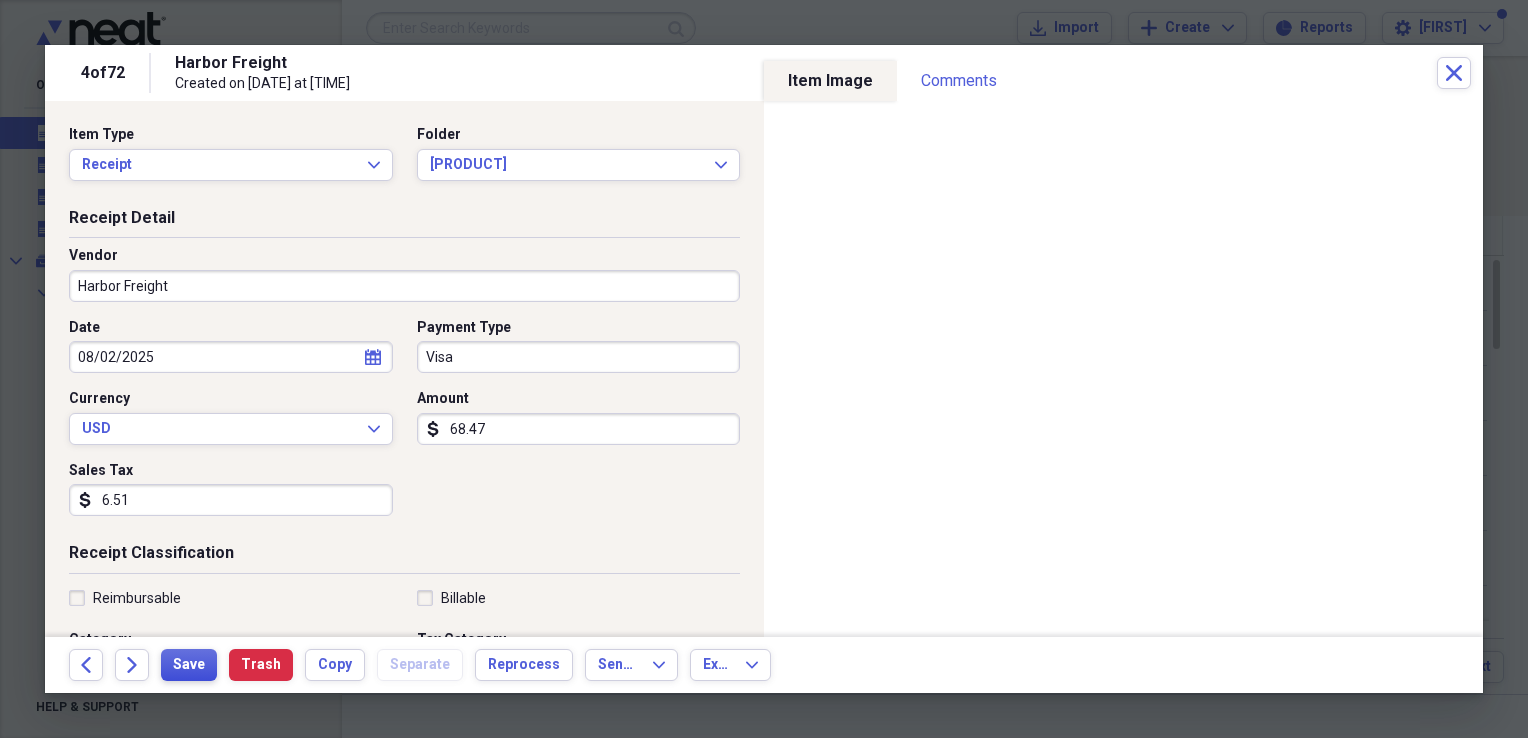 click on "Save" at bounding box center [189, 665] 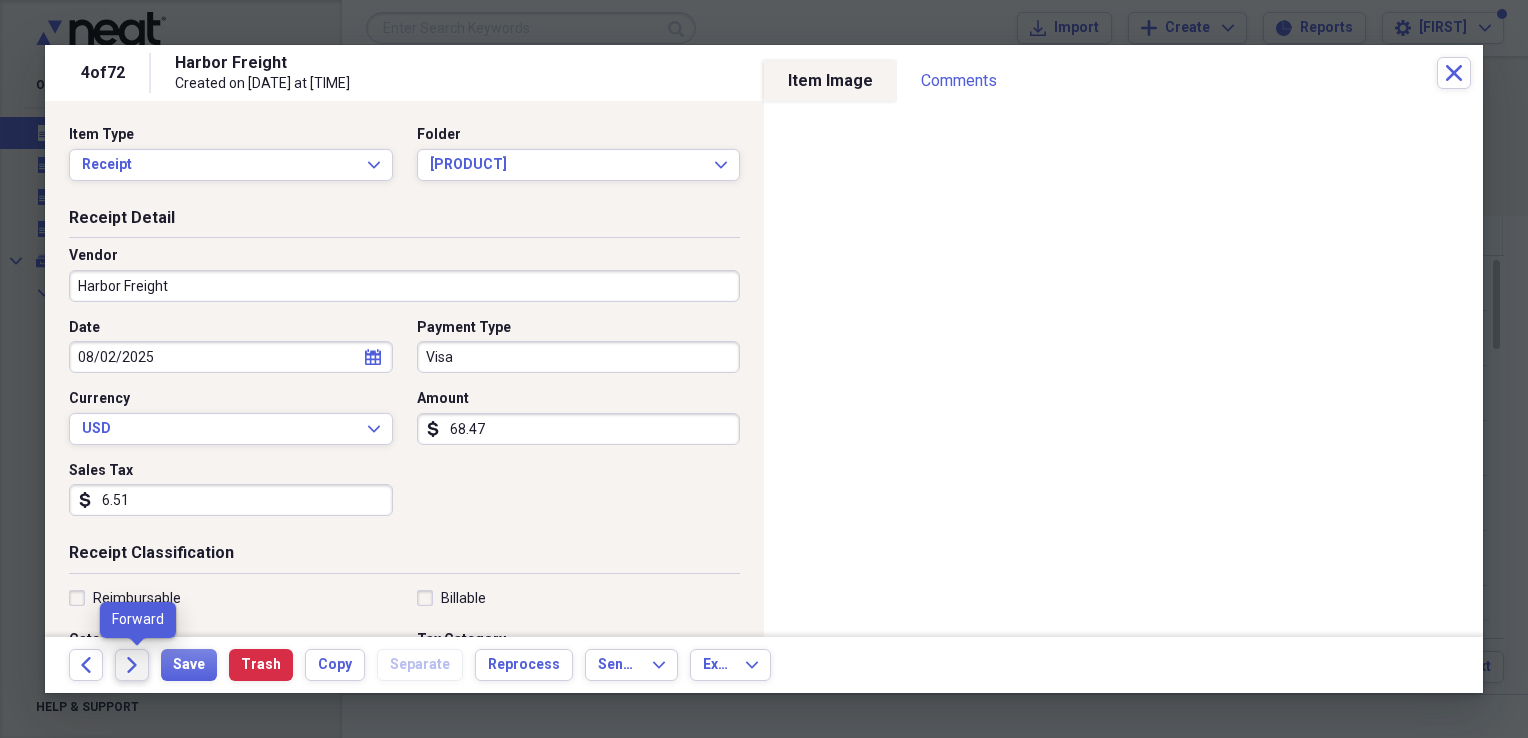 click on "Forward" 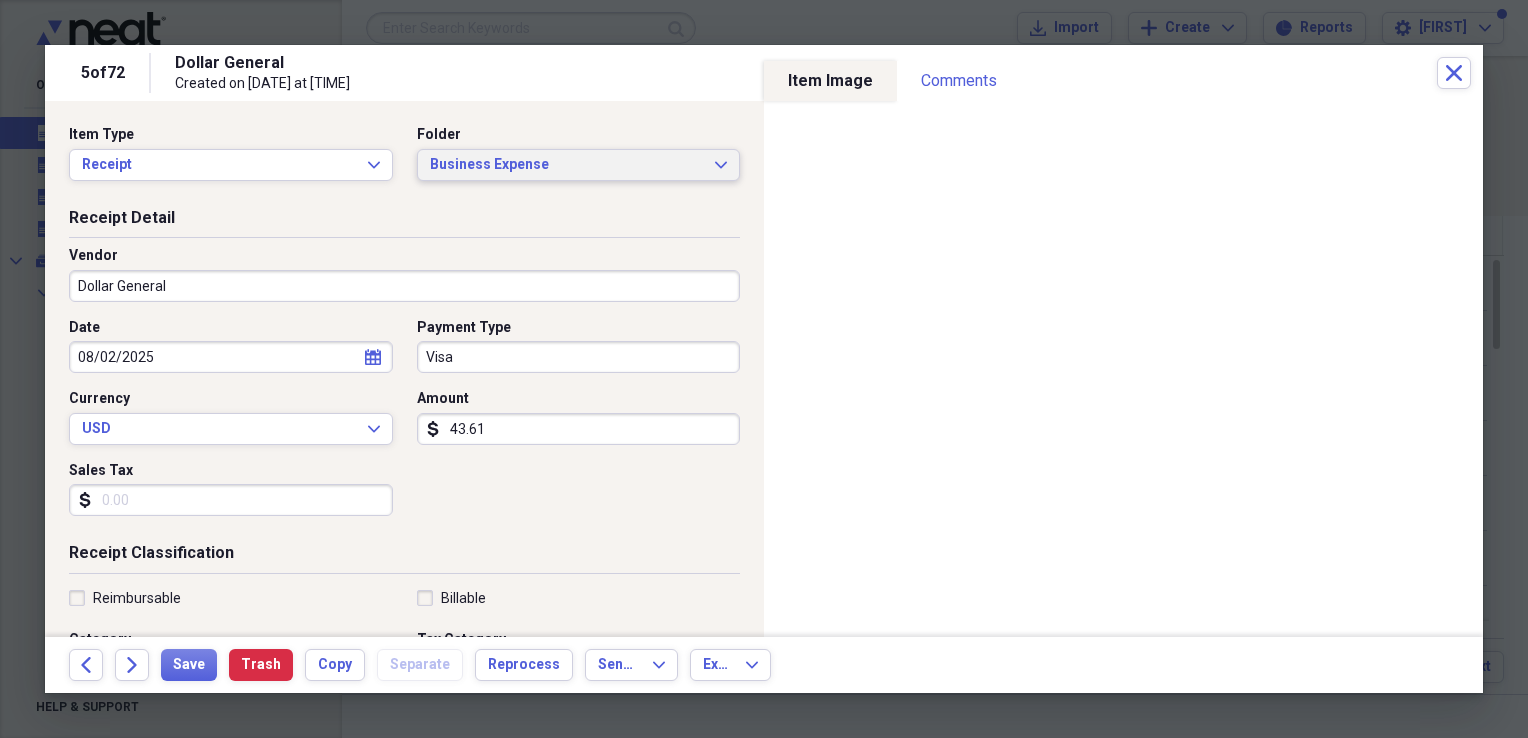 click on "Expand" 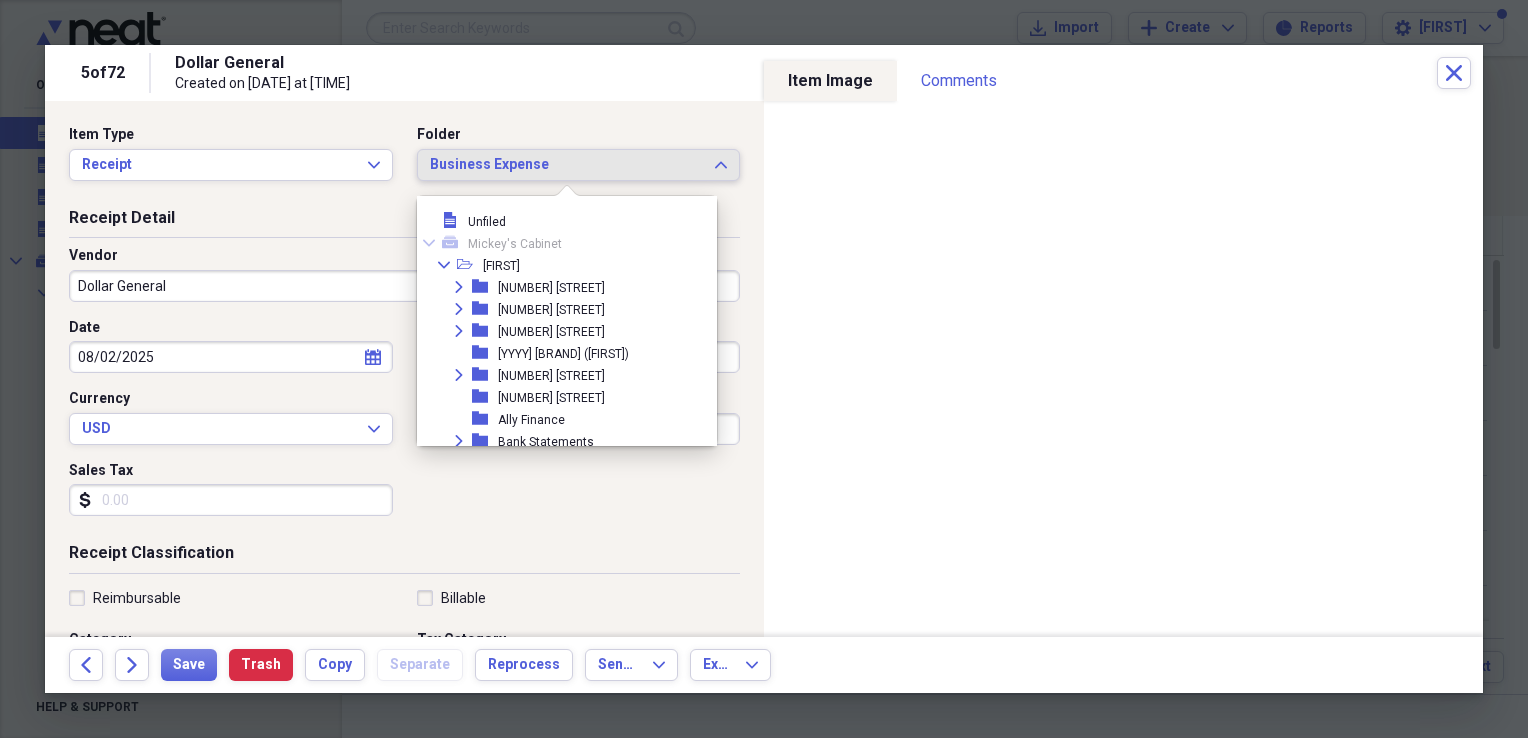 scroll, scrollTop: 209, scrollLeft: 0, axis: vertical 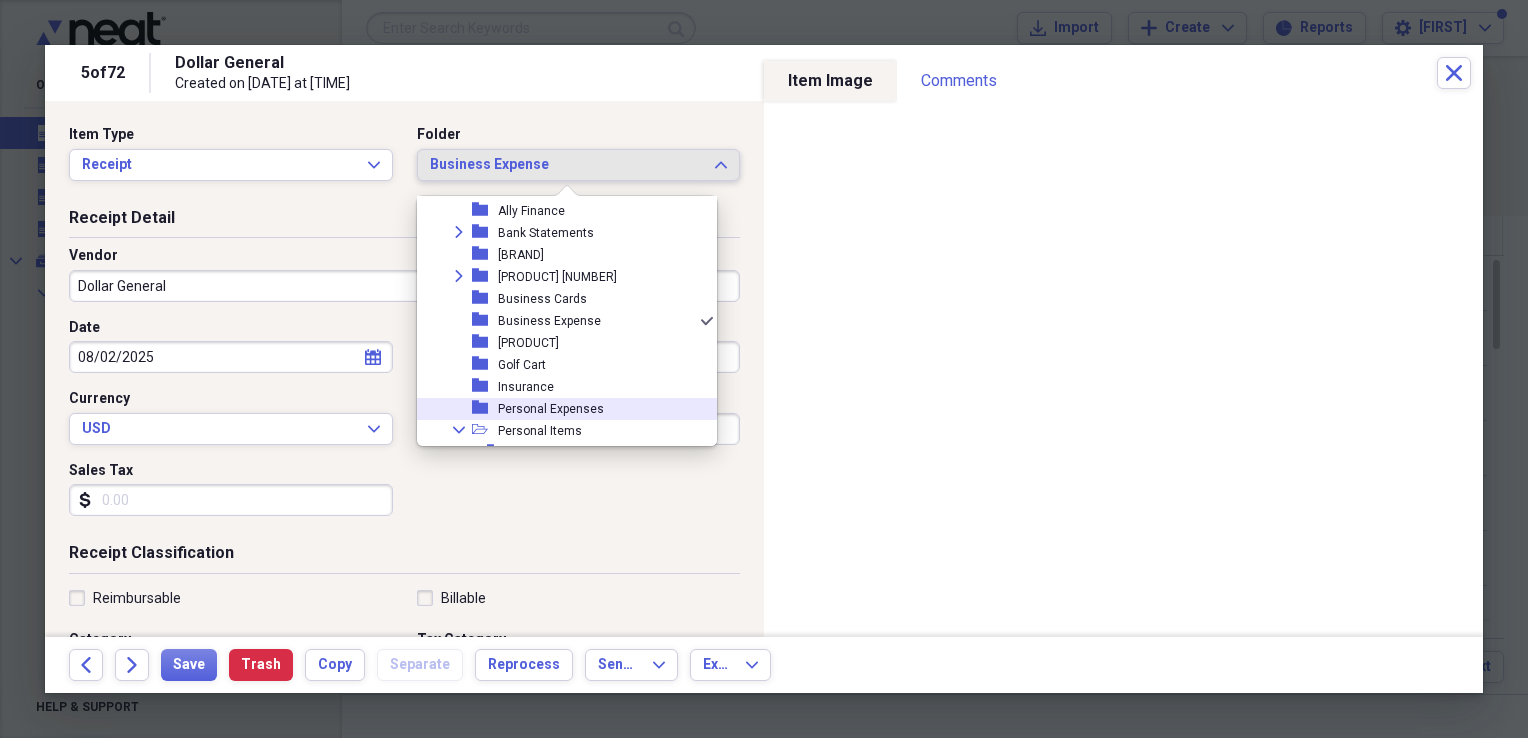 click on "Personal Expenses" at bounding box center (551, 409) 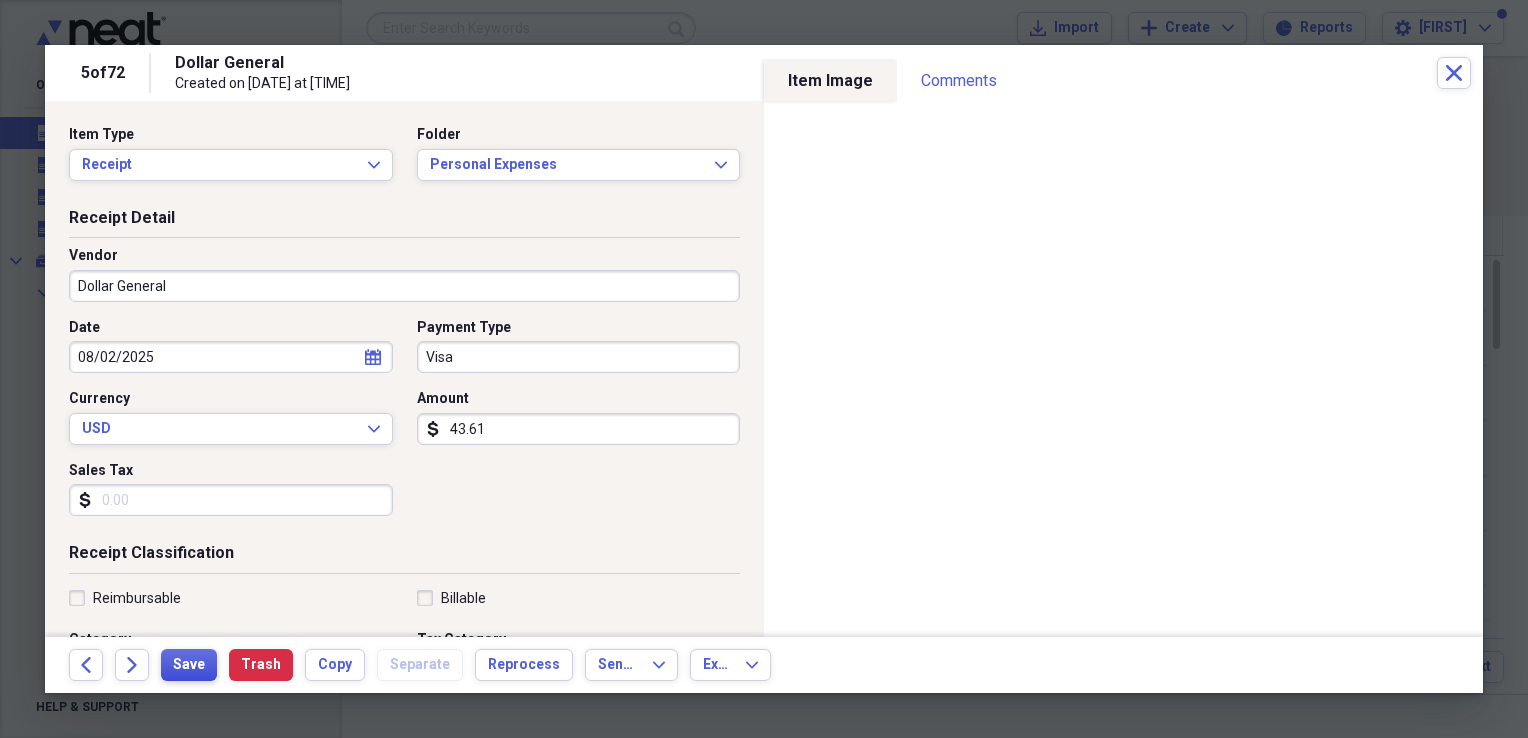 click on "Save" at bounding box center [189, 665] 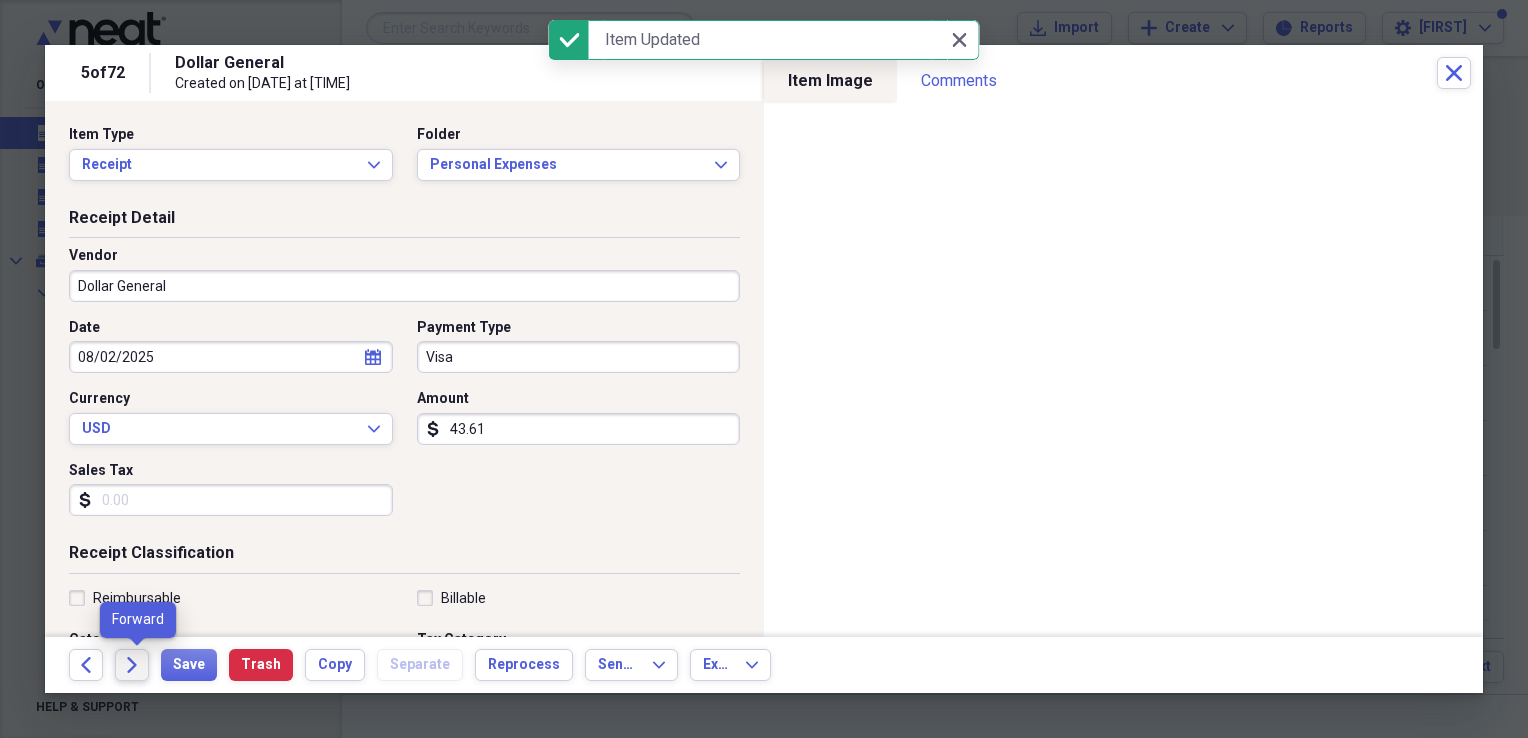 click 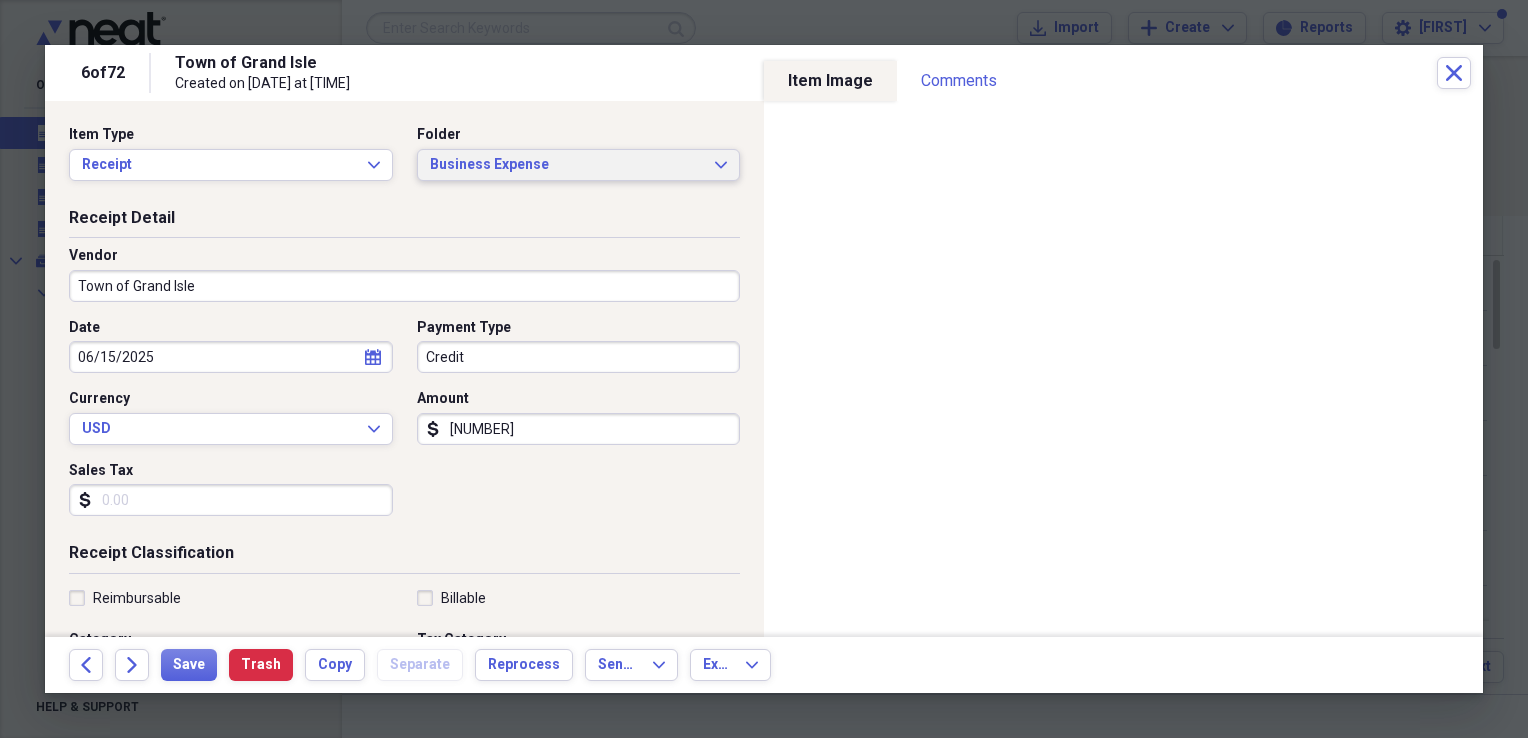 click on "Expand" 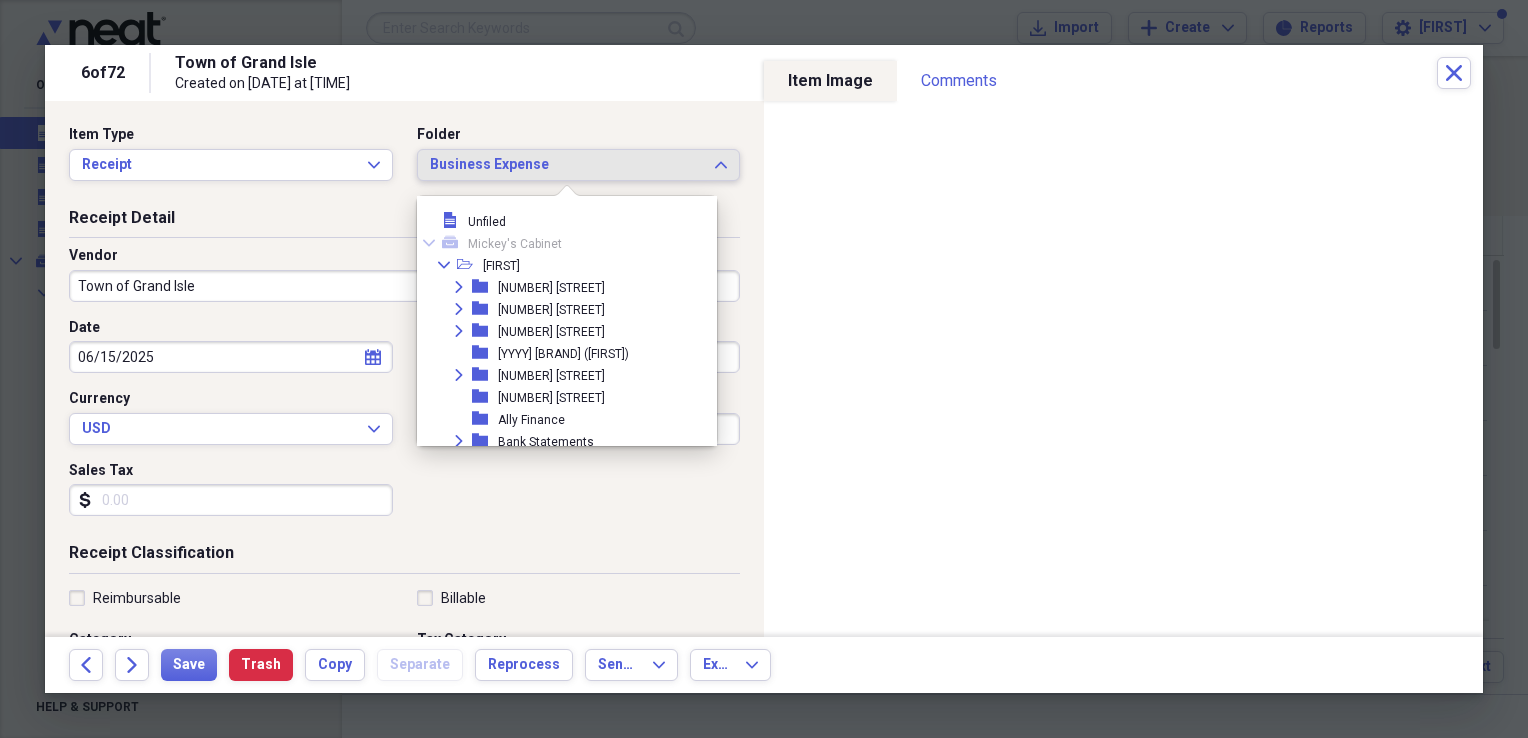 scroll, scrollTop: 209, scrollLeft: 0, axis: vertical 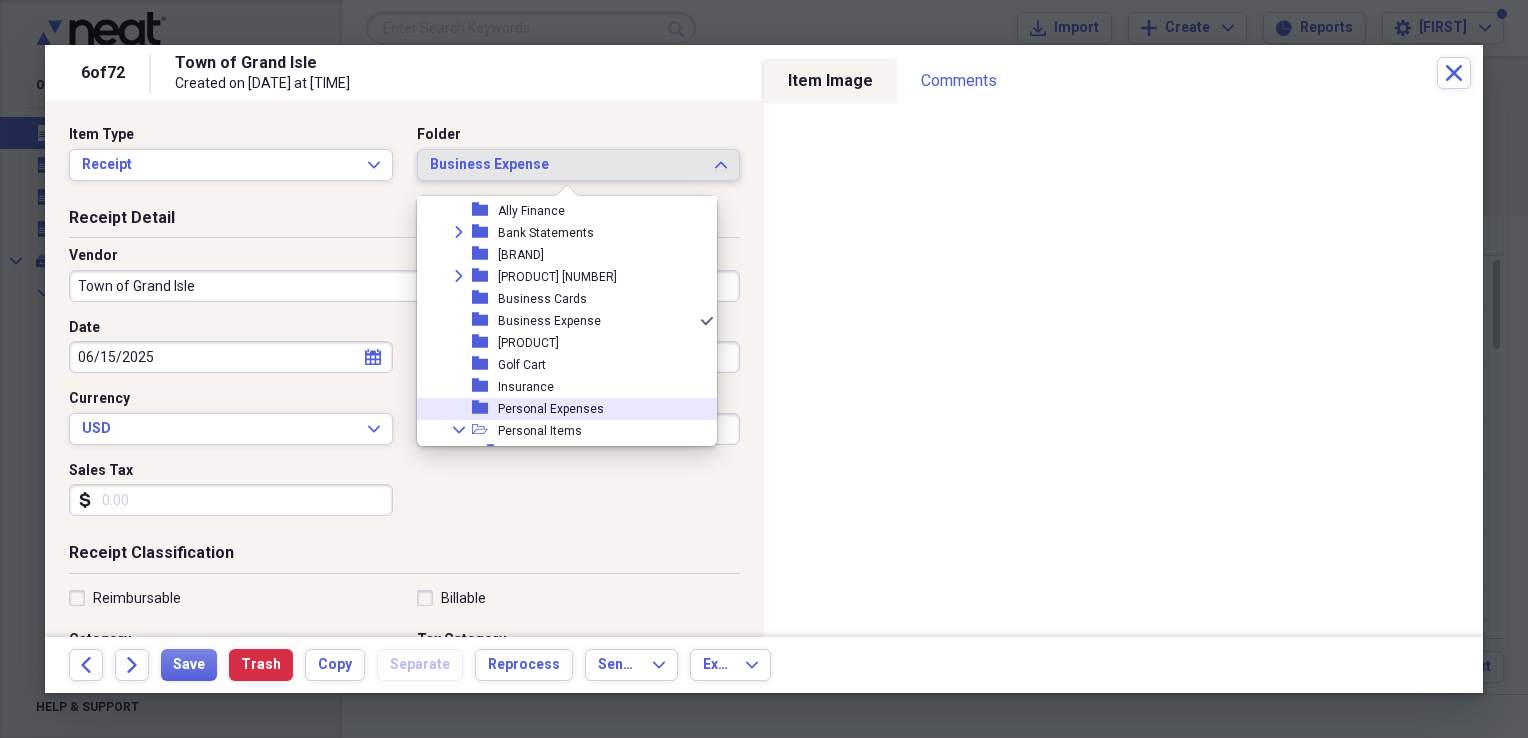 click on "Personal Expenses" at bounding box center [551, 409] 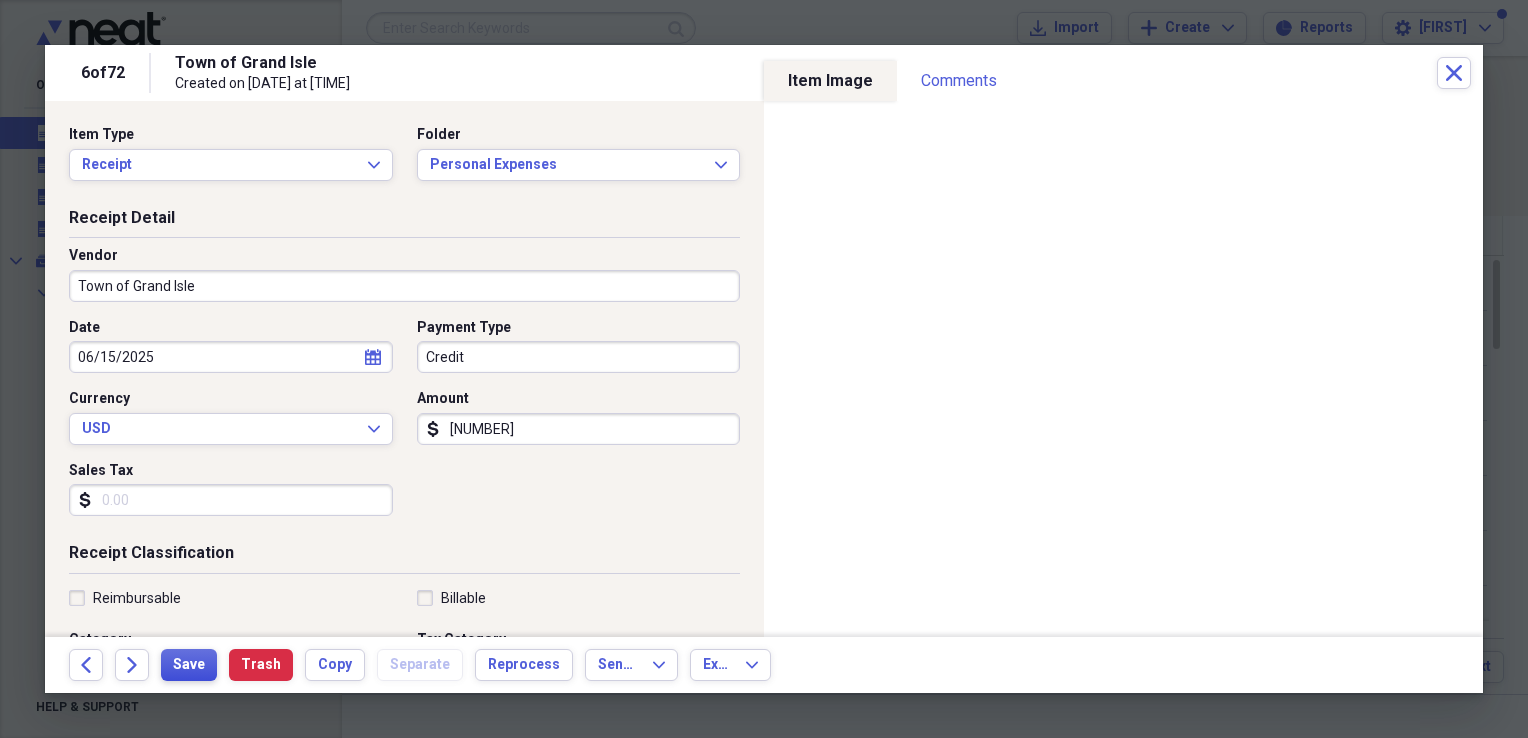 click on "Save" at bounding box center (189, 665) 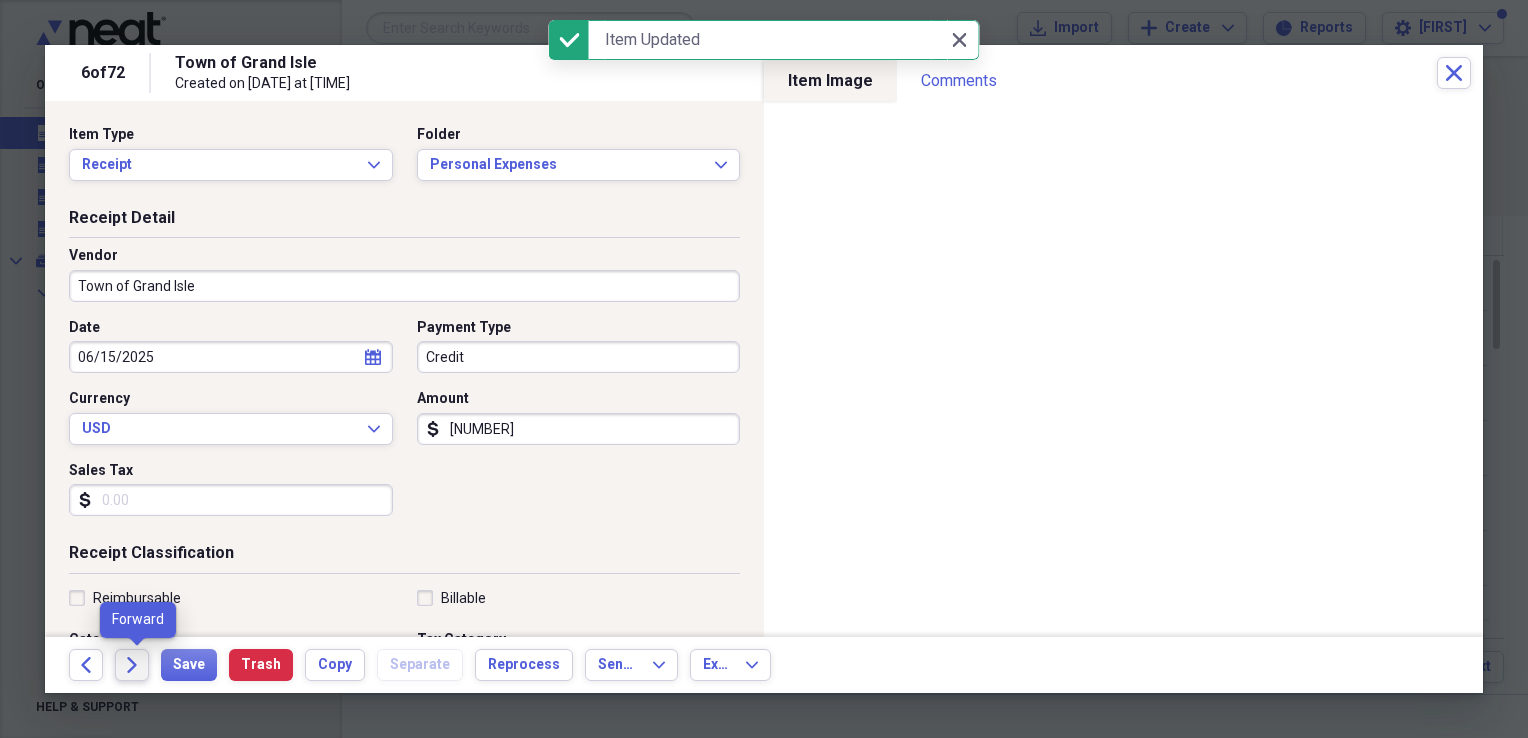 click 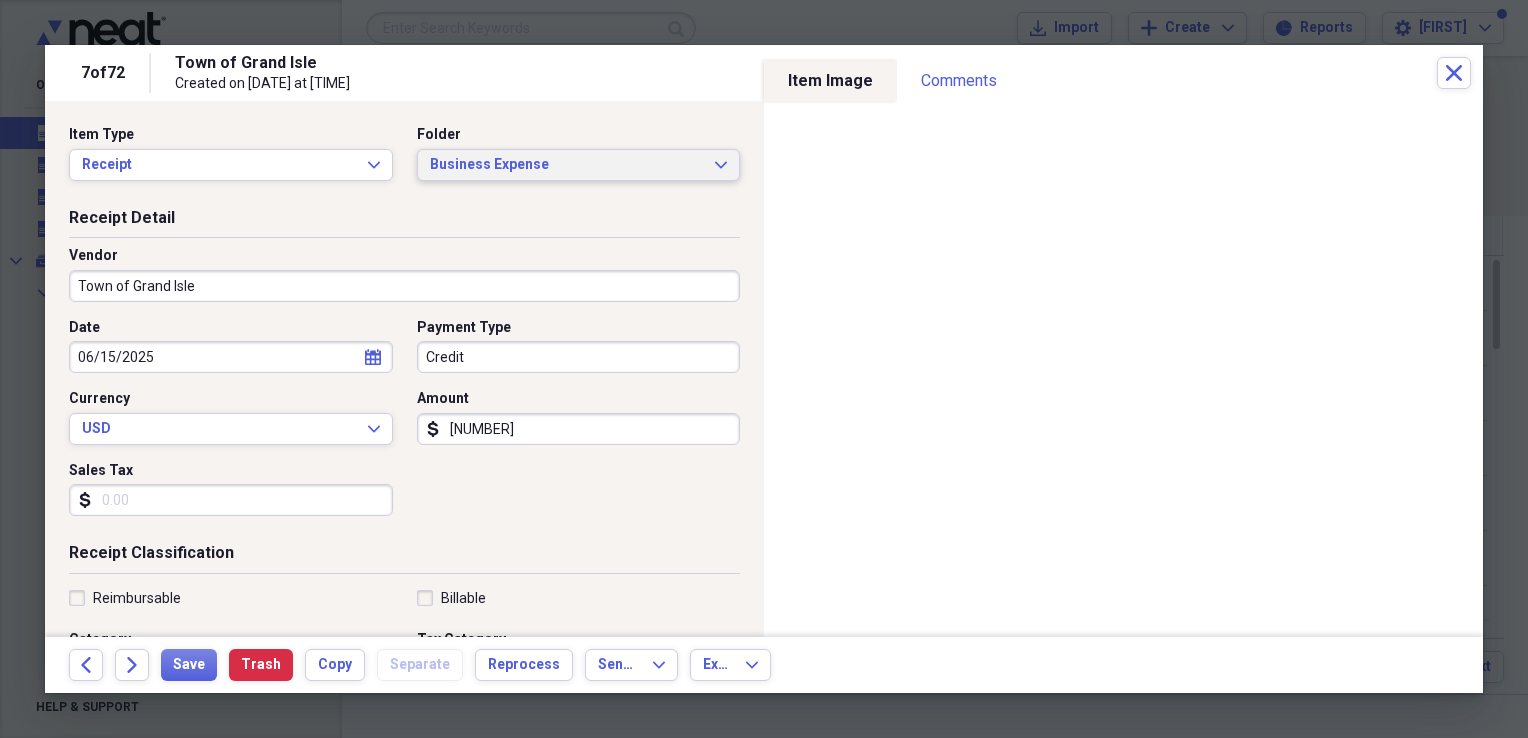 click on "Expand" 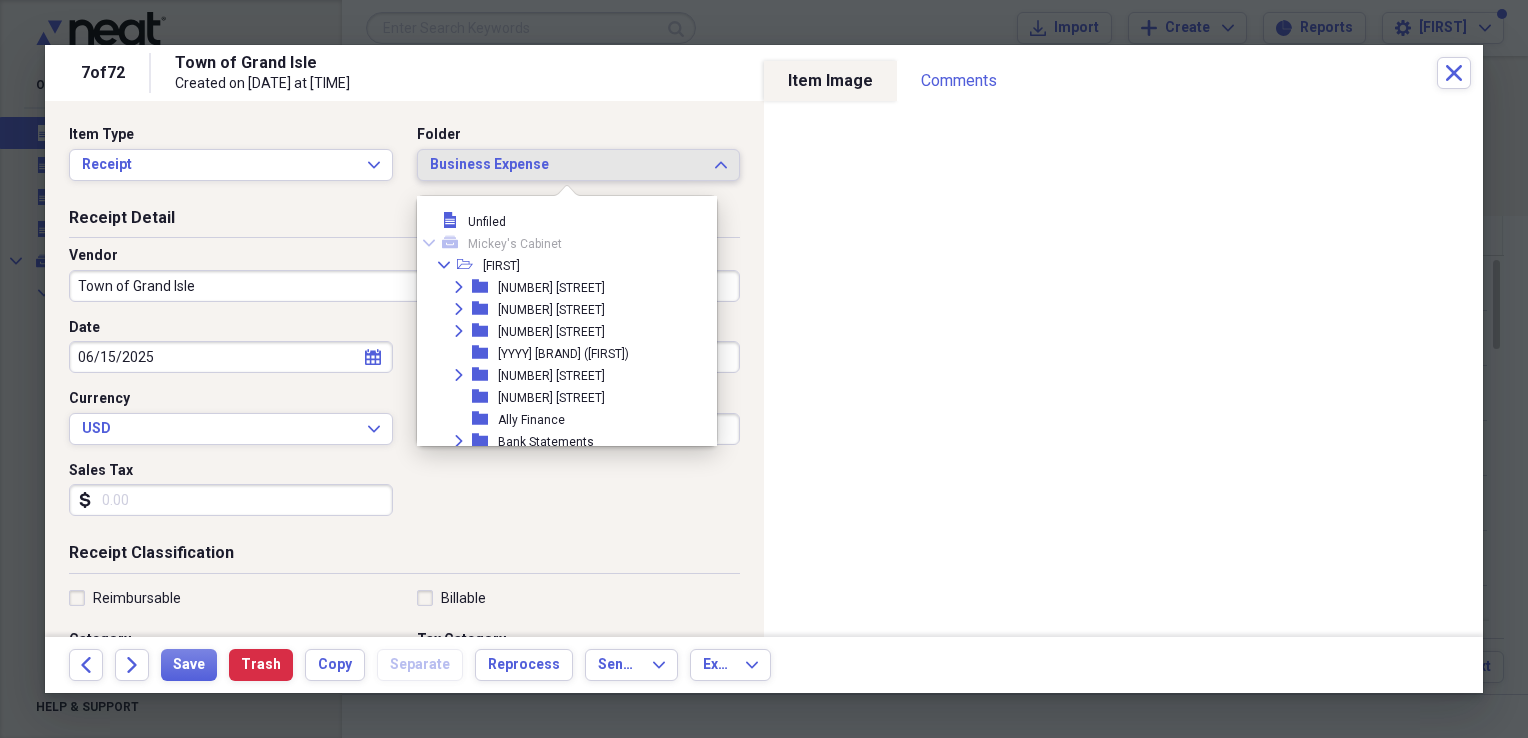 scroll, scrollTop: 209, scrollLeft: 0, axis: vertical 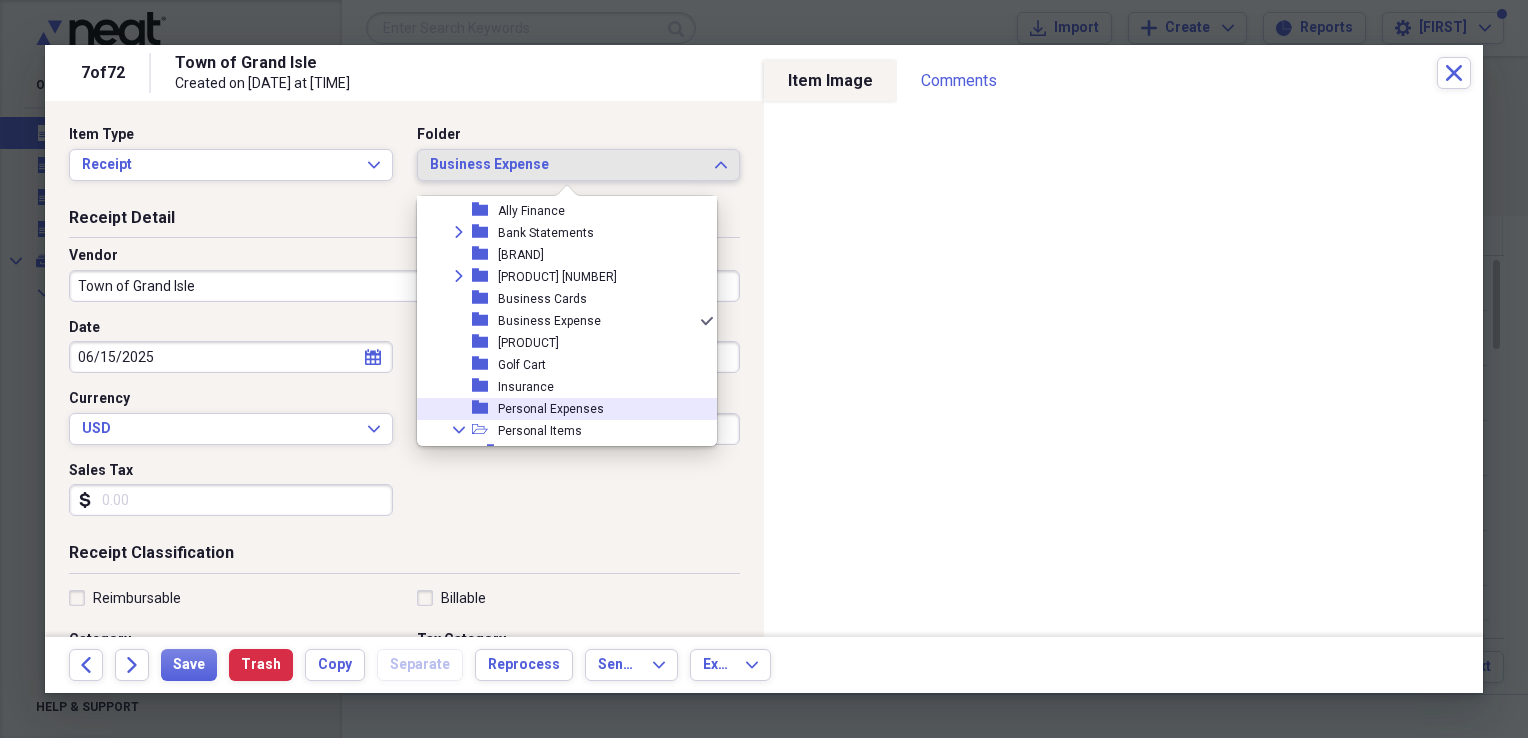 click on "Personal Expenses" at bounding box center [551, 409] 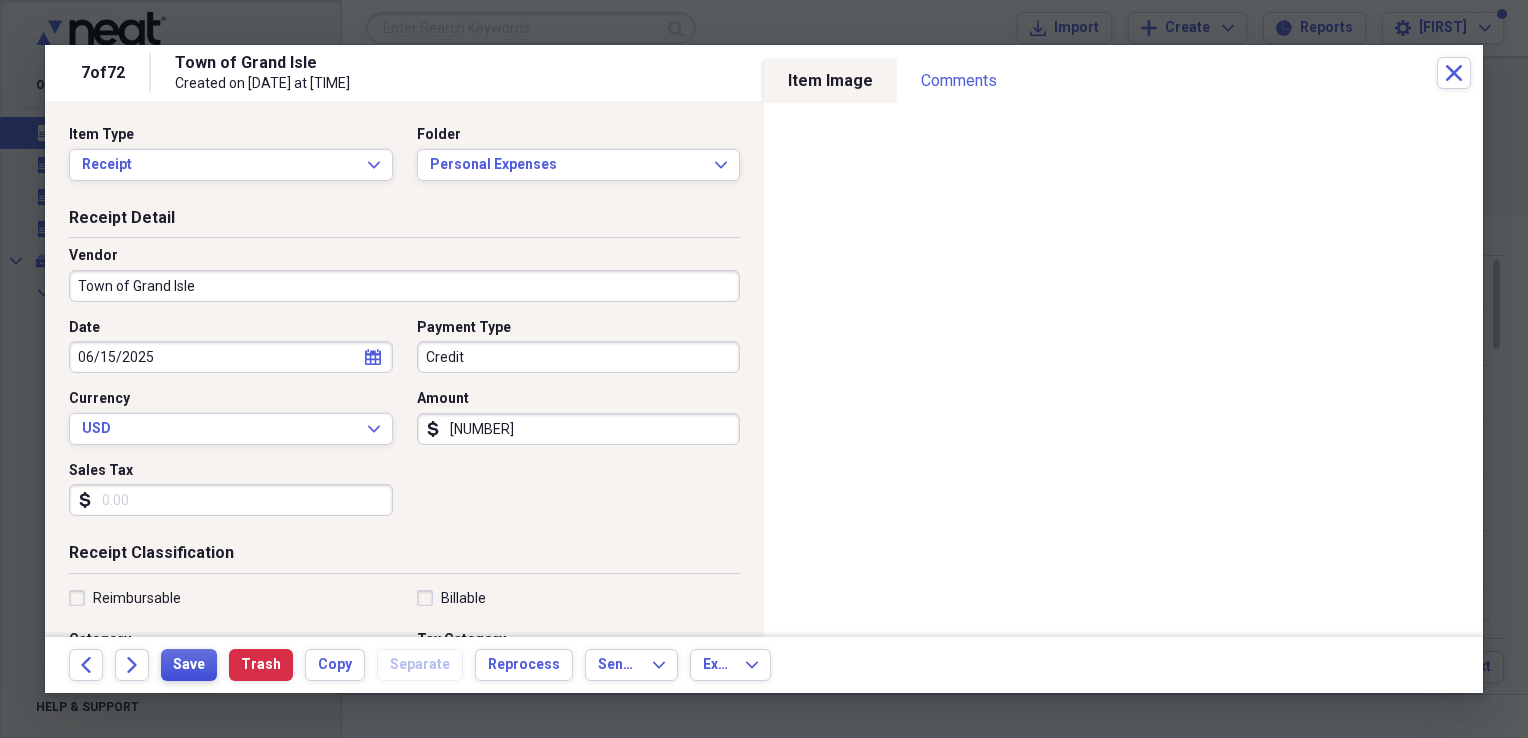 click on "Save" at bounding box center [189, 665] 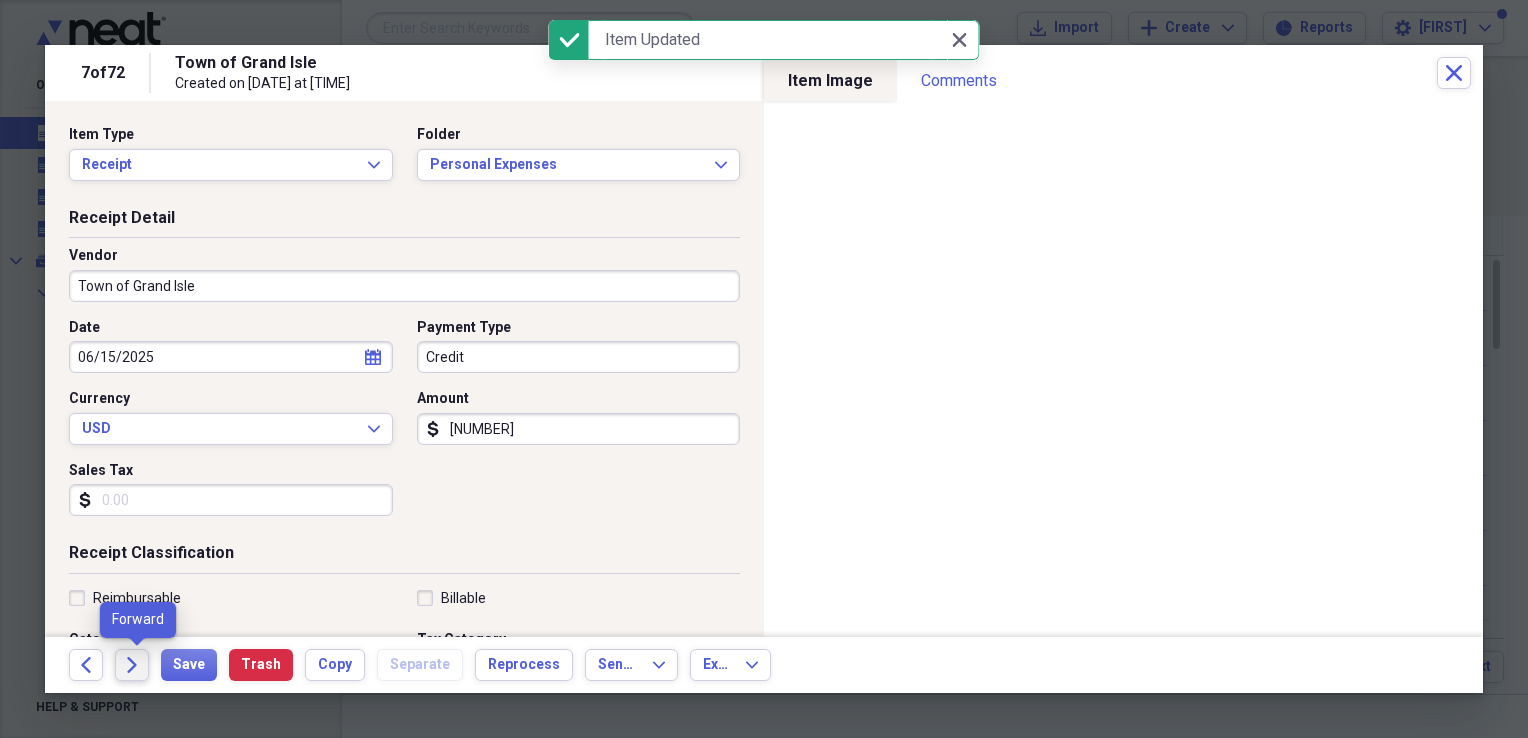 click on "Forward" 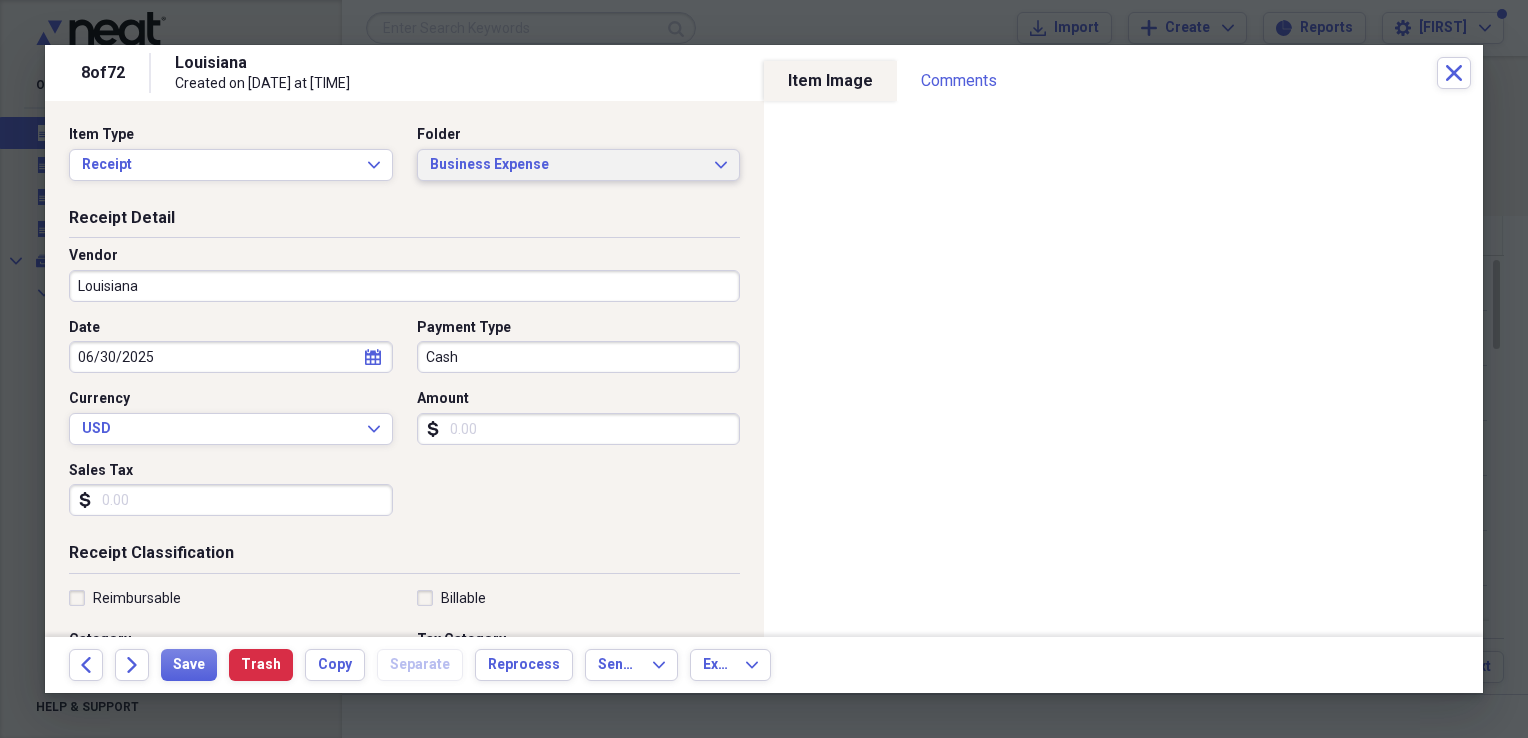 click on "Business Expense Expand" at bounding box center [579, 165] 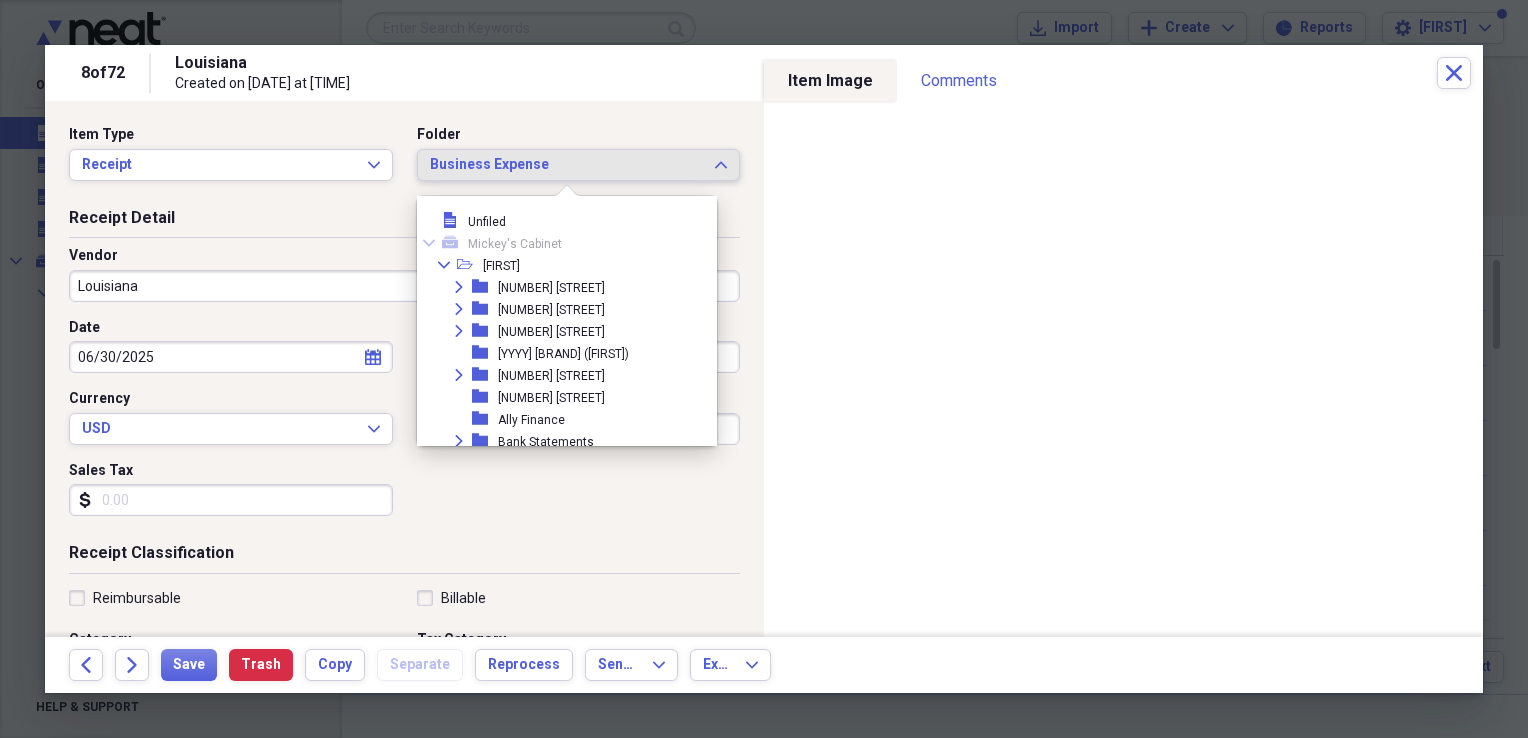 scroll, scrollTop: 209, scrollLeft: 0, axis: vertical 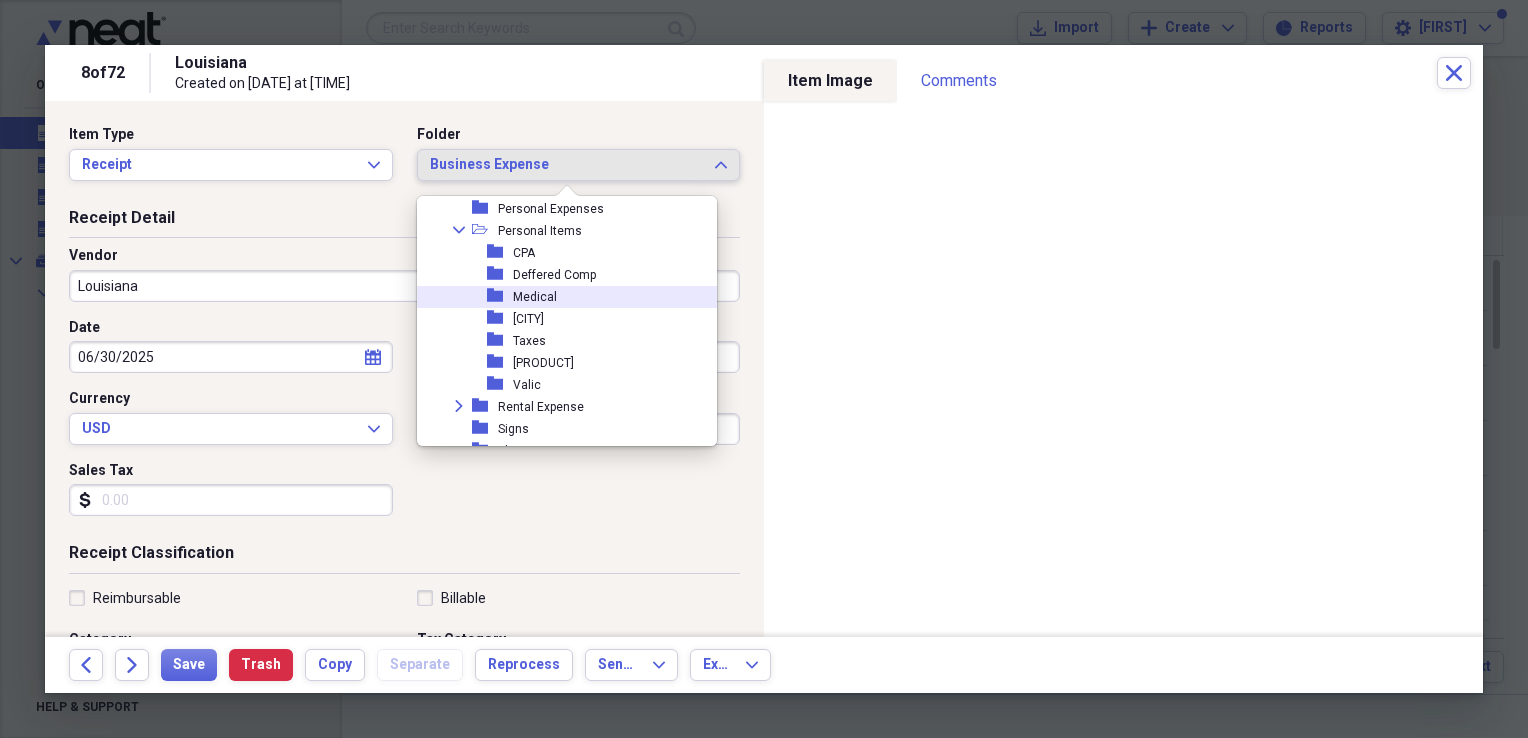 click on "folder Medical" at bounding box center (559, 297) 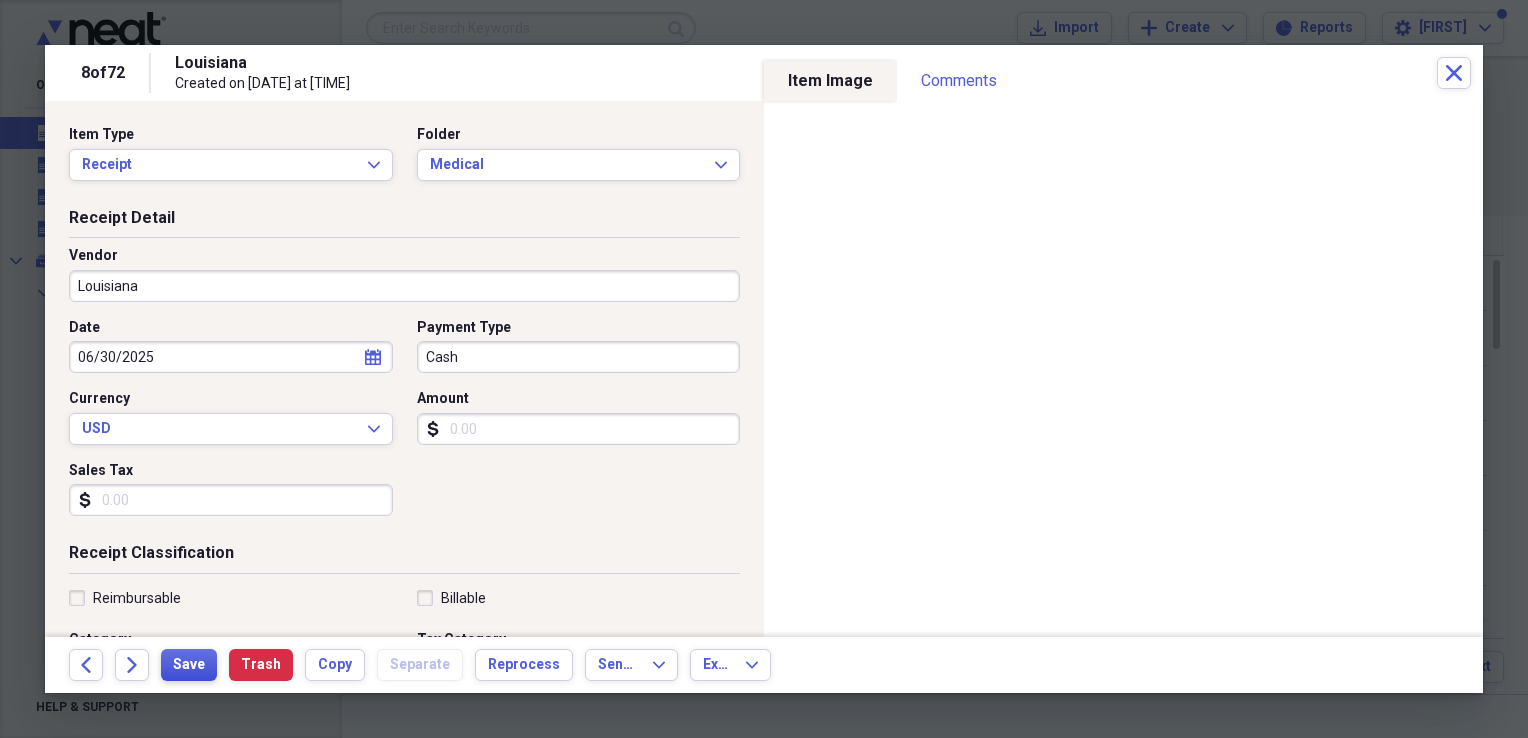click on "Save" at bounding box center [189, 665] 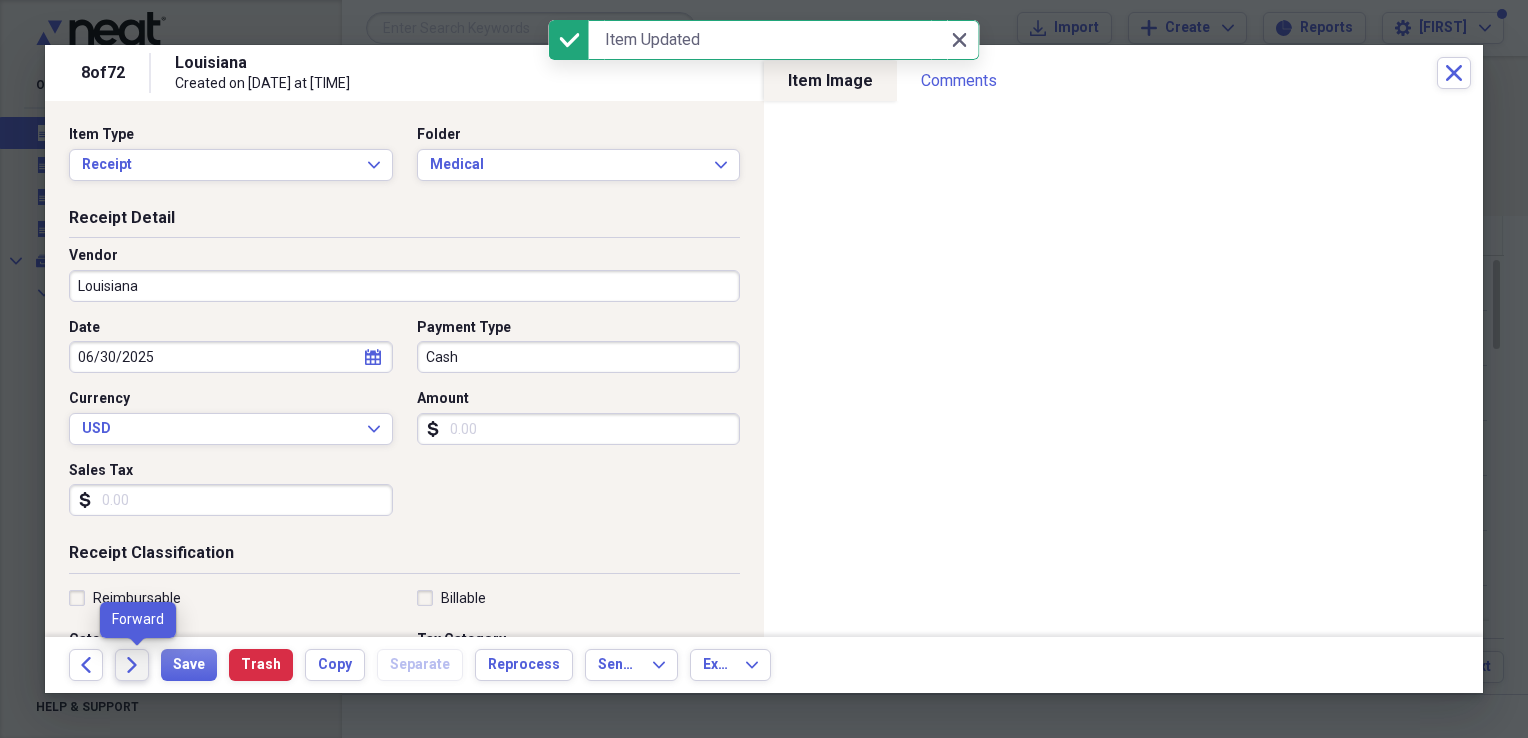 click on "Forward" 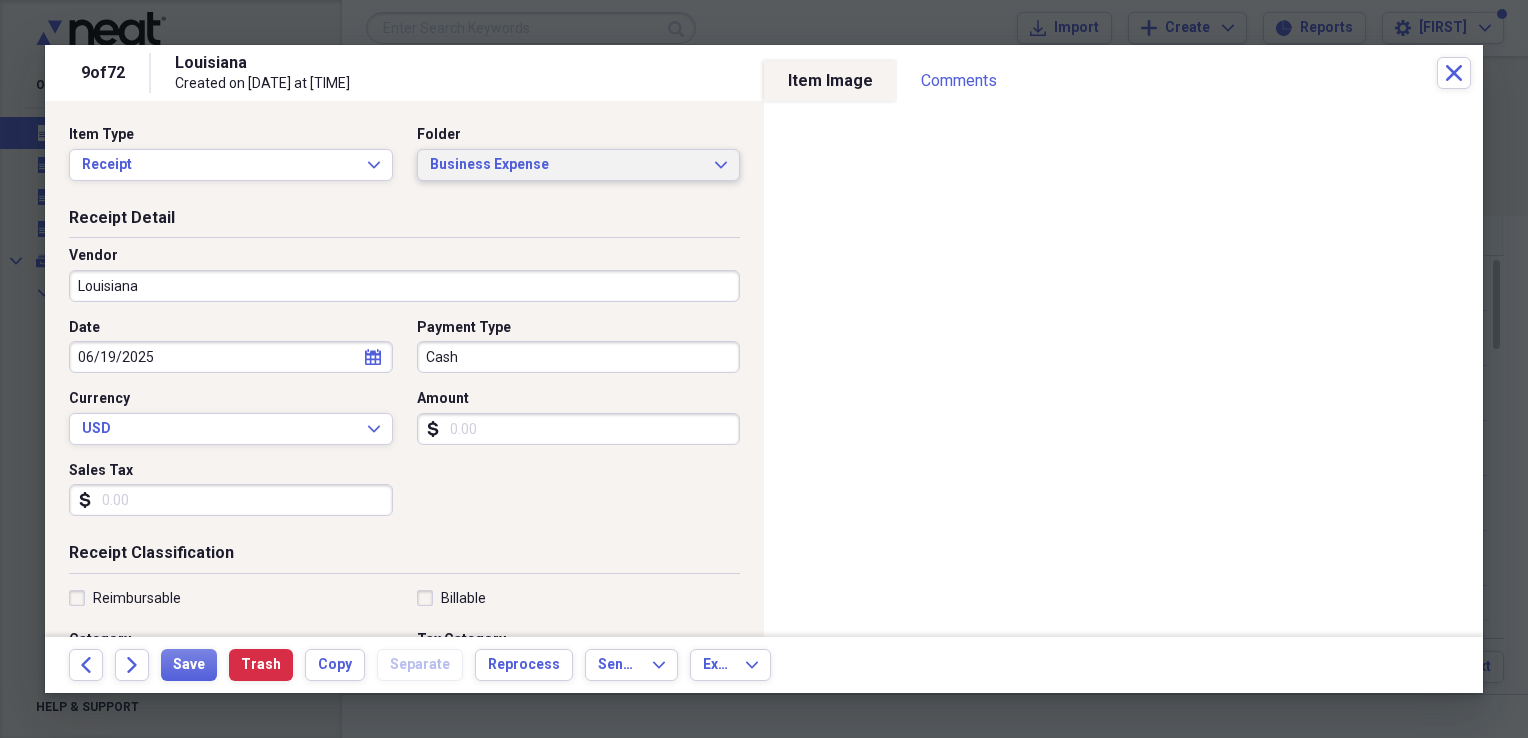 click on "Business Expense Expand" at bounding box center [579, 165] 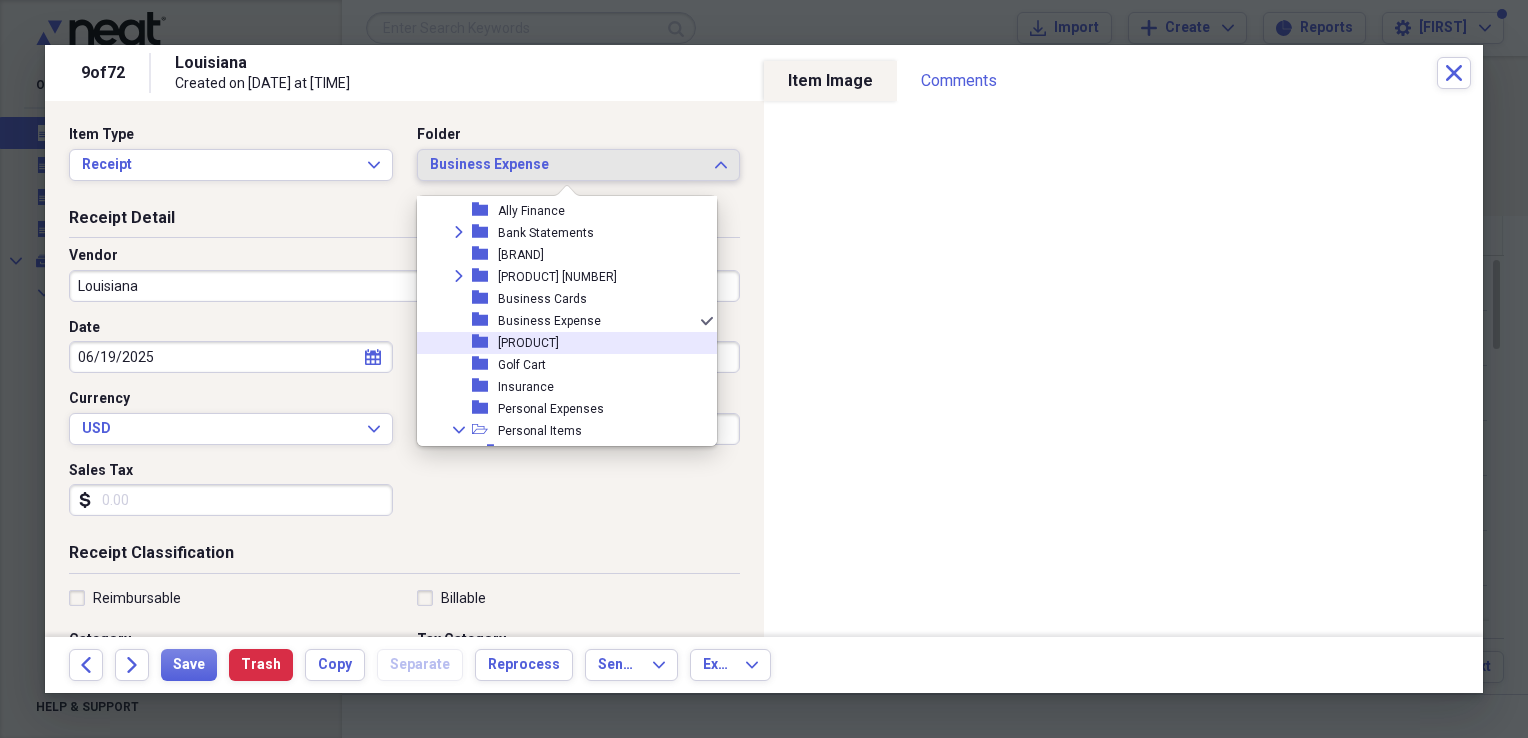 scroll, scrollTop: 427, scrollLeft: 0, axis: vertical 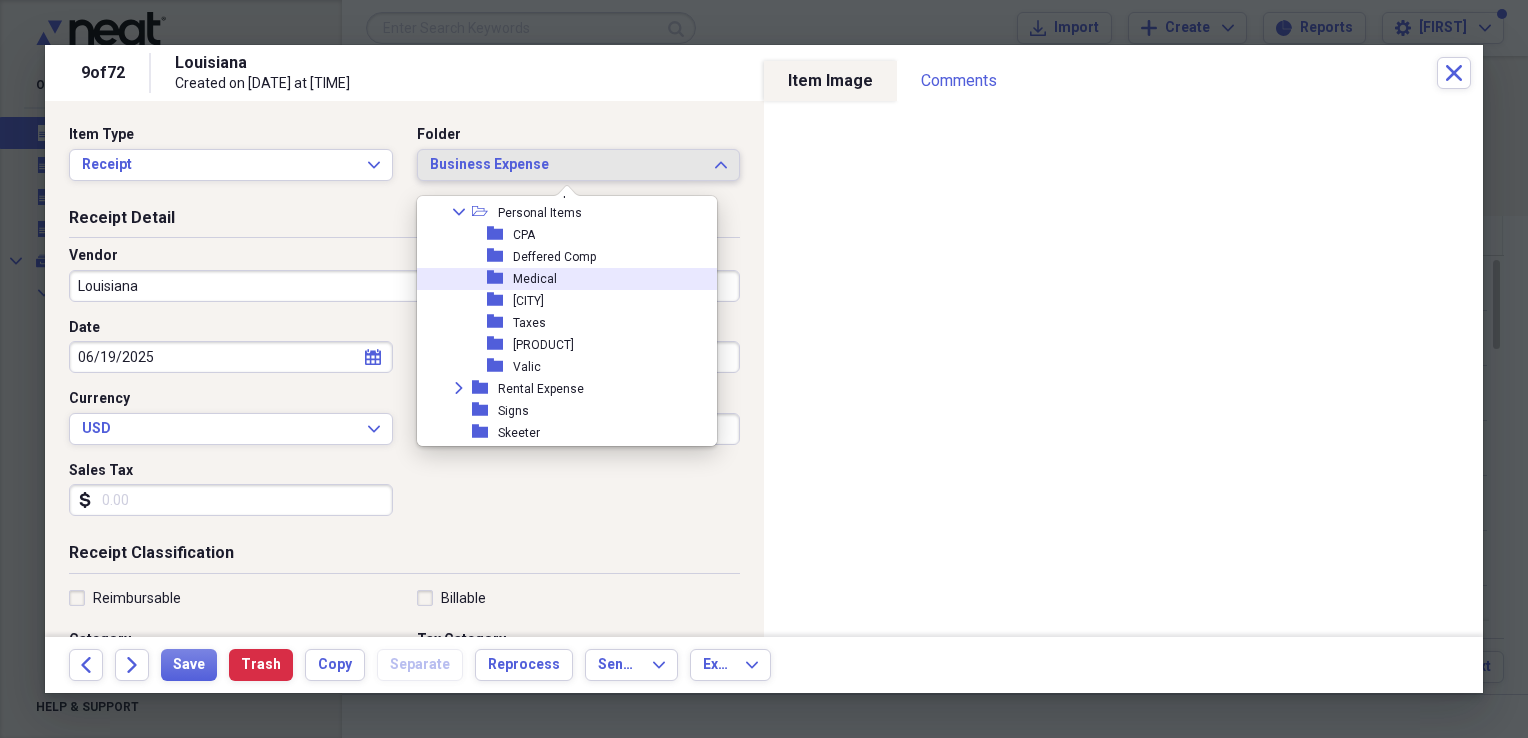 click on "folder Medical" at bounding box center (559, 279) 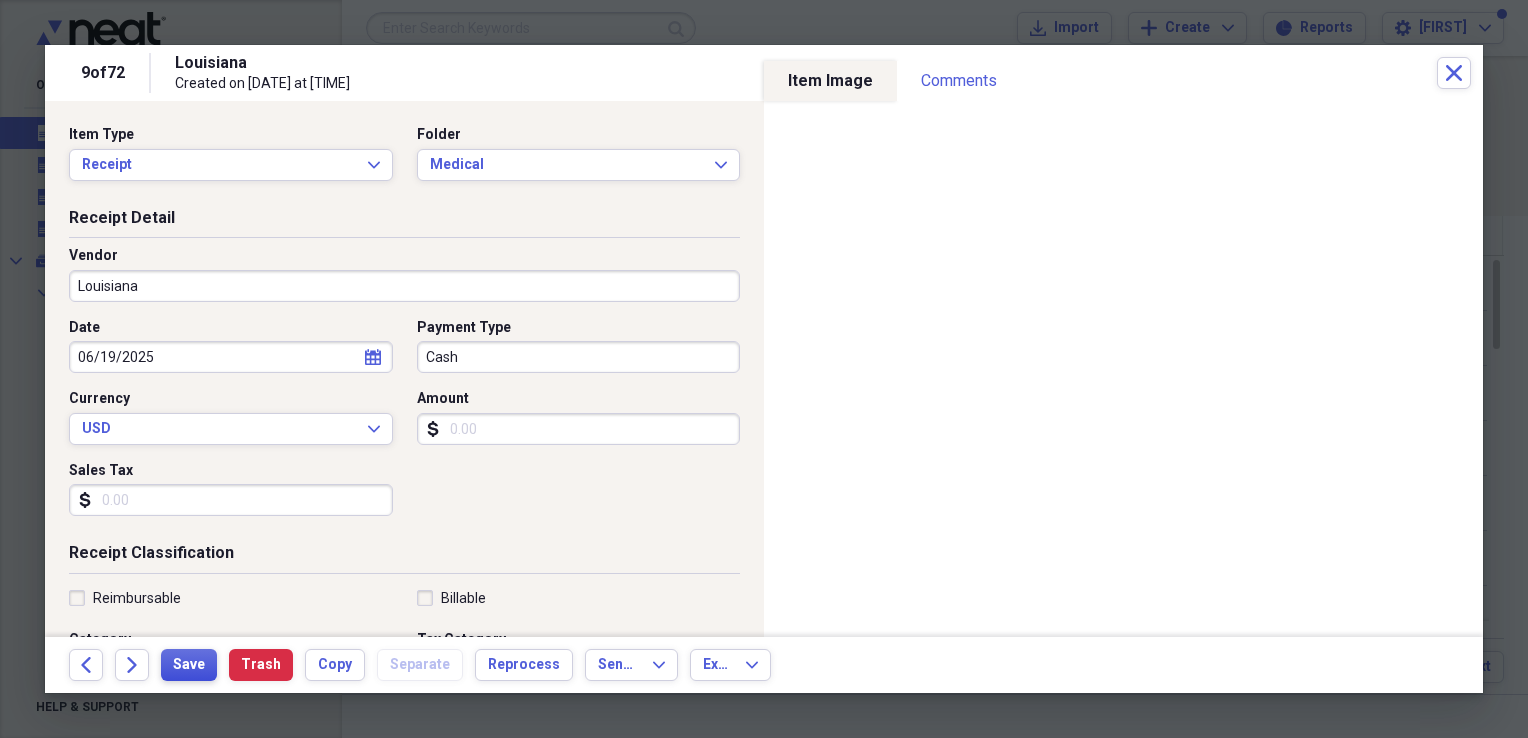 click on "Save" at bounding box center (189, 665) 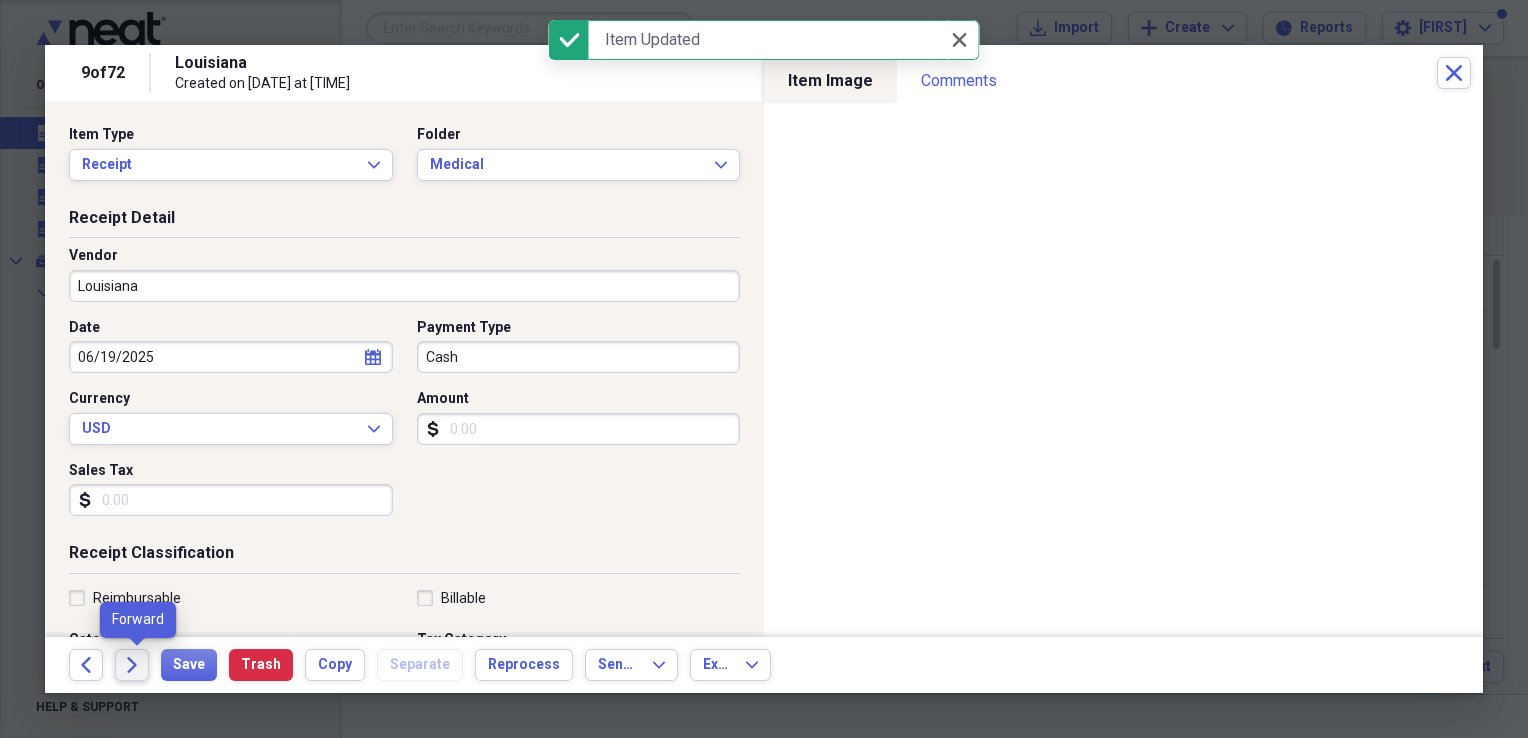 click 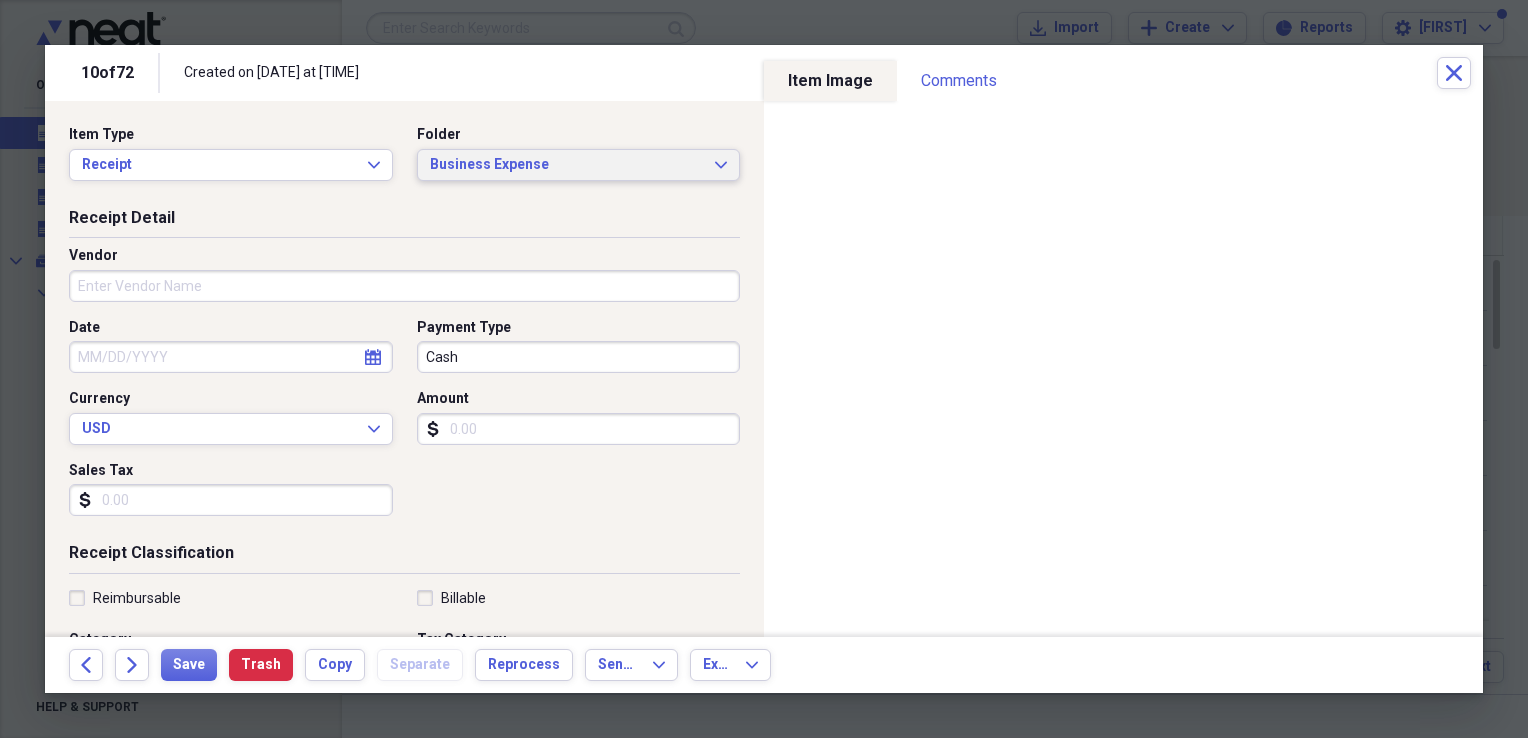 click on "Expand" 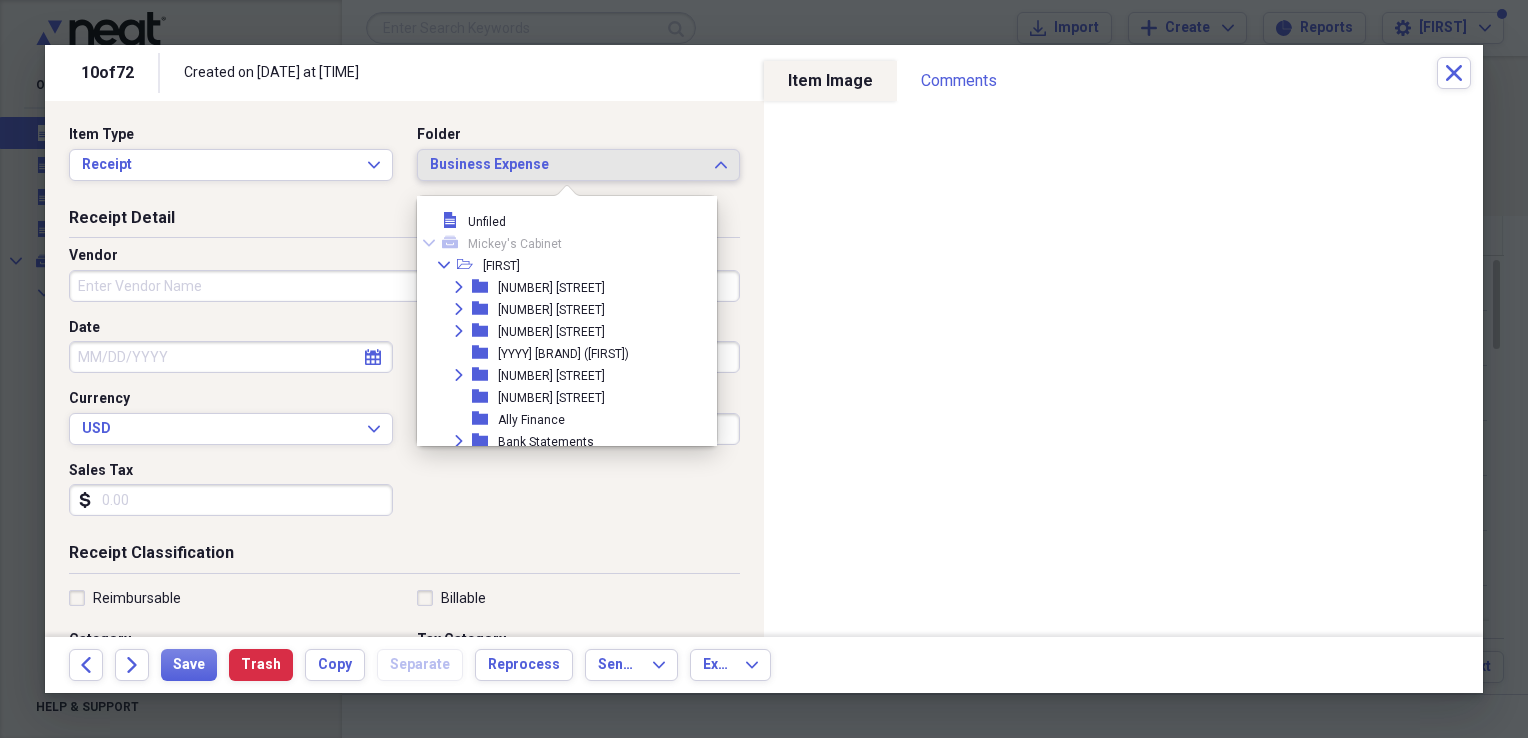 scroll, scrollTop: 209, scrollLeft: 0, axis: vertical 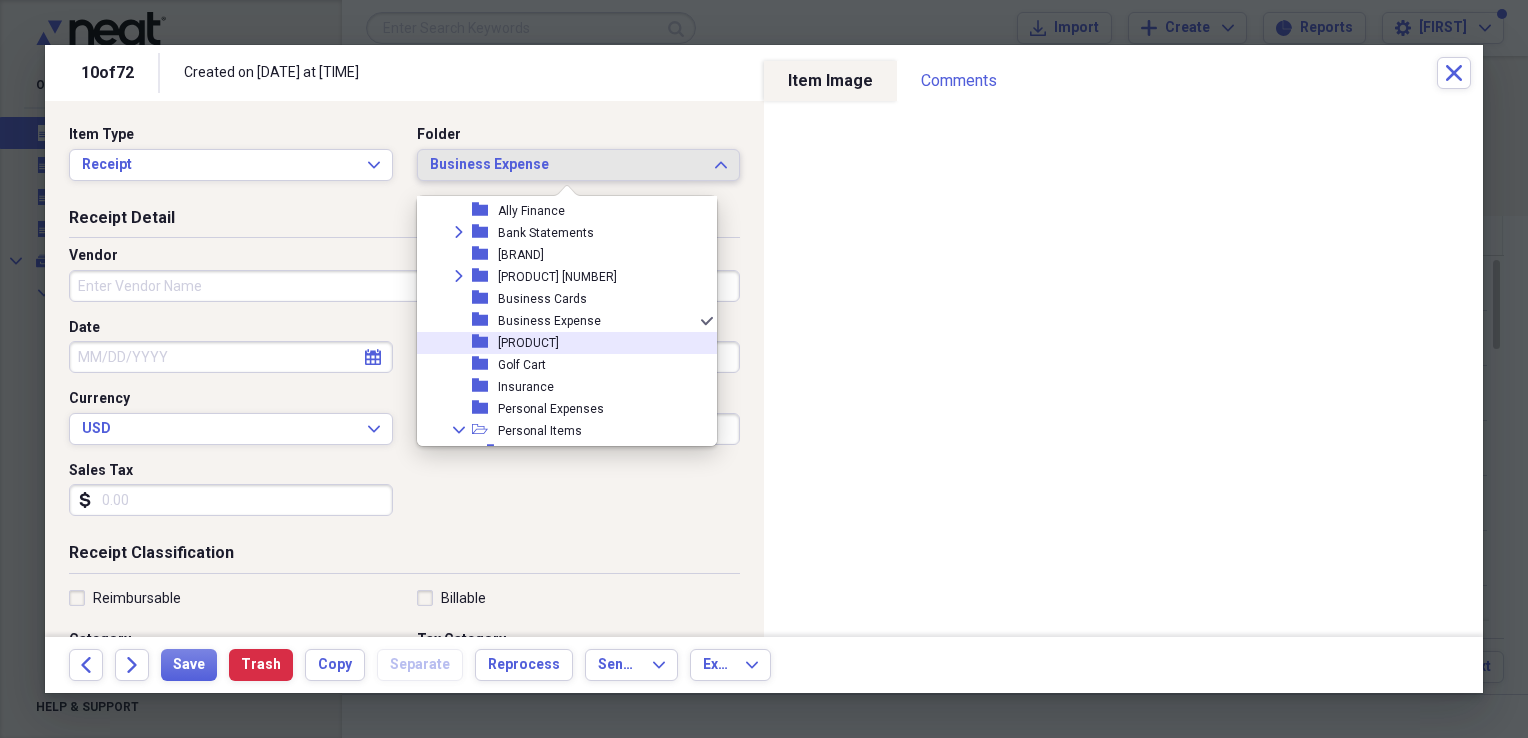 click on "[PRODUCT]" at bounding box center (528, 343) 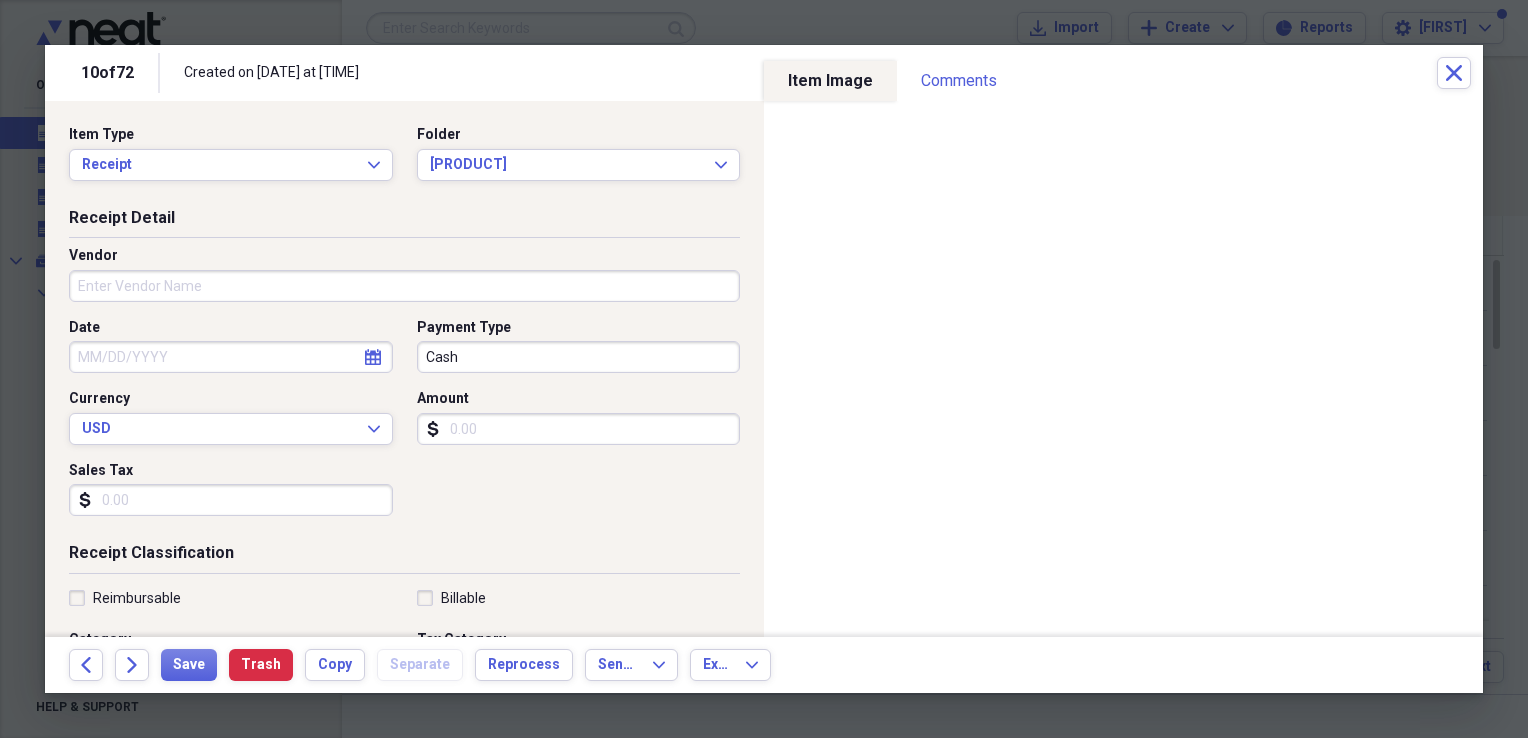 click on "Vendor" at bounding box center (404, 286) 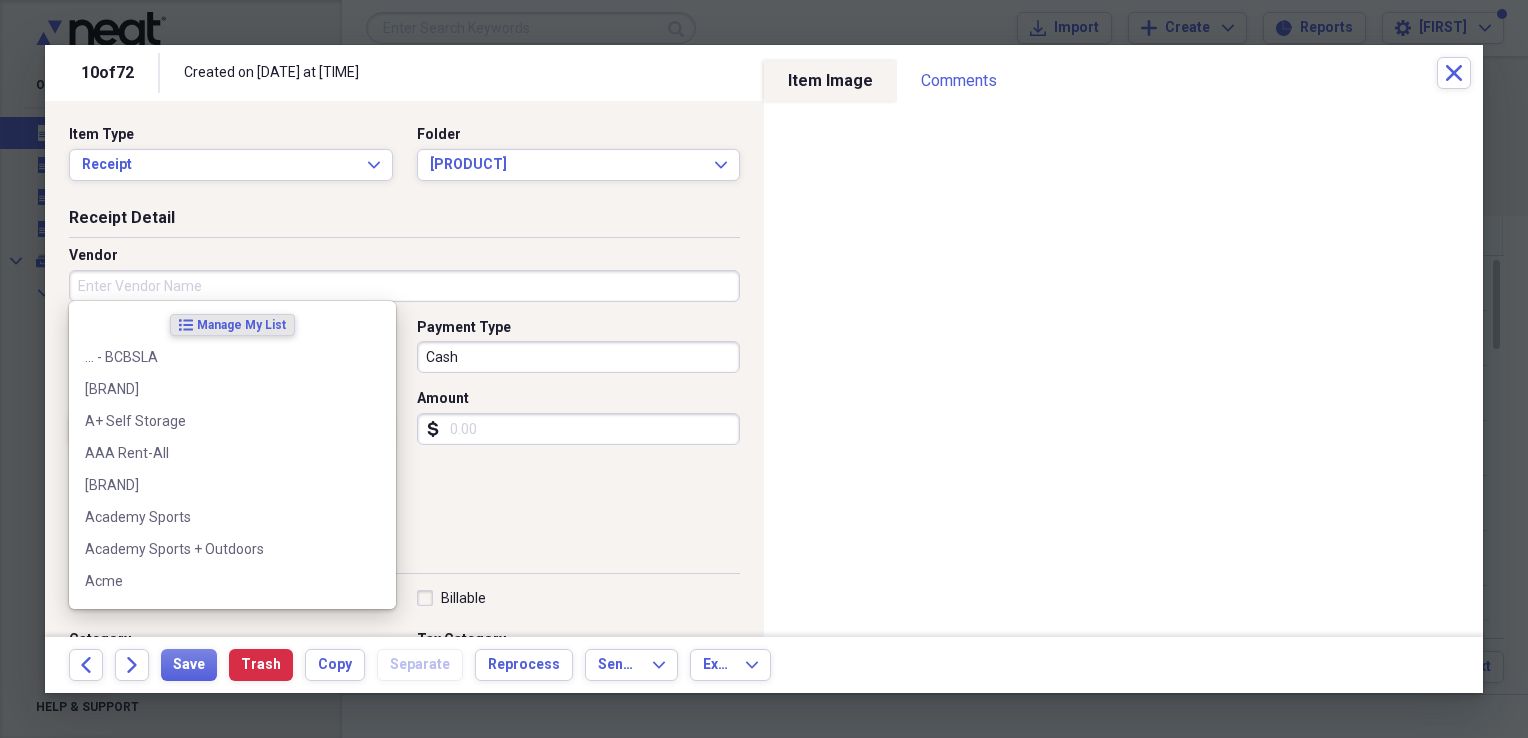 type on "o" 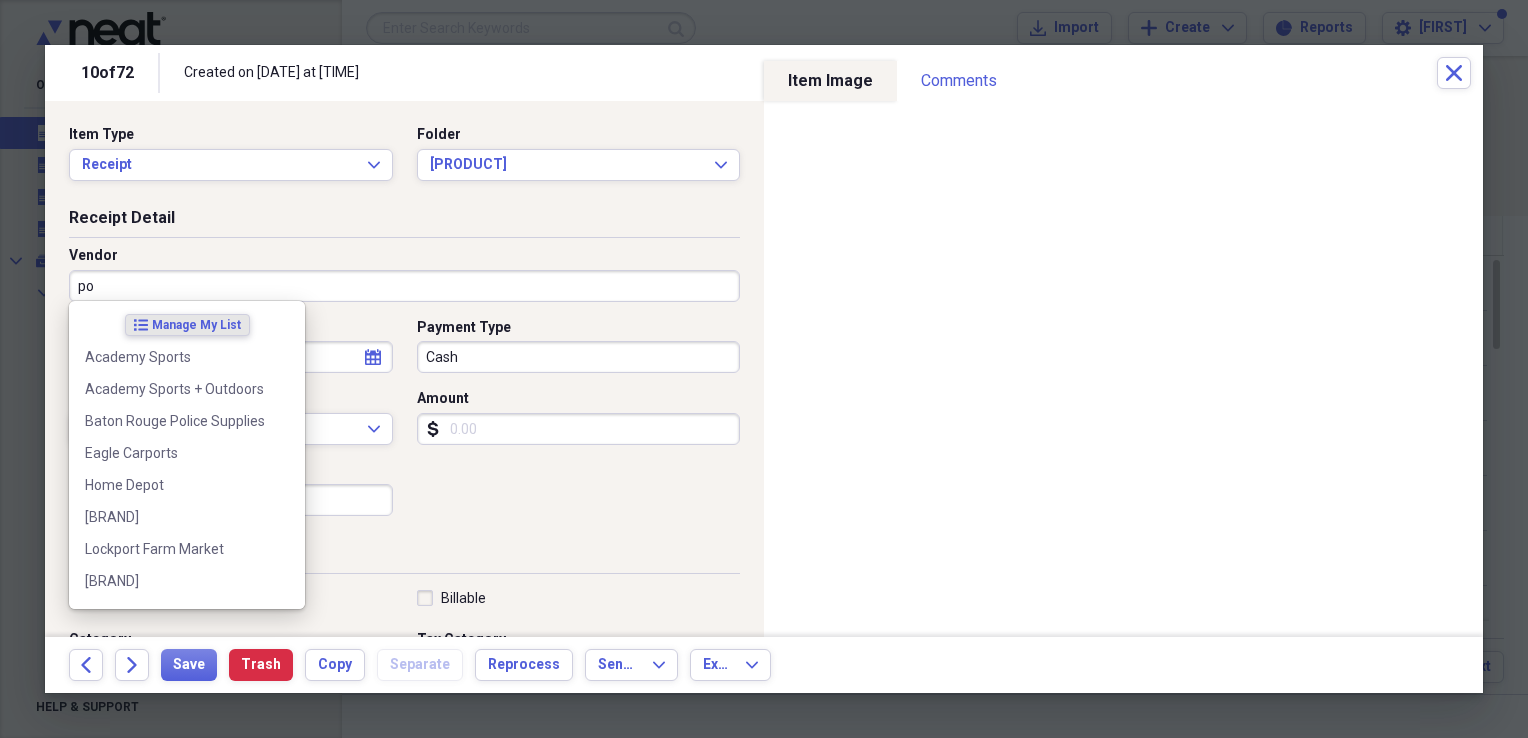 type on "p" 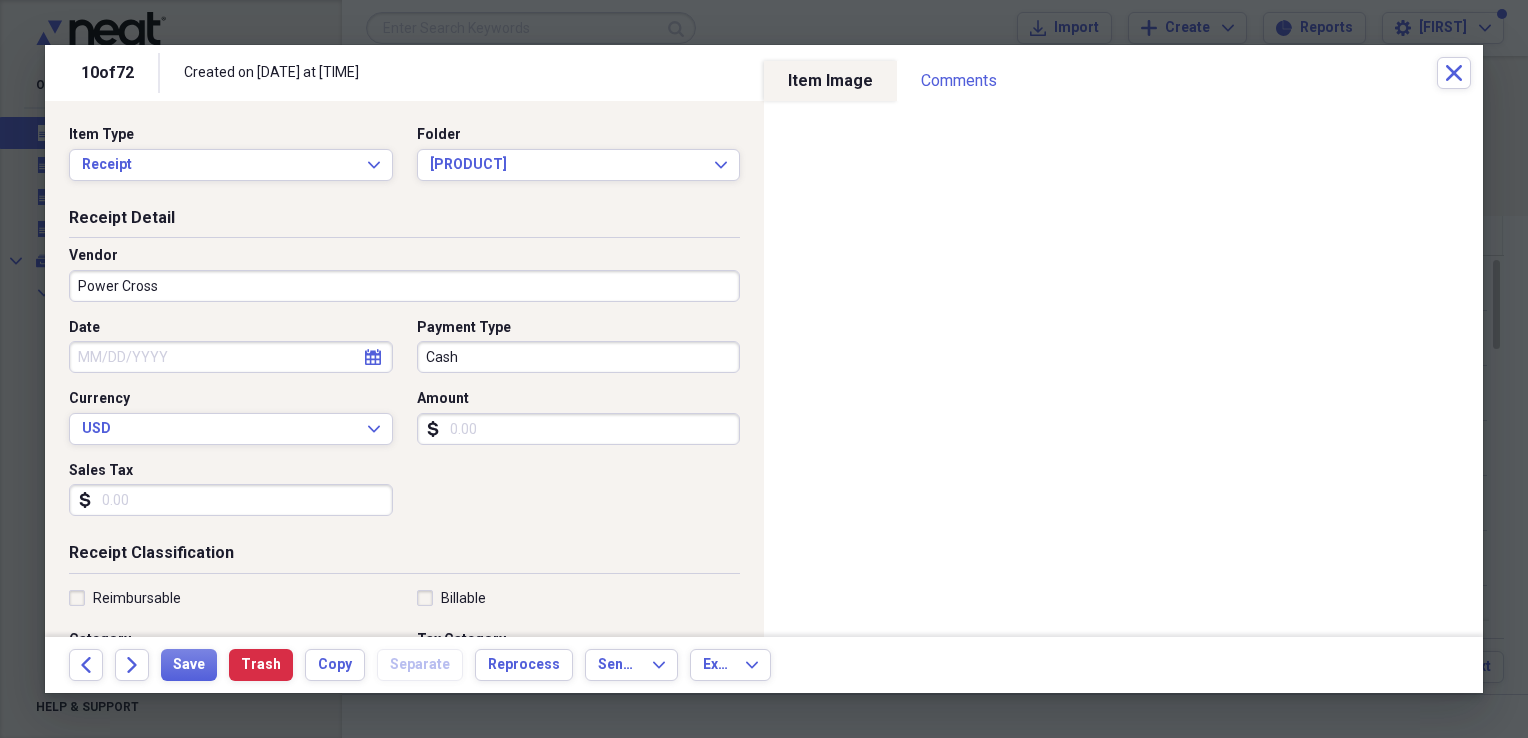 type on "Power Cross" 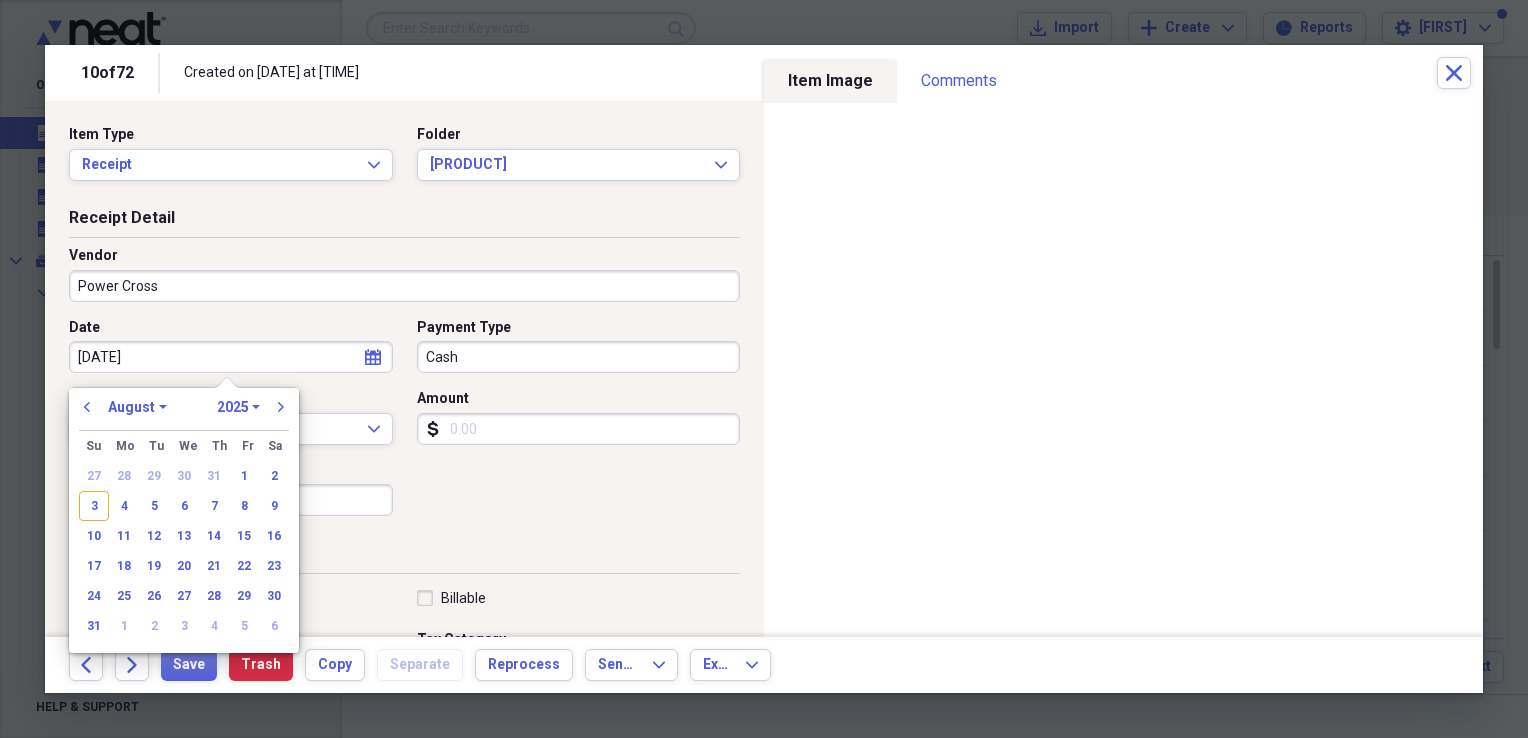 type on "[MM]/[DD]/[YY]" 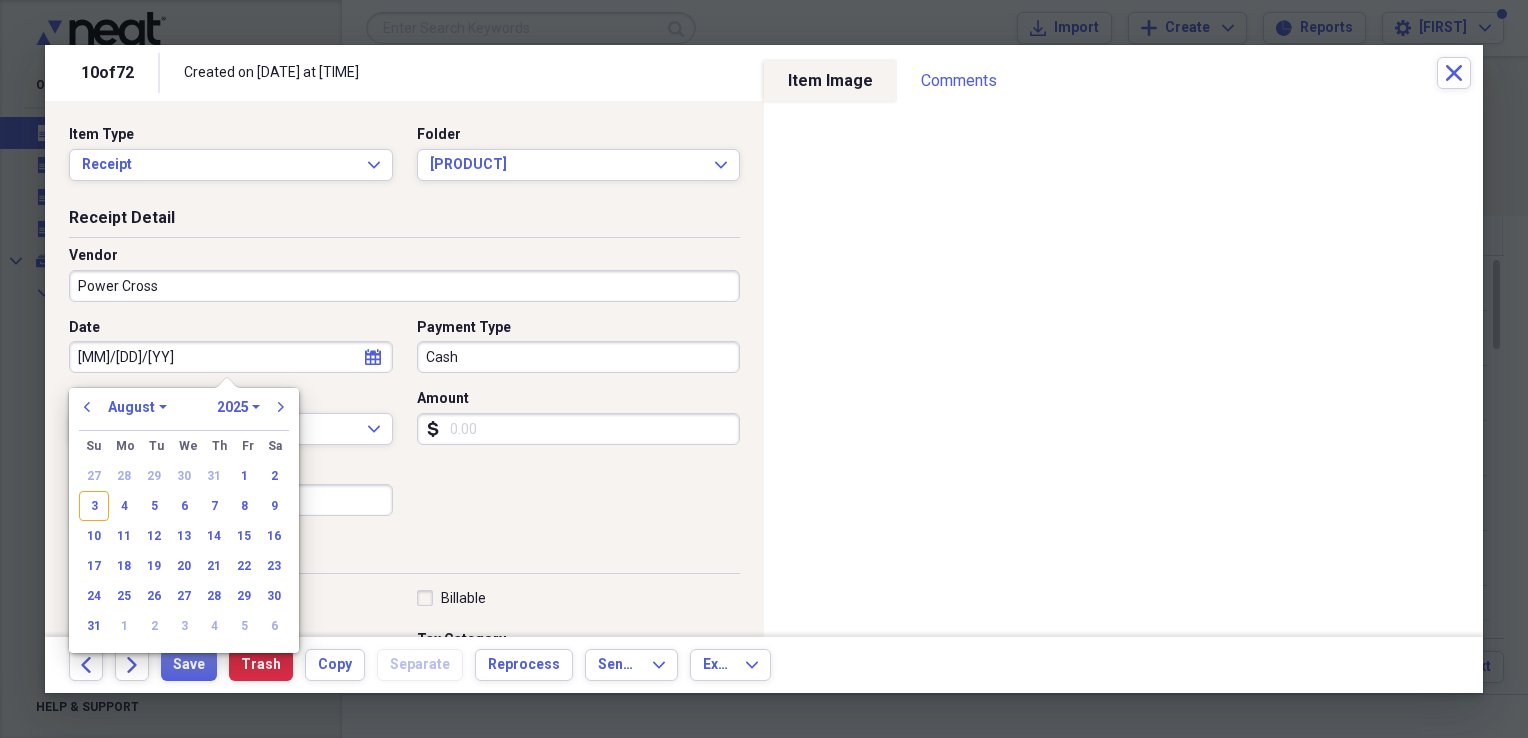 select on "6" 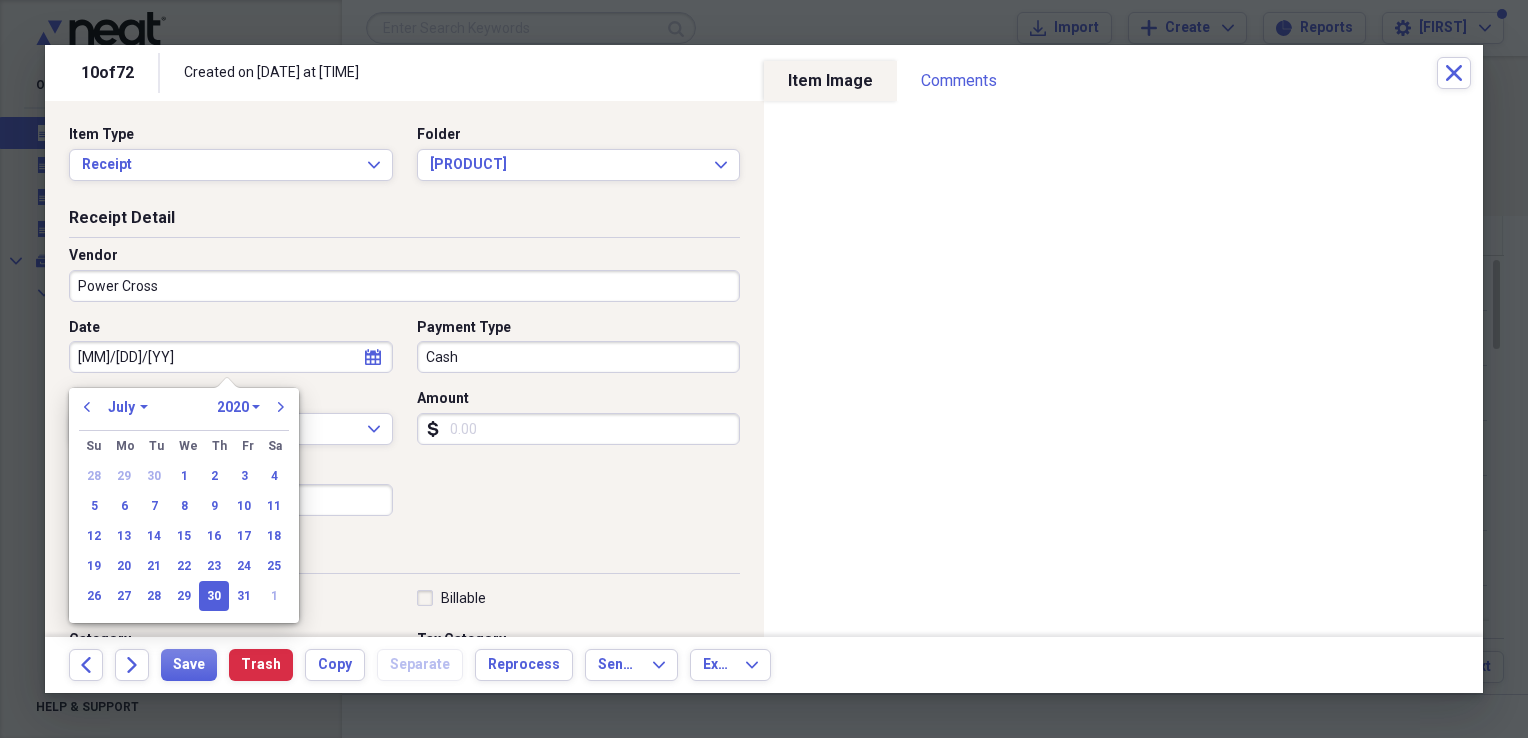 type on "07/30/2025" 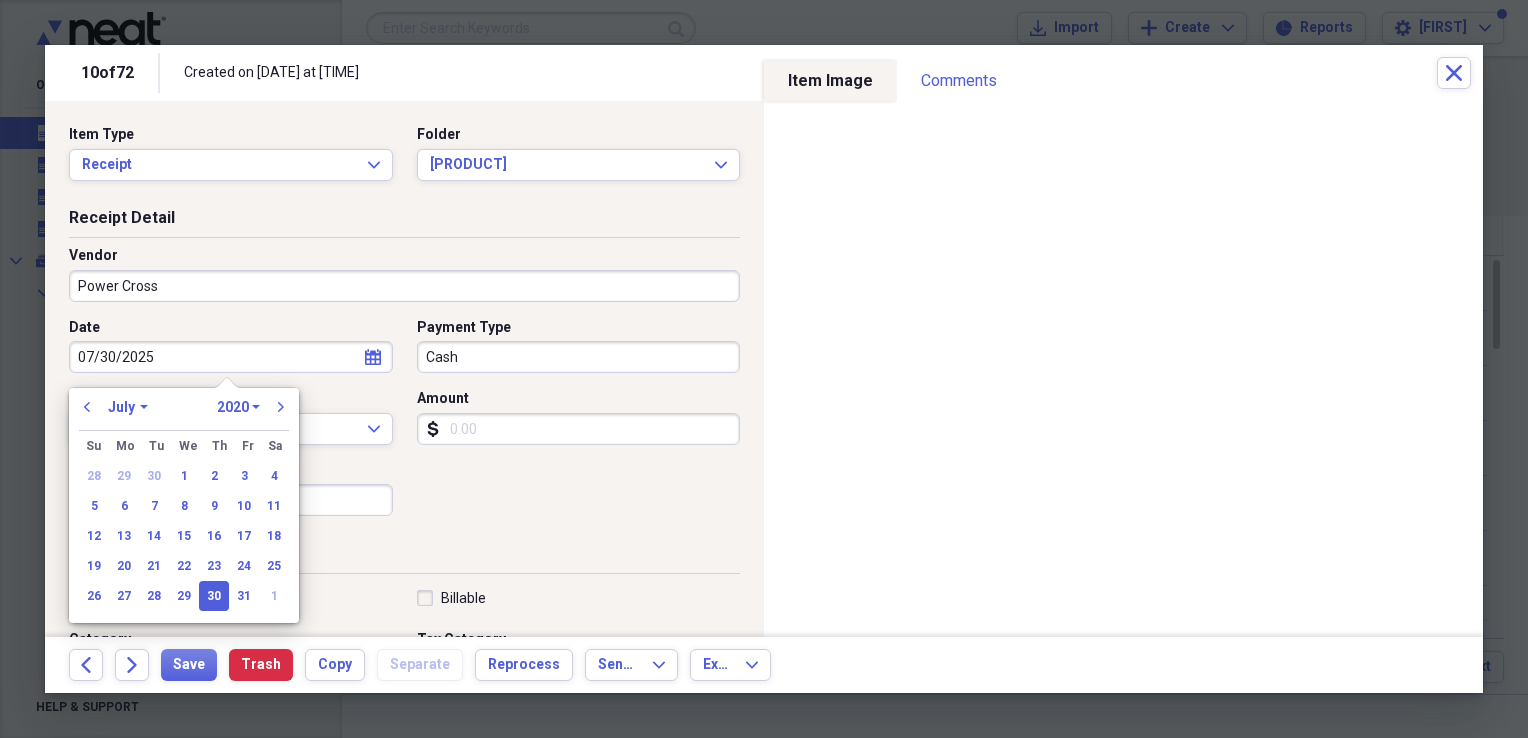select on "2025" 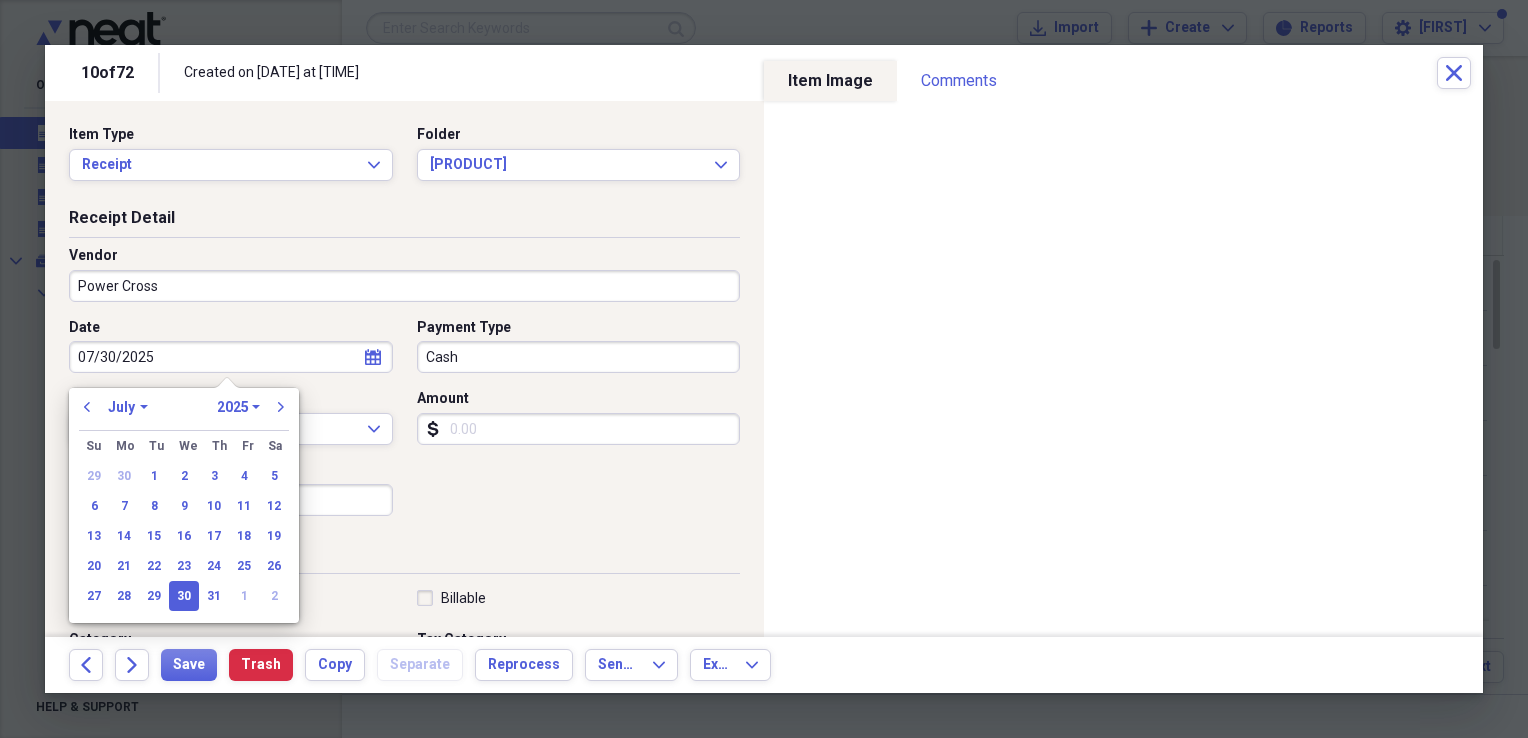 type on "07/30/2025" 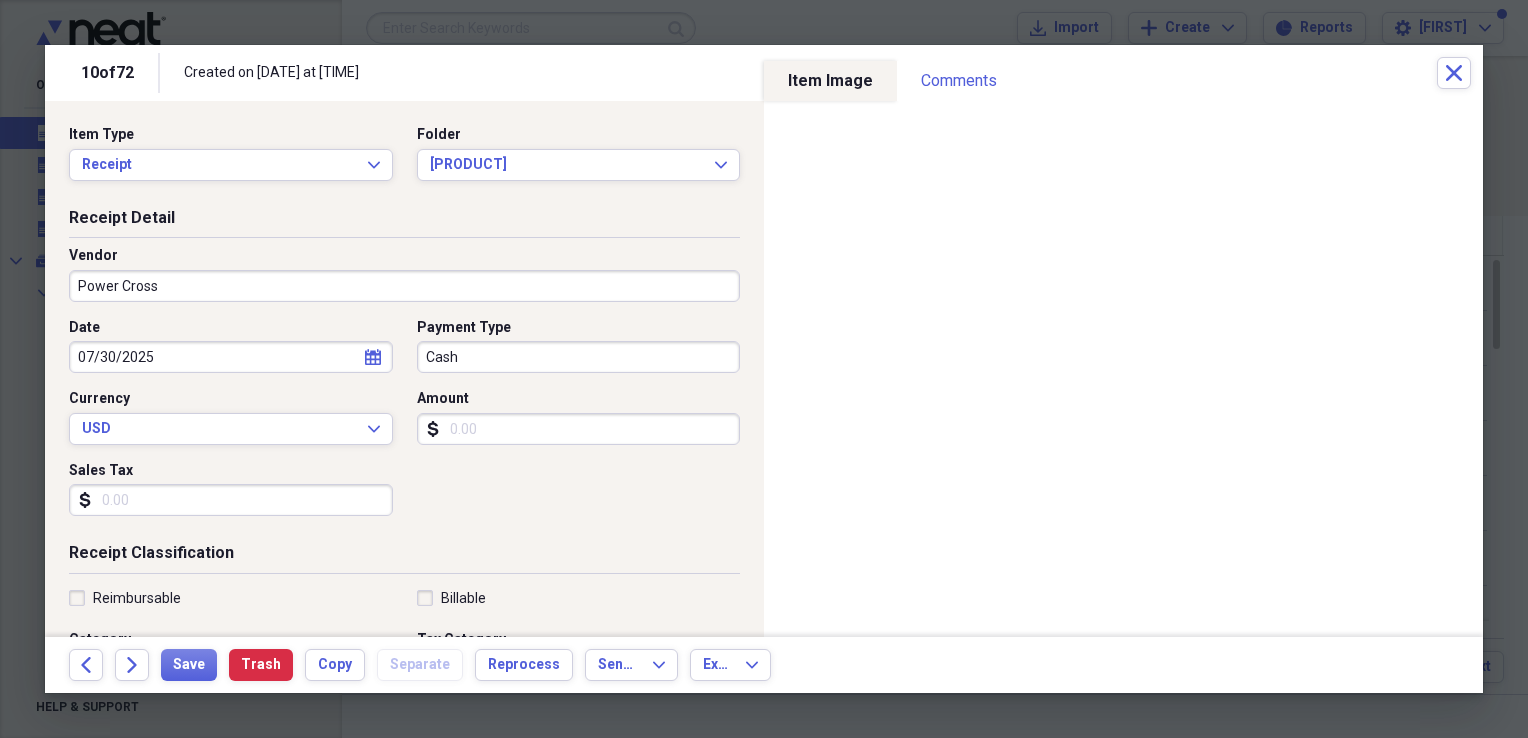 click on "Amount" at bounding box center (579, 429) 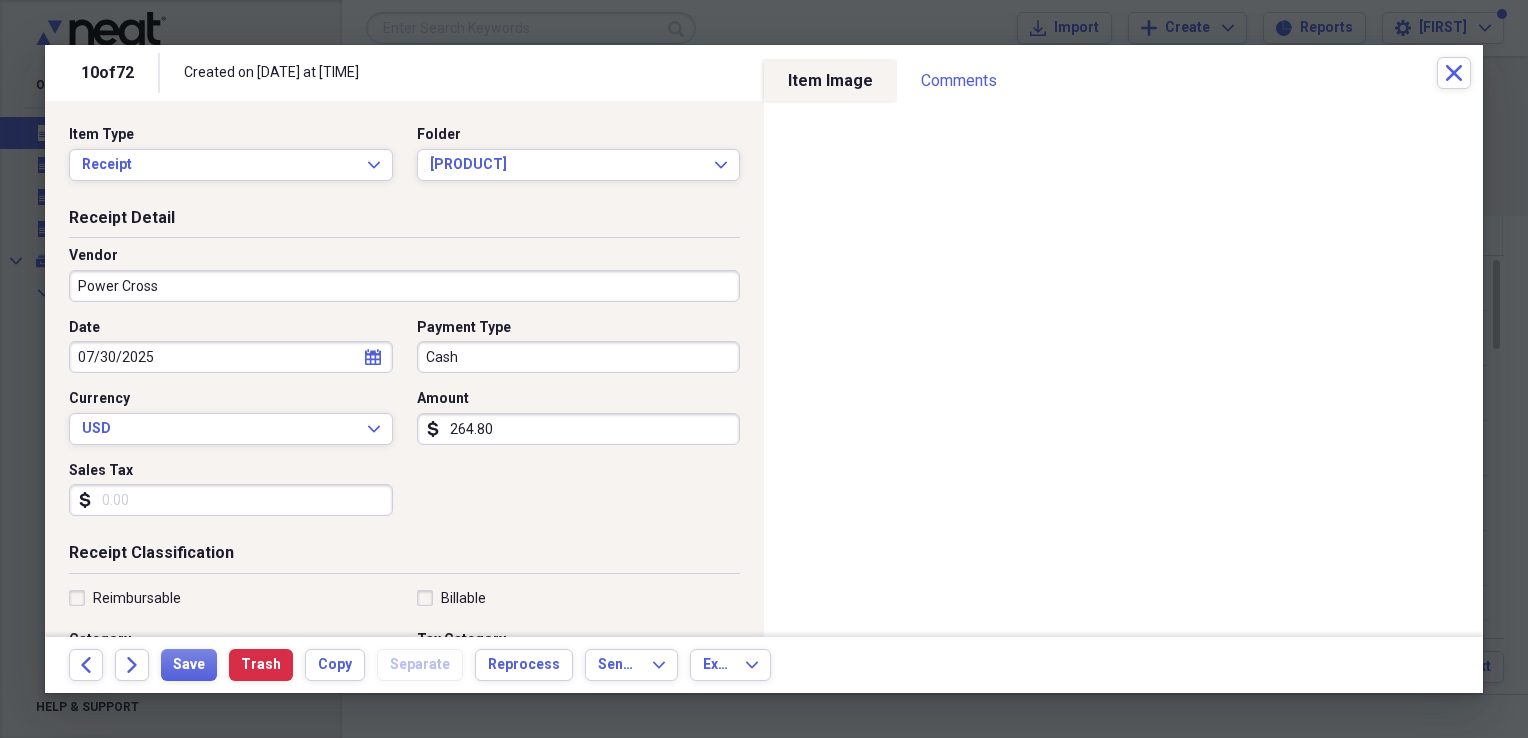 click on "264.80" at bounding box center [579, 429] 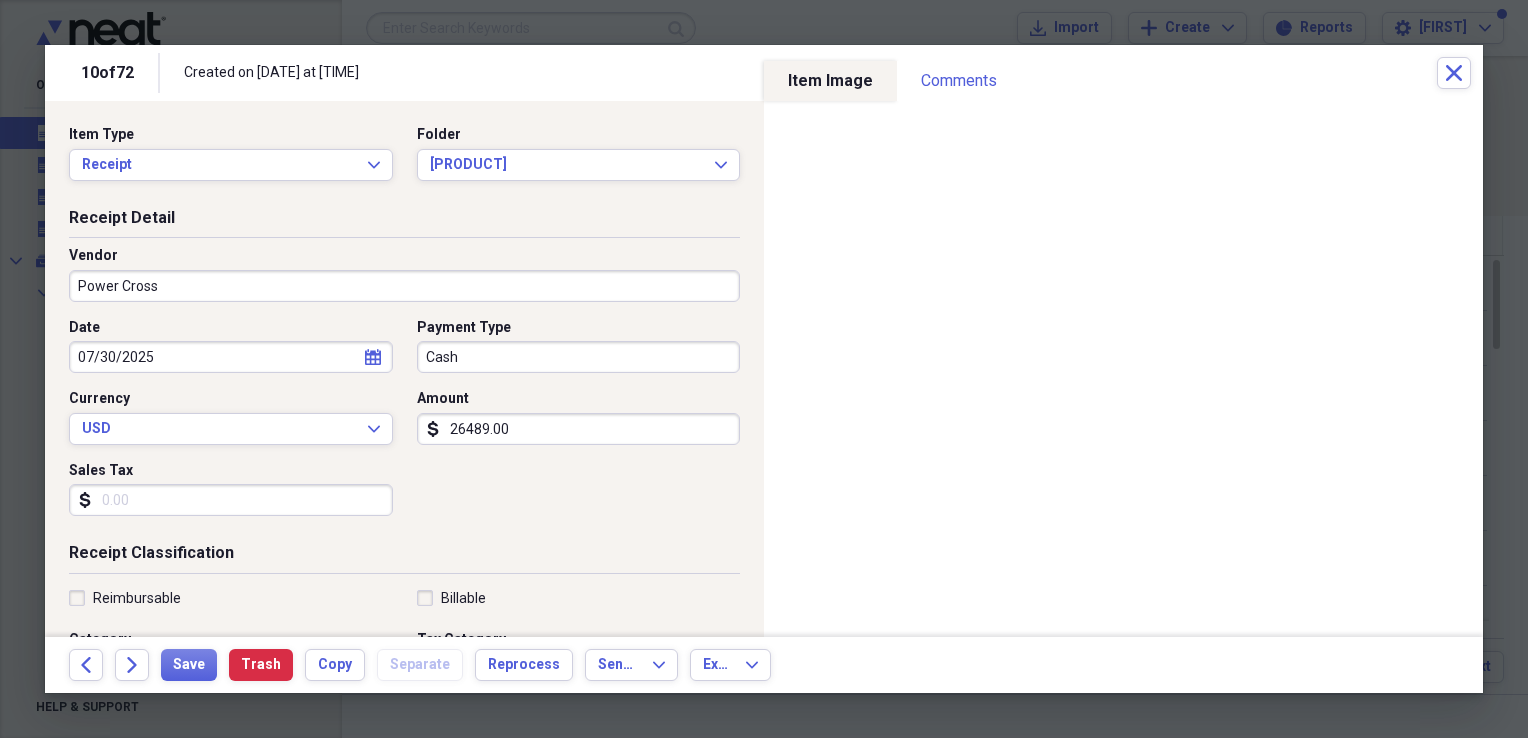 type on "26489.00" 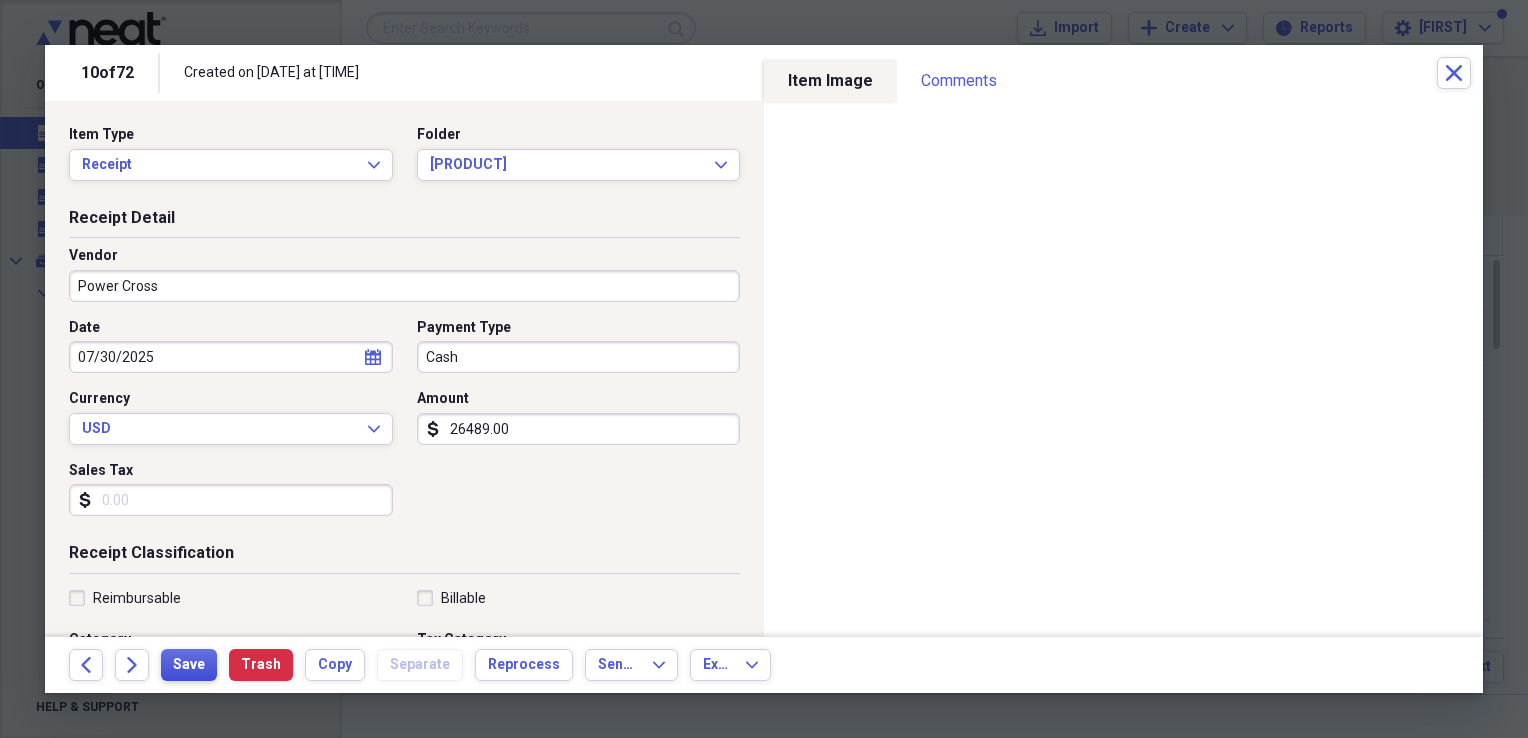 click on "Save" at bounding box center [189, 665] 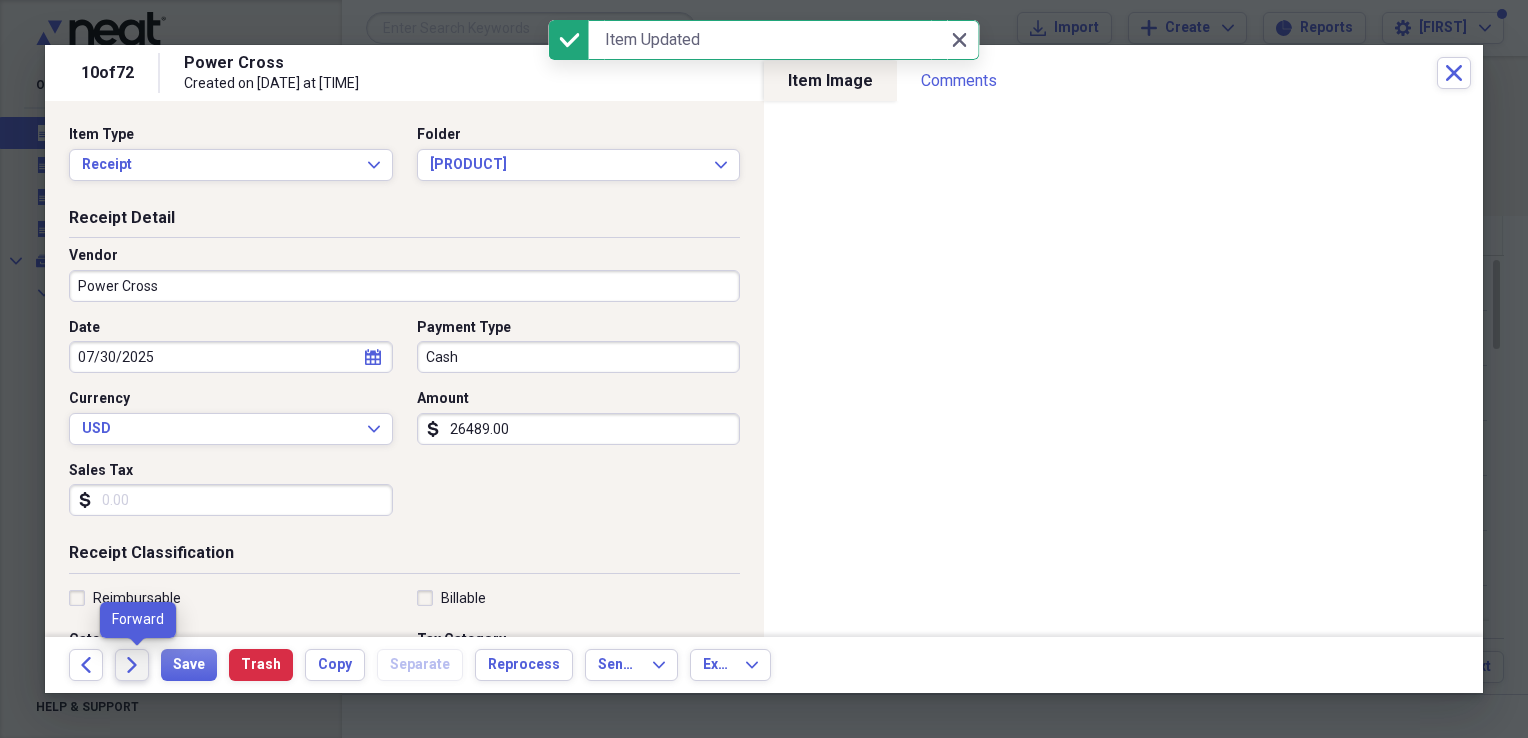 click on "Forward" at bounding box center (132, 665) 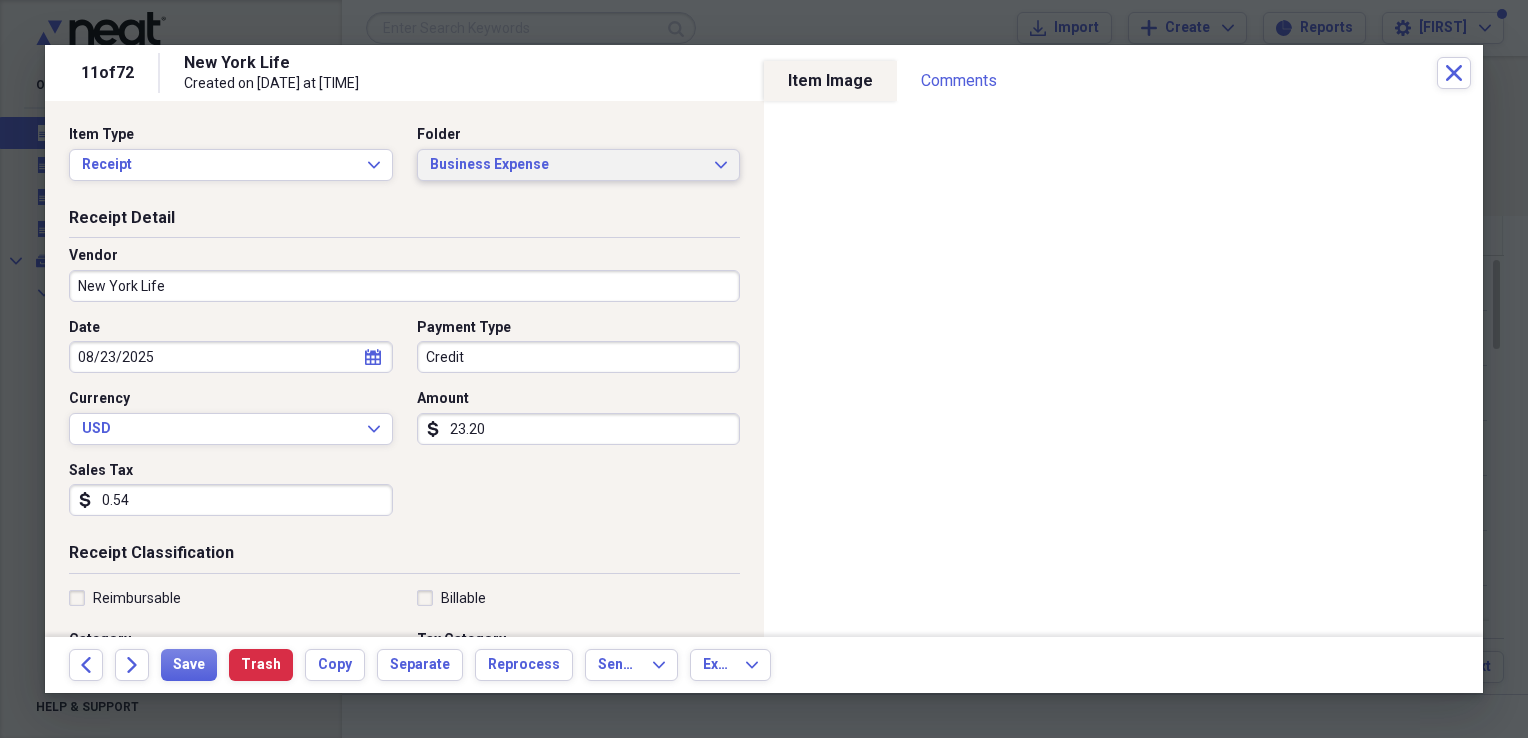 click on "Business Expense Expand" at bounding box center (579, 165) 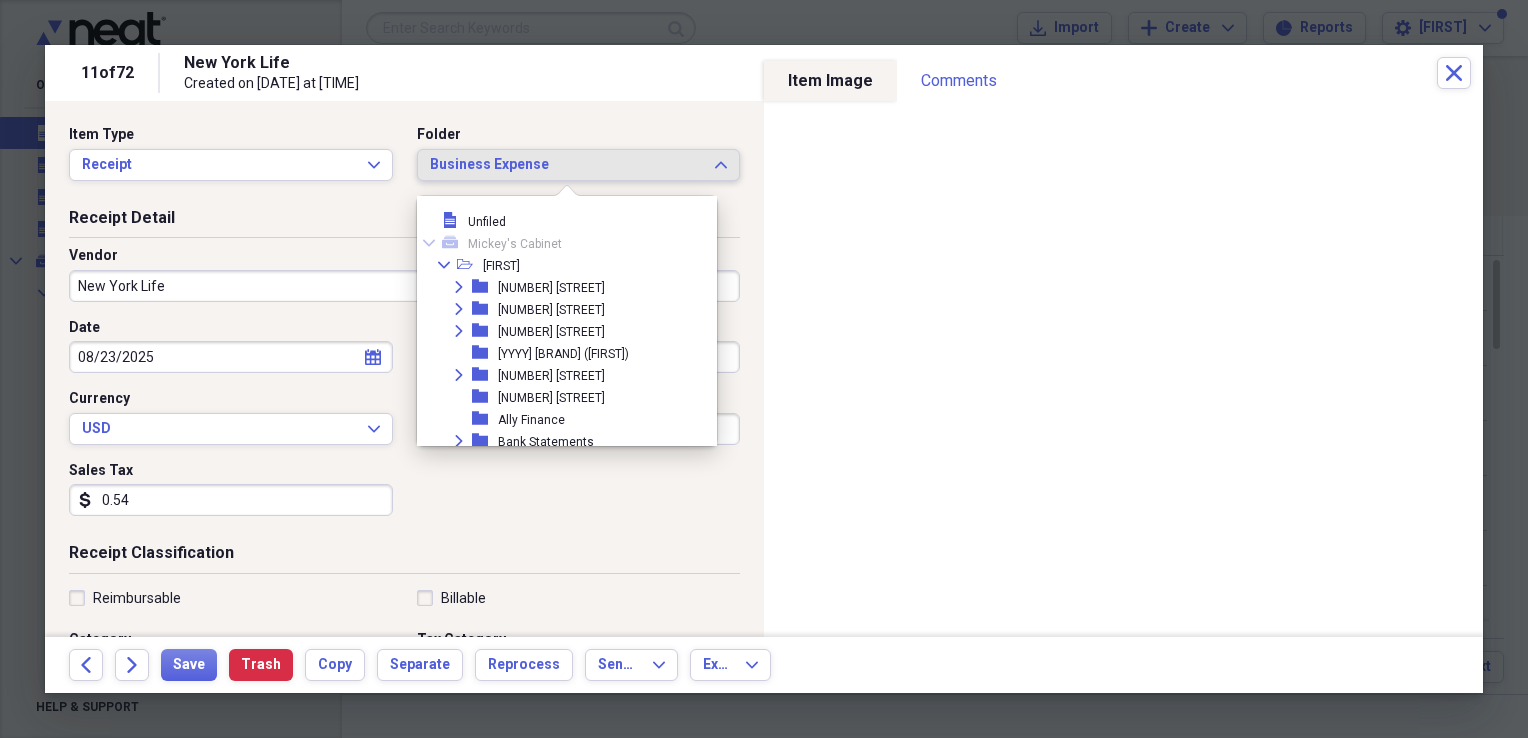 scroll, scrollTop: 209, scrollLeft: 0, axis: vertical 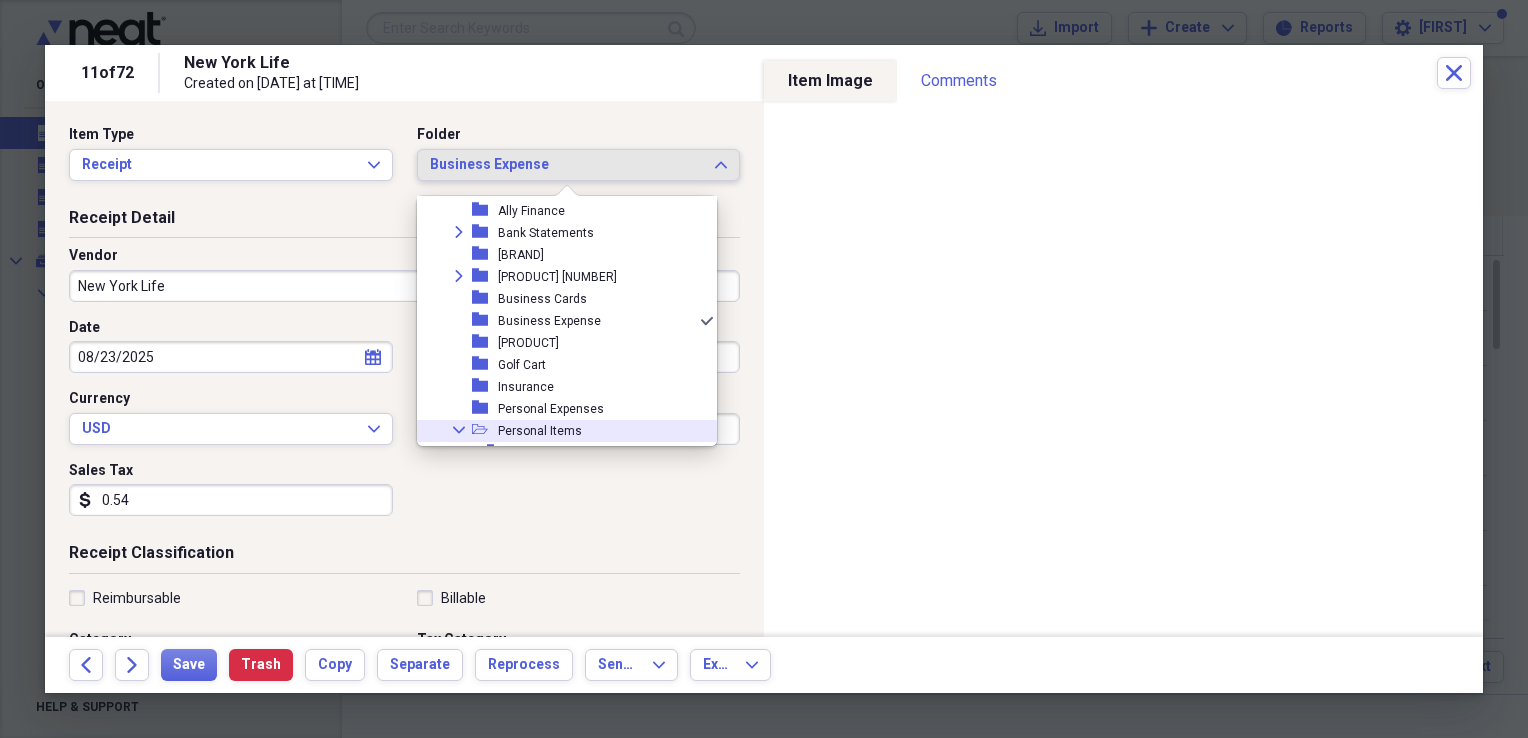 click on "Personal Items" at bounding box center [540, 431] 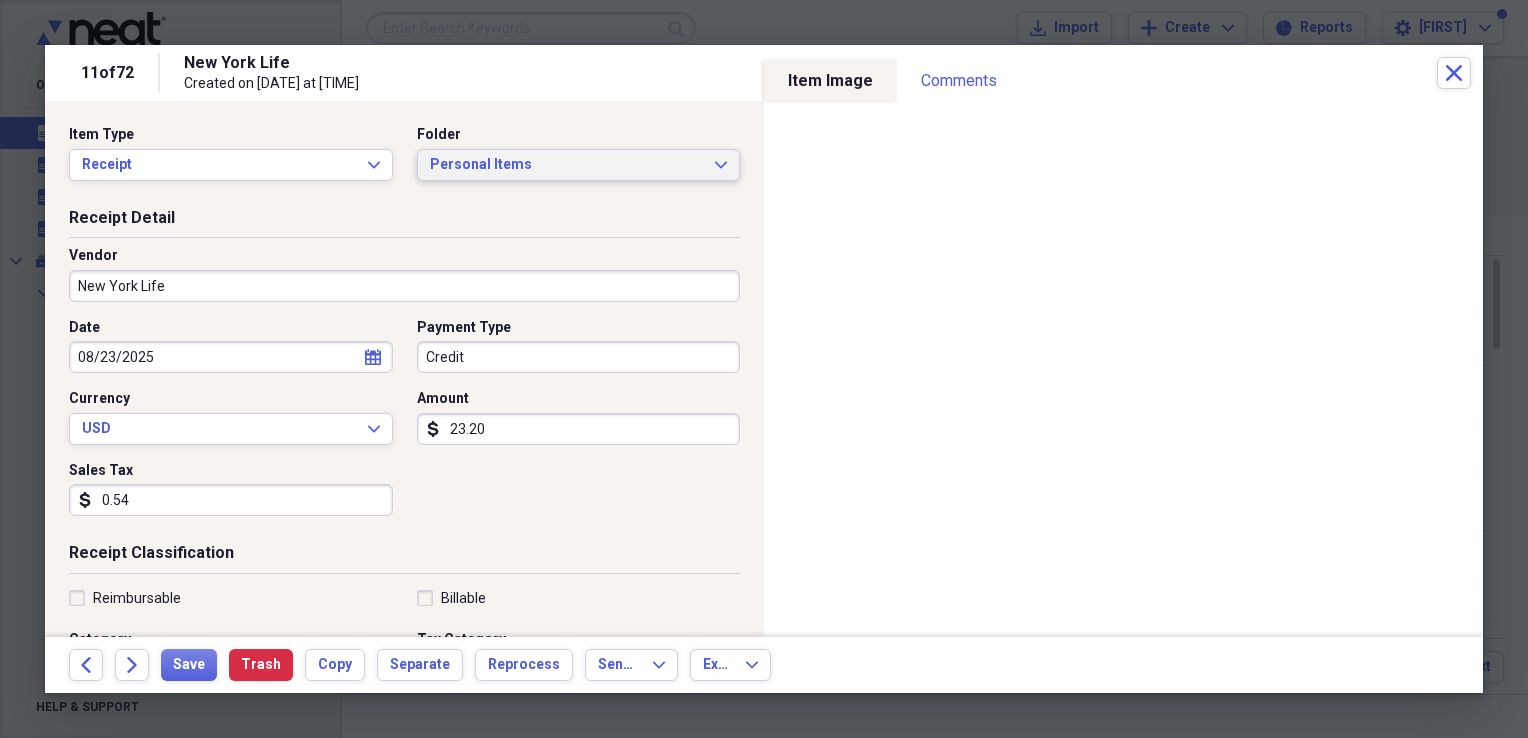 click on "Expand" 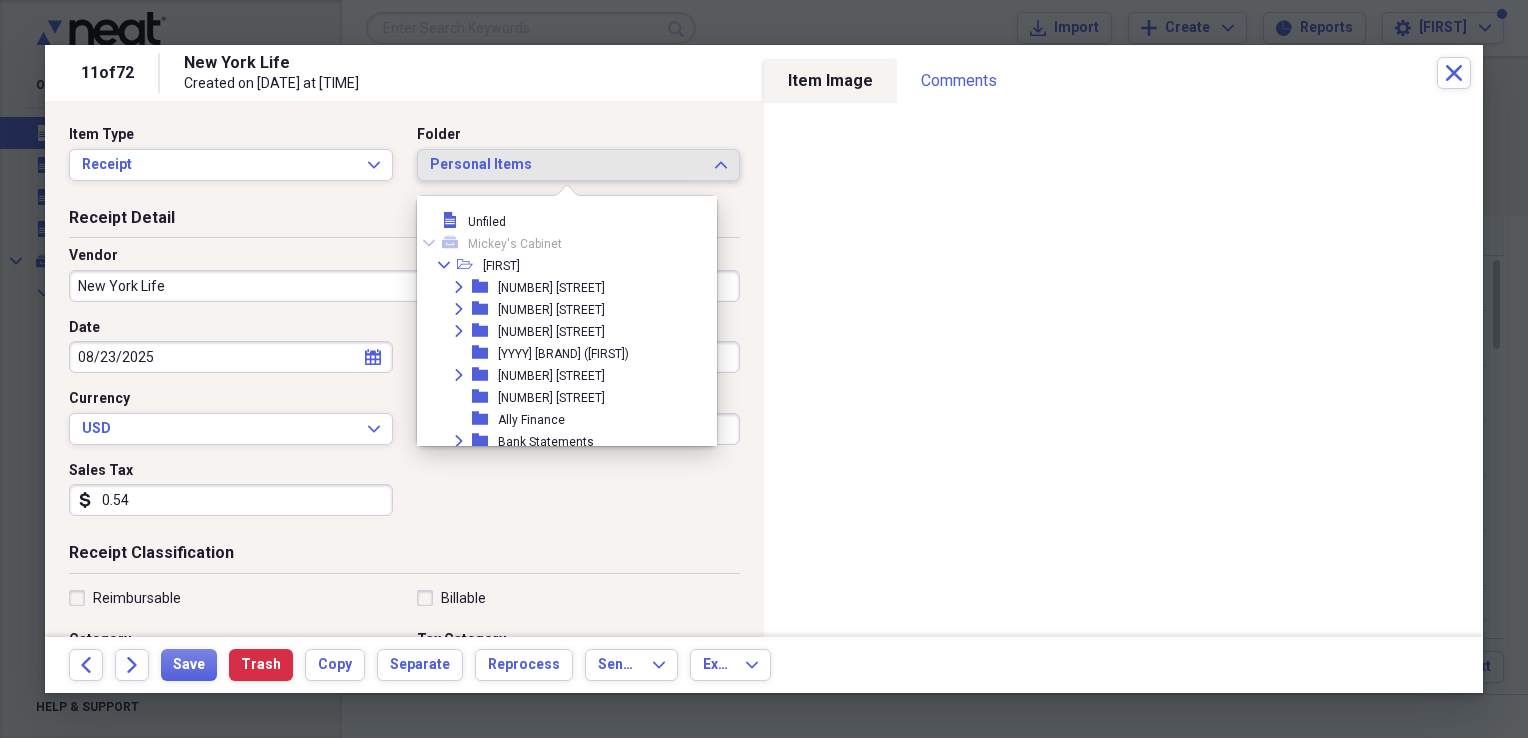 scroll, scrollTop: 319, scrollLeft: 0, axis: vertical 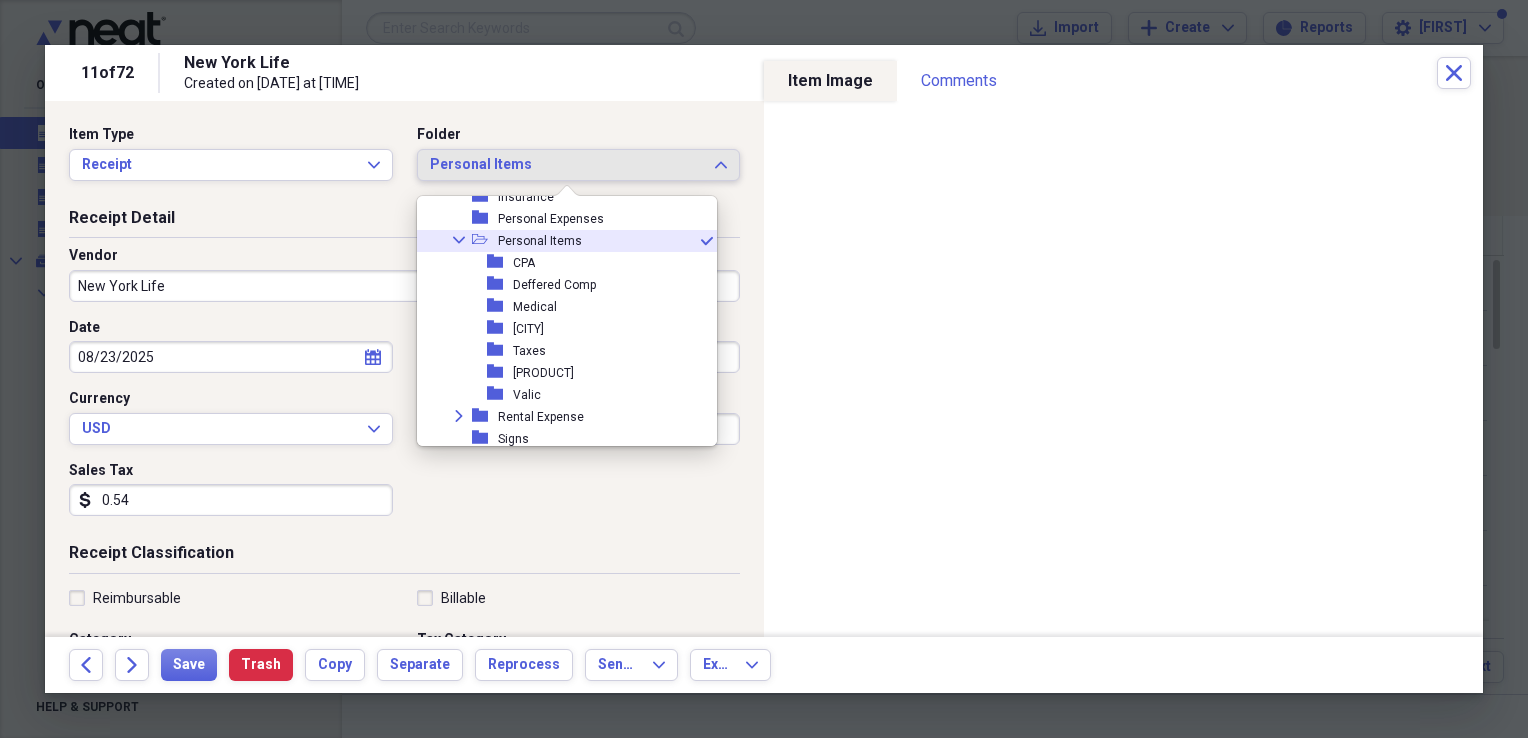 click on "Personal Items" at bounding box center (540, 241) 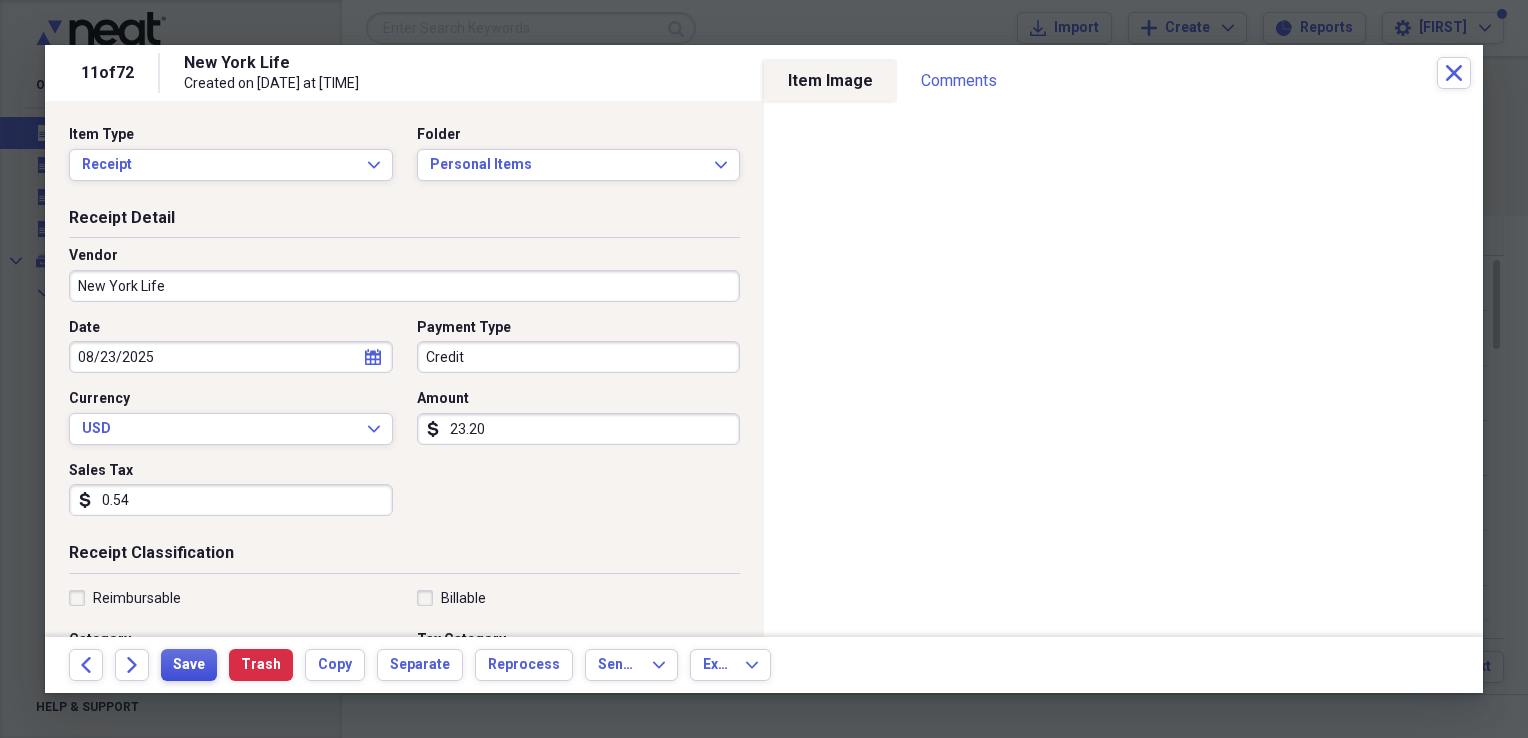click on "Save" at bounding box center [189, 665] 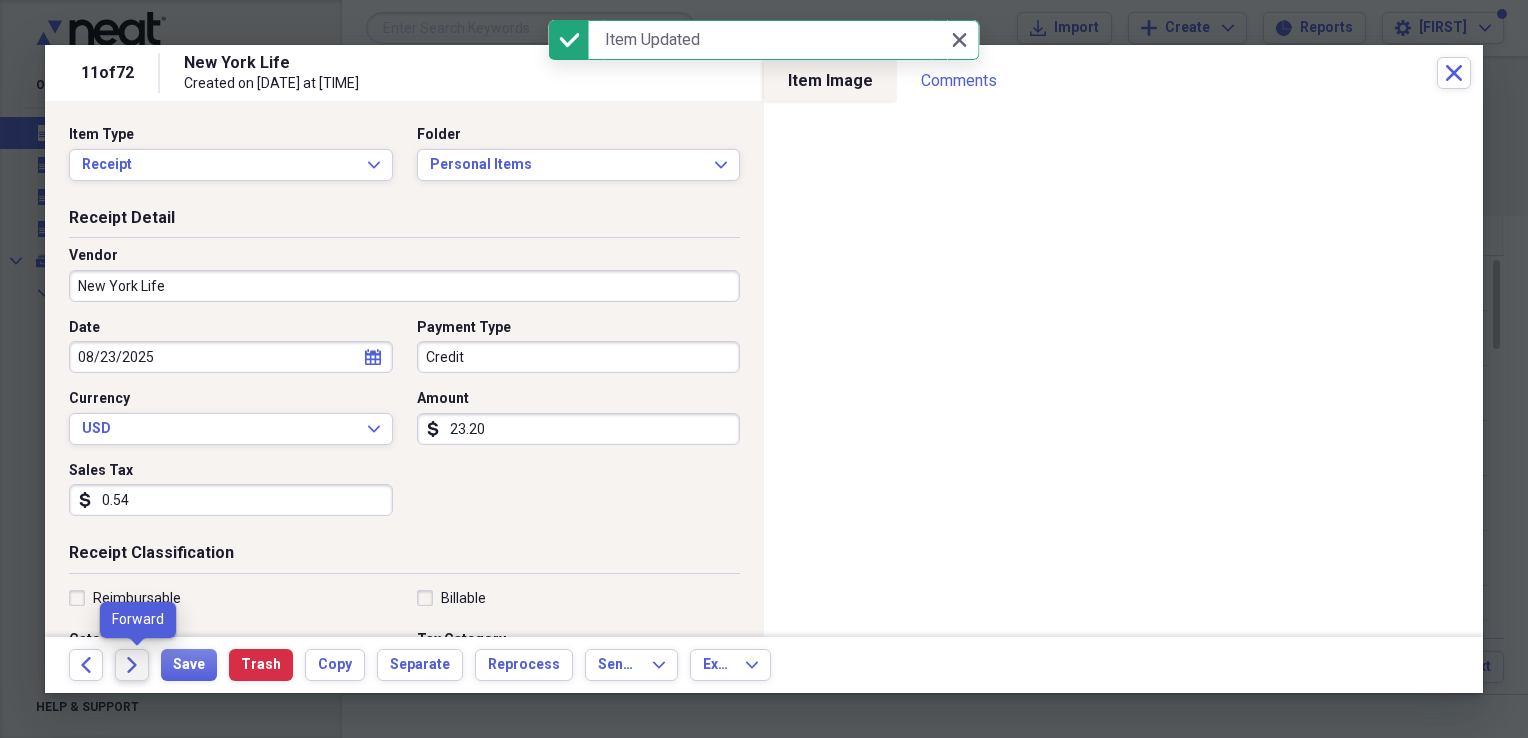 click on "Forward" 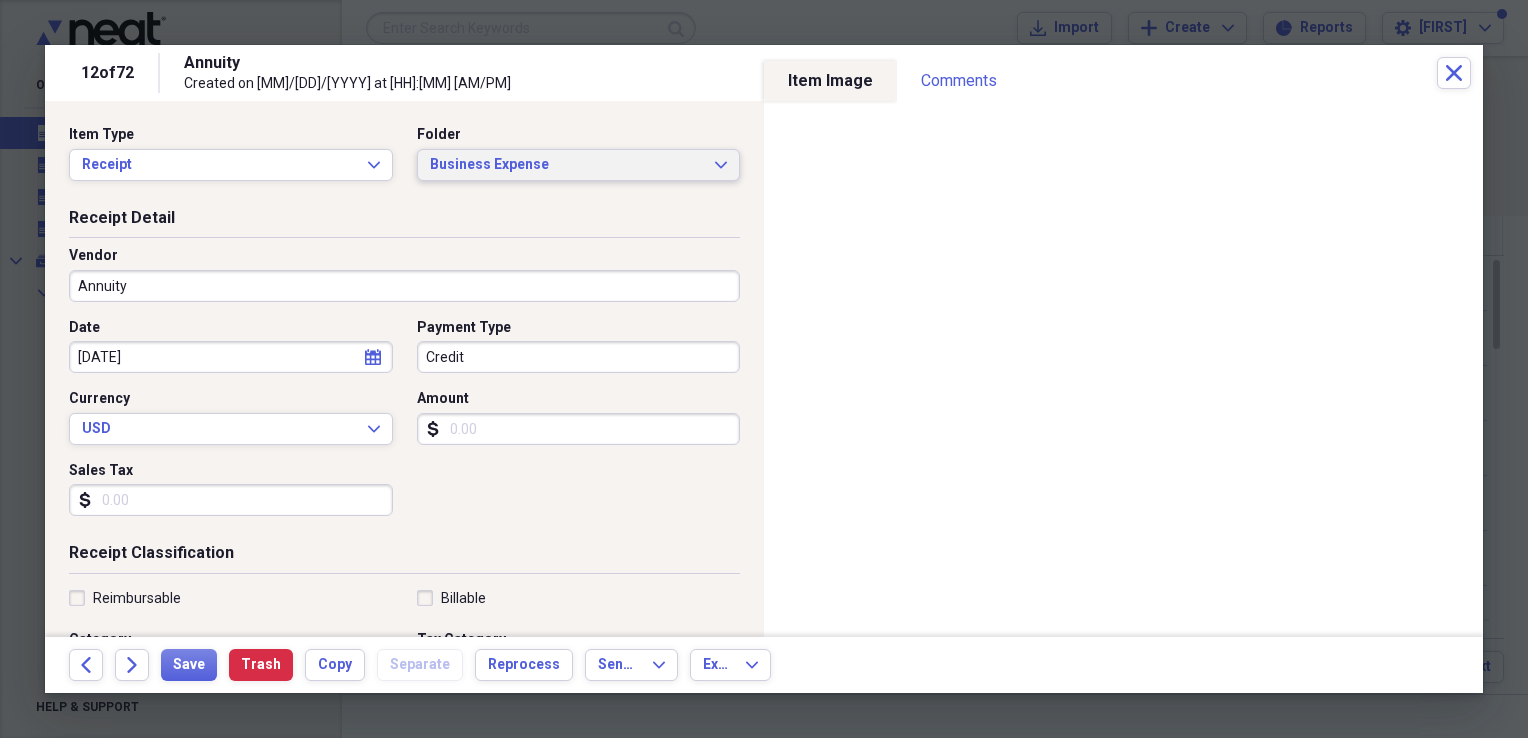 click on "Expand" 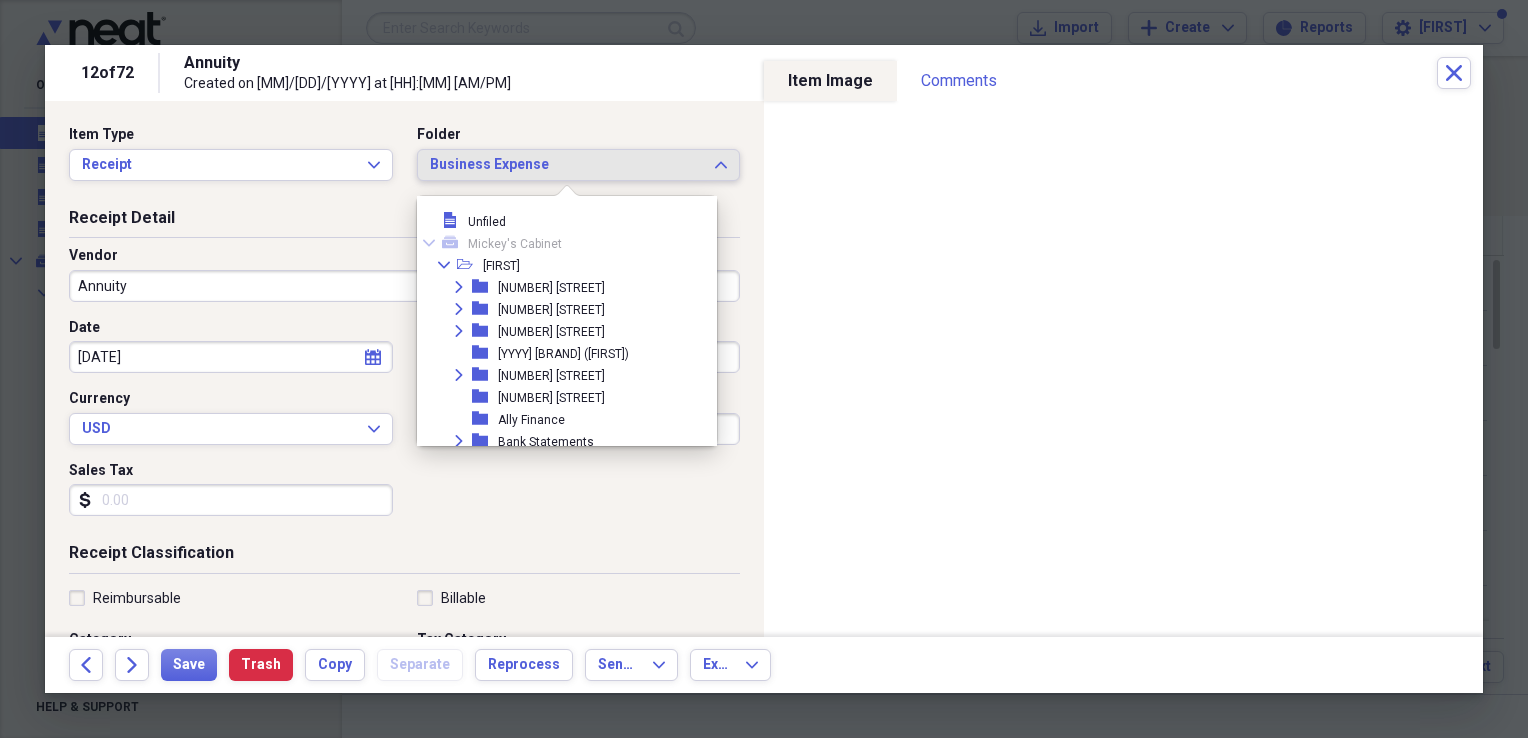 scroll, scrollTop: 209, scrollLeft: 0, axis: vertical 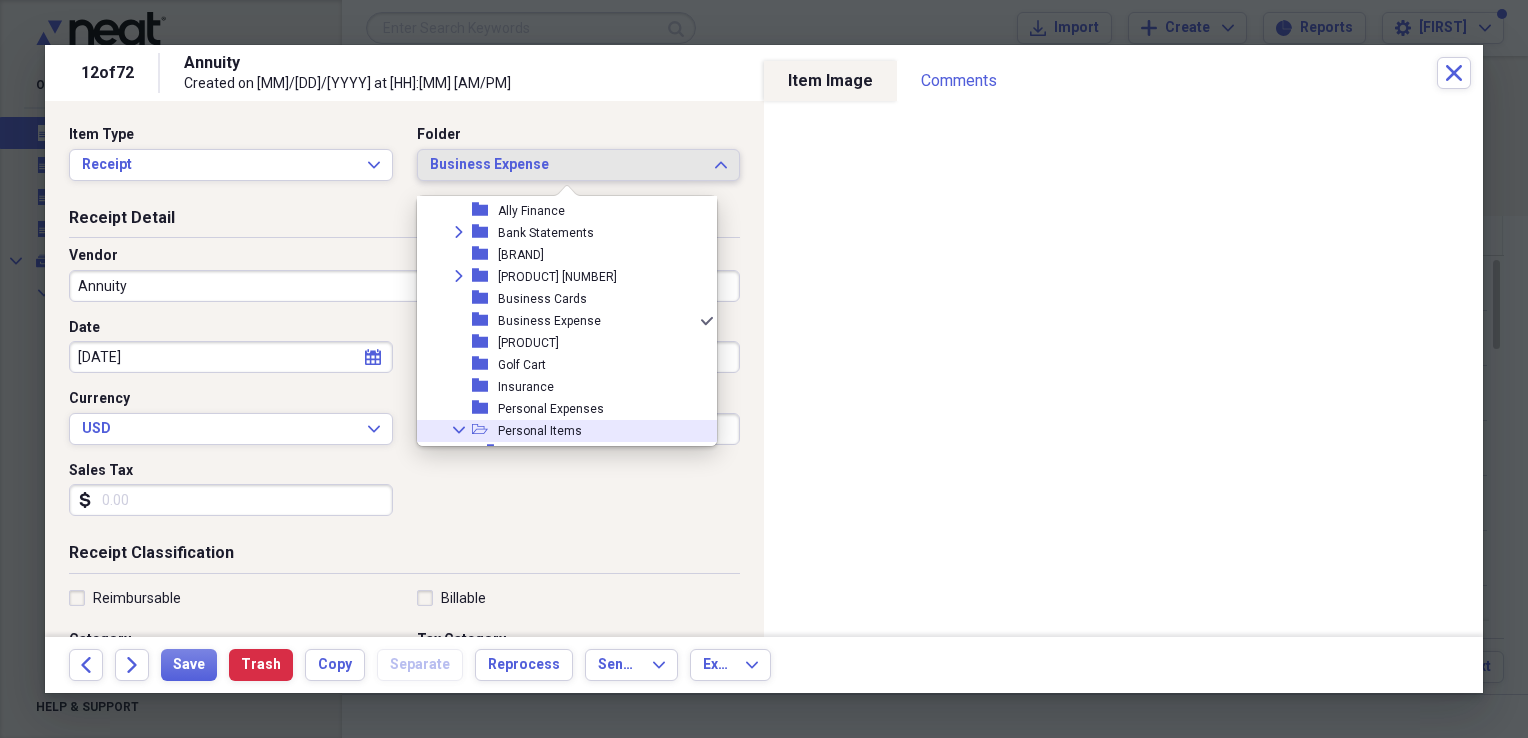 click on "Personal Items" at bounding box center [540, 431] 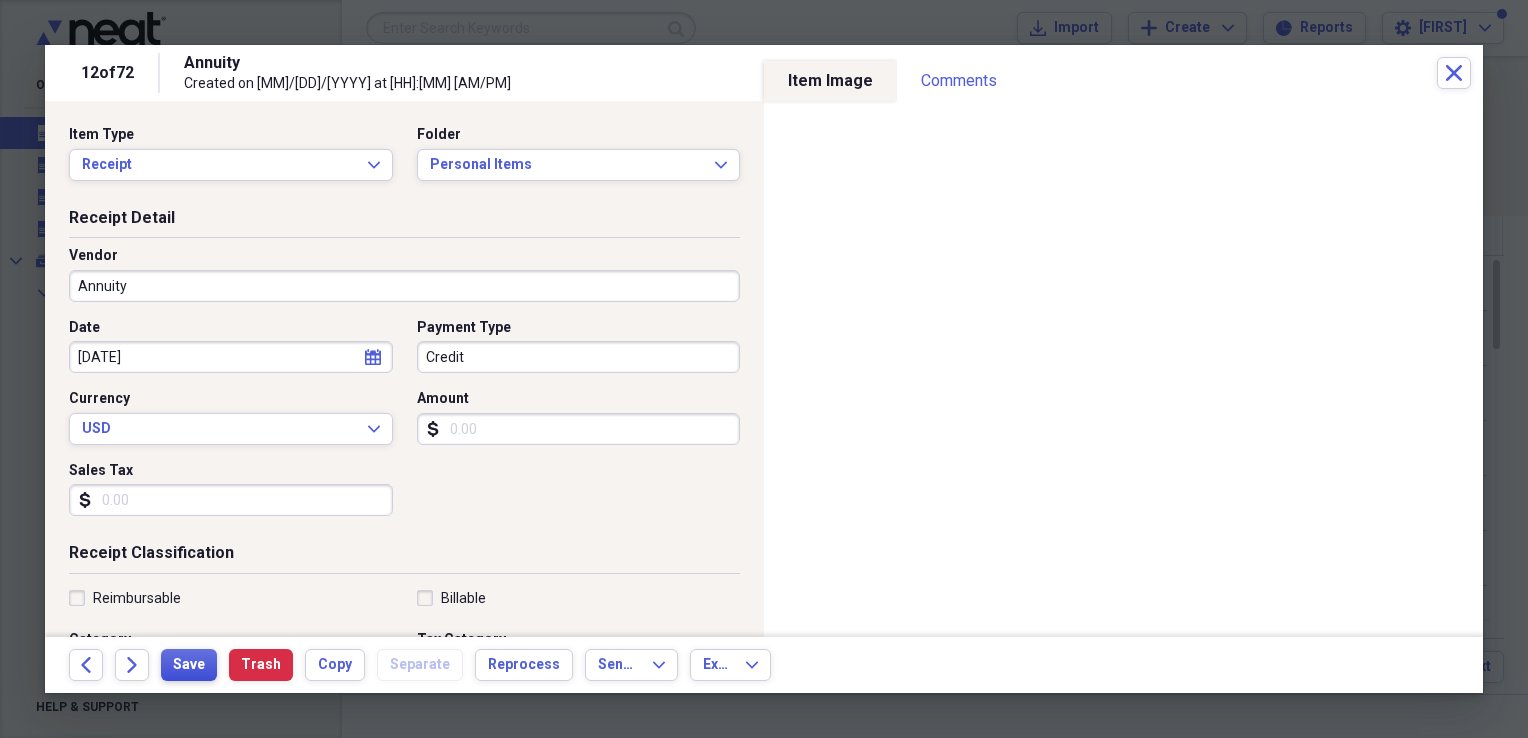 click on "Save" at bounding box center [189, 665] 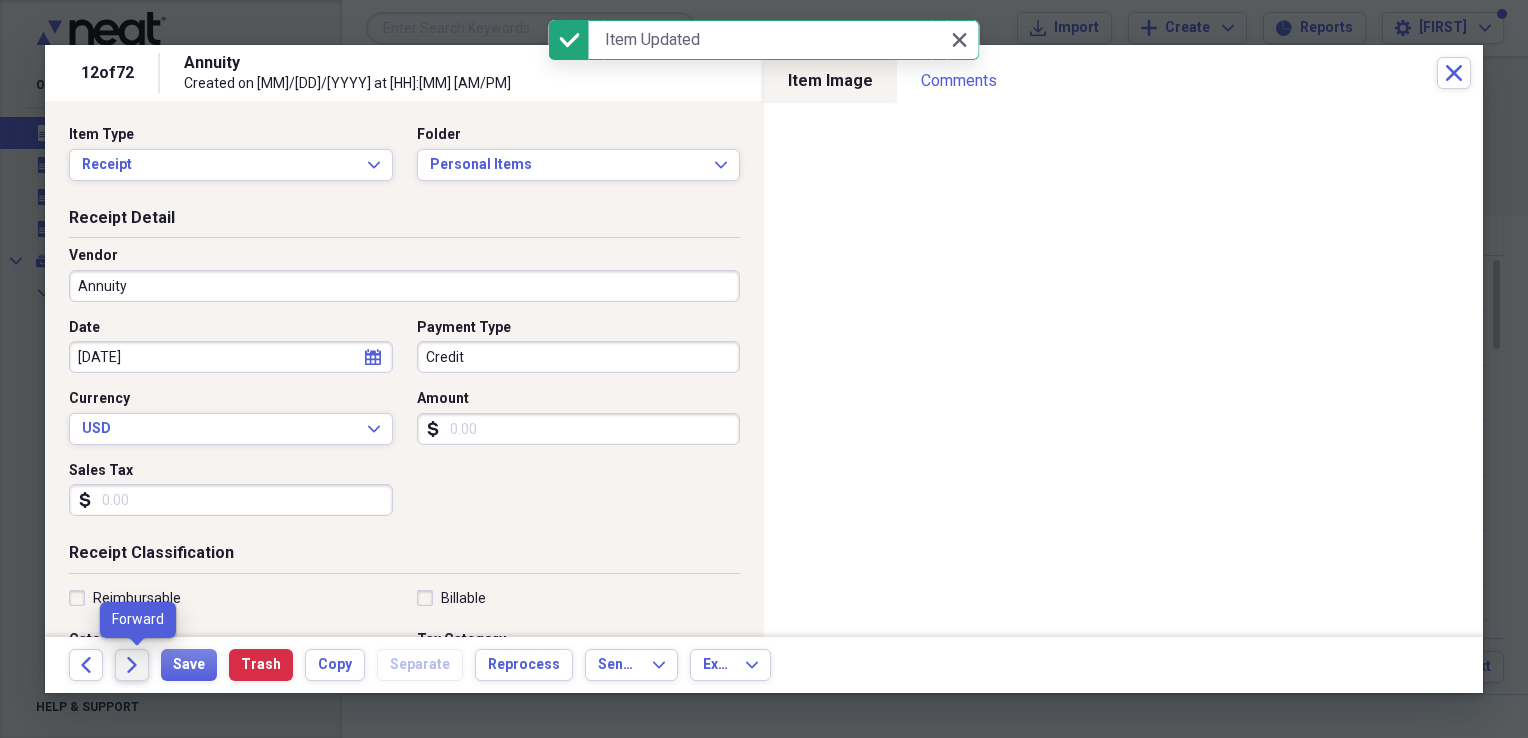 click on "Forward" 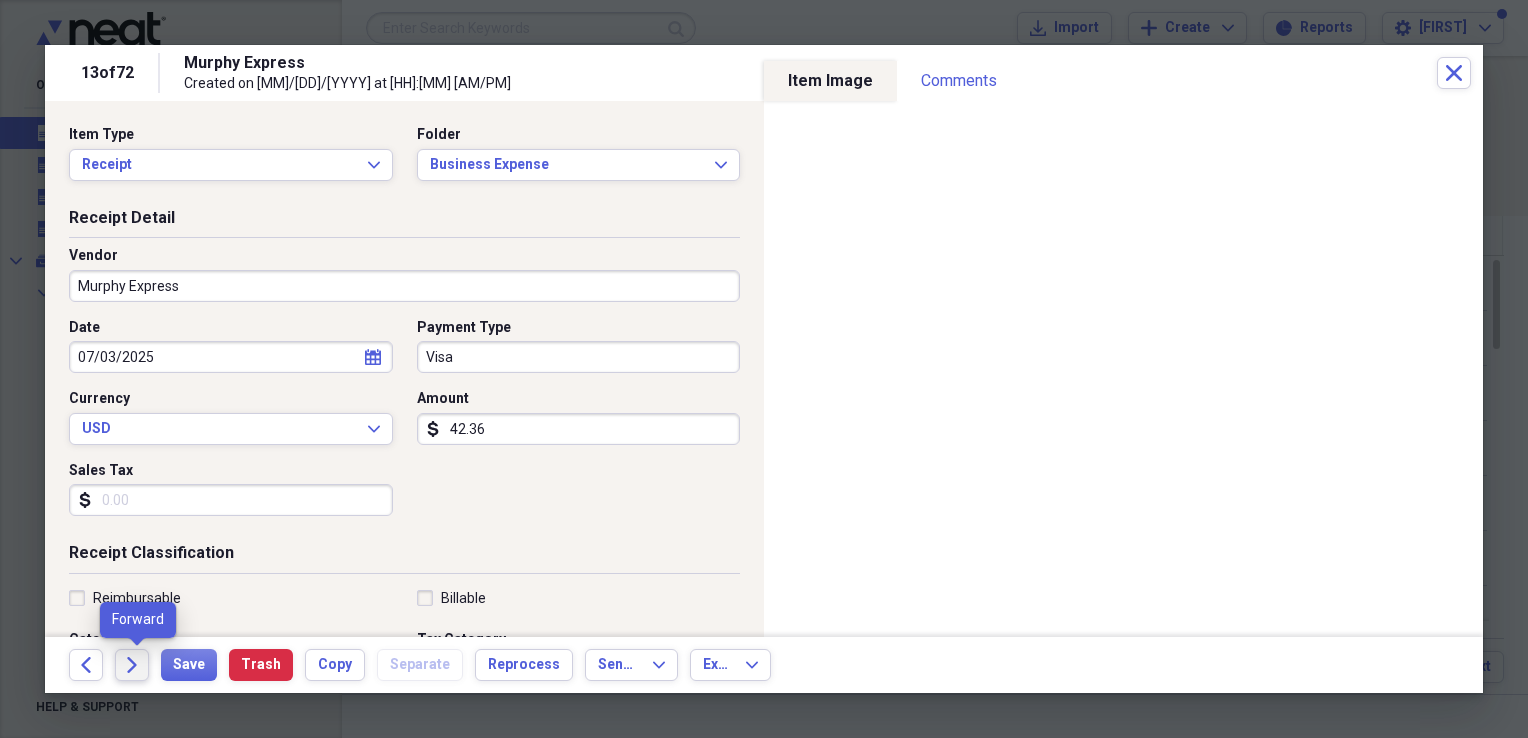 click on "Forward" 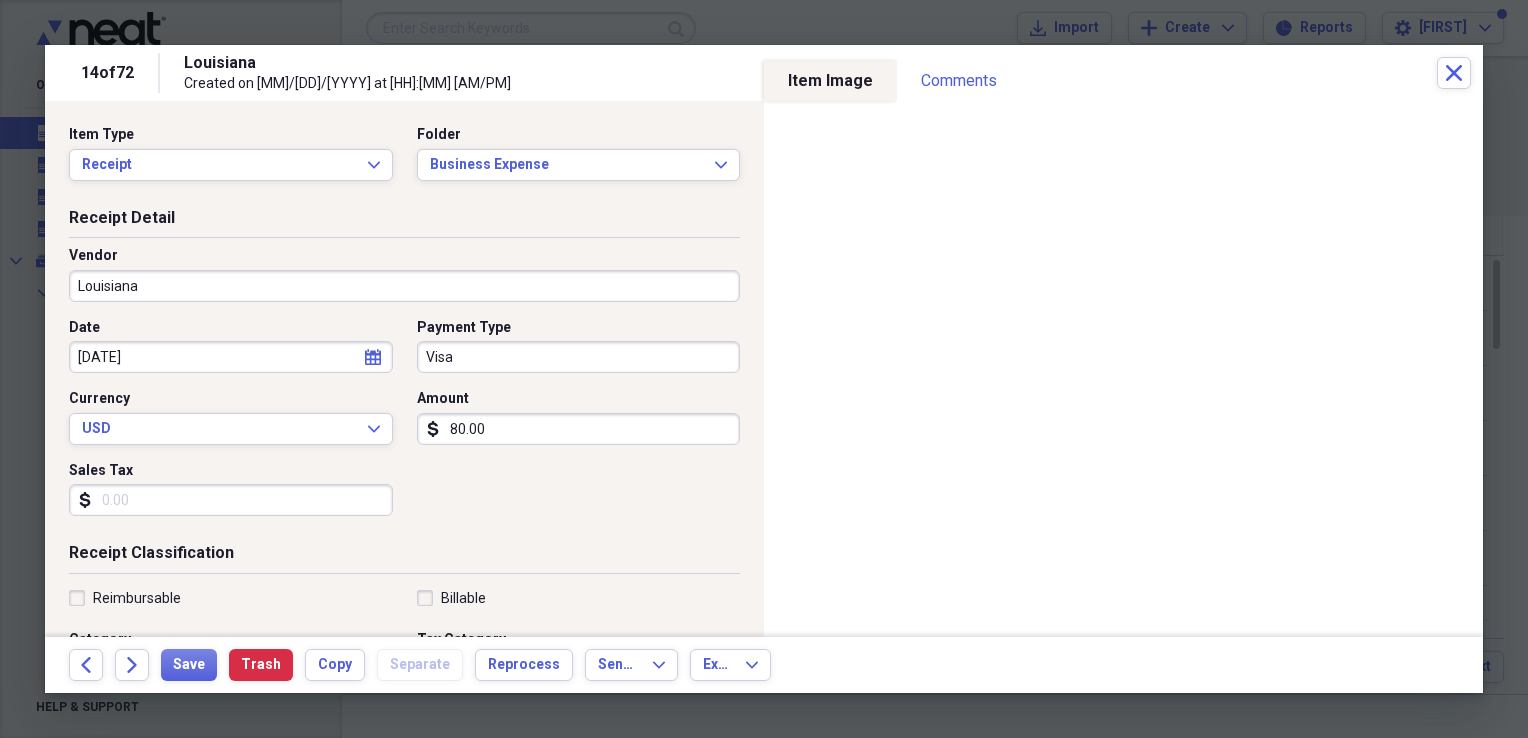 click on "Louisiana" at bounding box center [404, 286] 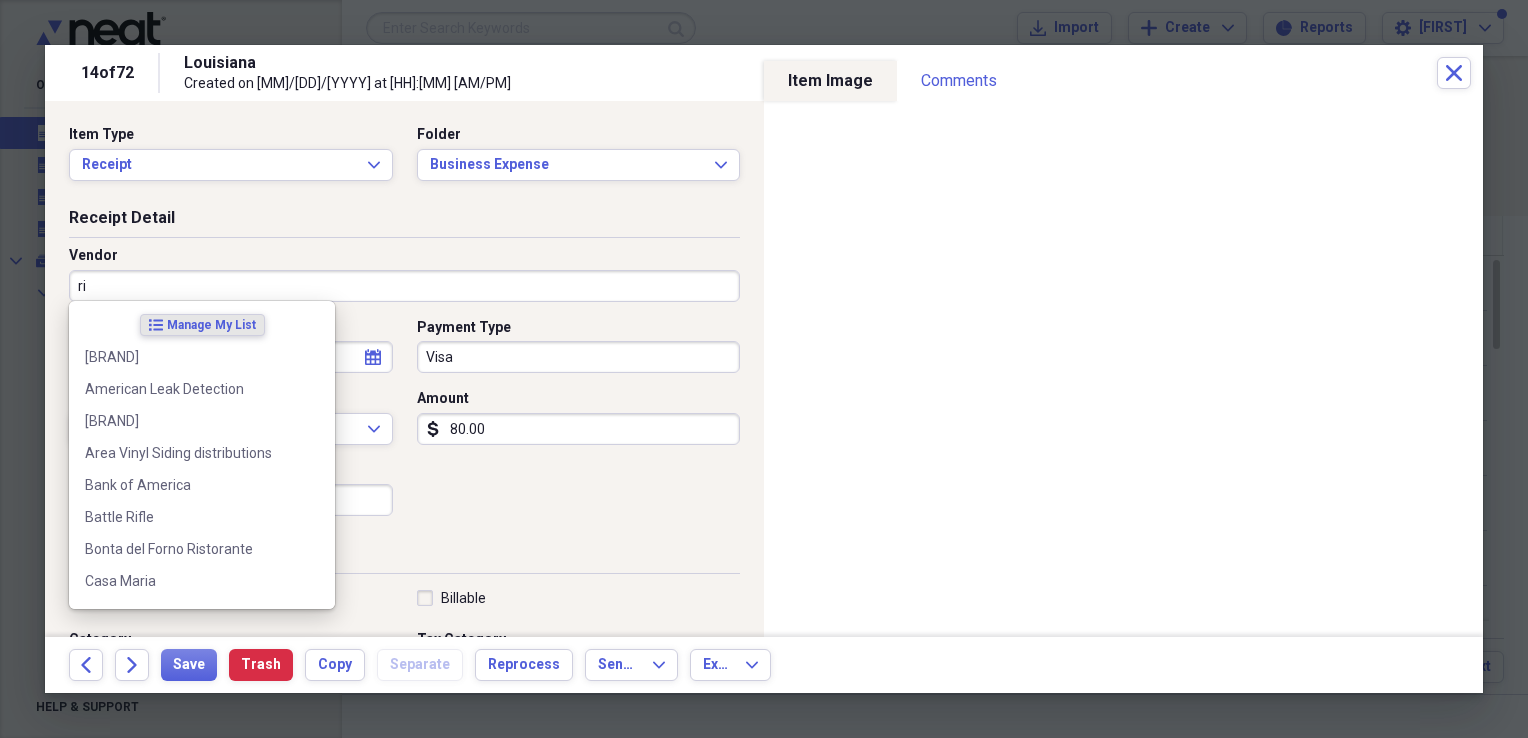 type on "r" 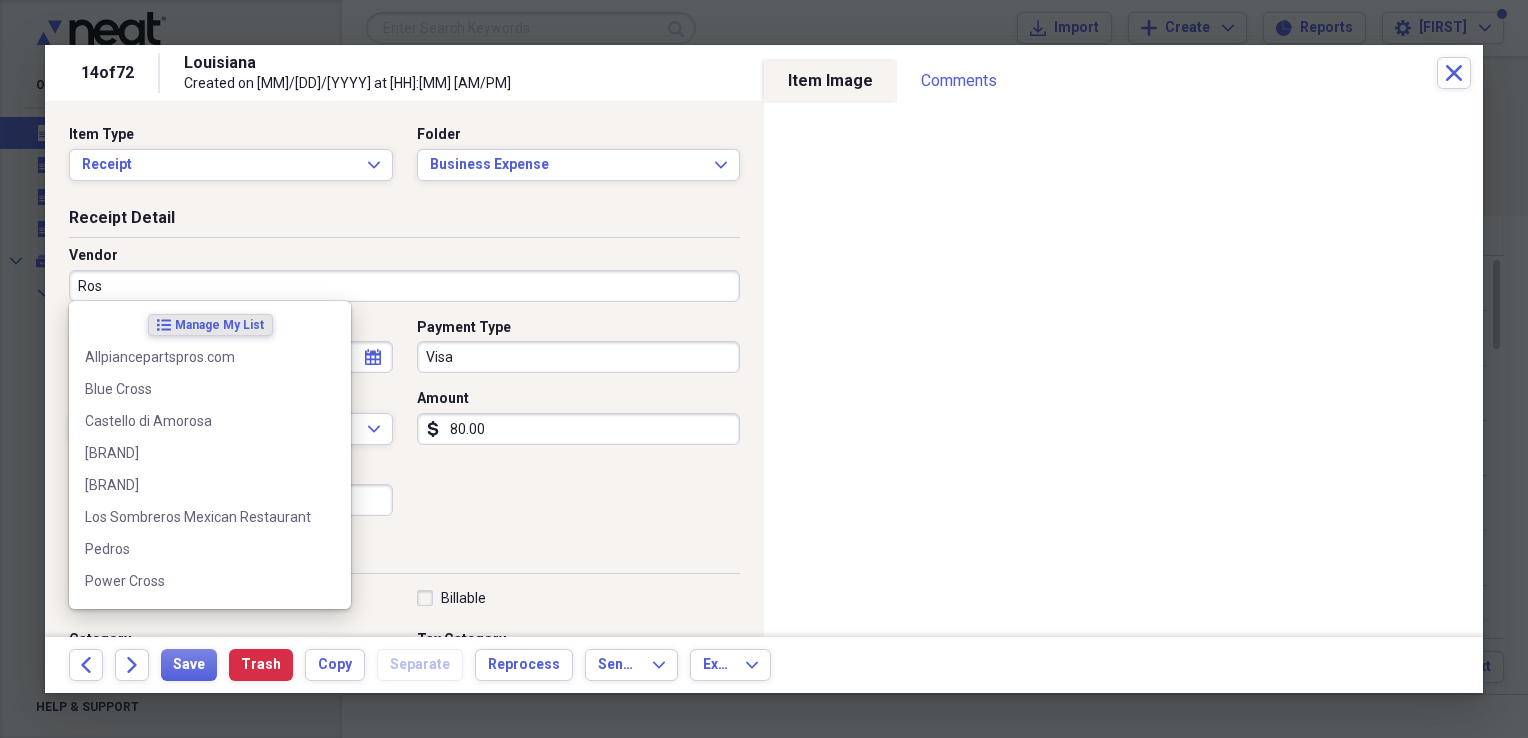 type on "Ross" 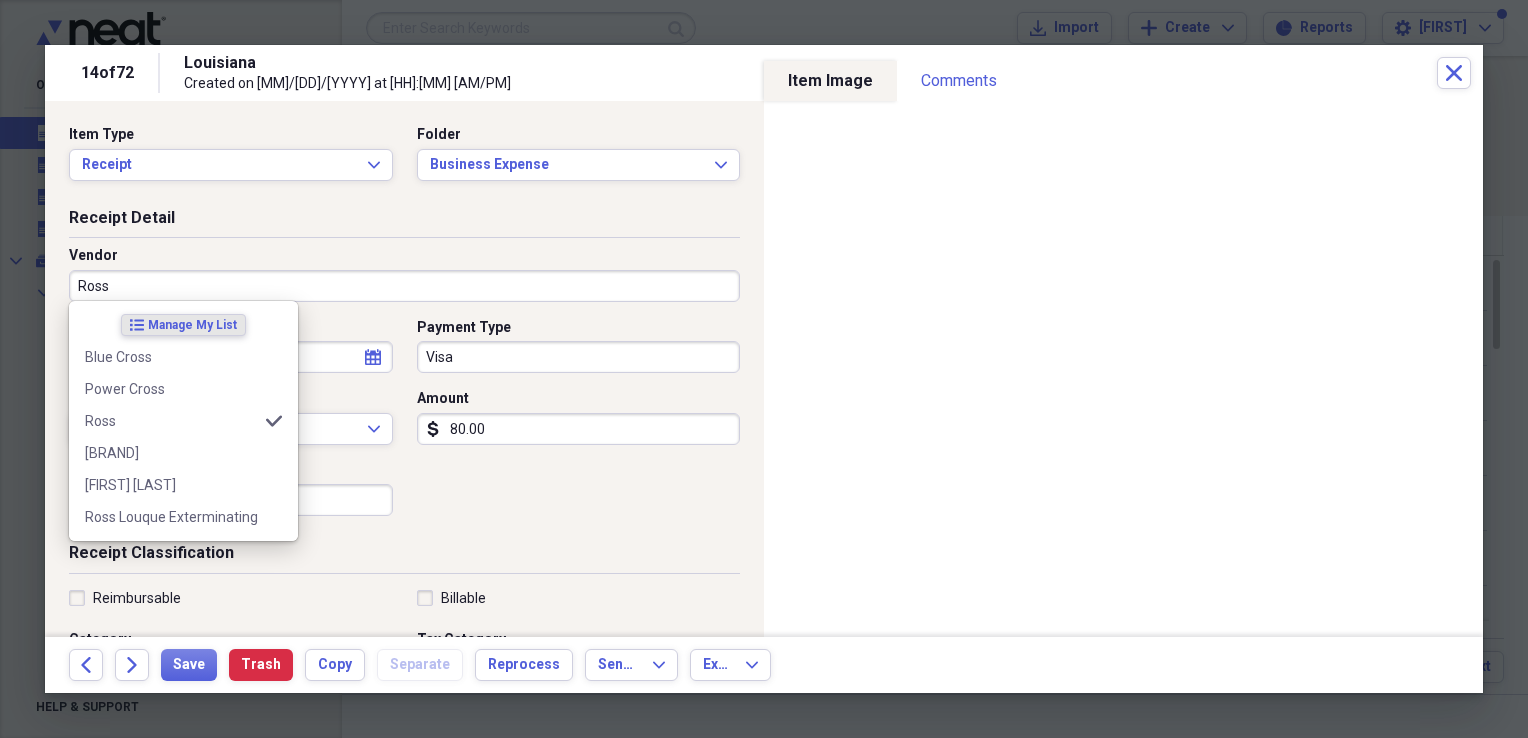 type on "General Retail" 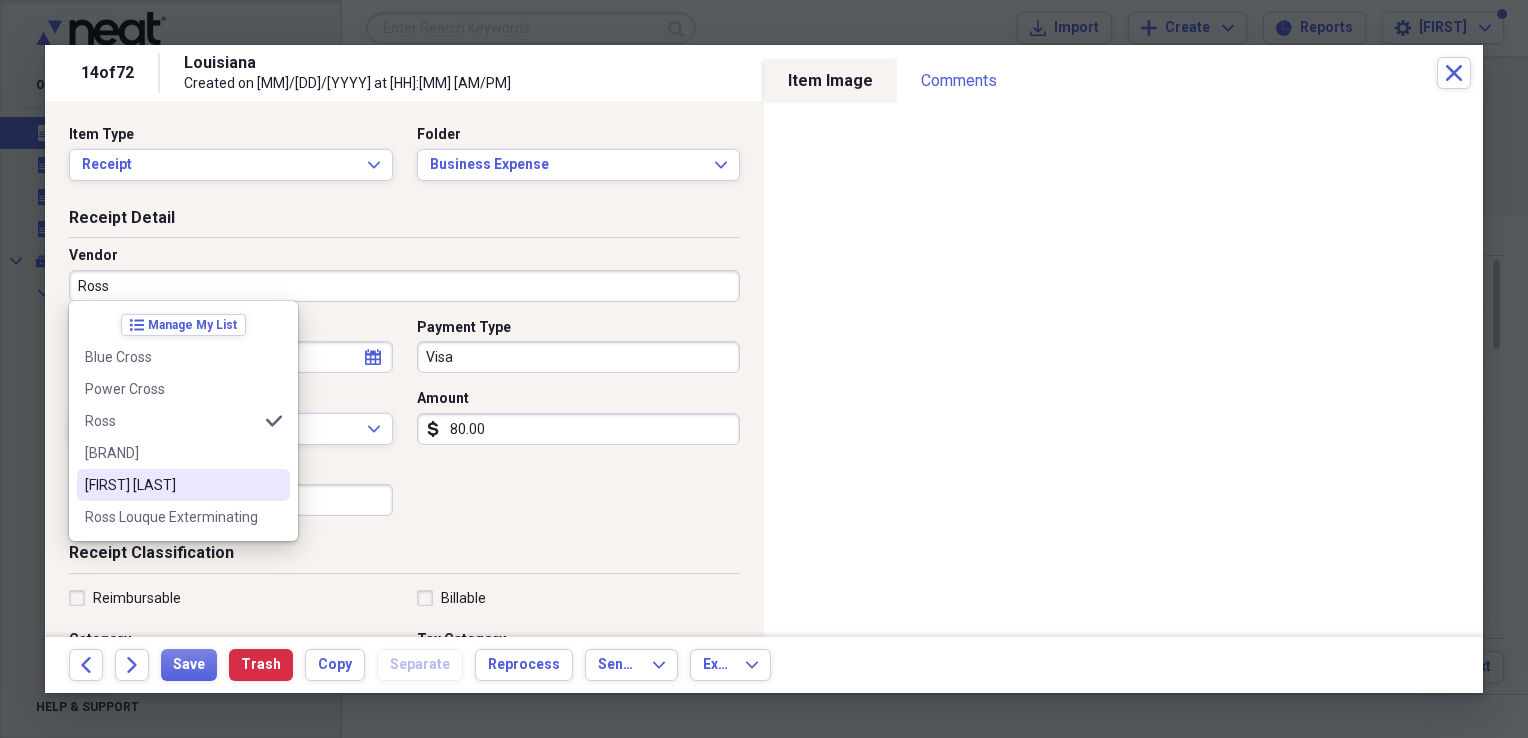 click on "[FIRST] [LAST]" at bounding box center (171, 485) 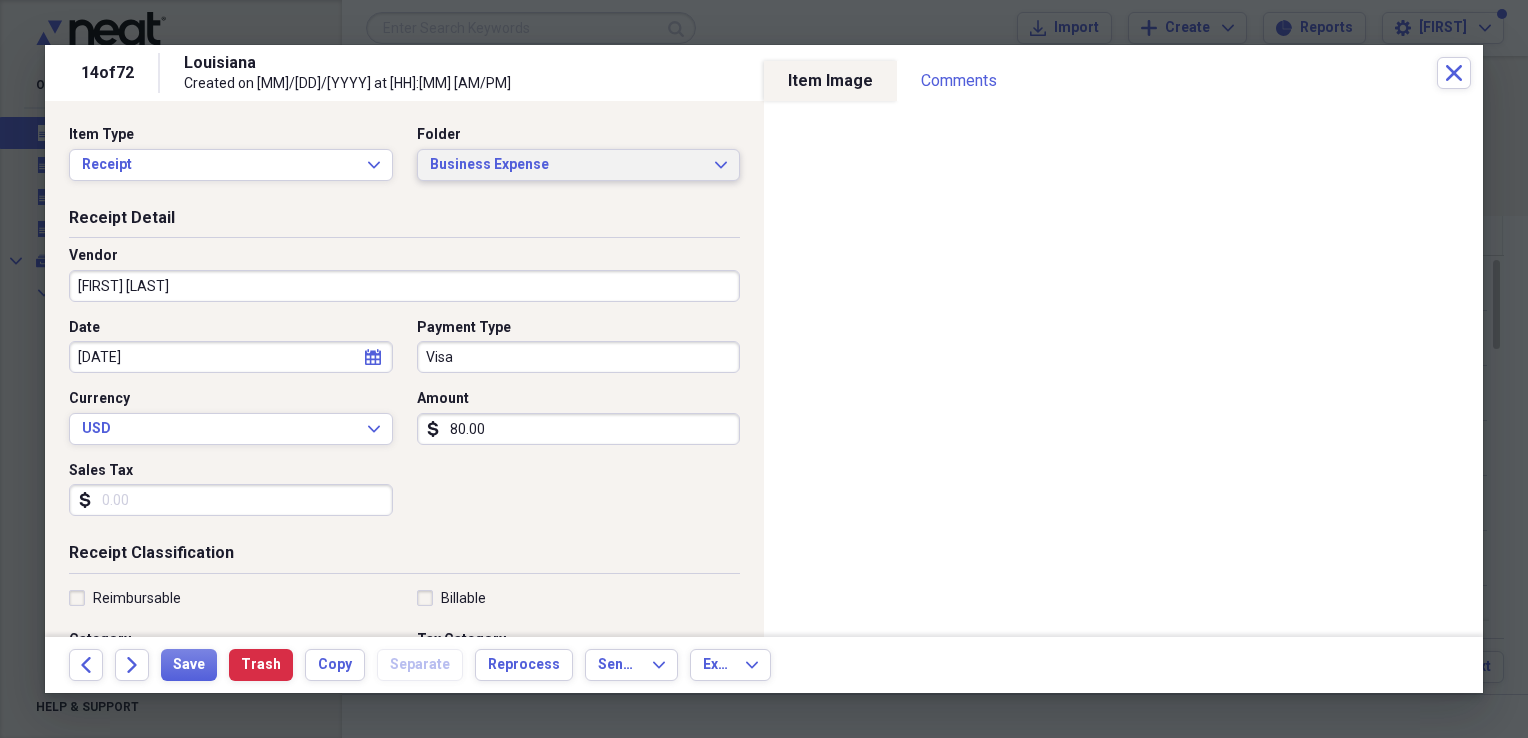 click on "Expand" 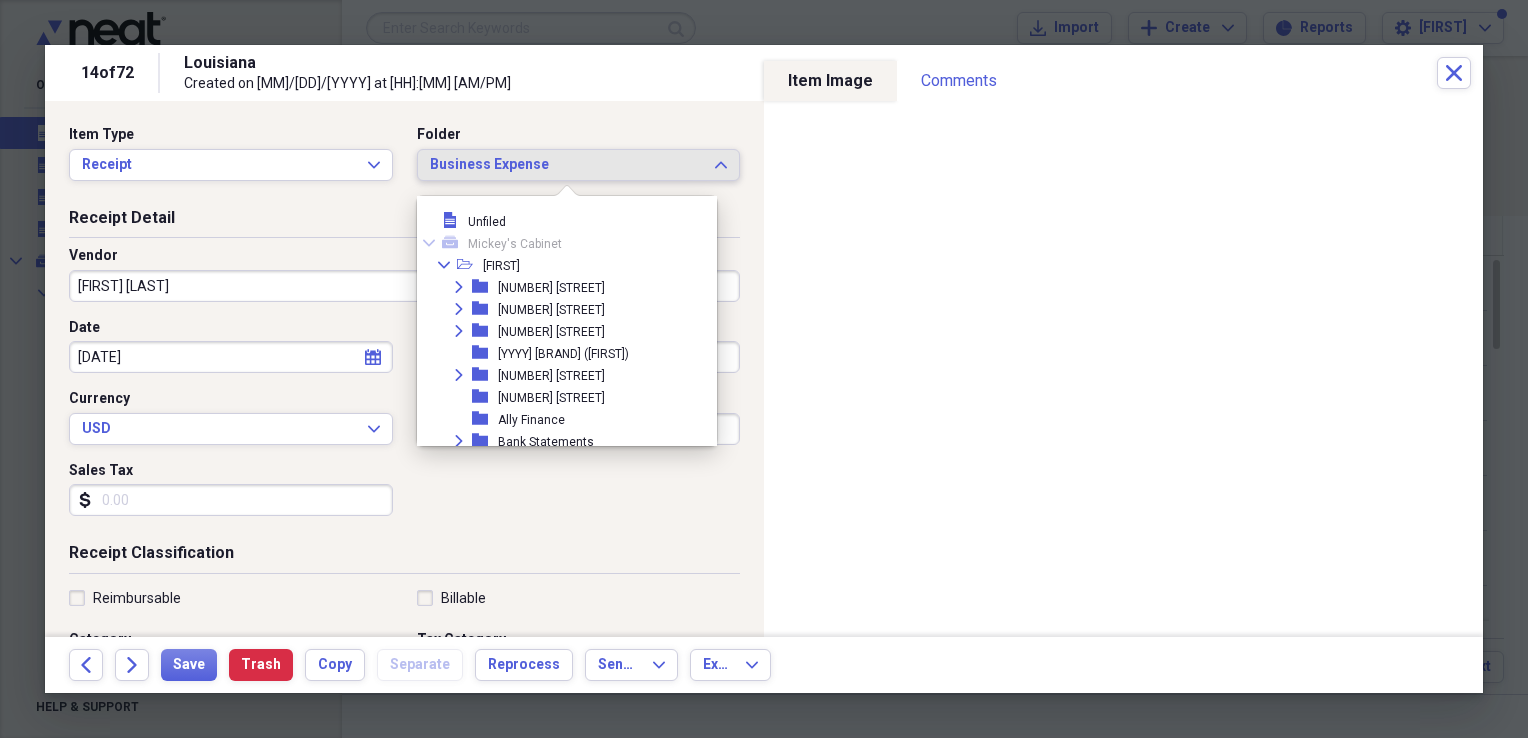 scroll, scrollTop: 209, scrollLeft: 0, axis: vertical 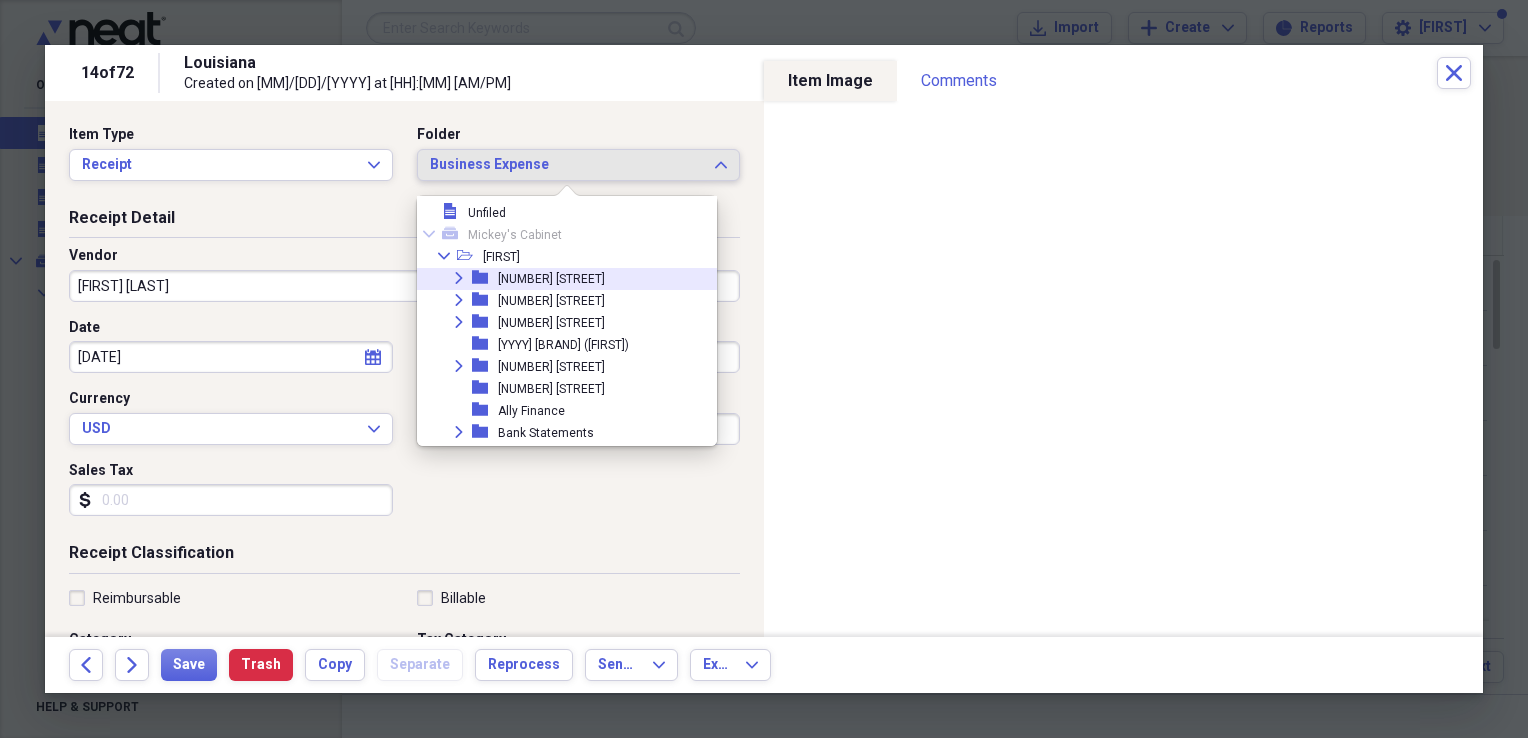 click on "[NUMBER] [STREET]" at bounding box center [551, 279] 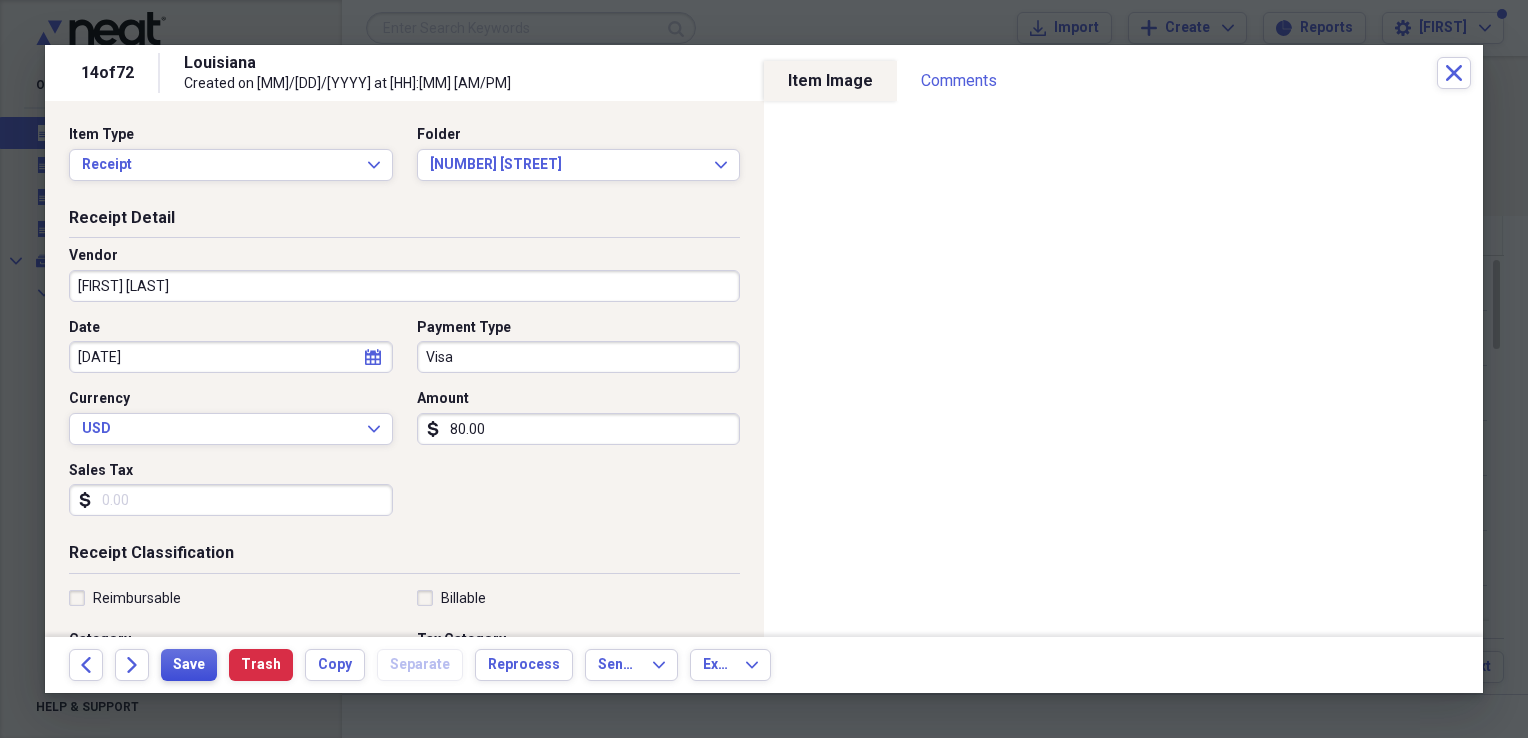 click on "Save" at bounding box center (189, 665) 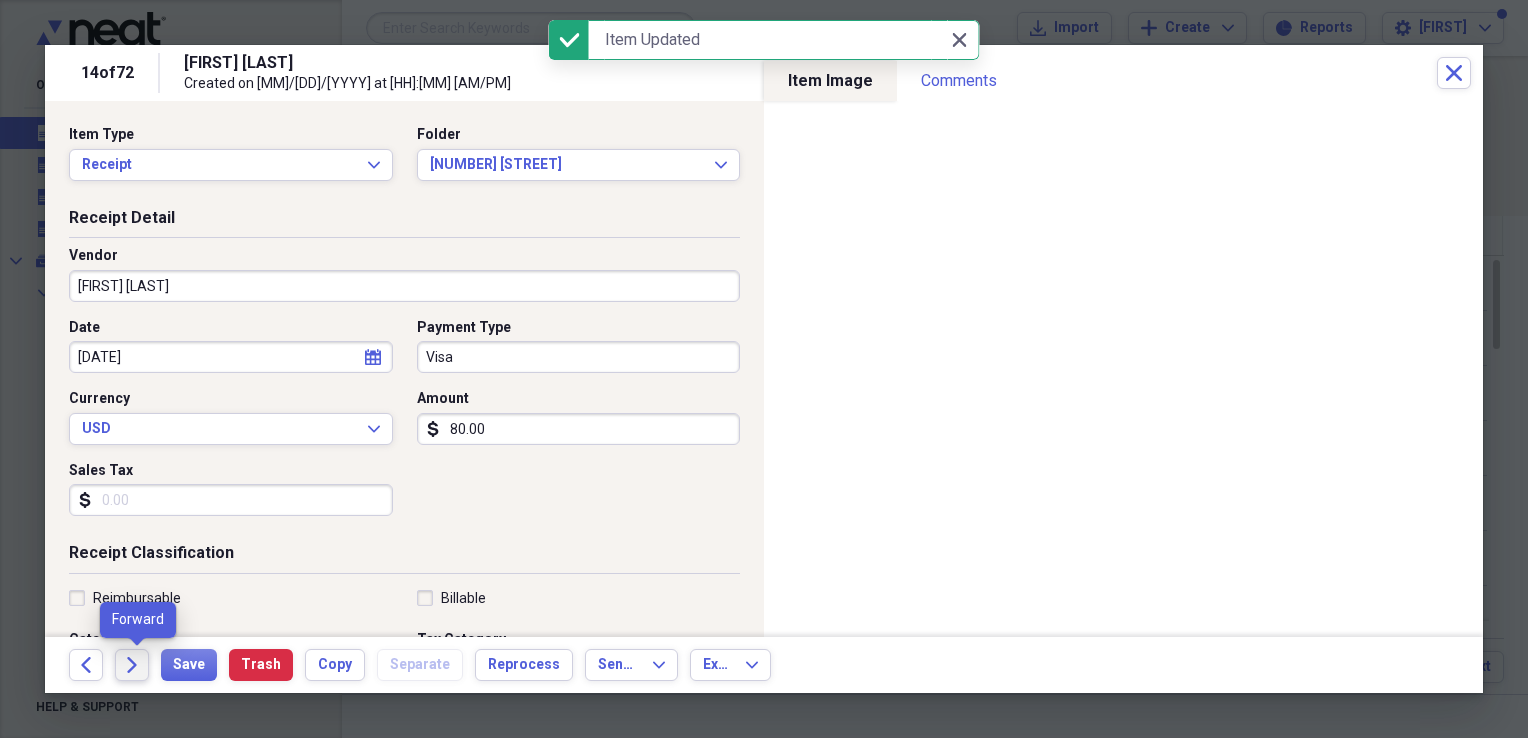 click on "Forward" 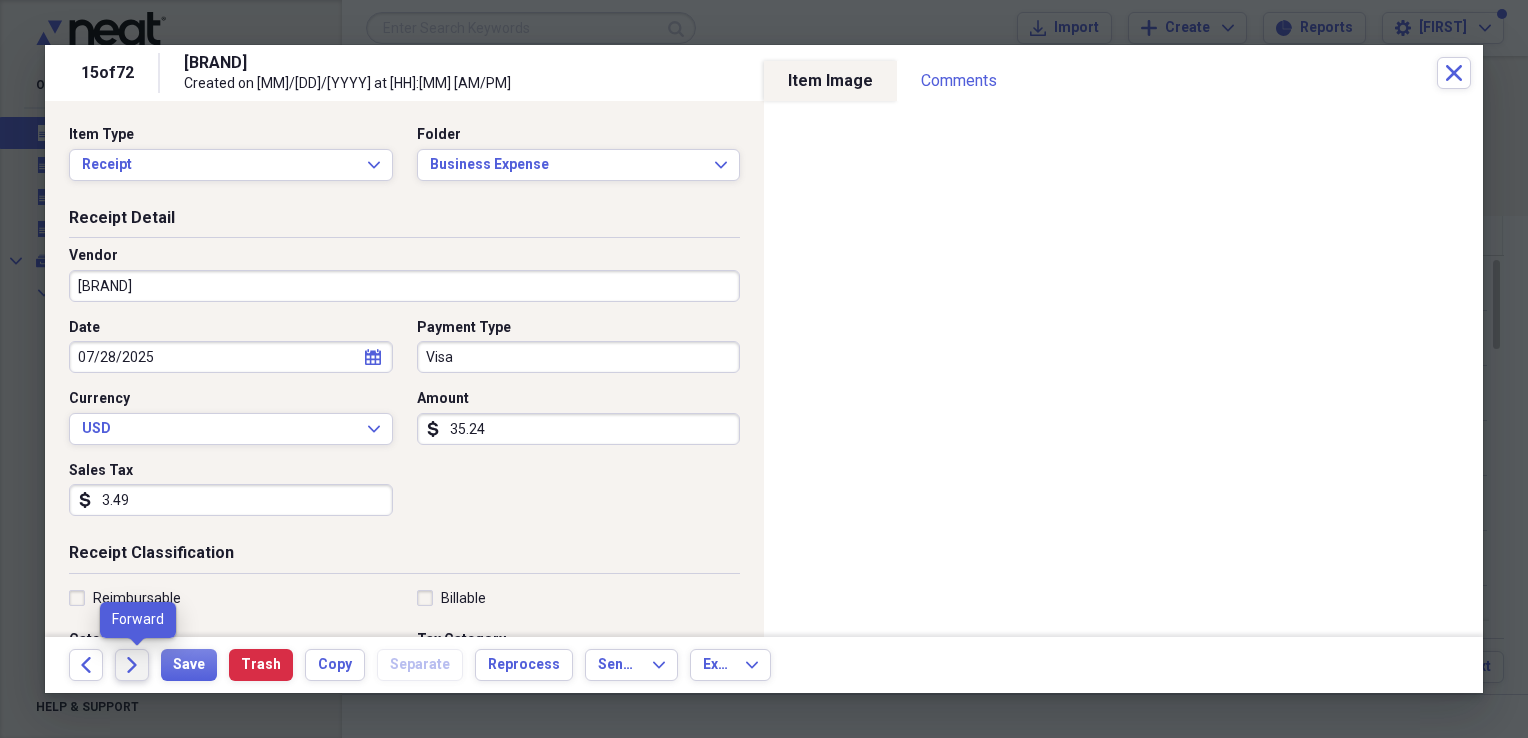 click 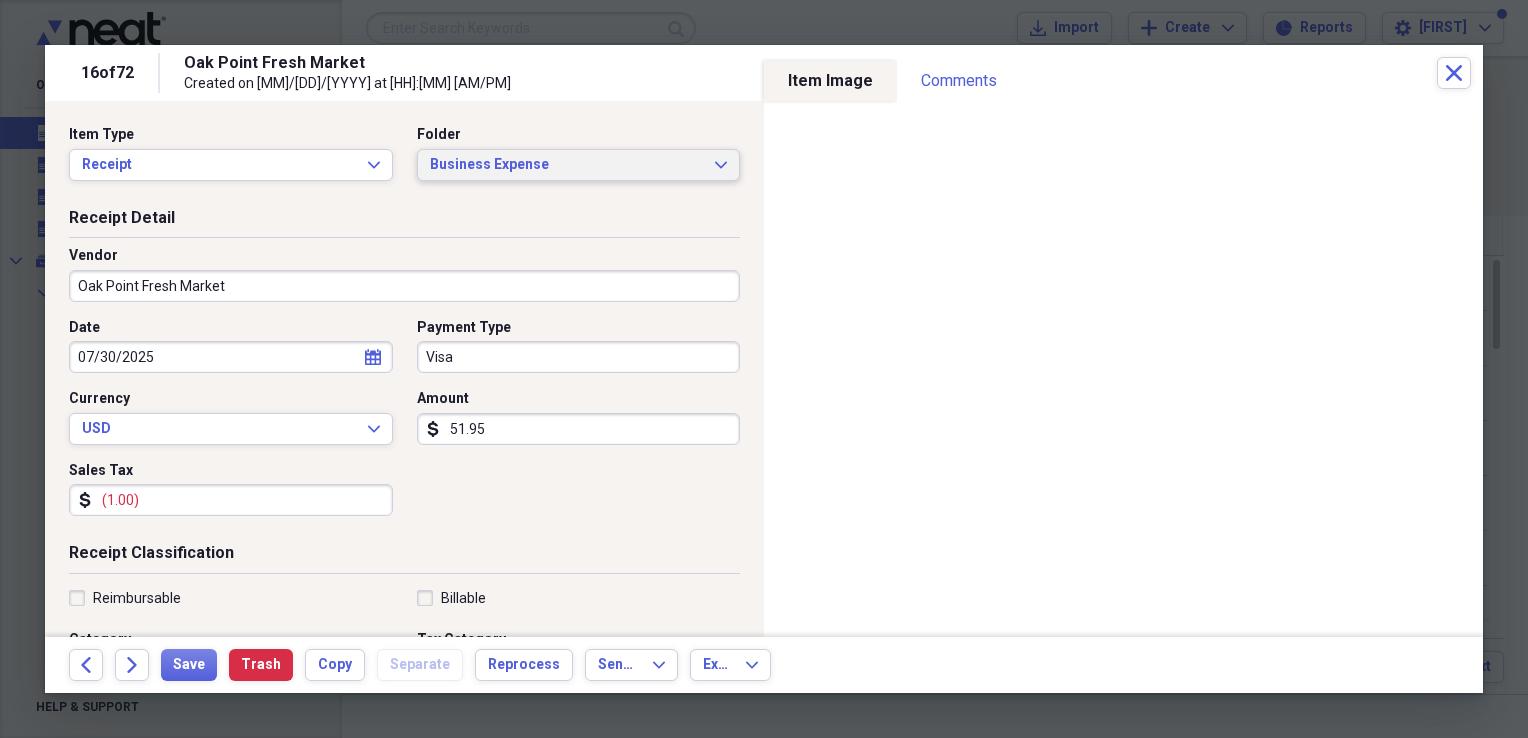 click on "Expand" 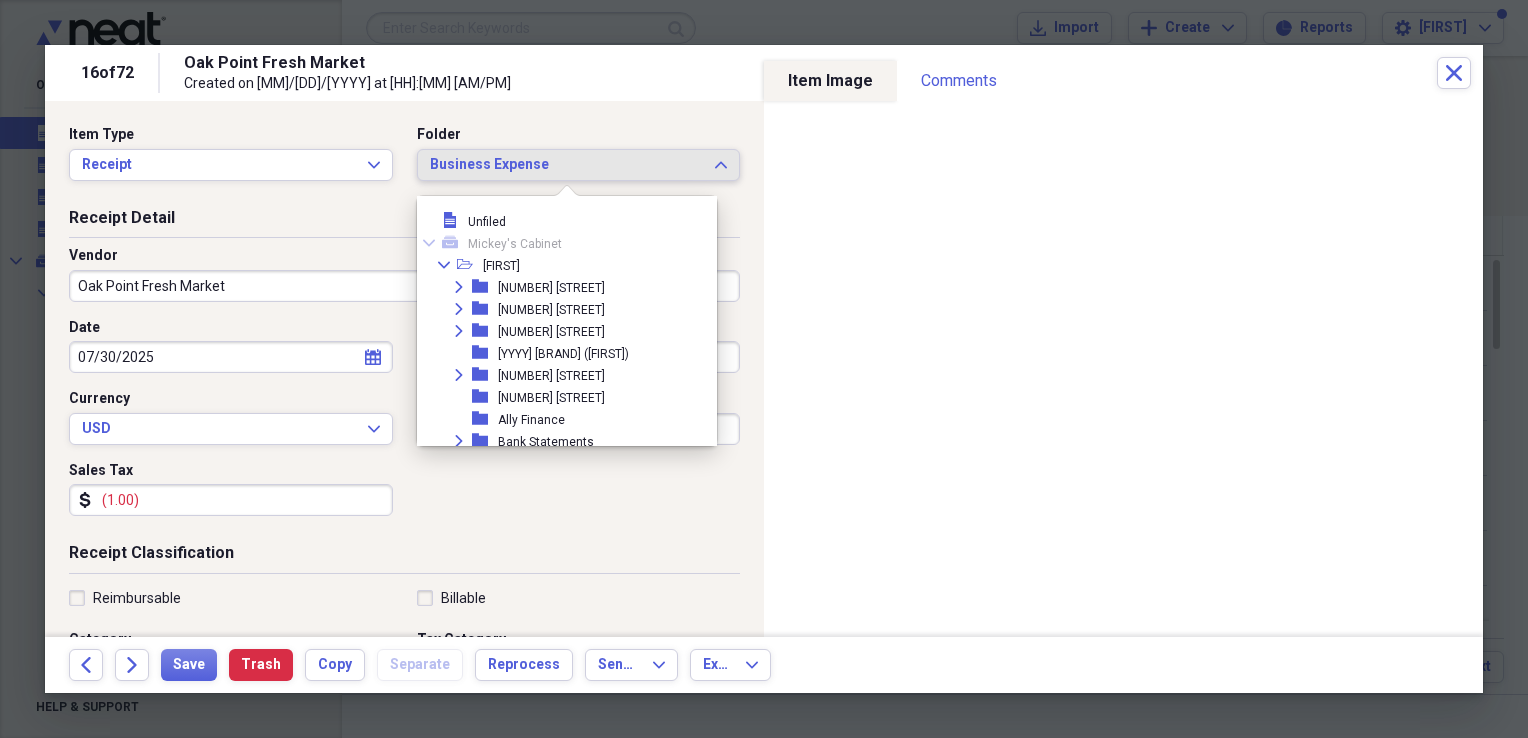 scroll, scrollTop: 209, scrollLeft: 0, axis: vertical 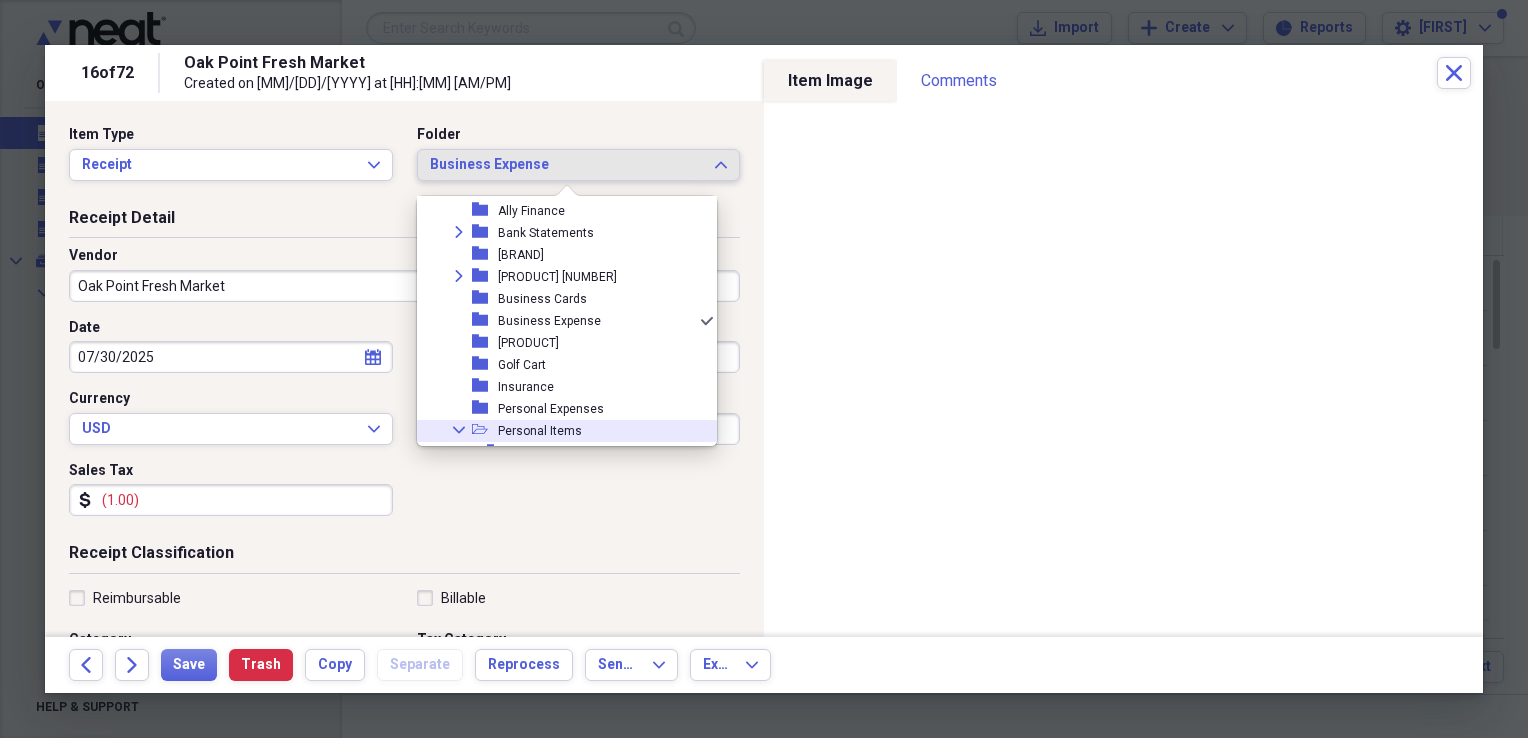 click on "Personal Items" at bounding box center (540, 431) 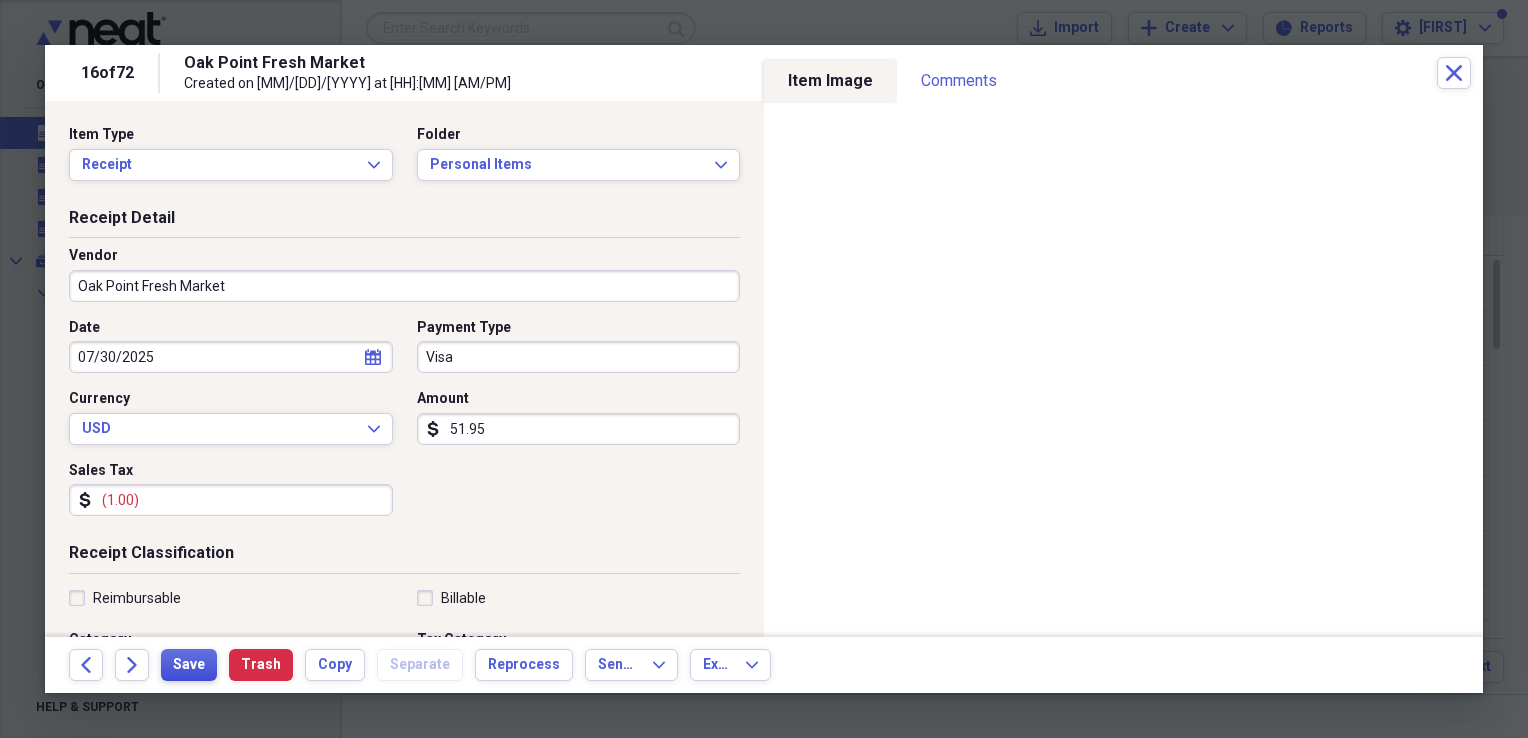 click on "Save" at bounding box center [189, 665] 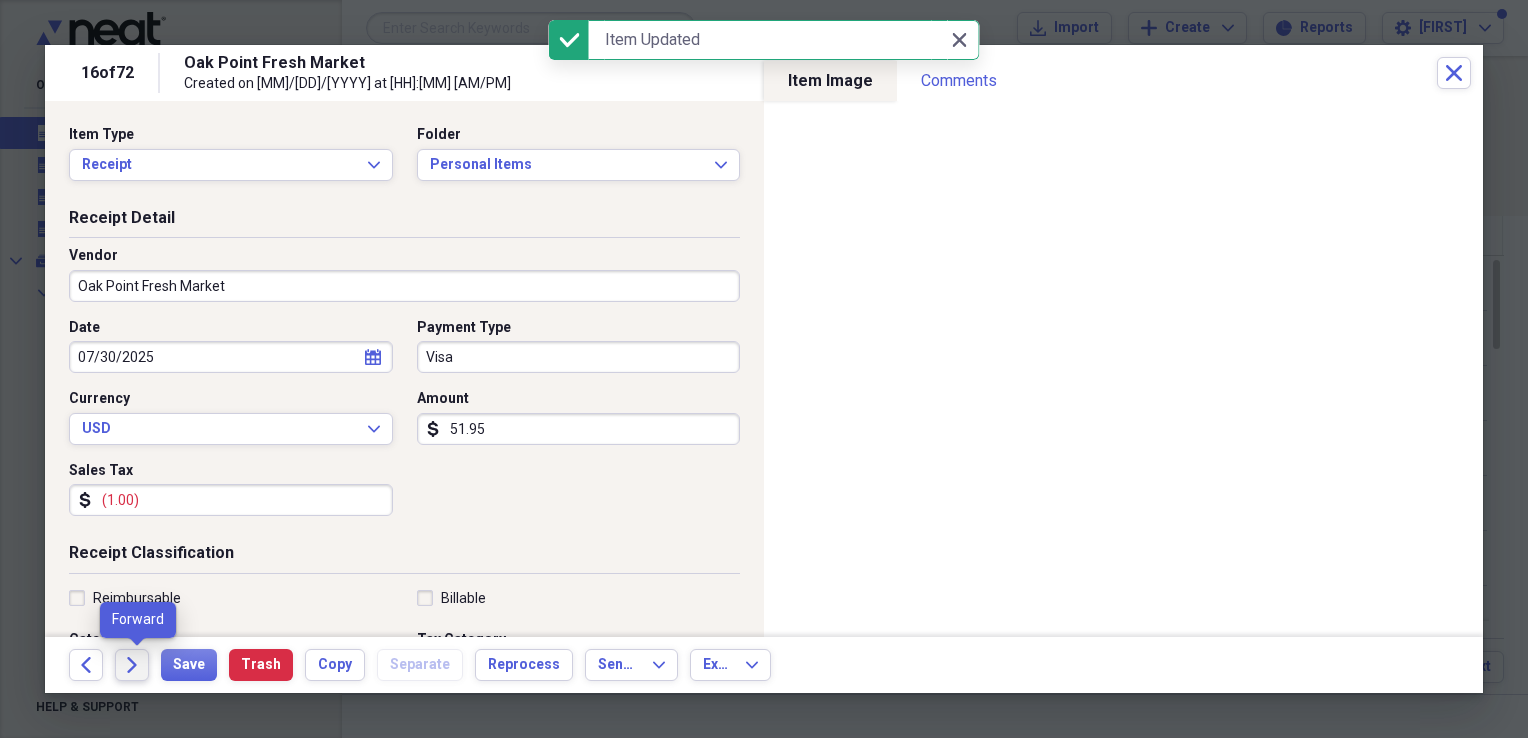 click on "Forward" 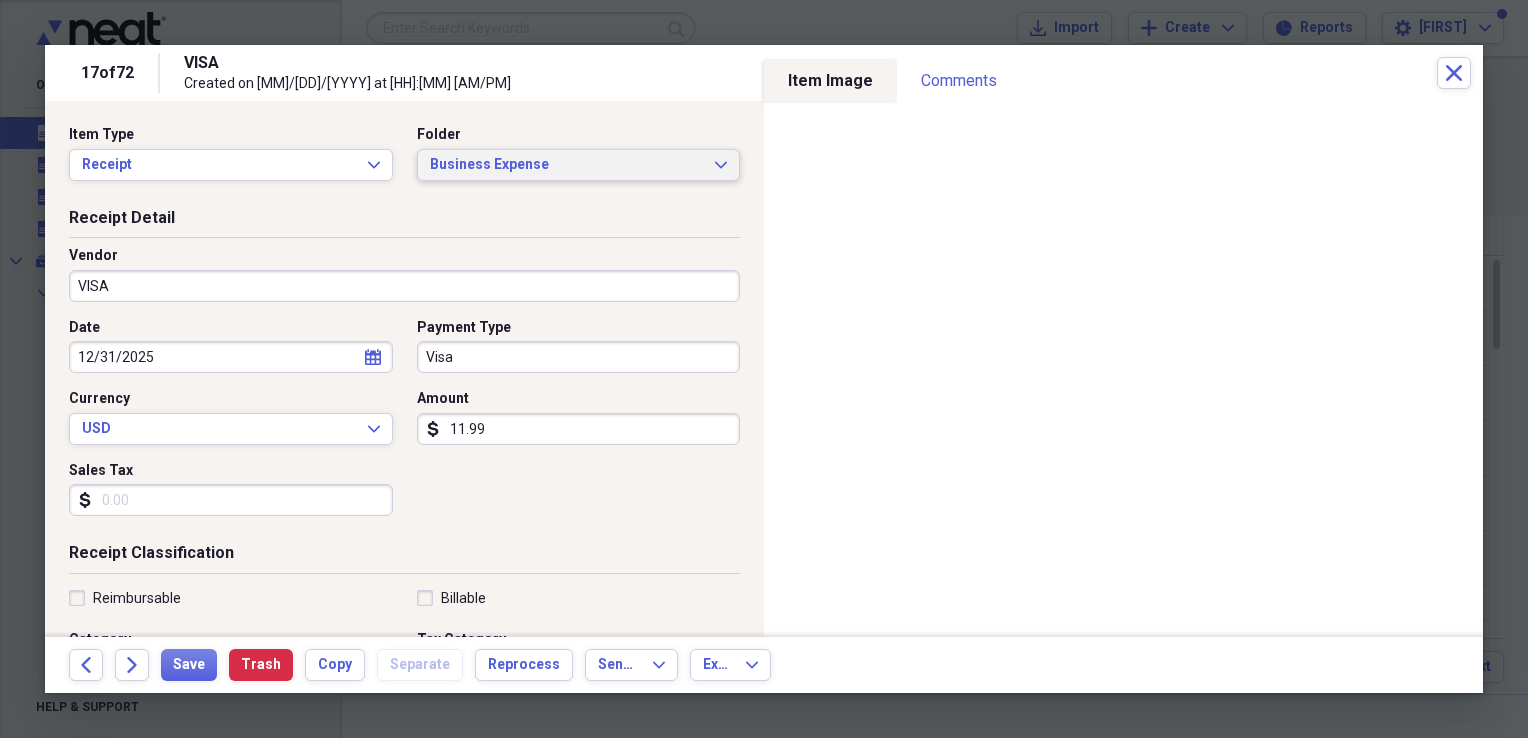 click on "Business Expense Expand" at bounding box center [579, 165] 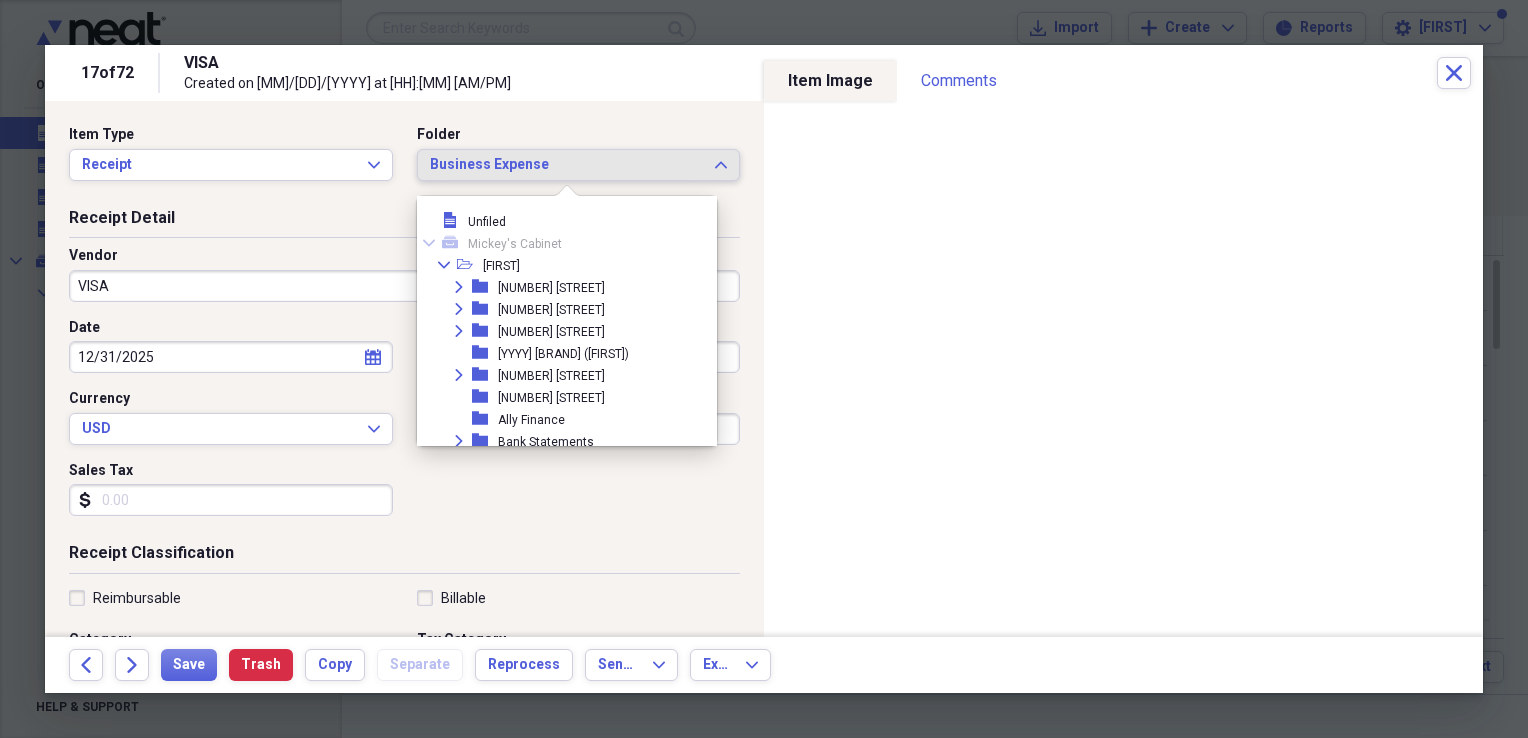 scroll, scrollTop: 209, scrollLeft: 0, axis: vertical 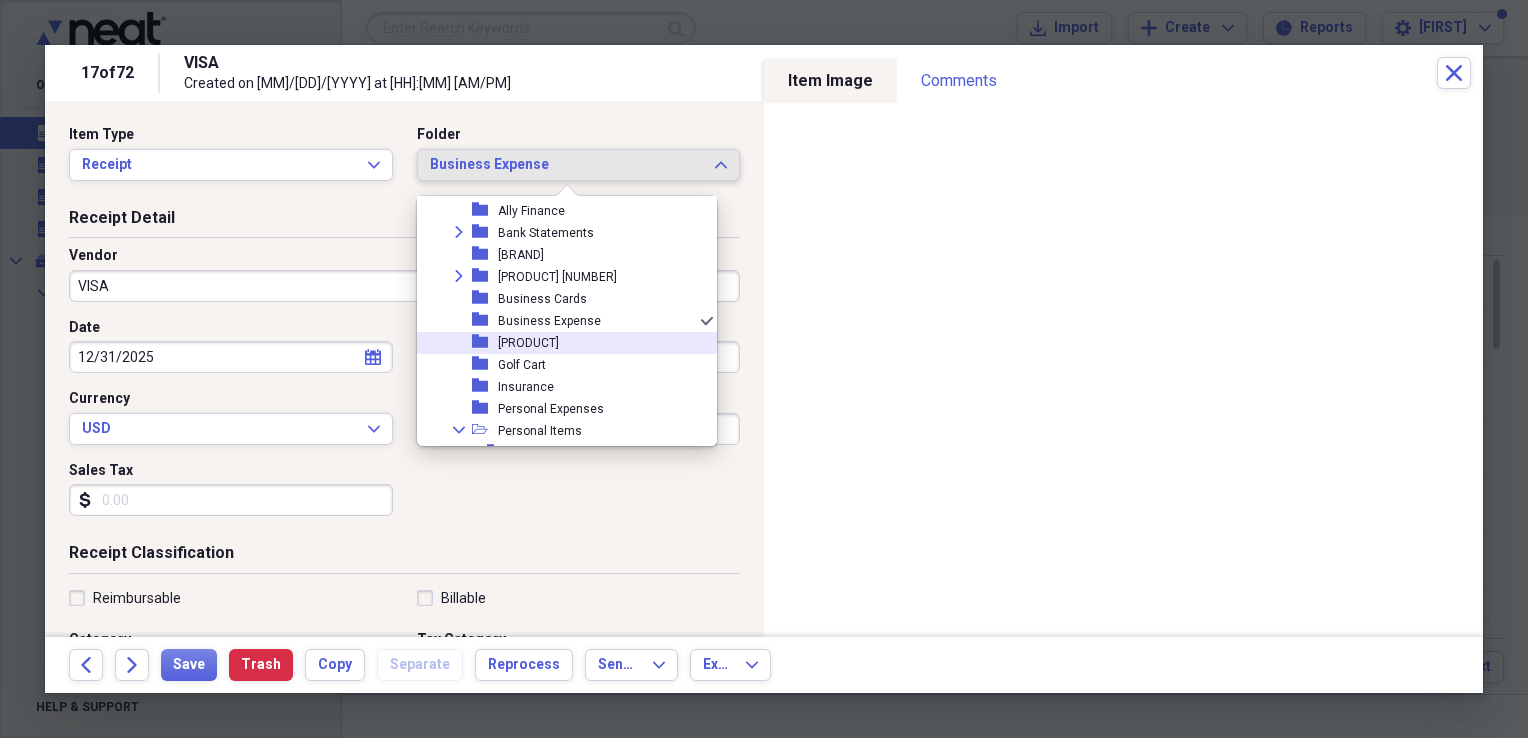 click on "[PRODUCT]" at bounding box center (528, 343) 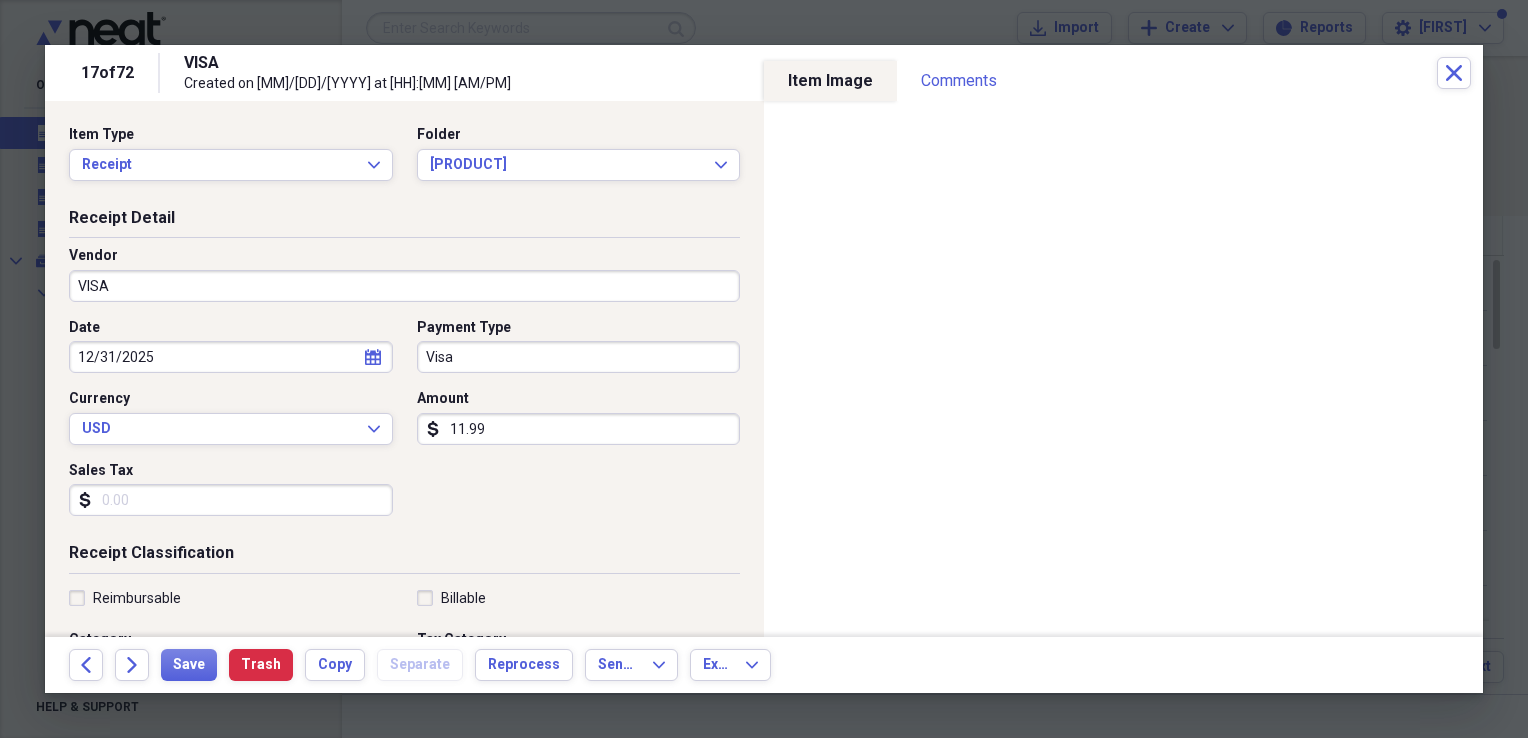 click on "Organize My Files 55 Collapse Unfiled Needs Review 55 Unfiled All Files Unfiled Unfiled Unfiled Saved Reports Collapse My Cabinet Mickey's Cabinet Add Folder Collapse Open Folder 128 Plum Ln Add Folder Expand Folder 137 Peach Add Folder Expand Folder 152 Plum Ln Add Folder Folder 2022 Cheverolet (Joe) Add Folder Expand Folder 216 Hazelnut Add Folder Folder 33653 Beverly Dr Add Folder Folder Ally Finance Add Folder Expand Folder Bank Statements Add Folder Folder Blazer Bay Add Folder Expand Folder Boat Slip #70 Add Folder Folder Business Cards Add Folder Folder Business Expense Add Folder Folder Farm expense Add Folder Folder Golf Cart Add Folder Folder Insurance Add Folder Folder Personal Expenses Add Folder Collapse Open Folder Personal Items Add Folder Folder CPA Add Folder Folder Deffered Comp Add Folder Folder Medical Add Folder Folder Putnam Add Folder Folder Taxes Add Folder Folder Teacher's Retirement Add Folder Folder Valic Add Folder Expand Folder Rental Expense Folder" at bounding box center [764, 369] 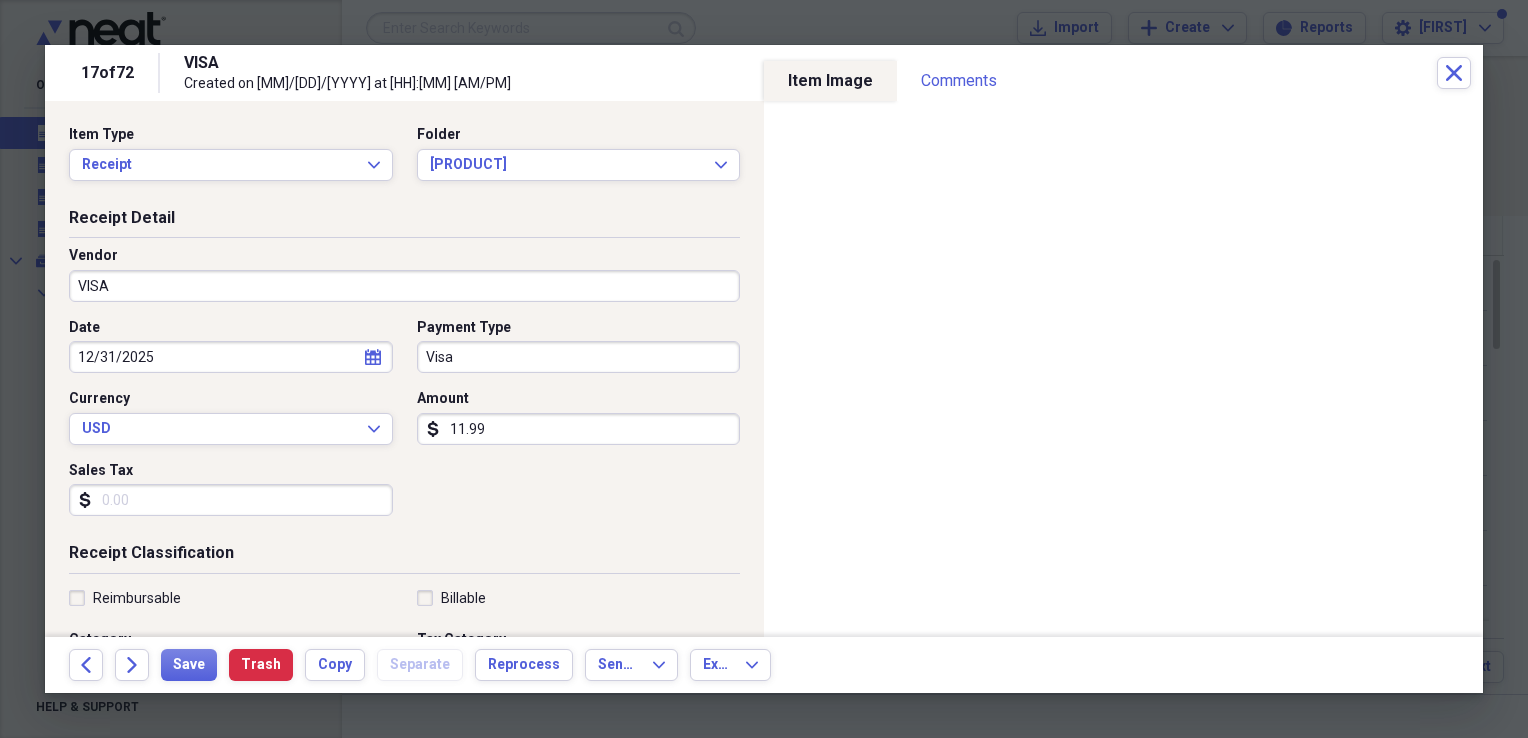 click on "11.99" at bounding box center (579, 429) 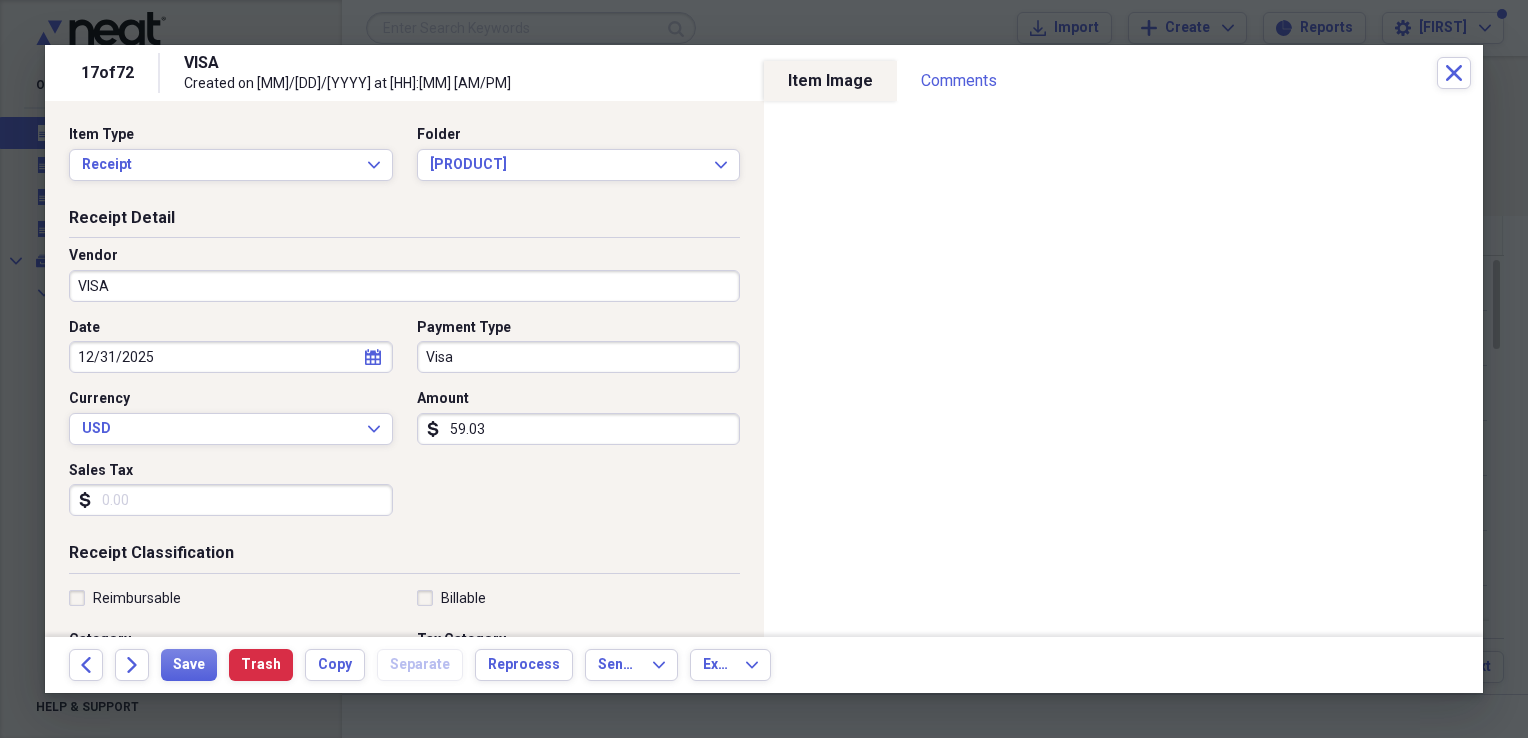 type on "59.03" 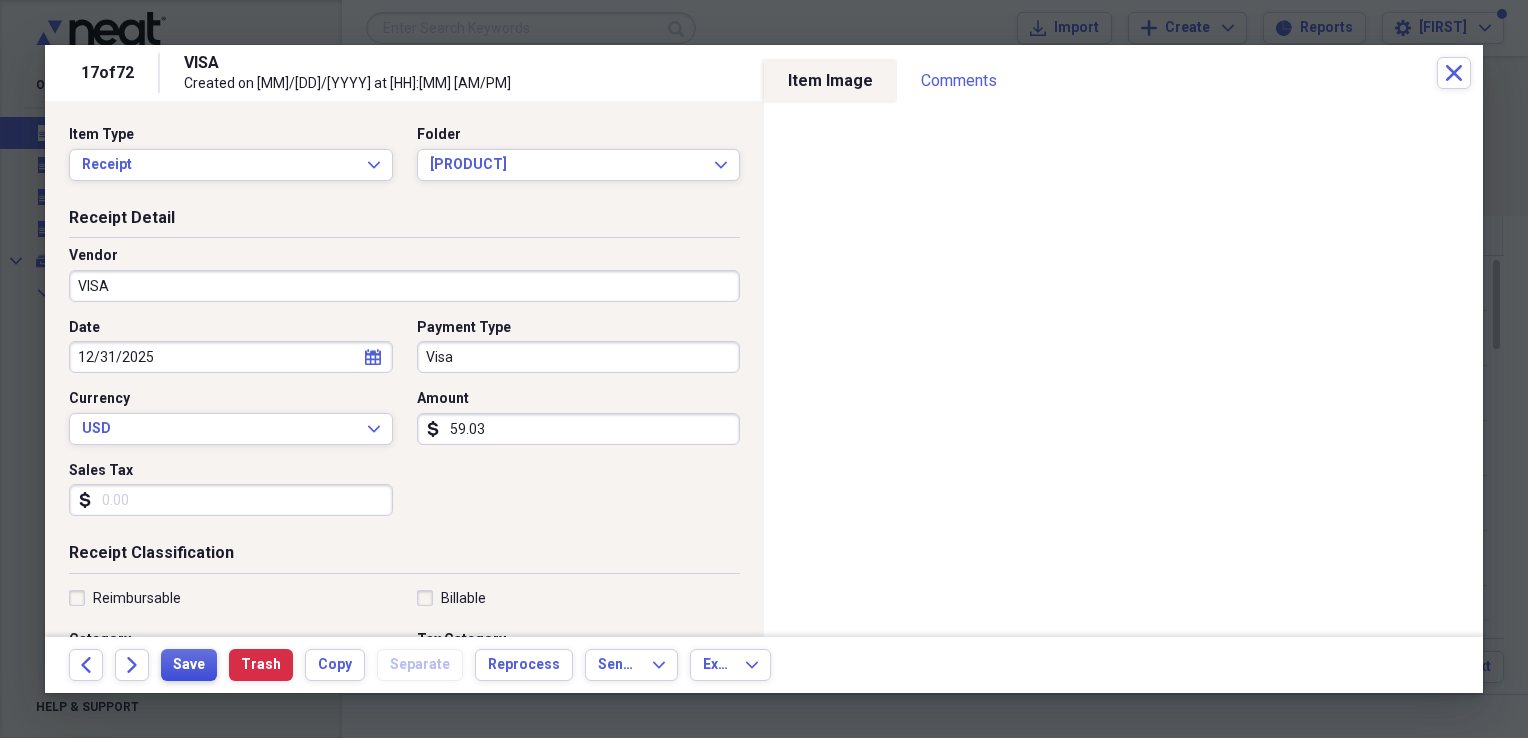 click on "Save" at bounding box center (189, 665) 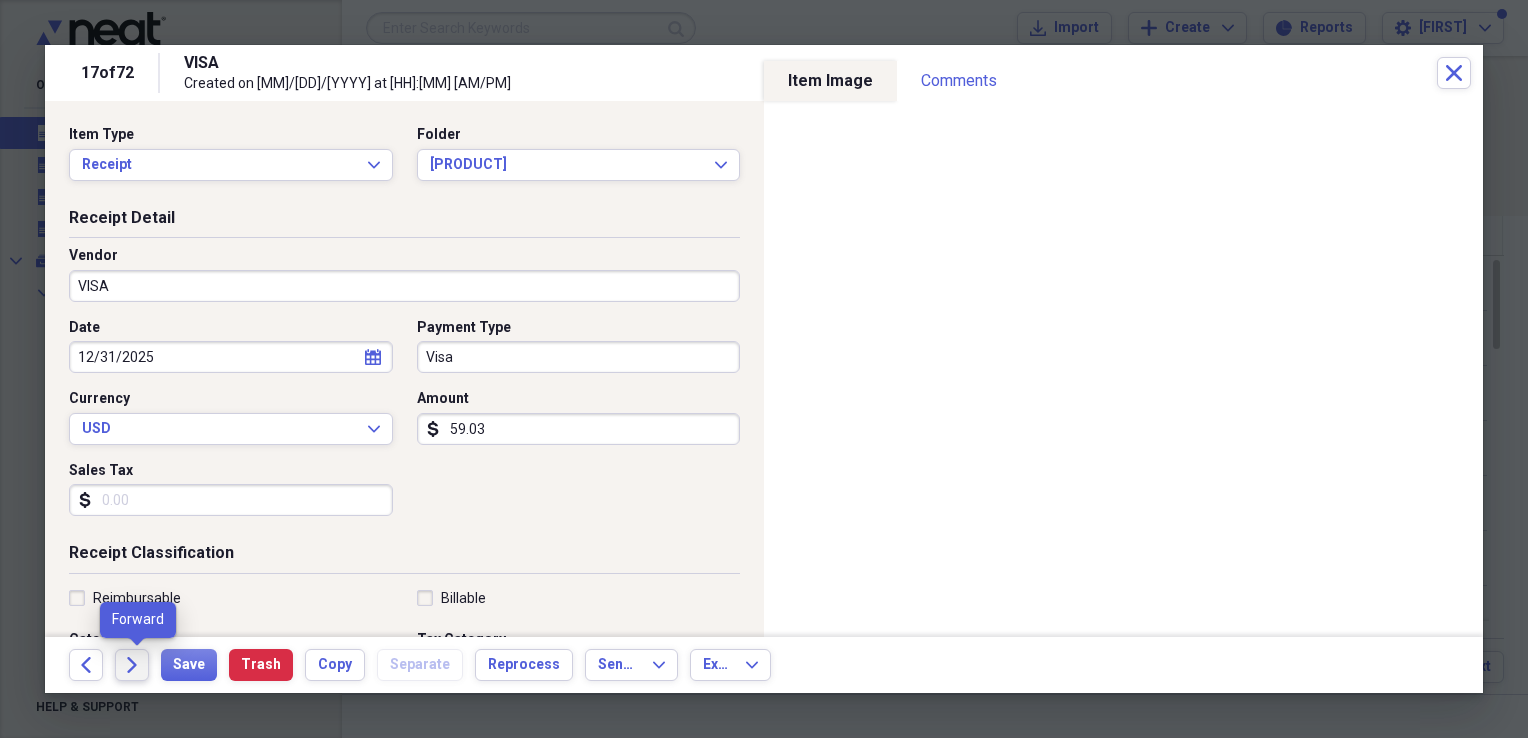 click on "Forward" 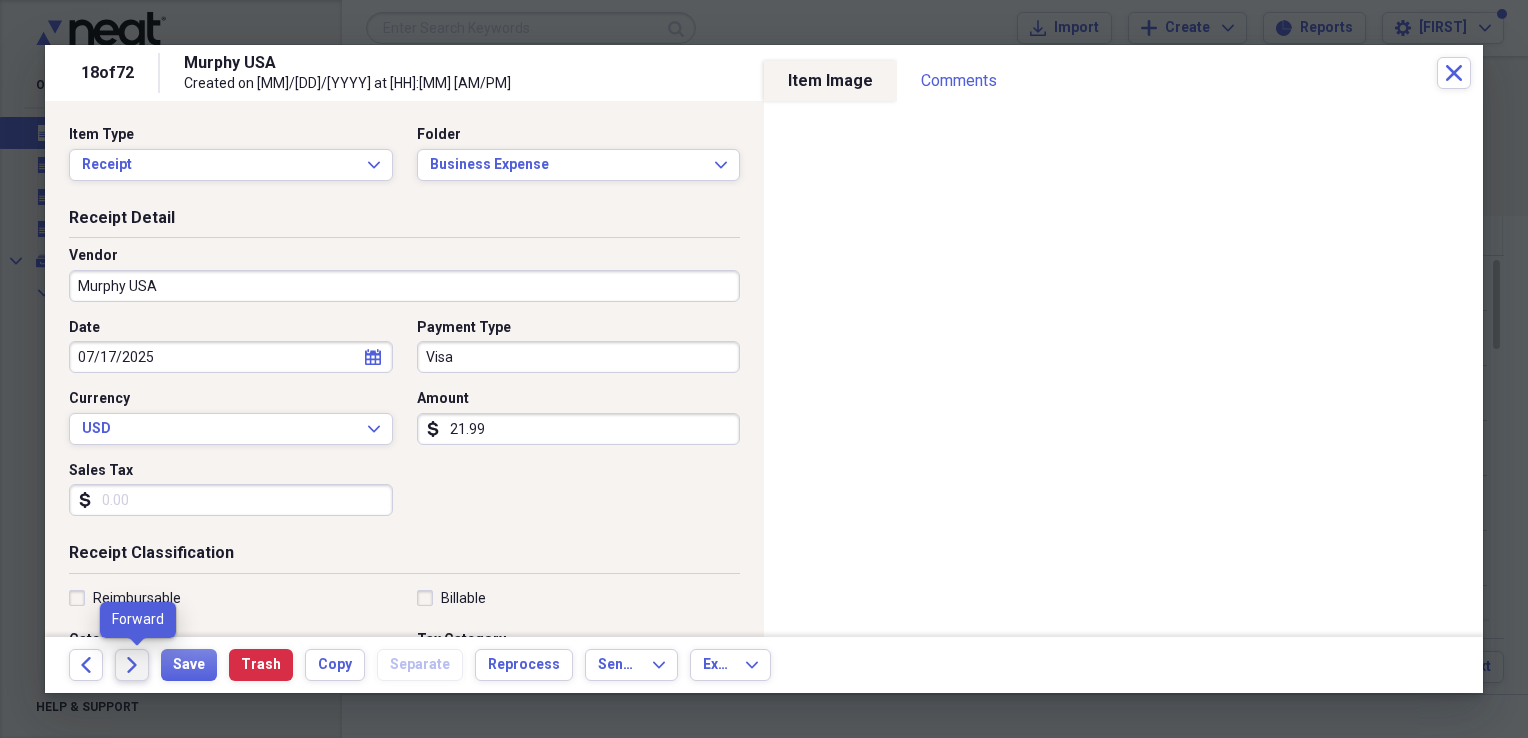 click on "Forward" at bounding box center [132, 665] 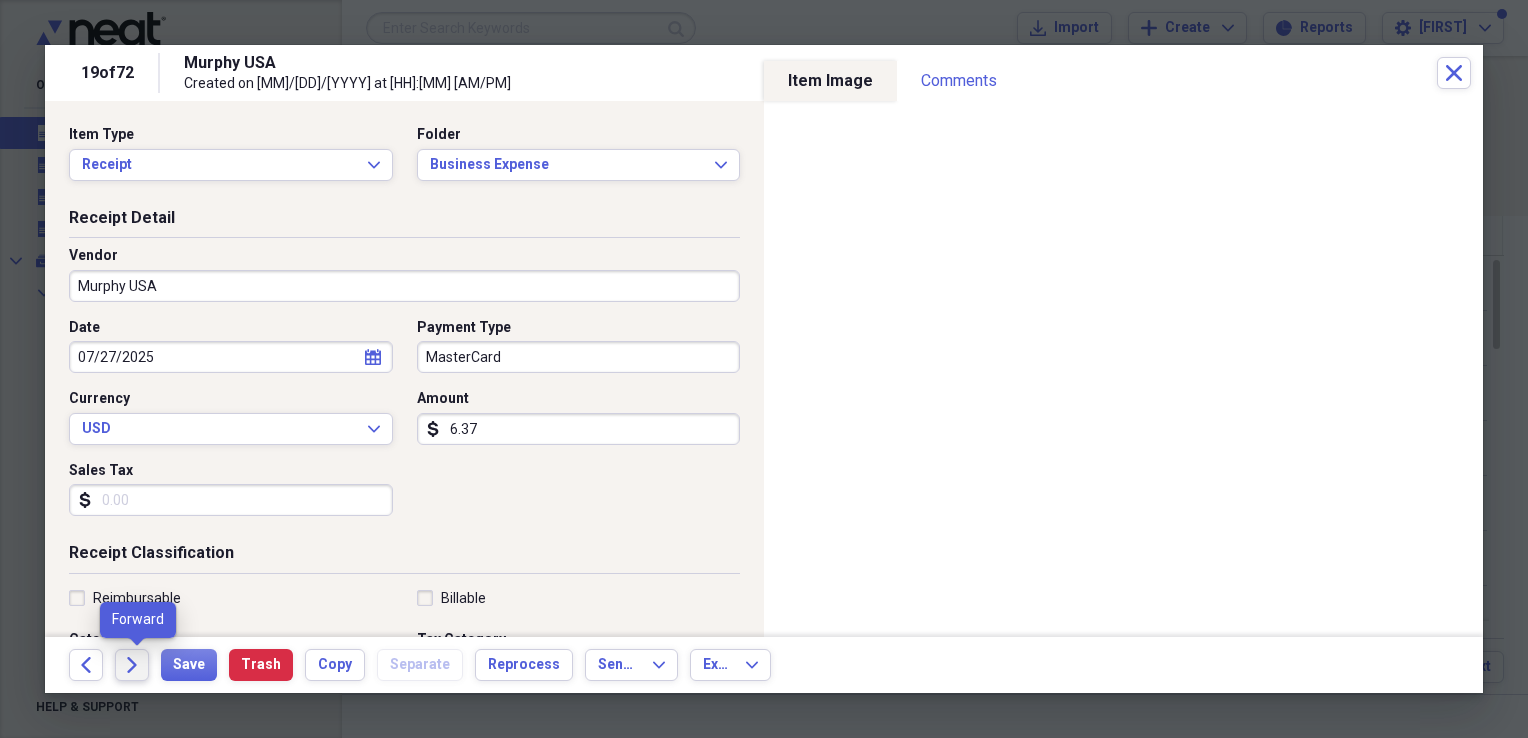 click on "Forward" 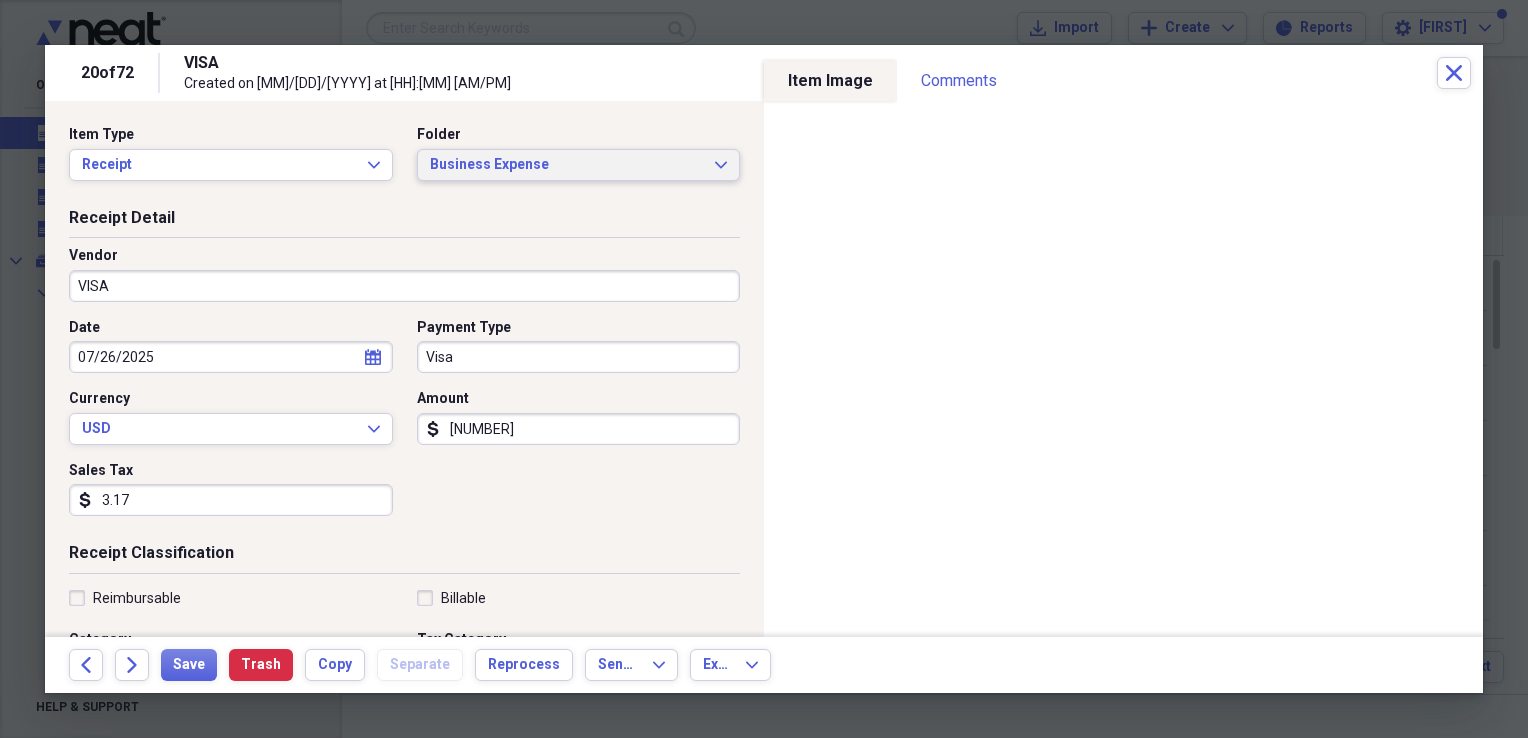 click on "Business Expense Expand" at bounding box center (579, 165) 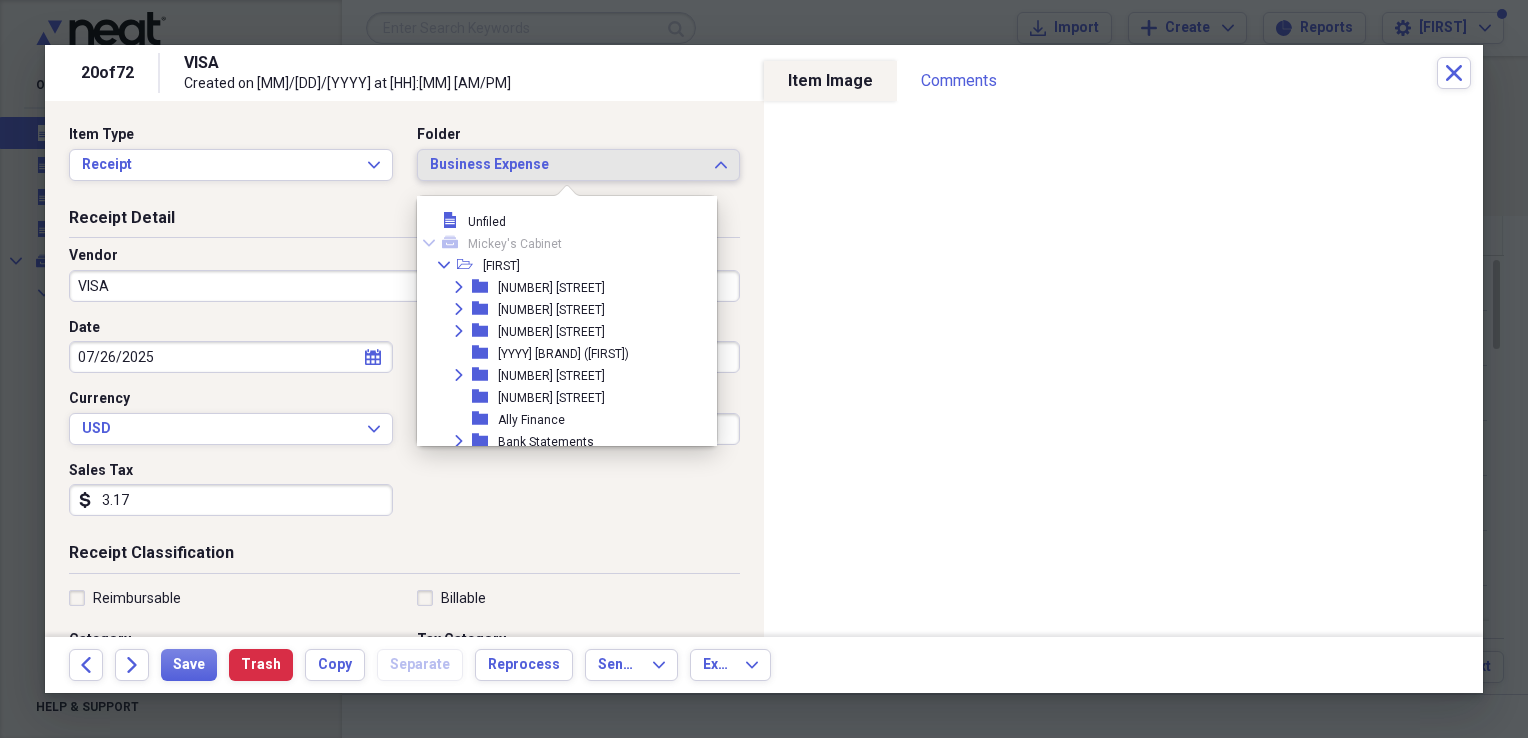 scroll, scrollTop: 209, scrollLeft: 0, axis: vertical 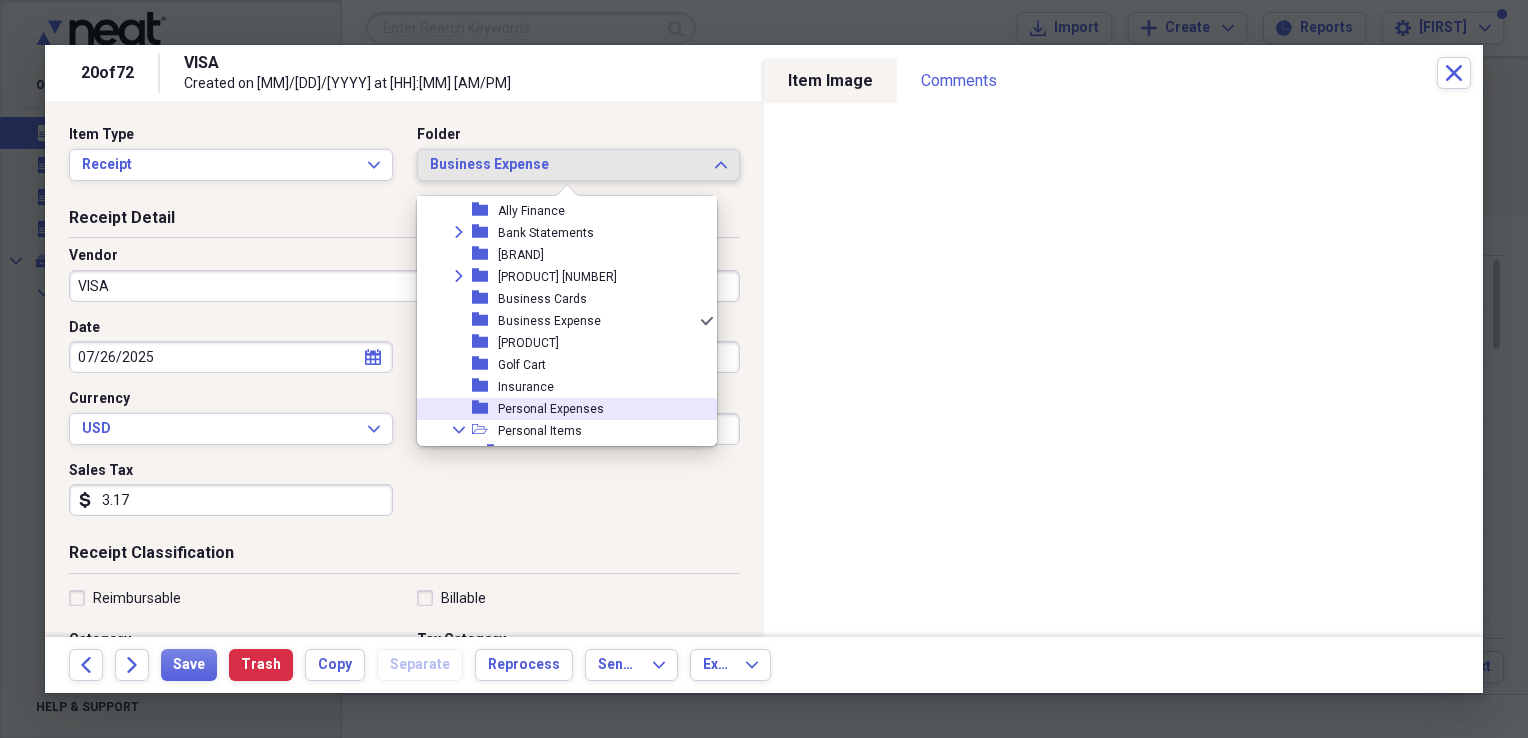click on "Personal Expenses" at bounding box center [551, 409] 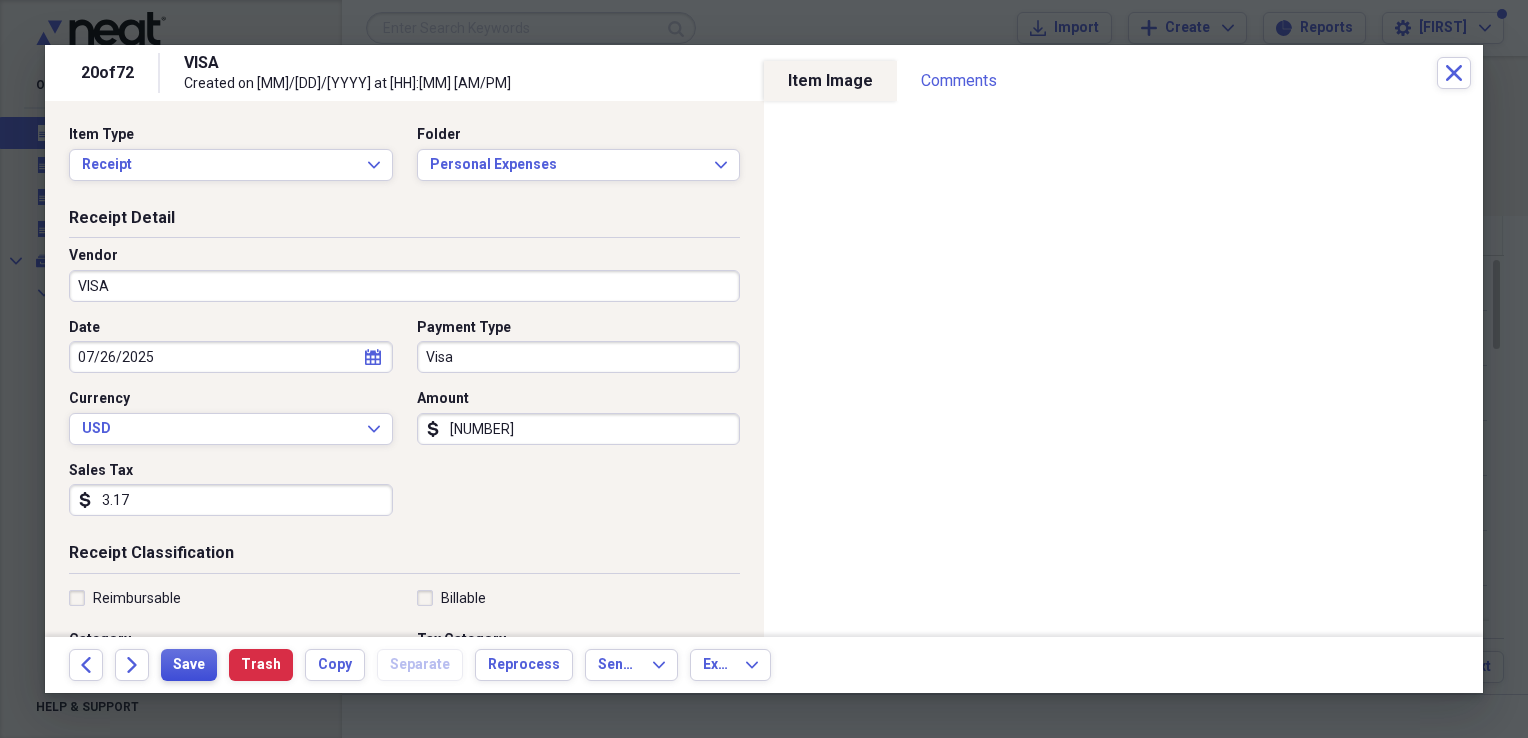 click on "Save" at bounding box center [189, 665] 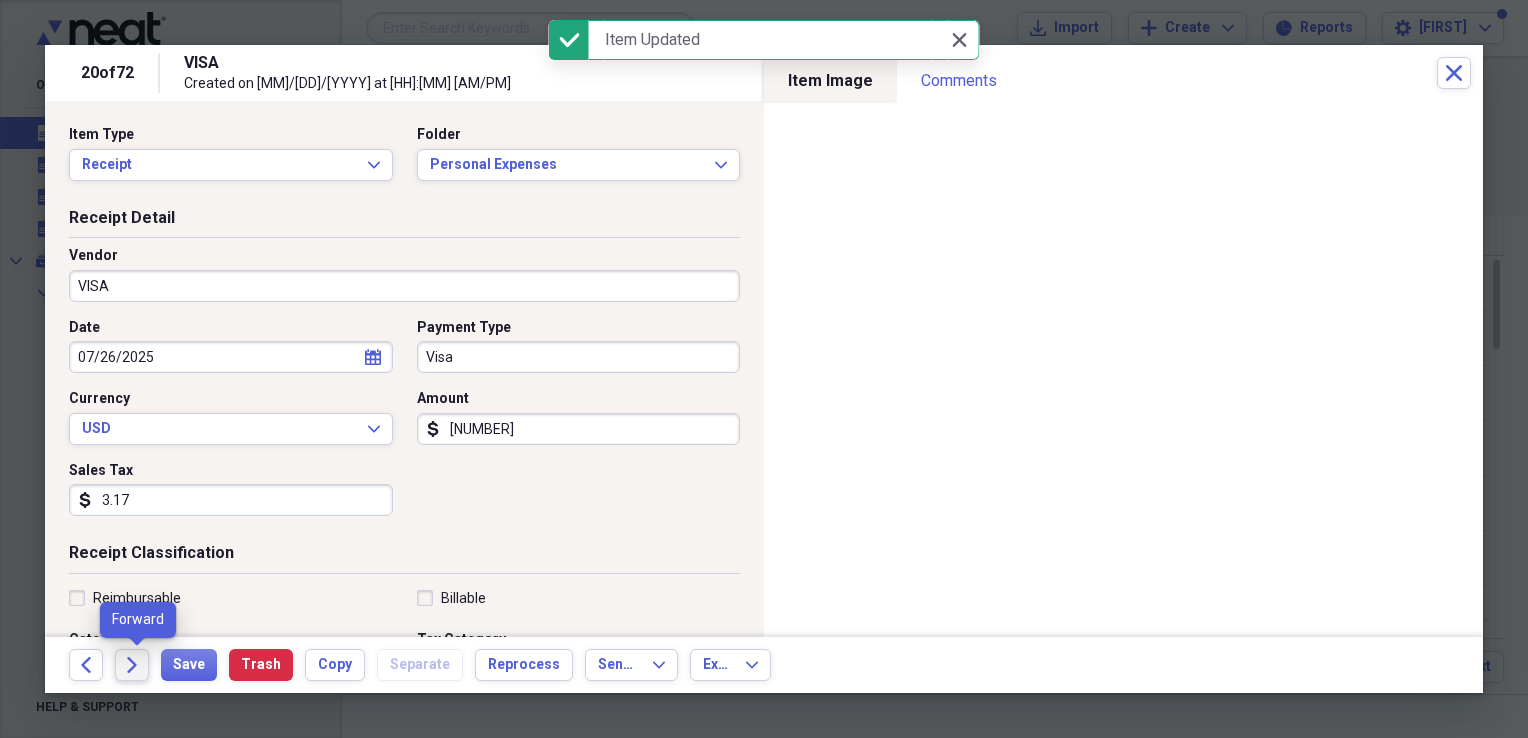 click 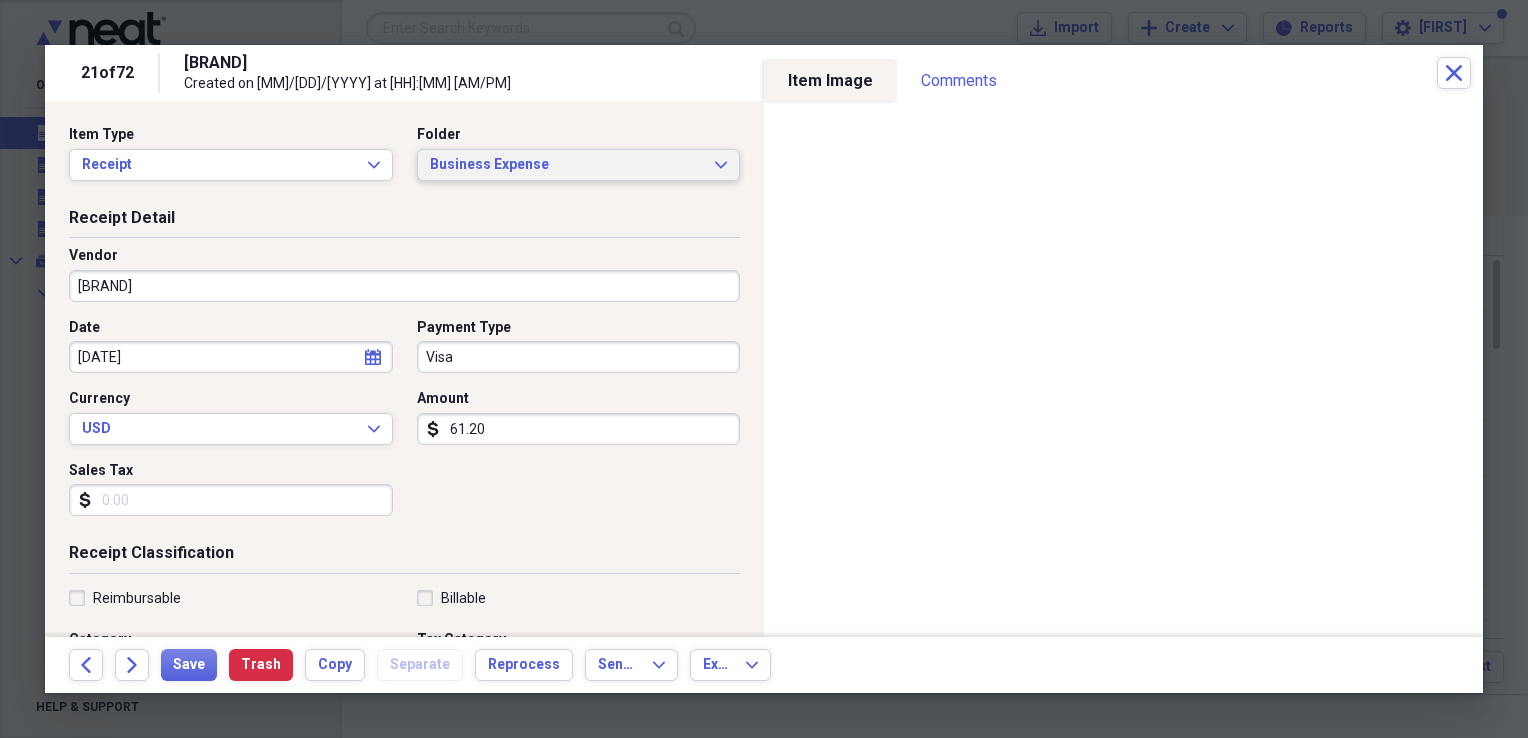 click on "Business Expense Expand" at bounding box center [579, 165] 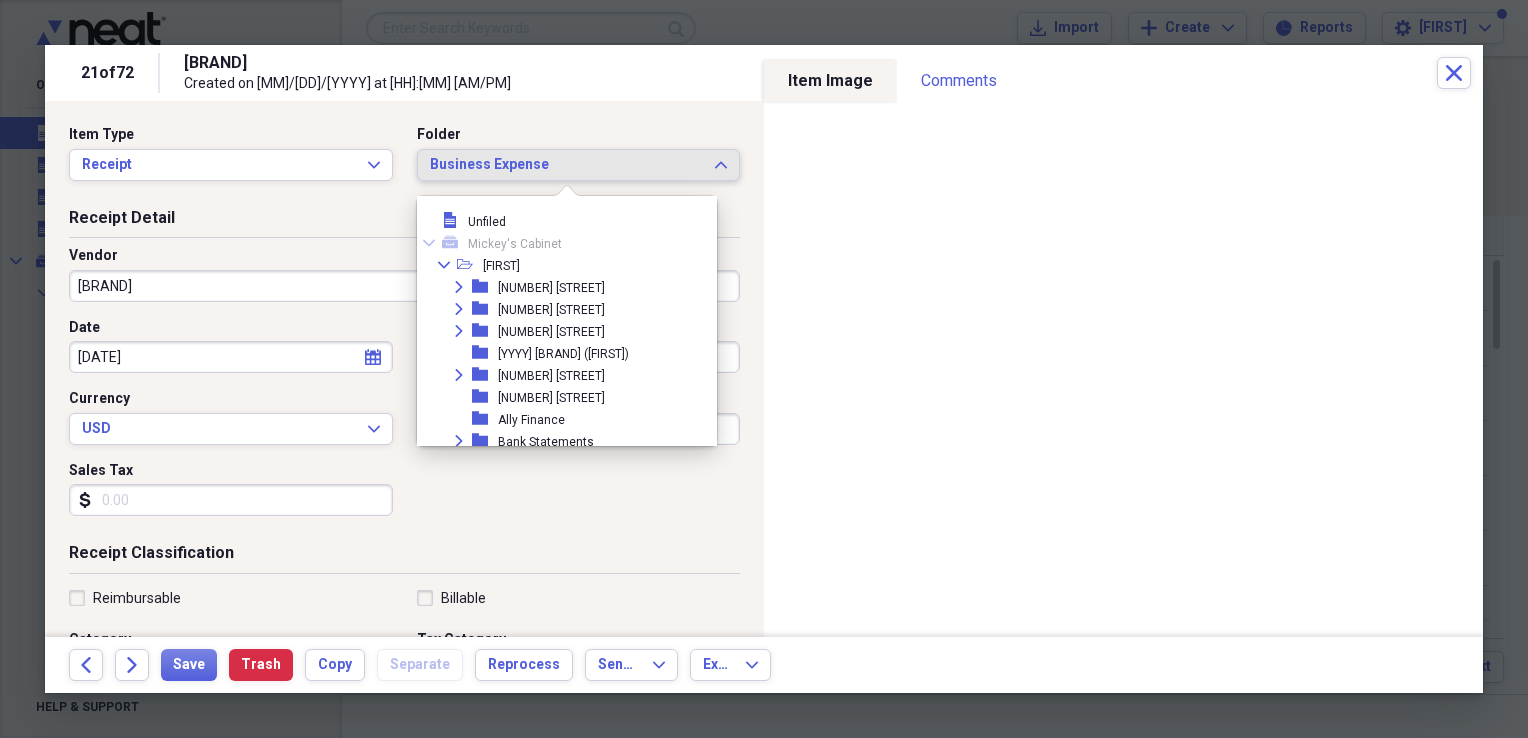 scroll, scrollTop: 209, scrollLeft: 0, axis: vertical 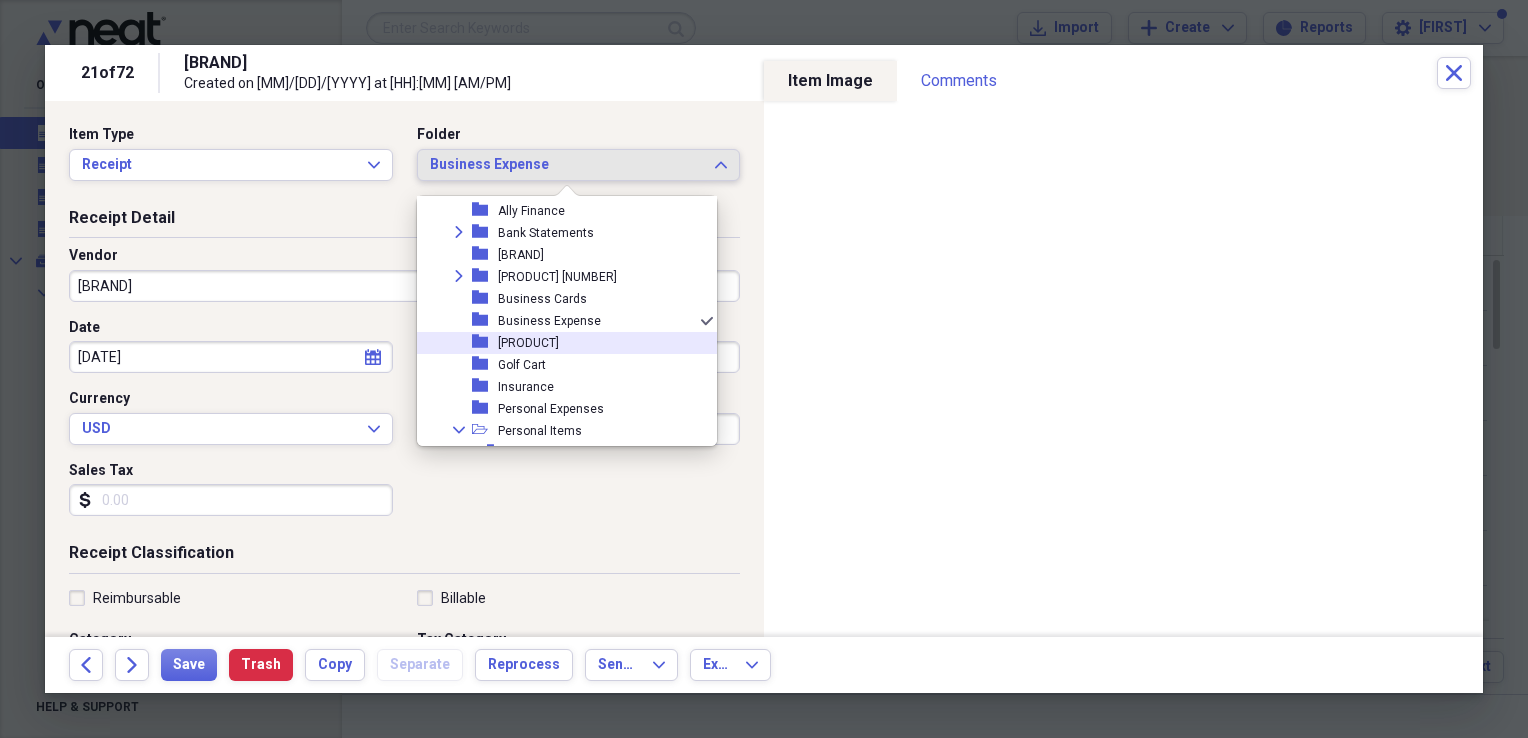 click on "[PRODUCT]" at bounding box center (528, 343) 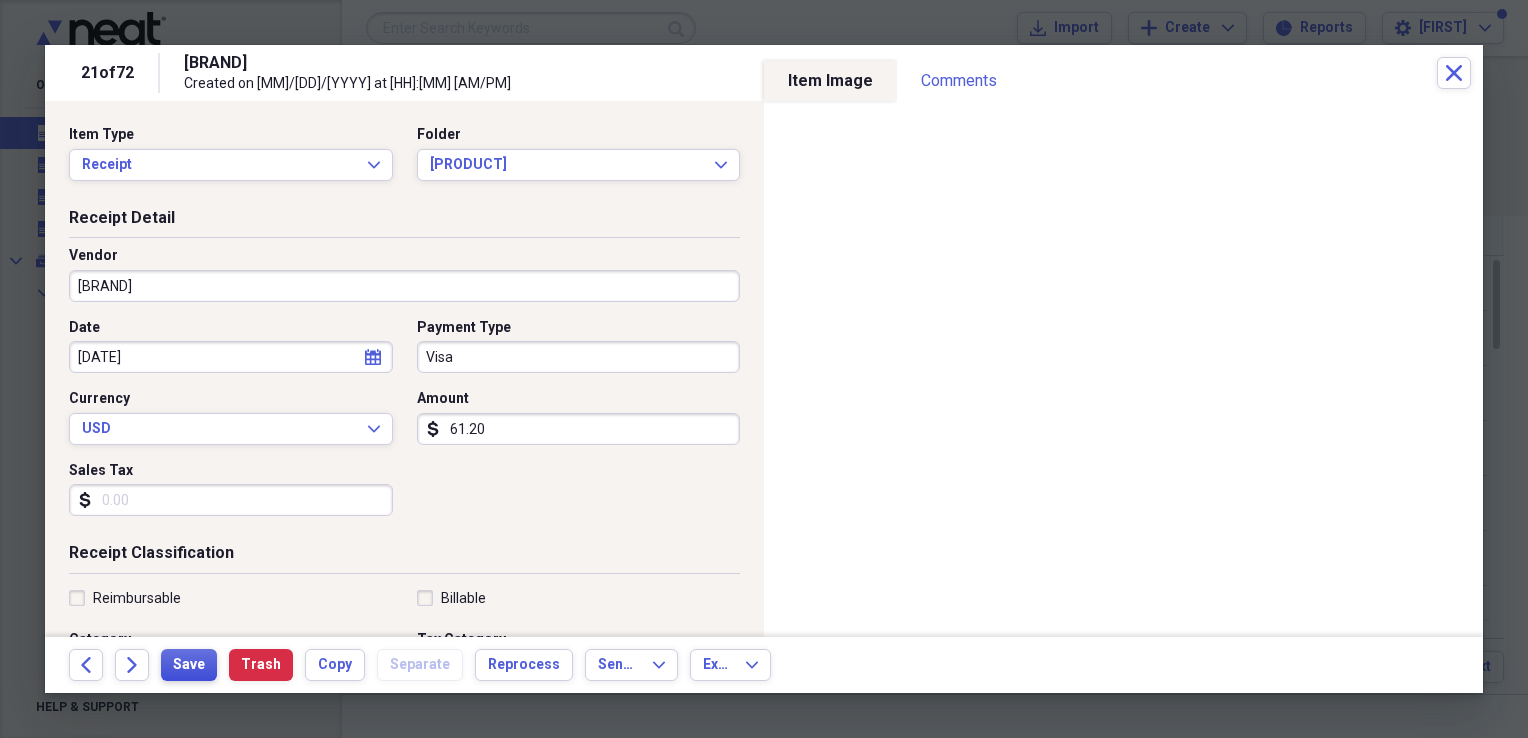 click on "Save" at bounding box center [189, 665] 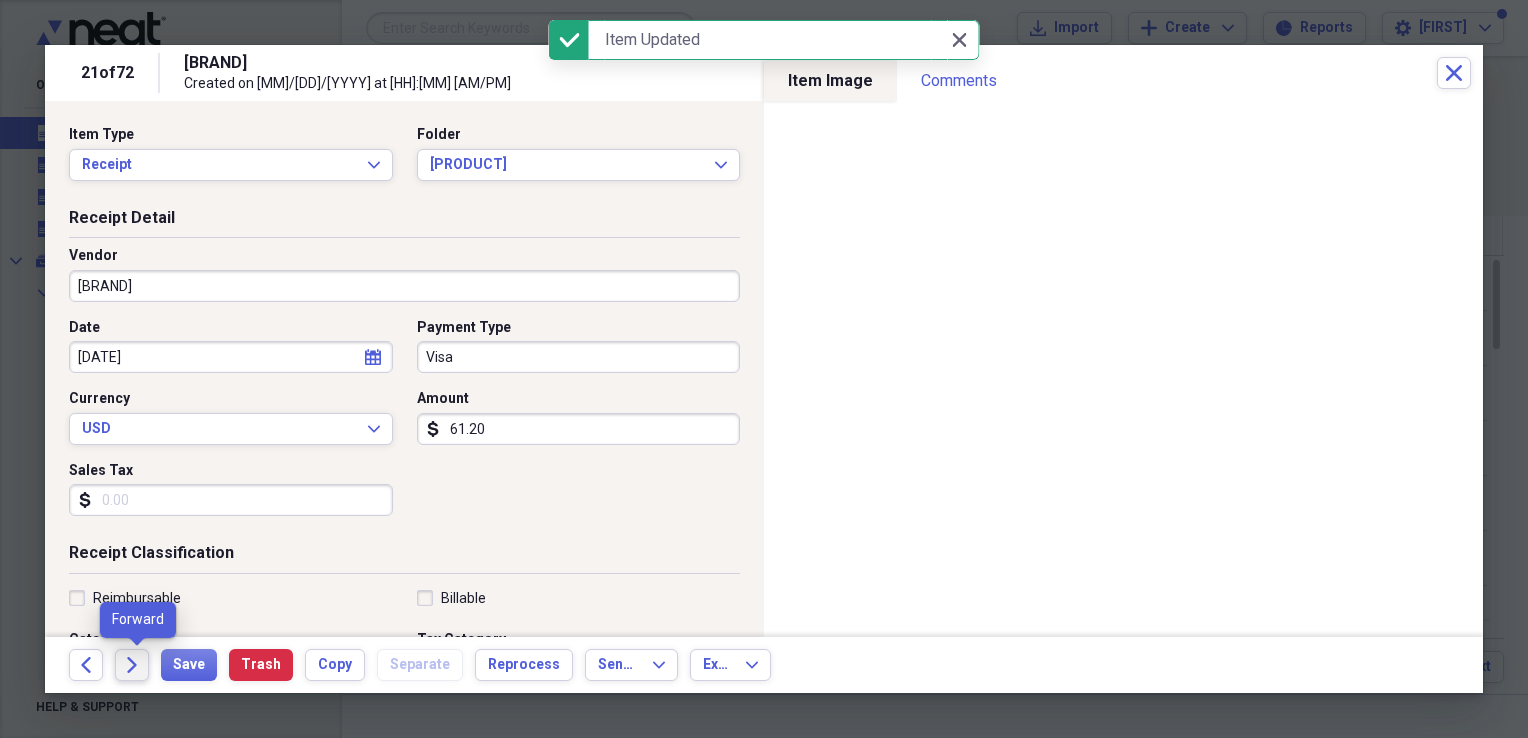 click 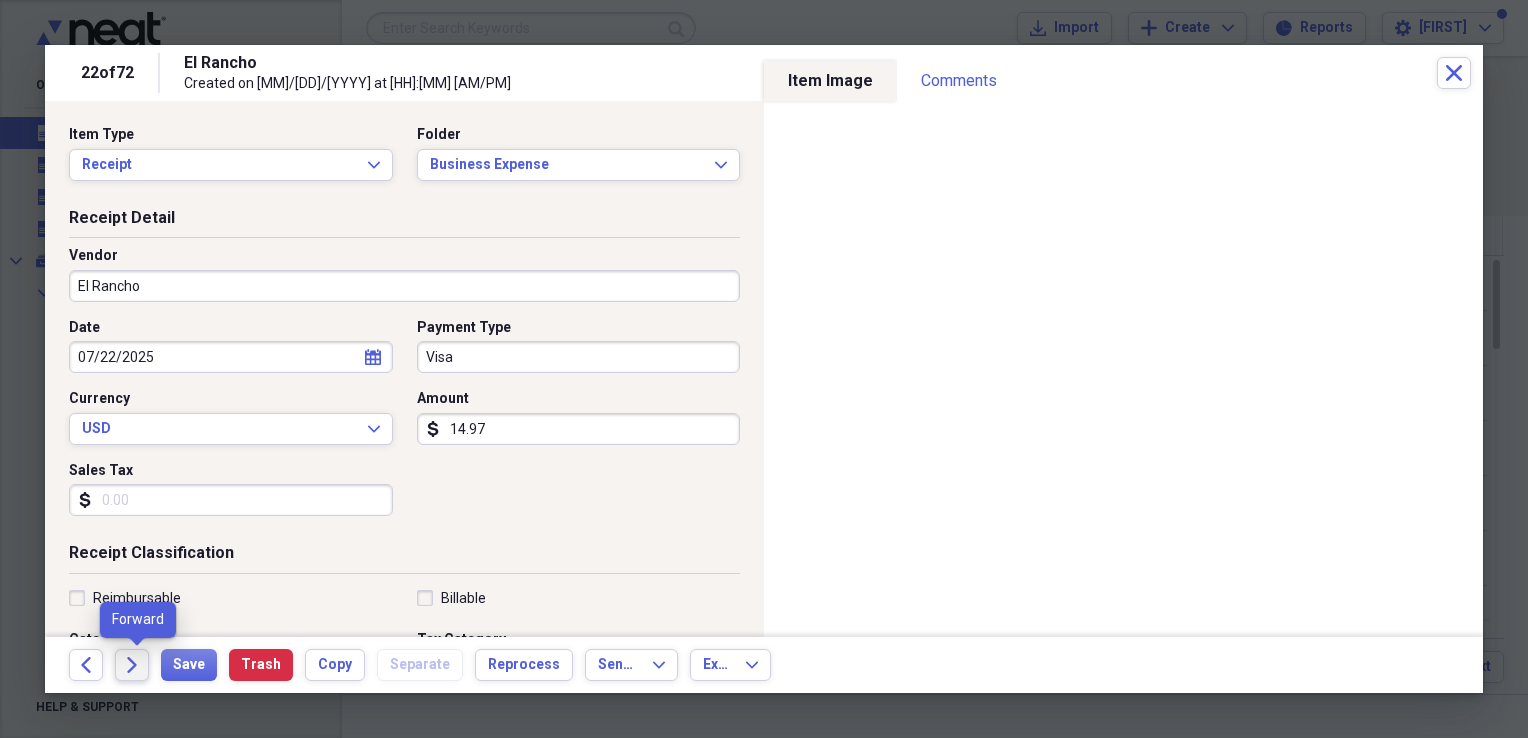 click 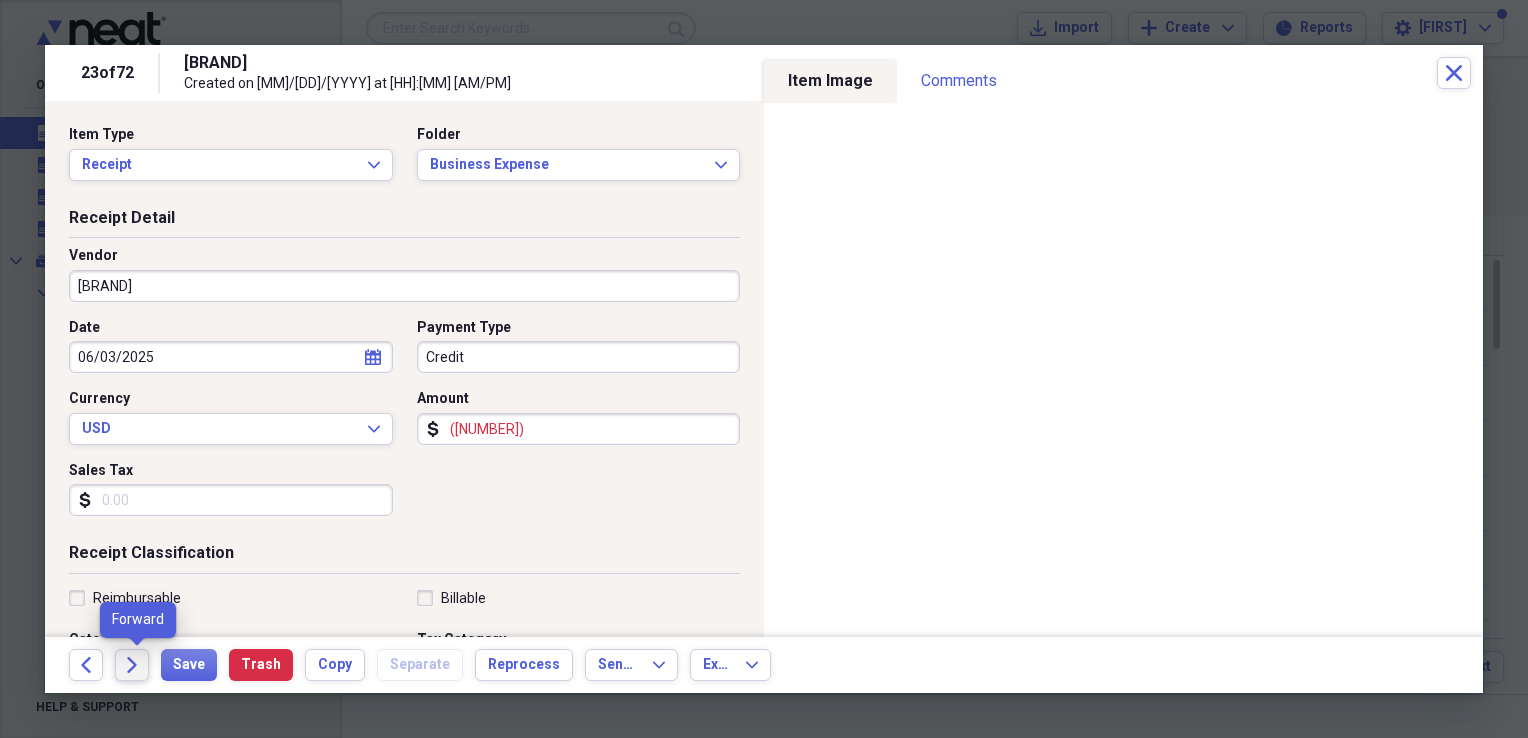 click on "Forward" 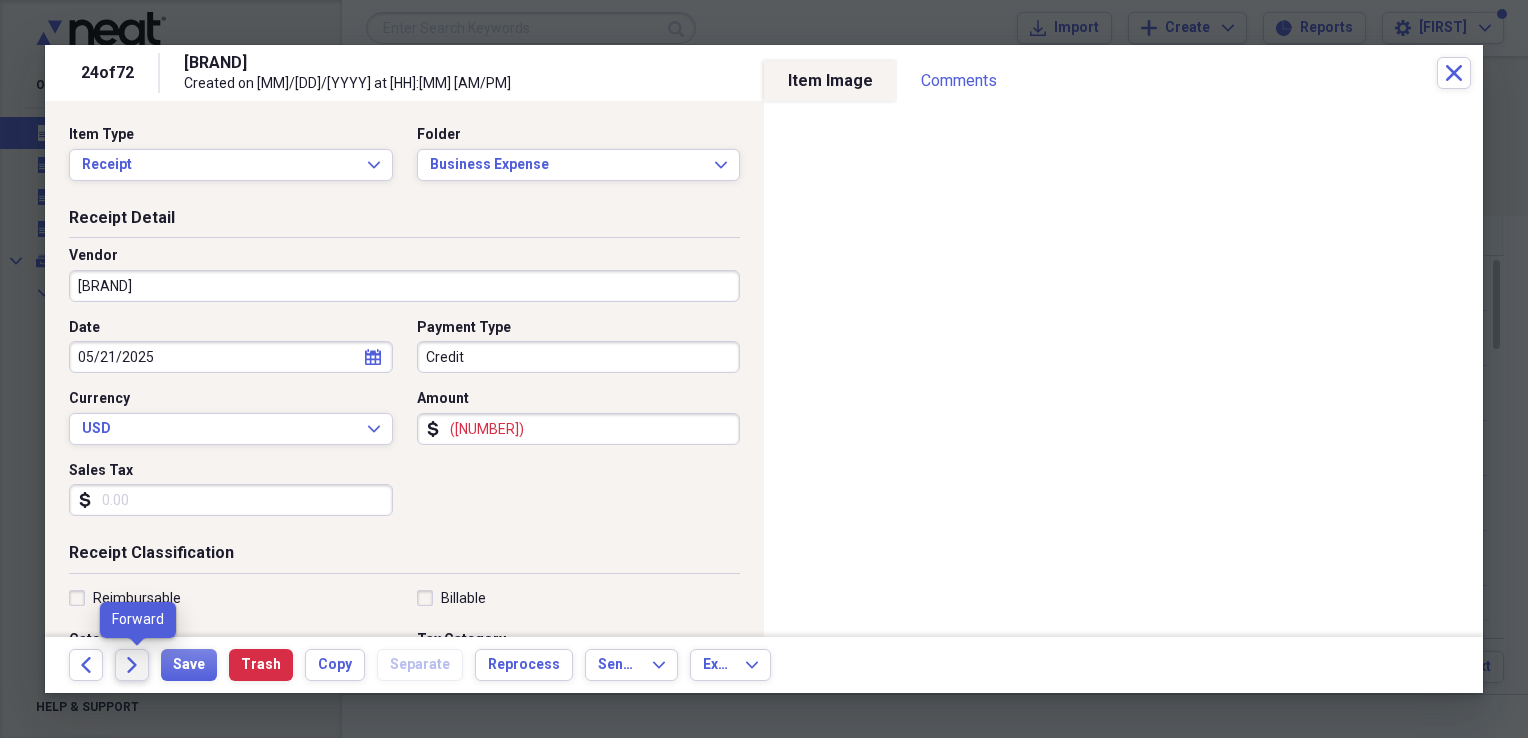 click on "Forward" 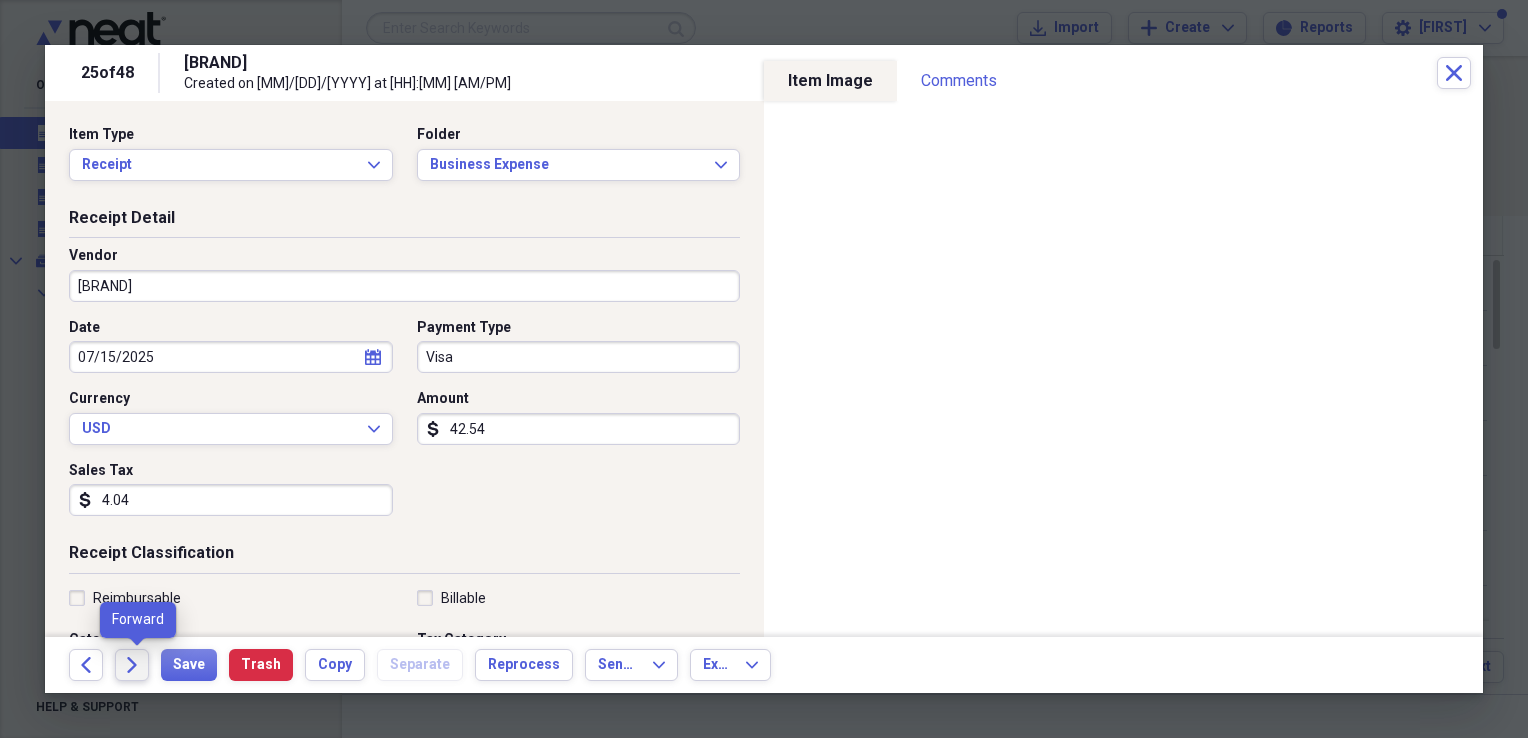 click on "Forward" 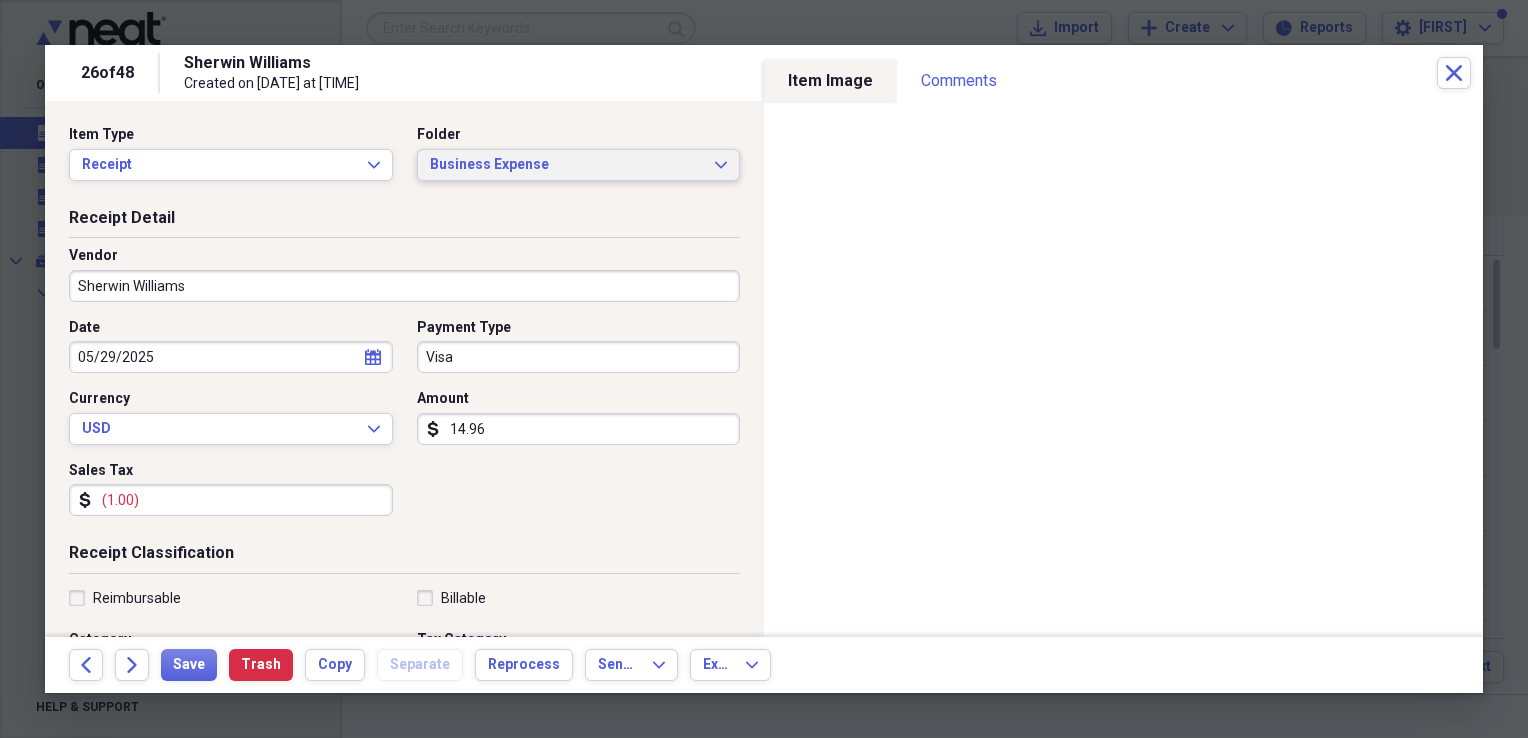 click on "Business Expense Expand" at bounding box center (579, 165) 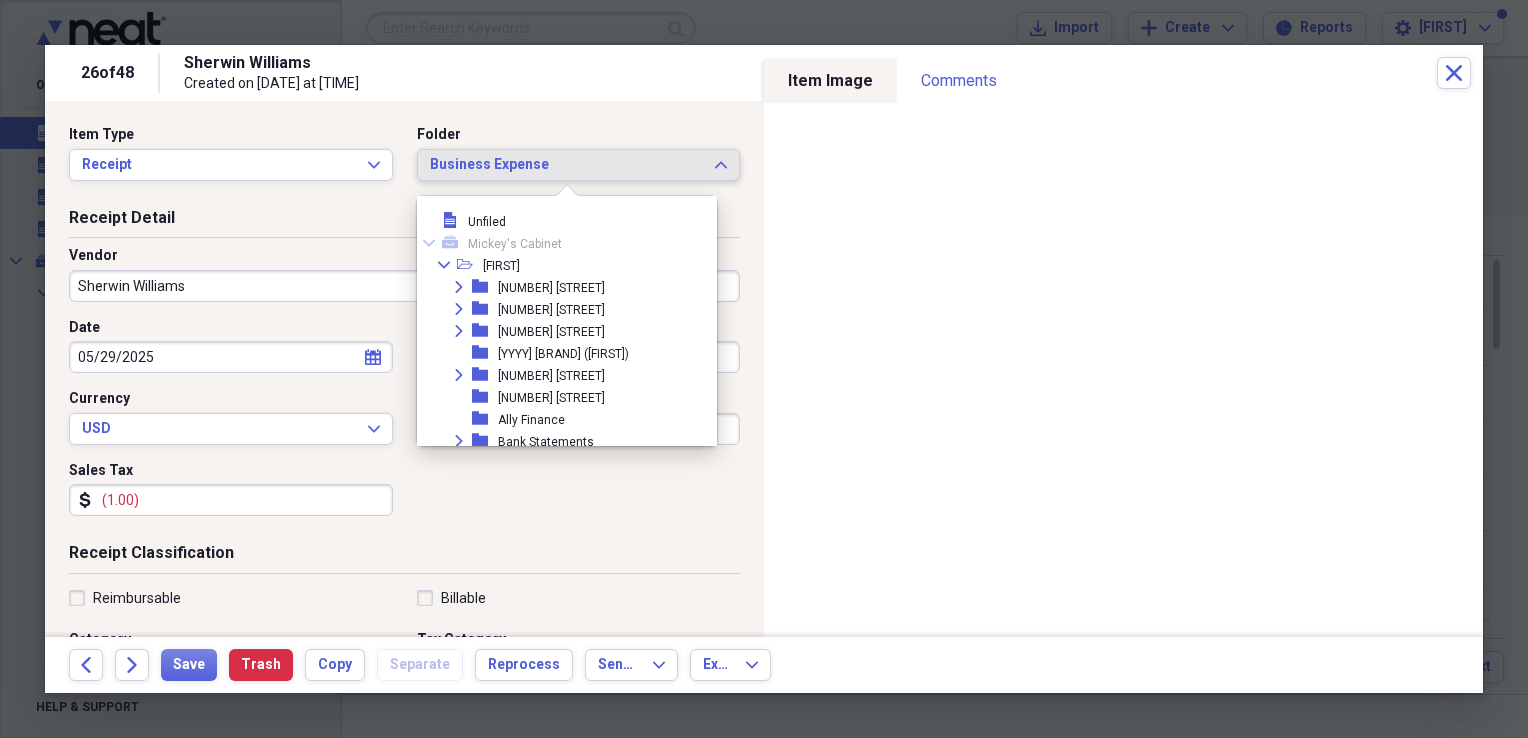 scroll, scrollTop: 209, scrollLeft: 0, axis: vertical 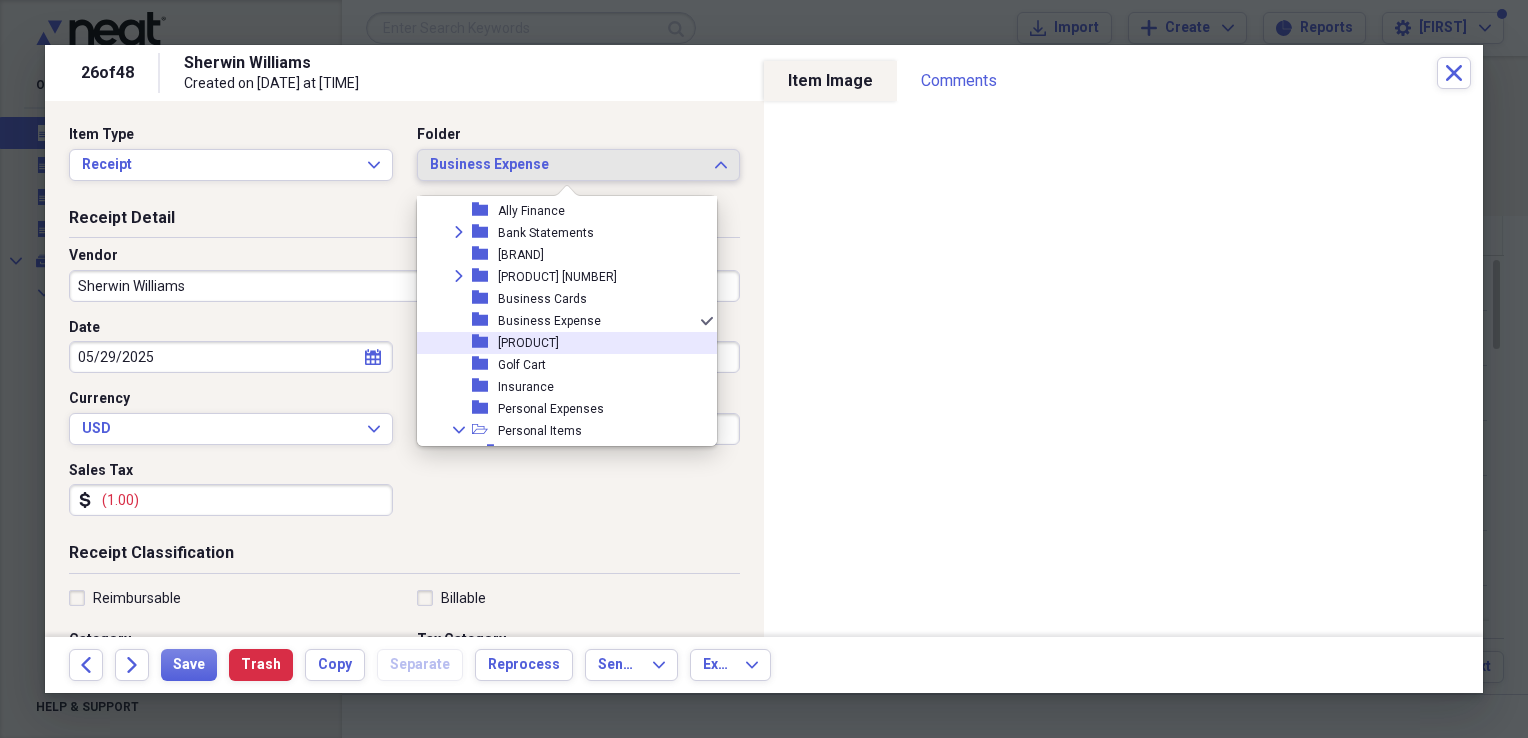 click on "[PRODUCT]" at bounding box center (528, 343) 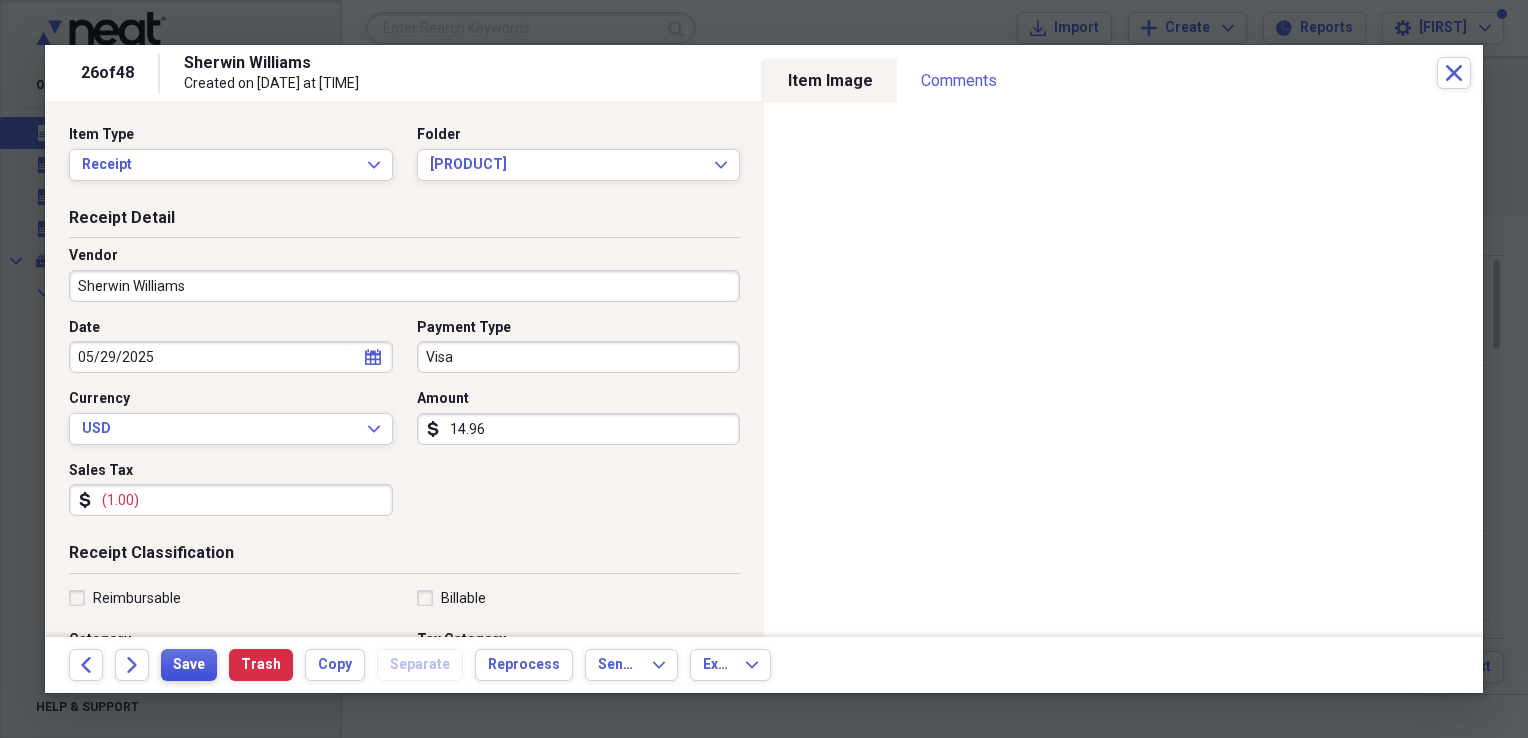 click on "Save" at bounding box center (189, 665) 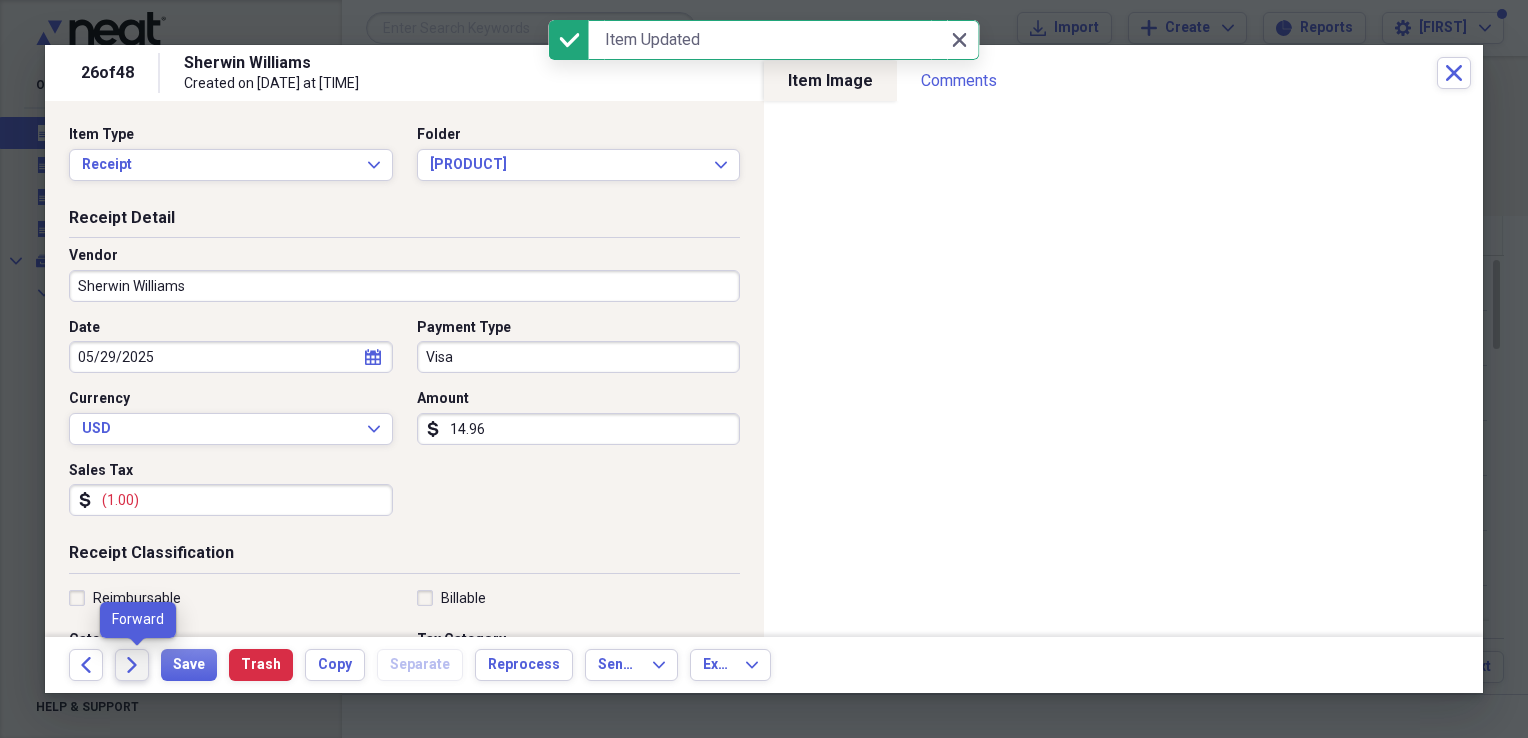 click on "Forward" 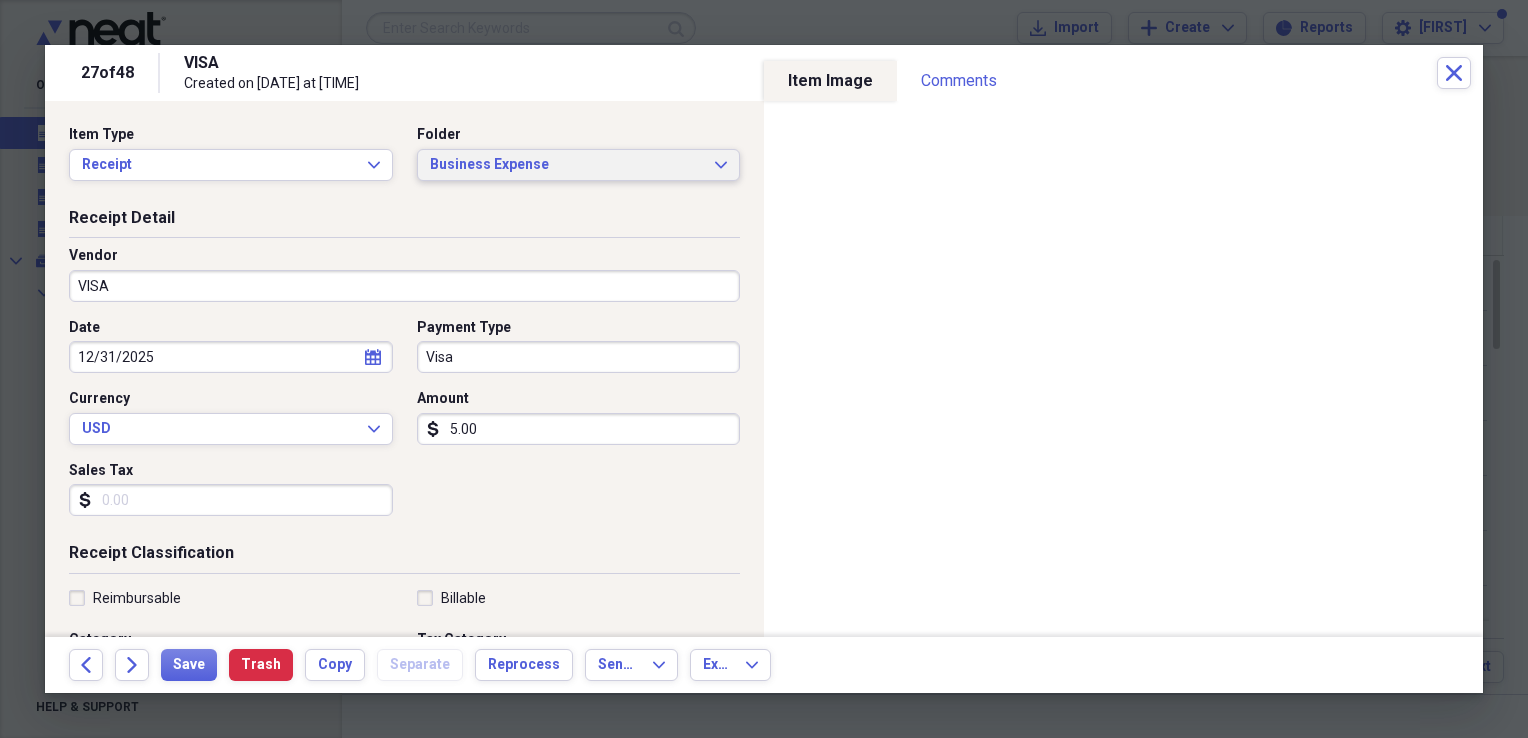 click on "Business Expense Expand" at bounding box center (579, 165) 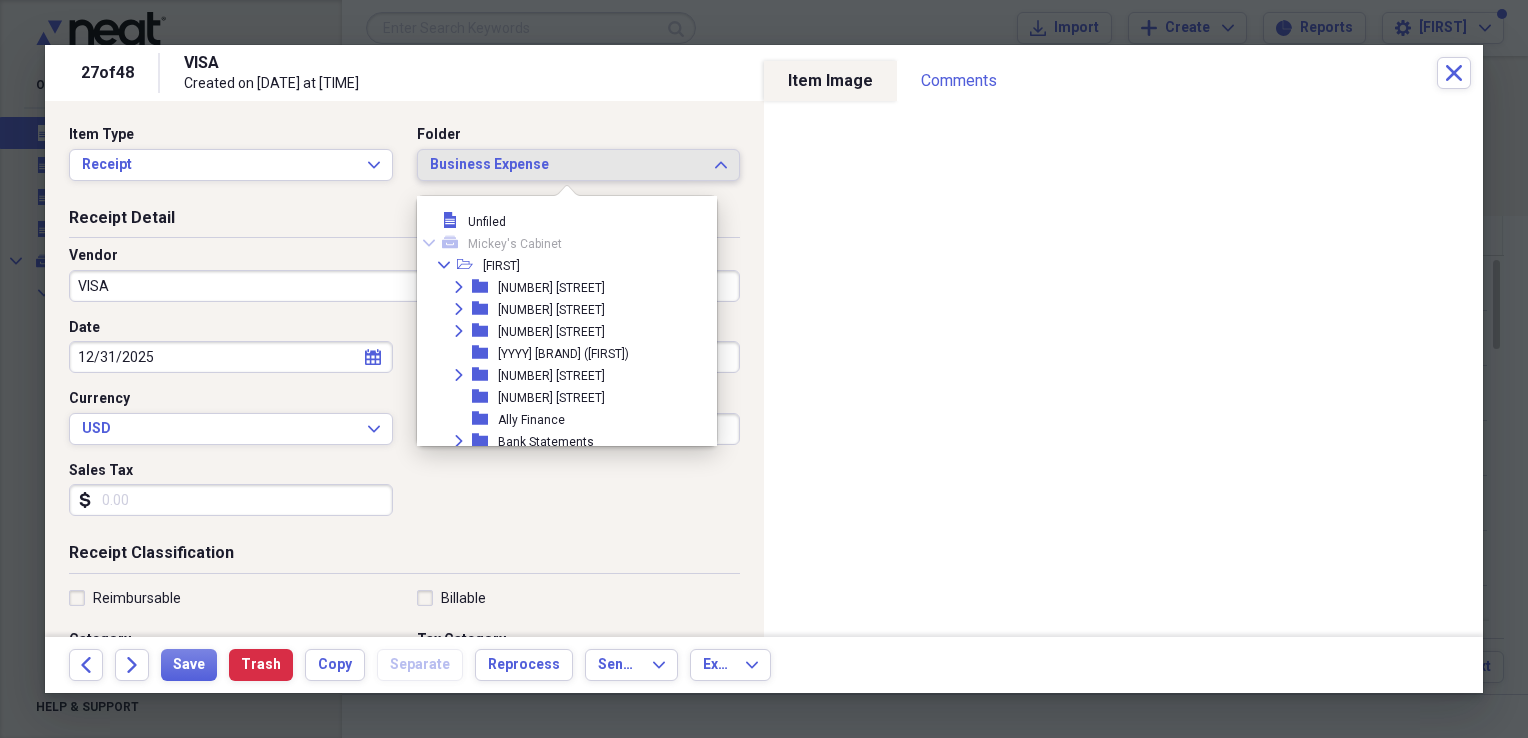 scroll, scrollTop: 209, scrollLeft: 0, axis: vertical 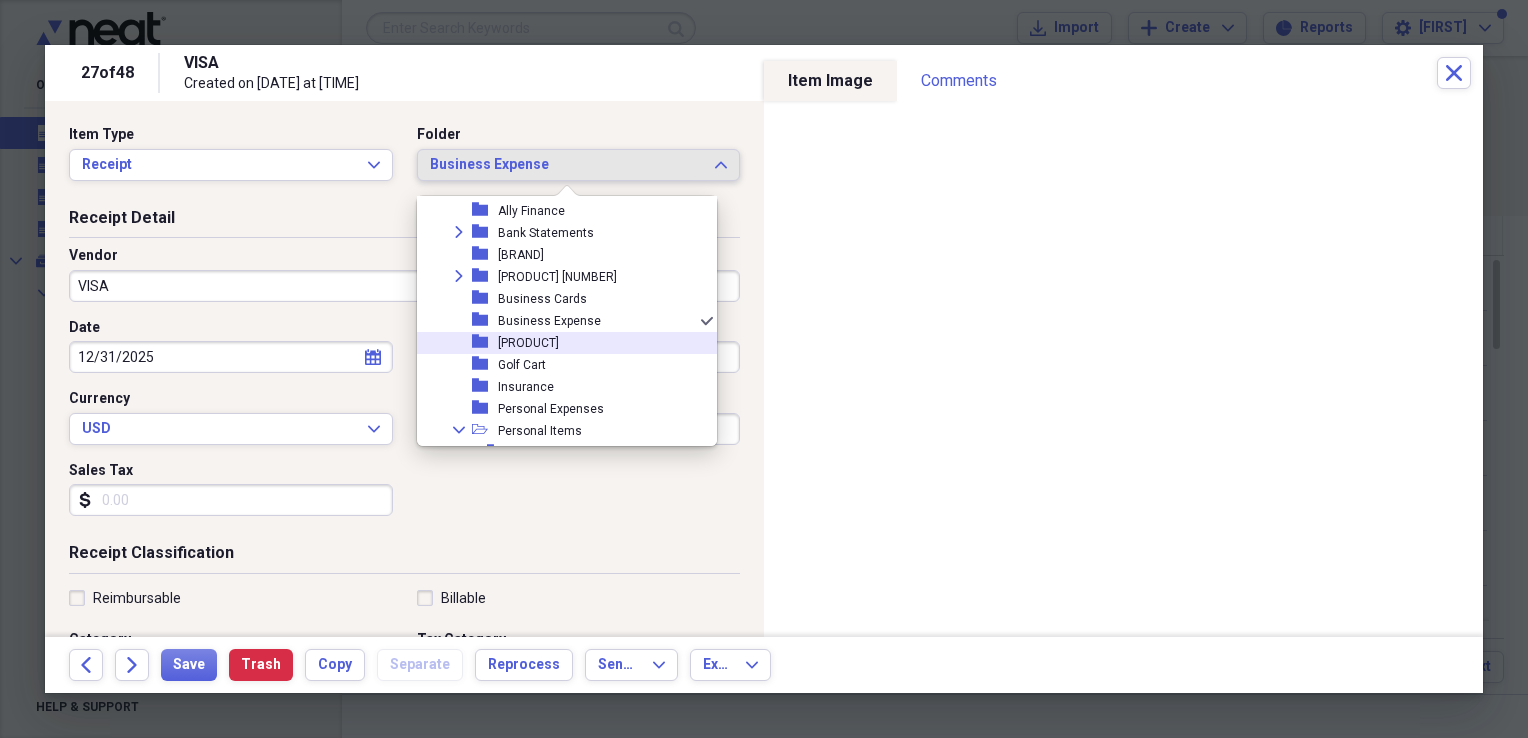 click on "[PRODUCT]" at bounding box center [528, 343] 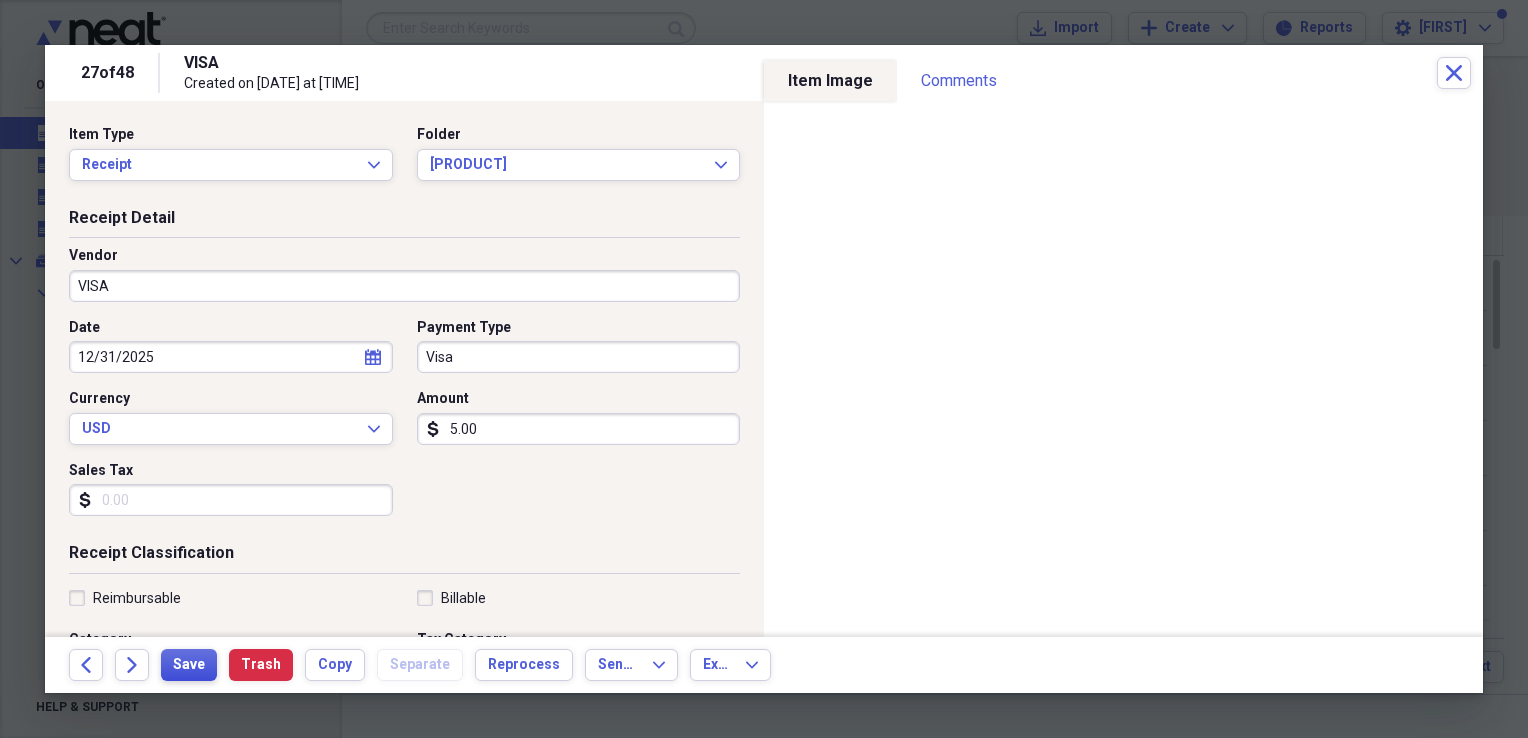 click on "Save" at bounding box center [189, 665] 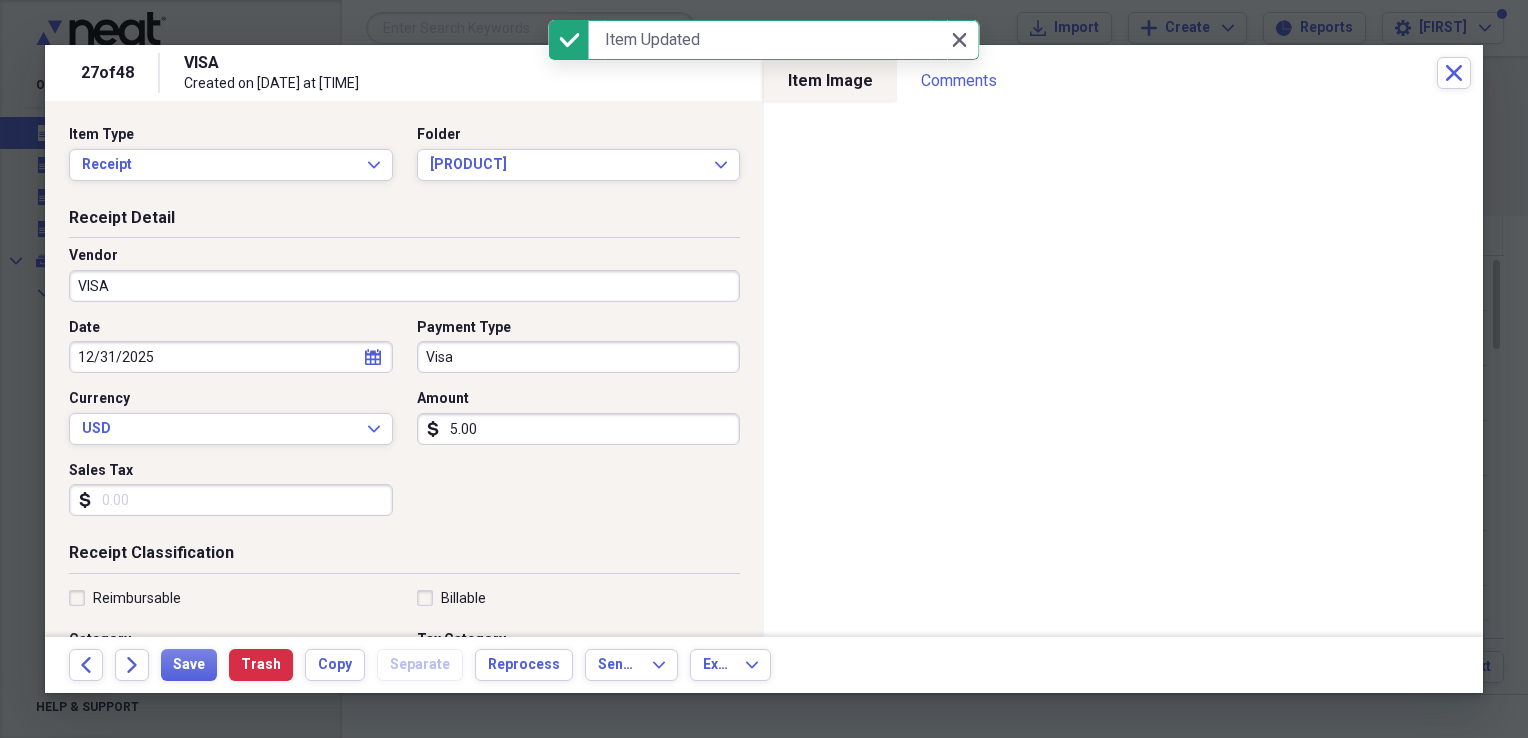 click on "VISA" at bounding box center (404, 286) 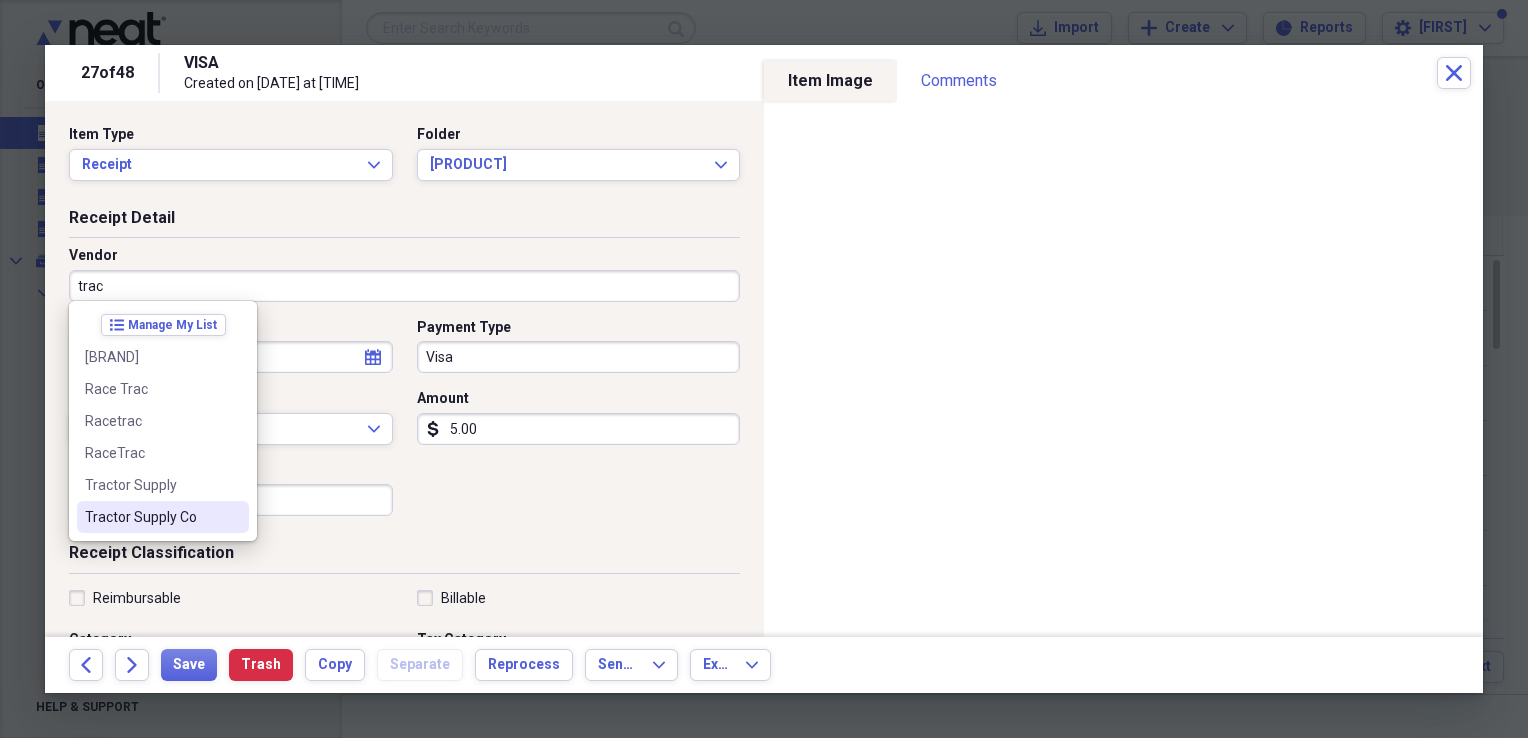 click on "Tractor Supply Co" at bounding box center (151, 517) 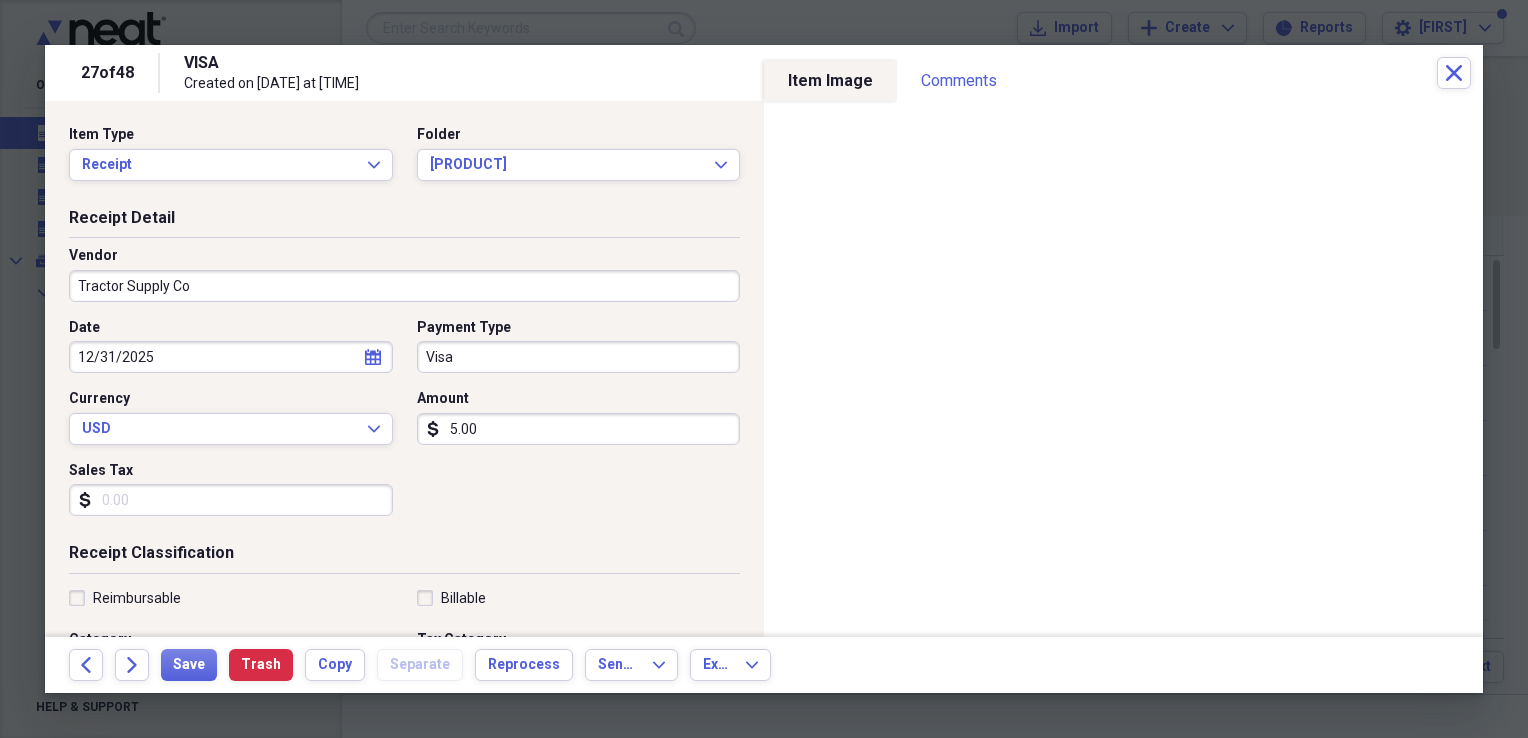 type on "Transportation" 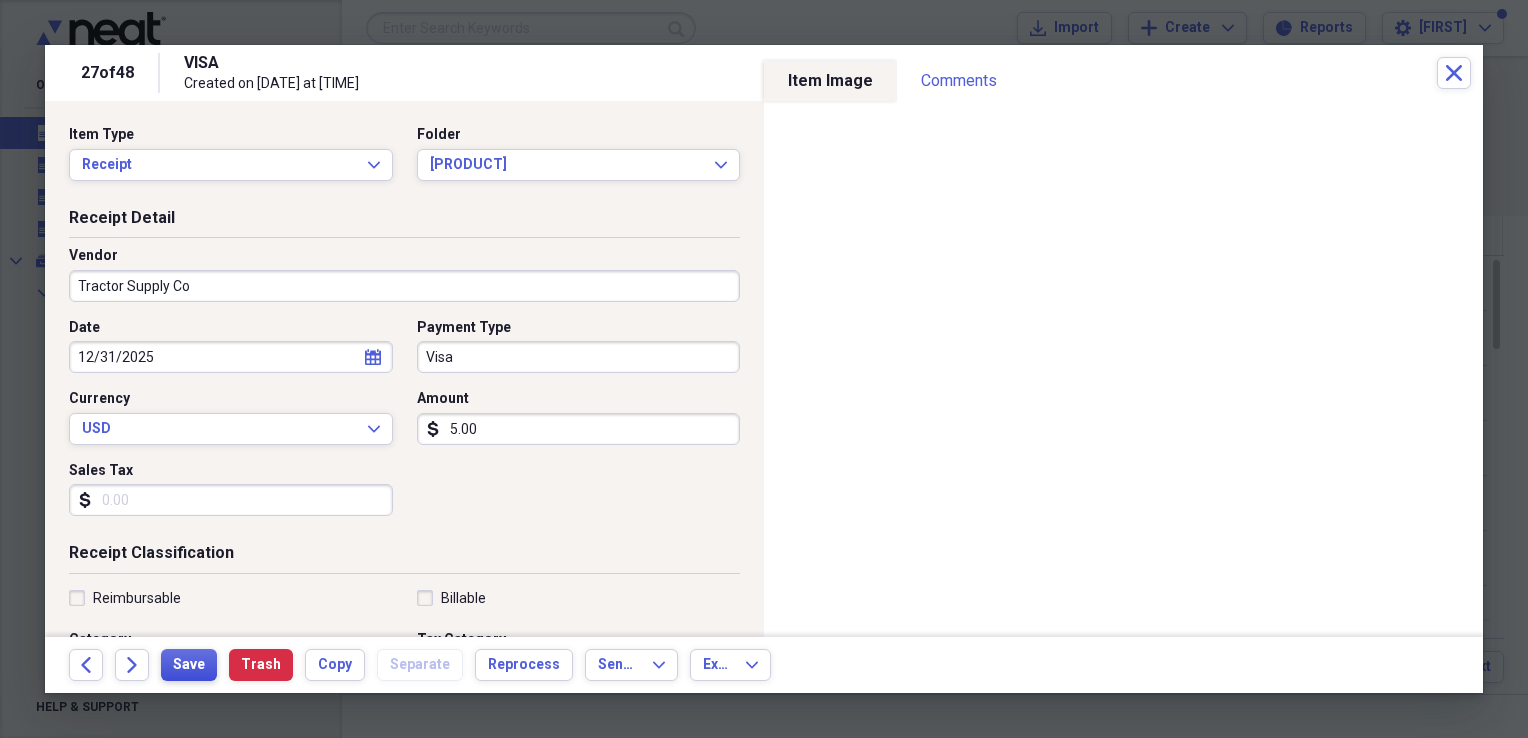 click on "Save" at bounding box center [189, 665] 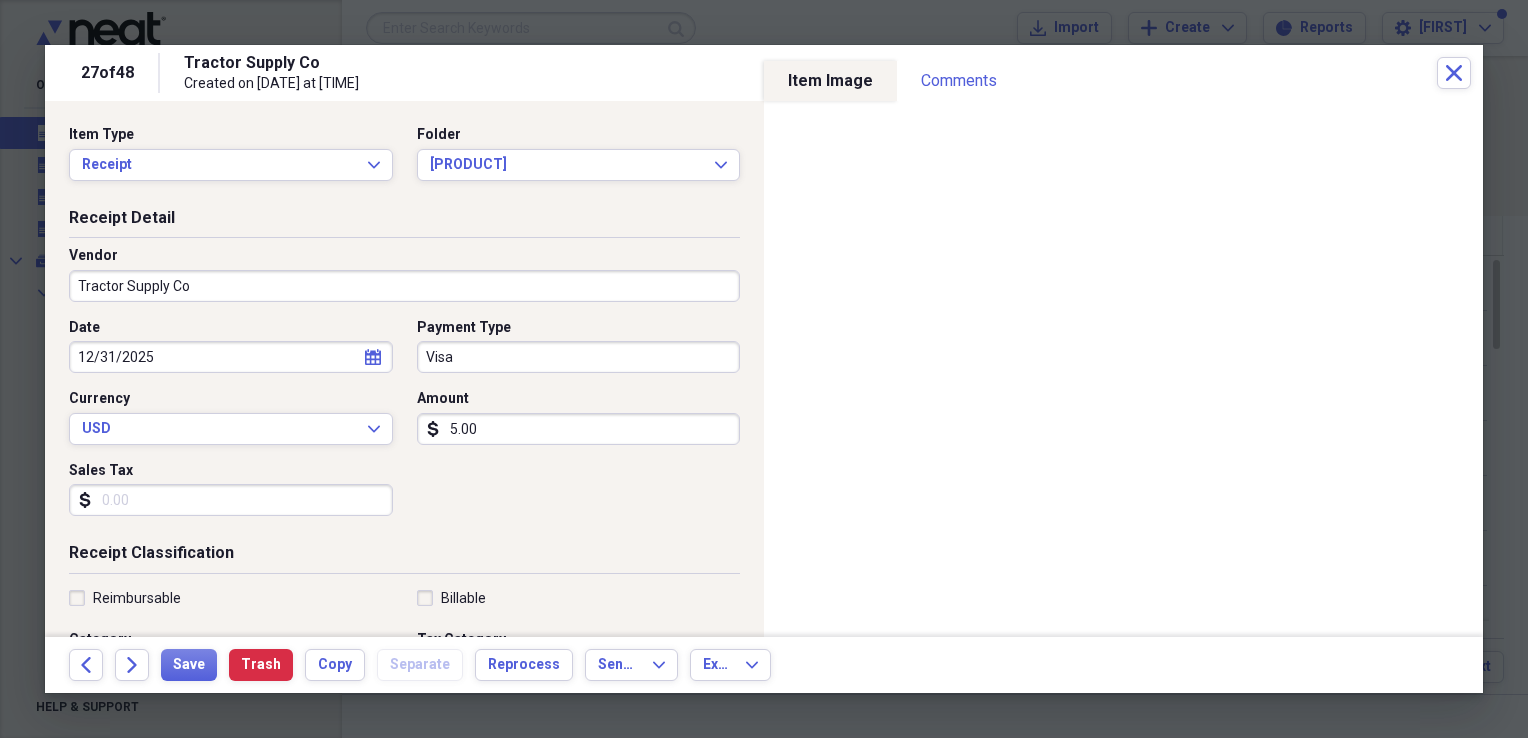 click on "5.00" at bounding box center (579, 429) 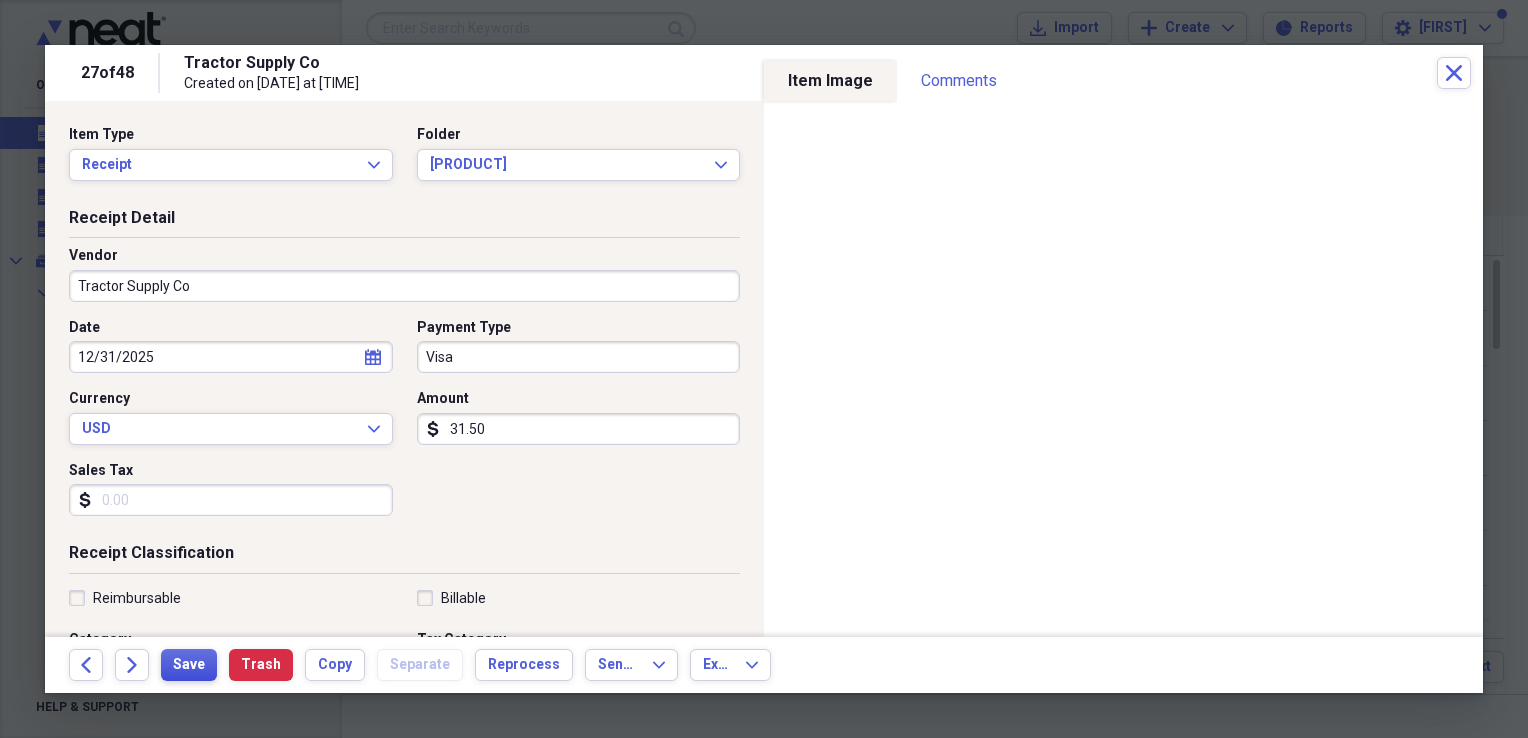 type on "31.50" 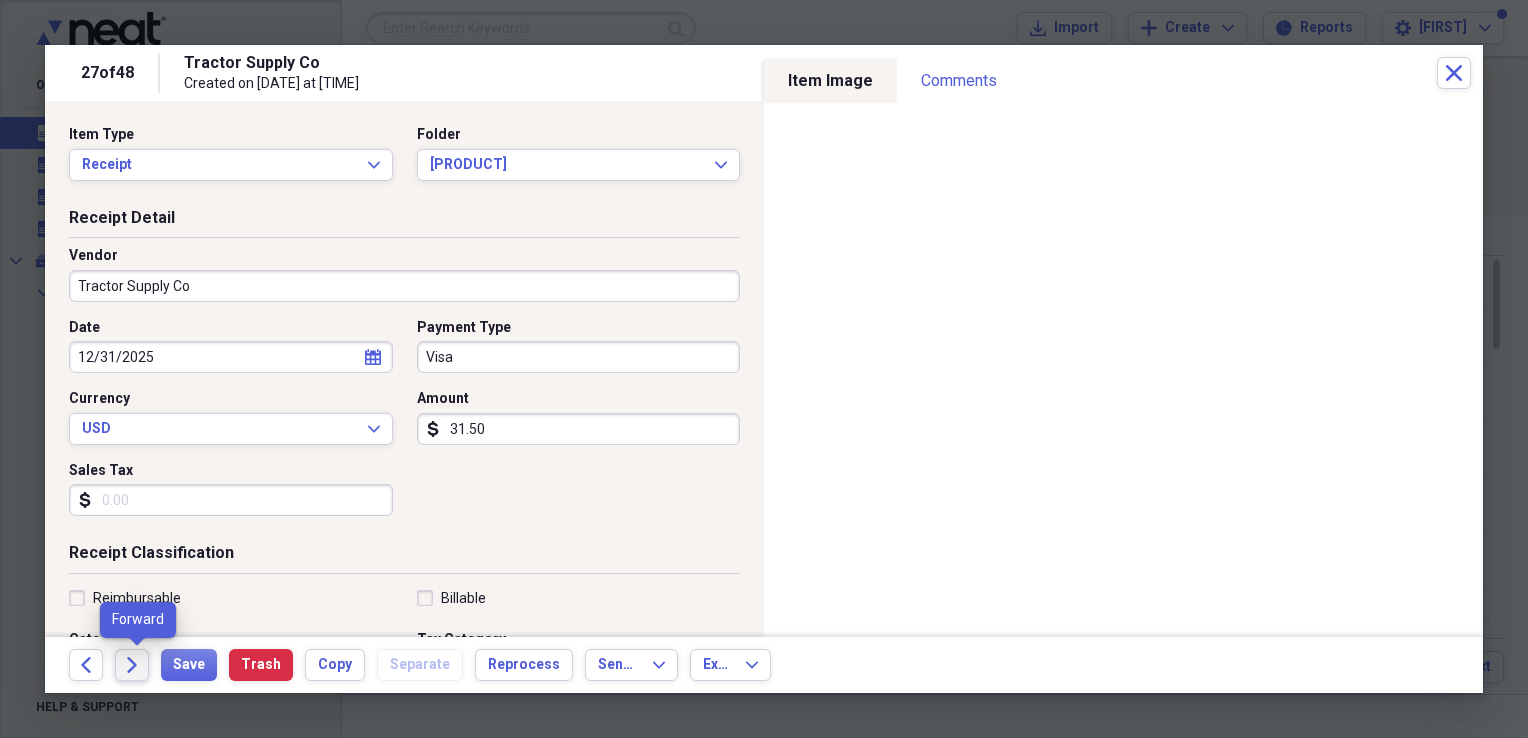 click 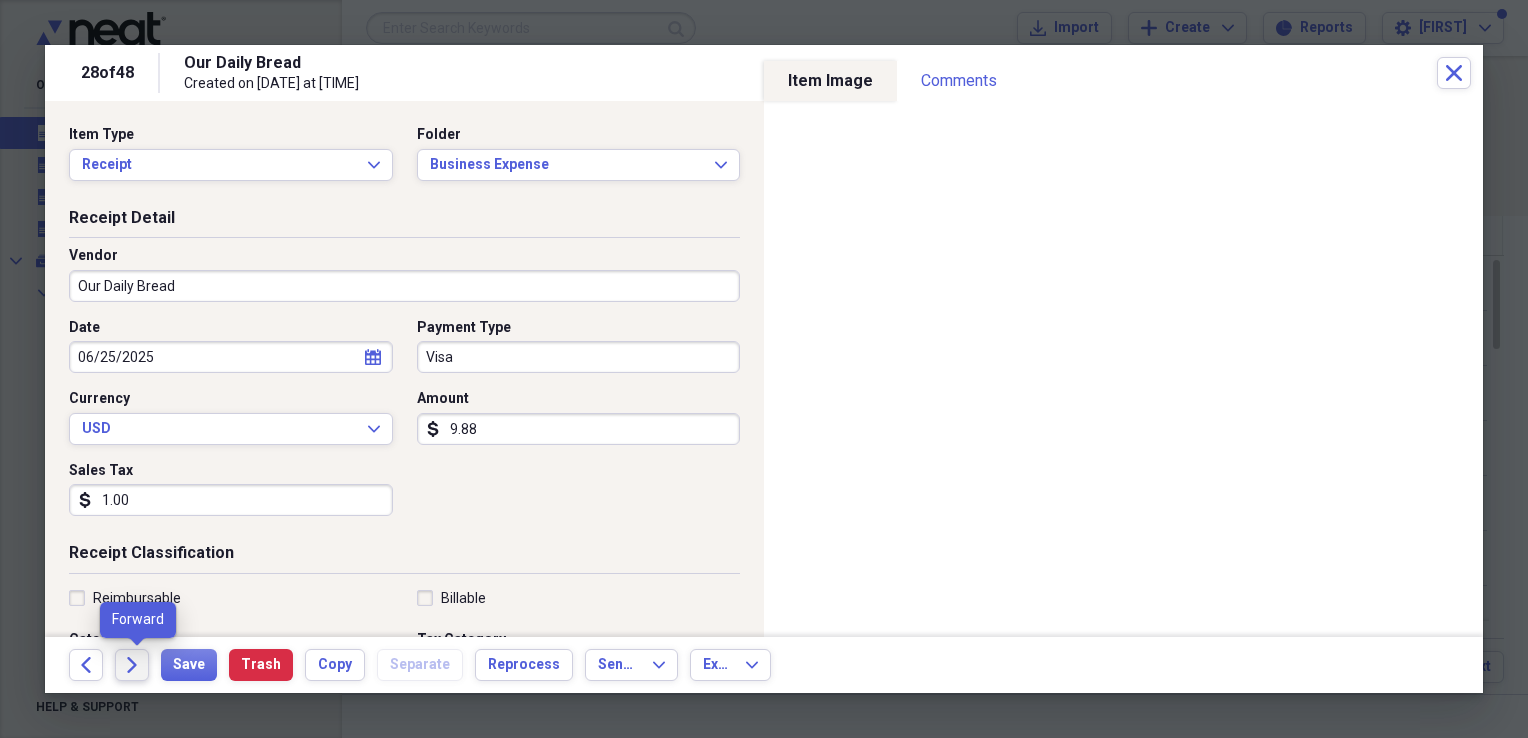 click 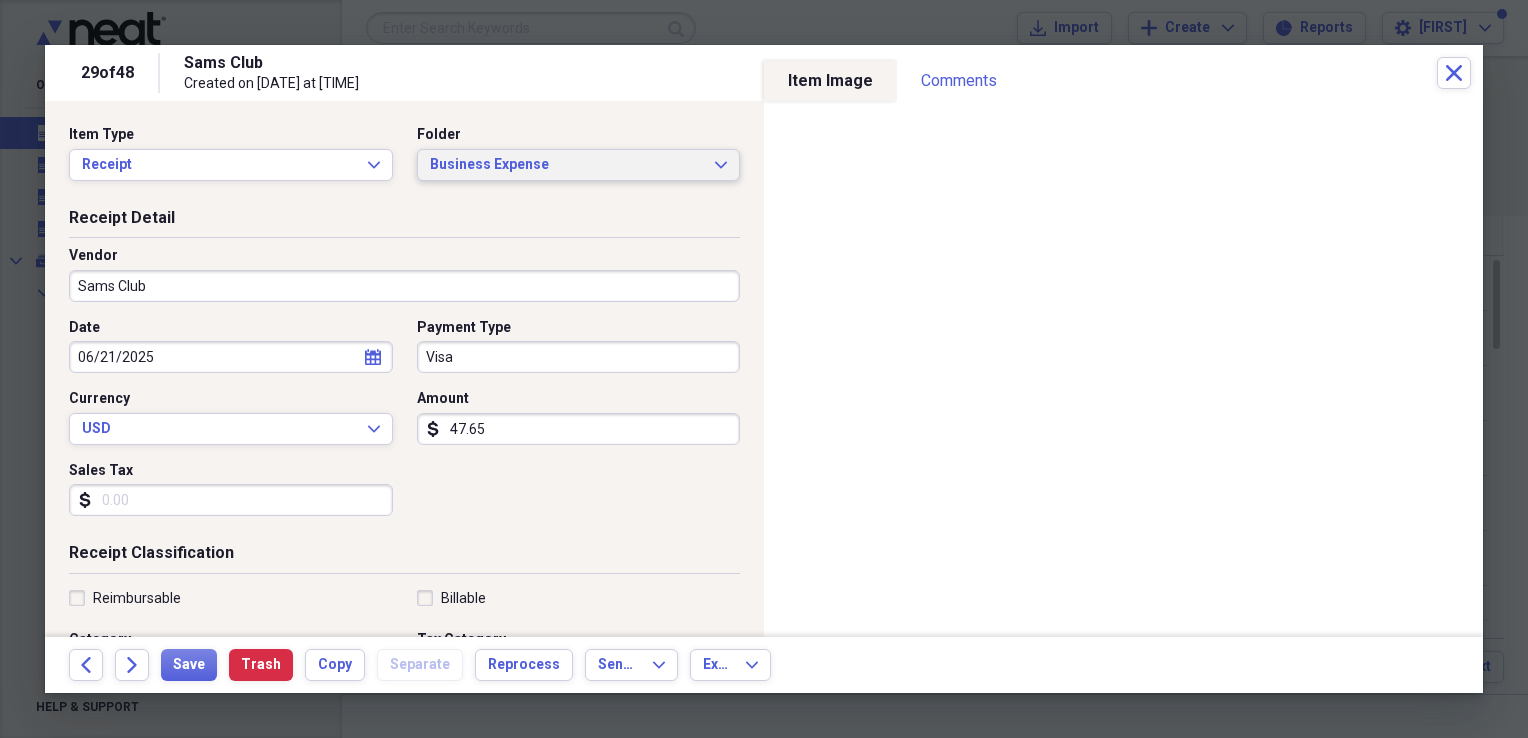 click on "Business Expense Expand" at bounding box center [579, 165] 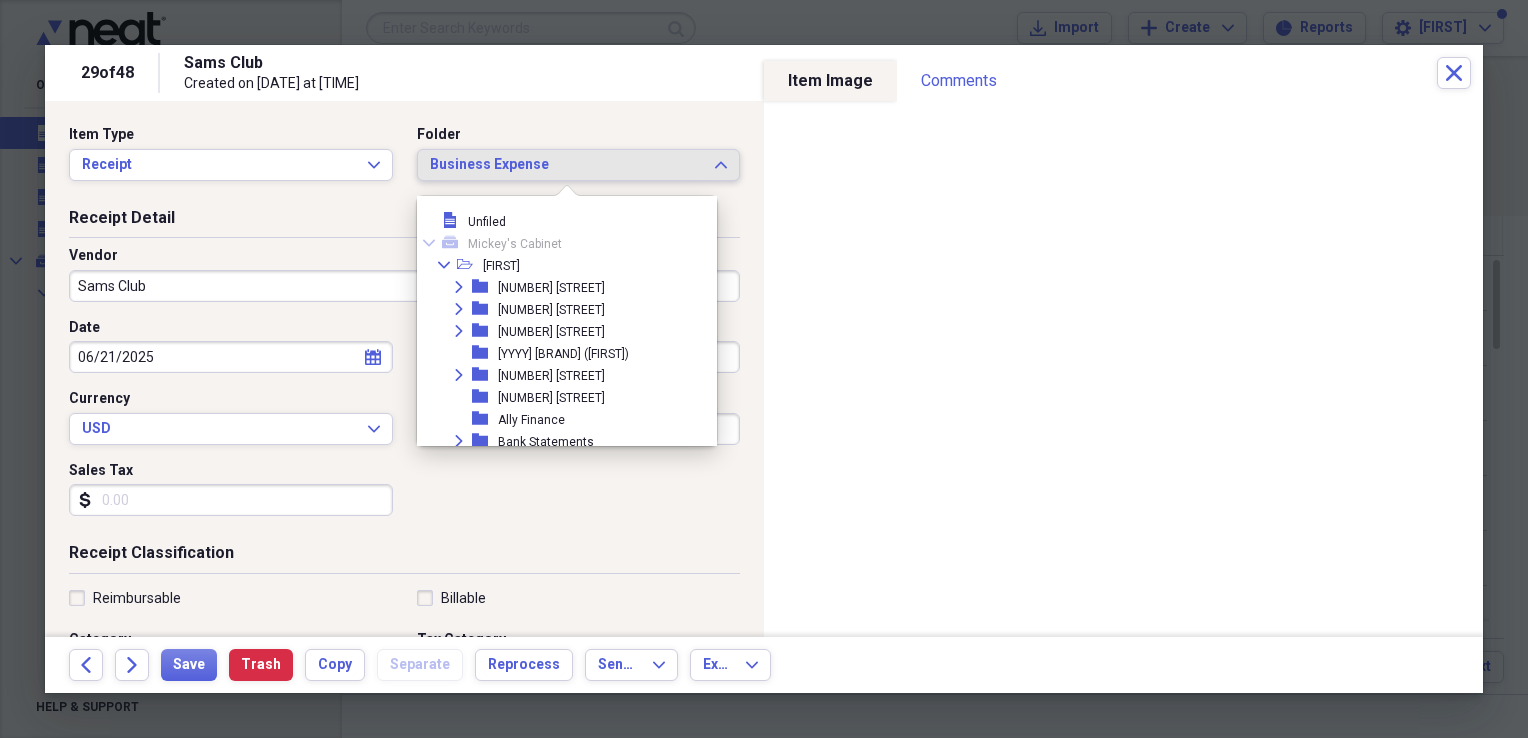 scroll, scrollTop: 209, scrollLeft: 0, axis: vertical 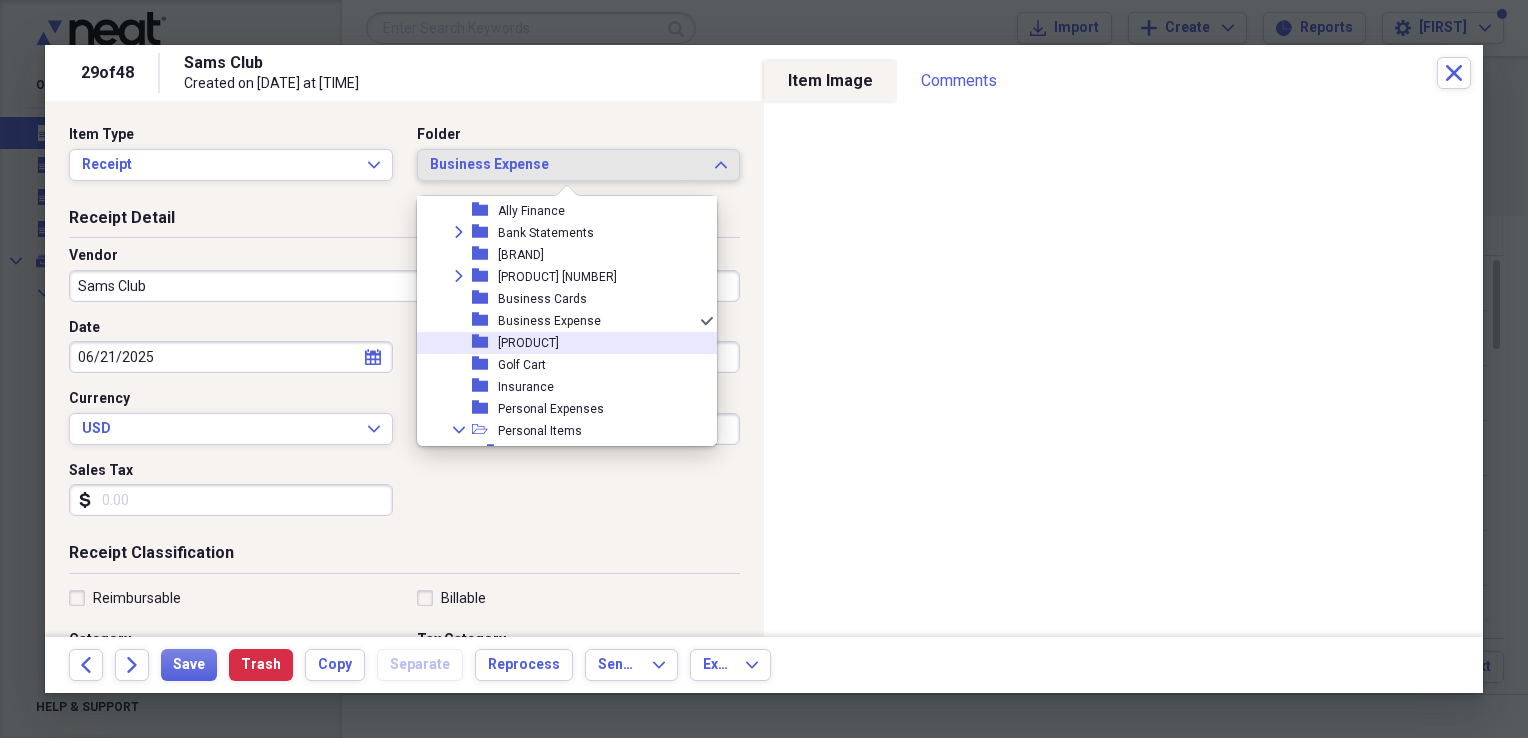 click on "[PRODUCT]" at bounding box center (528, 343) 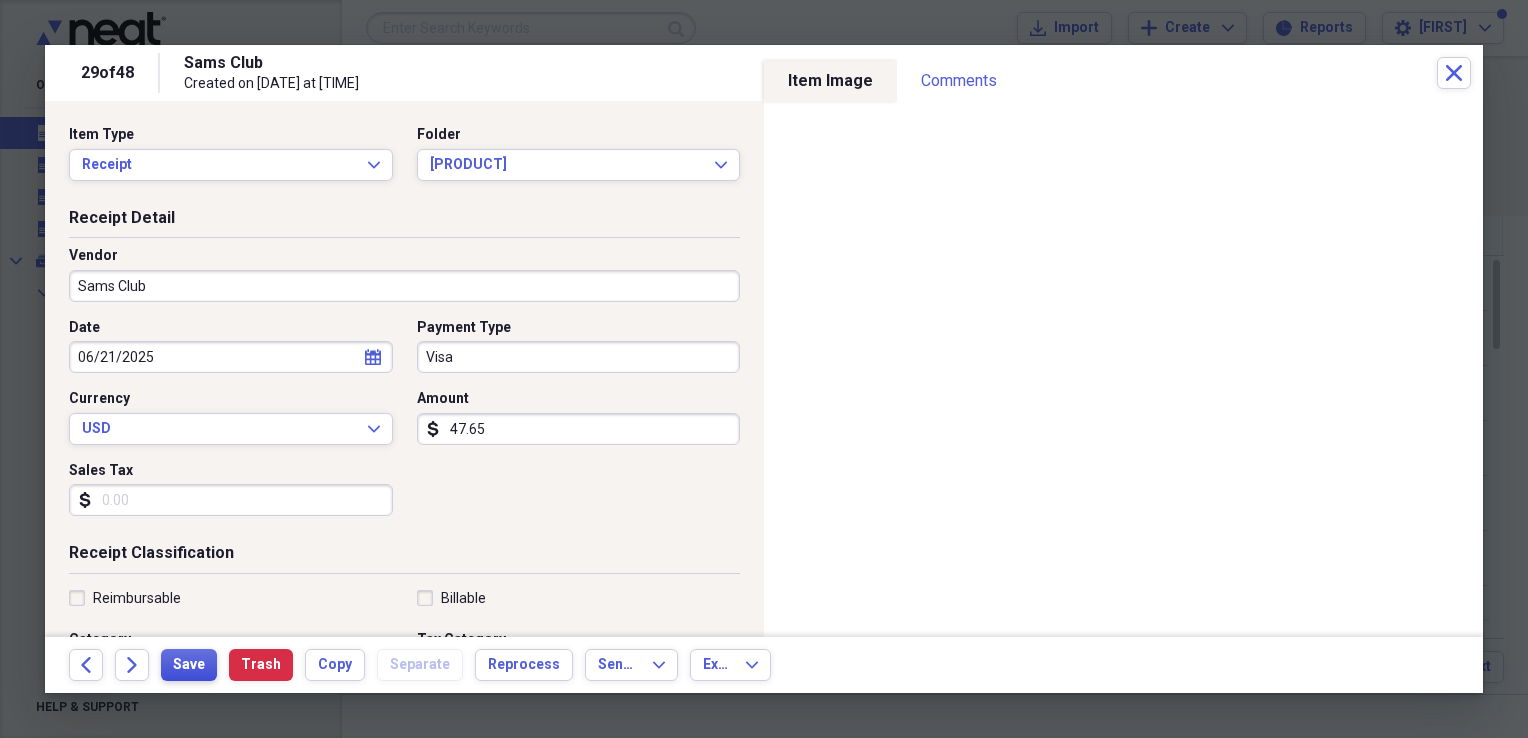 click on "Save" at bounding box center (189, 665) 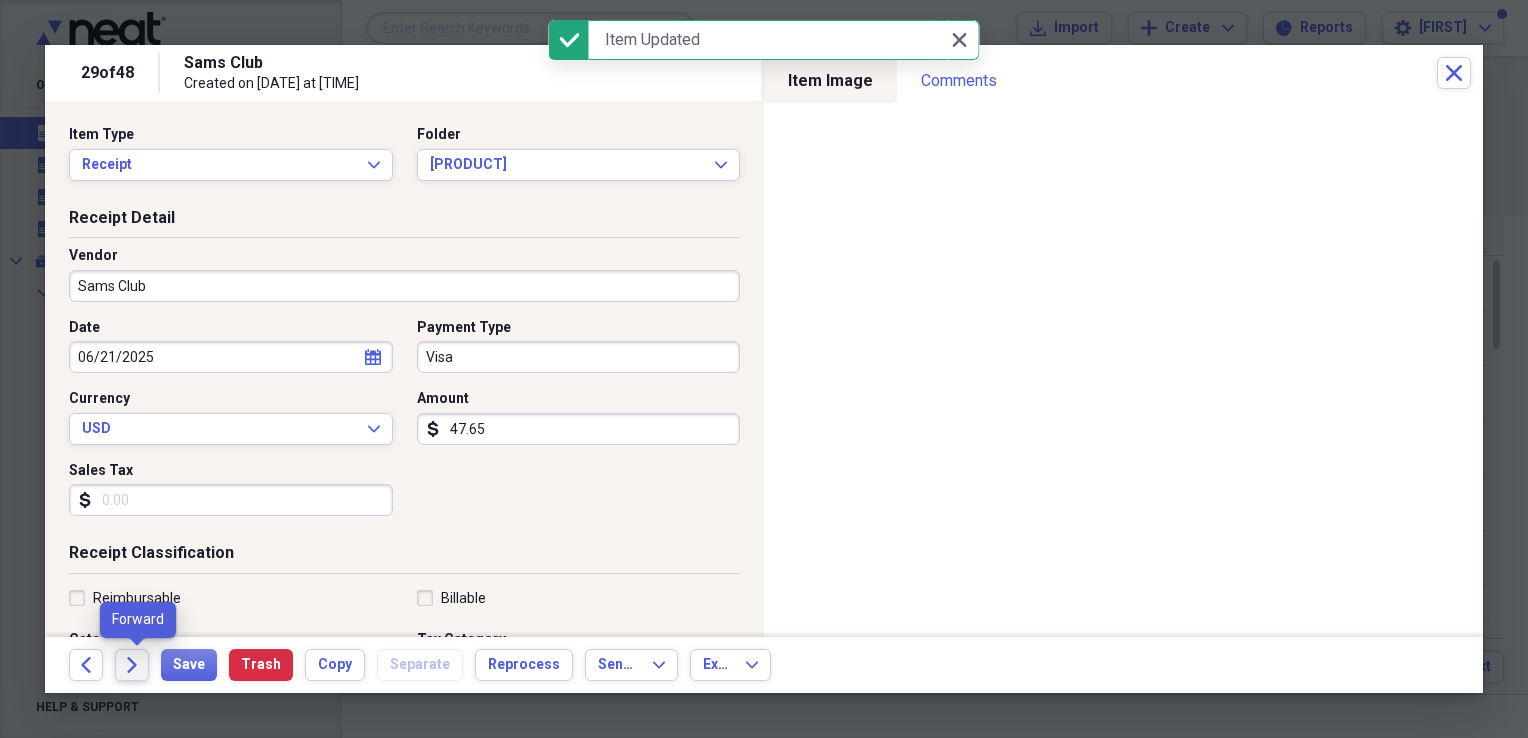click on "Forward" 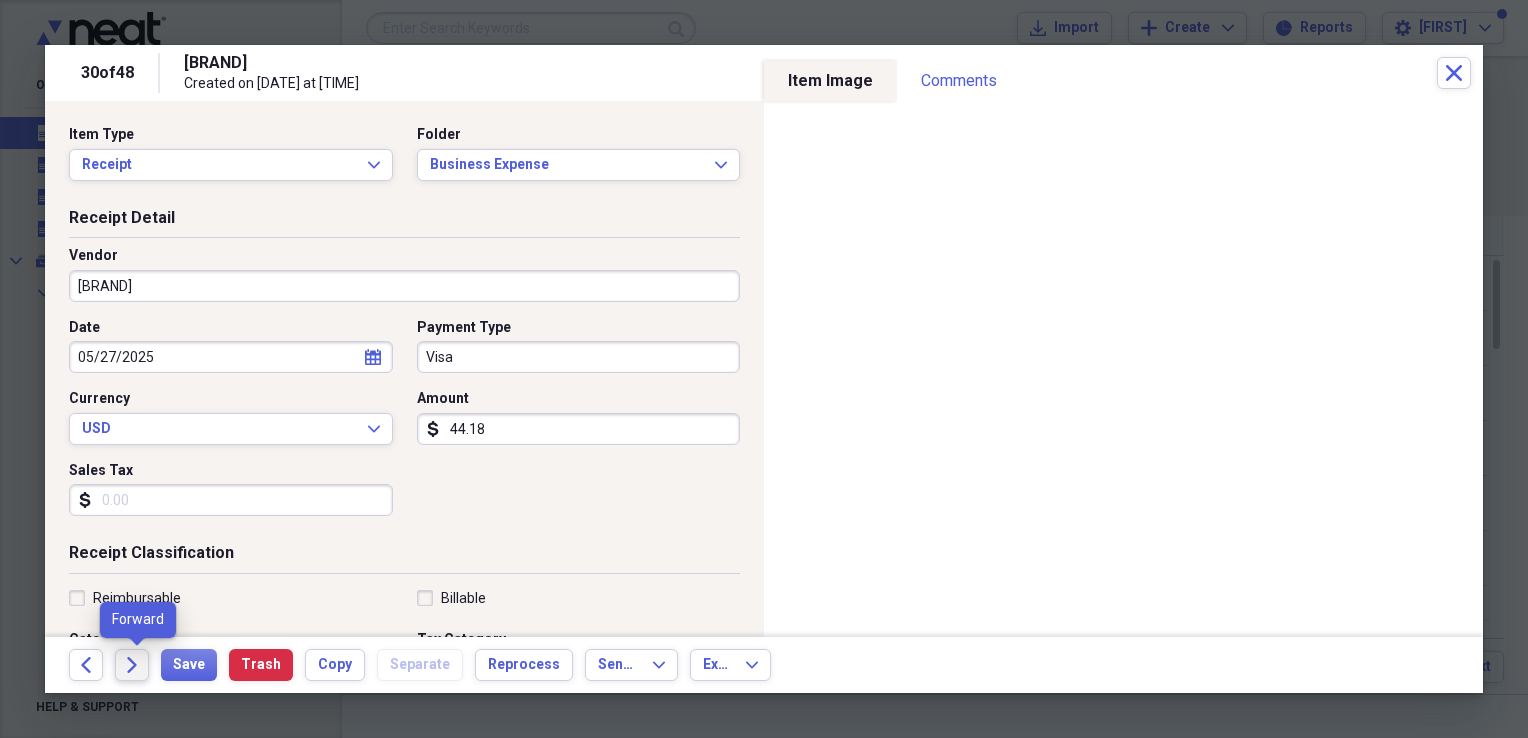 click on "Forward" 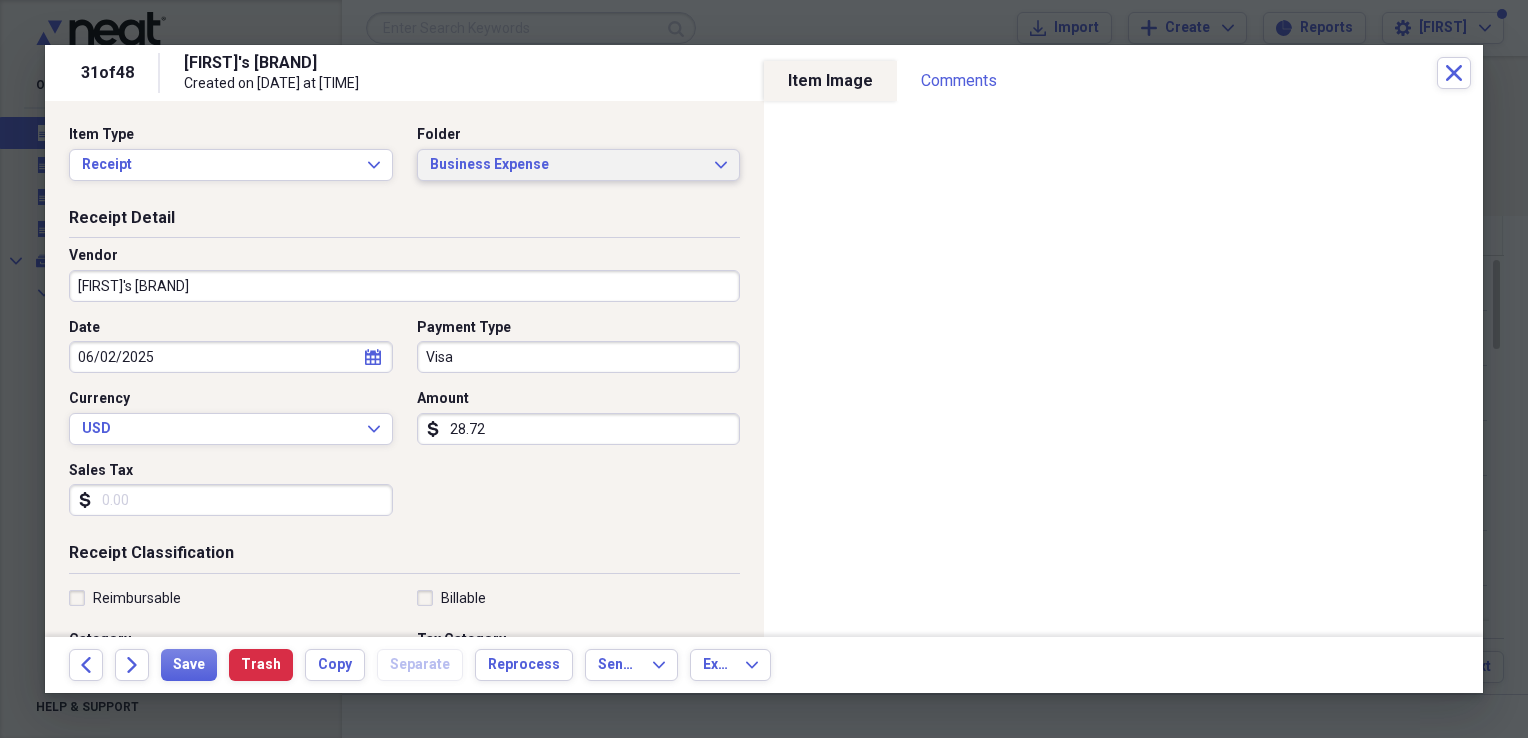 click on "Expand" 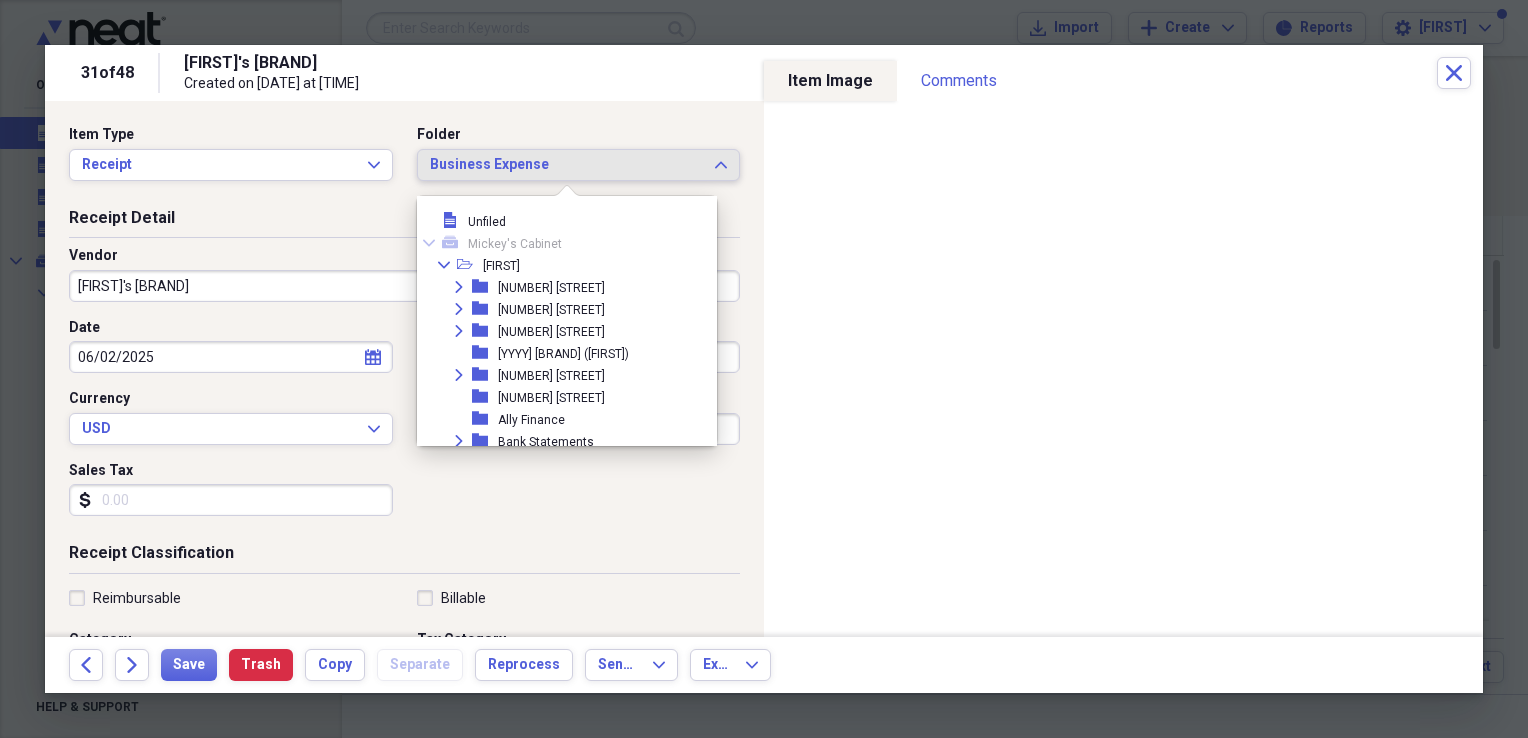 scroll, scrollTop: 209, scrollLeft: 0, axis: vertical 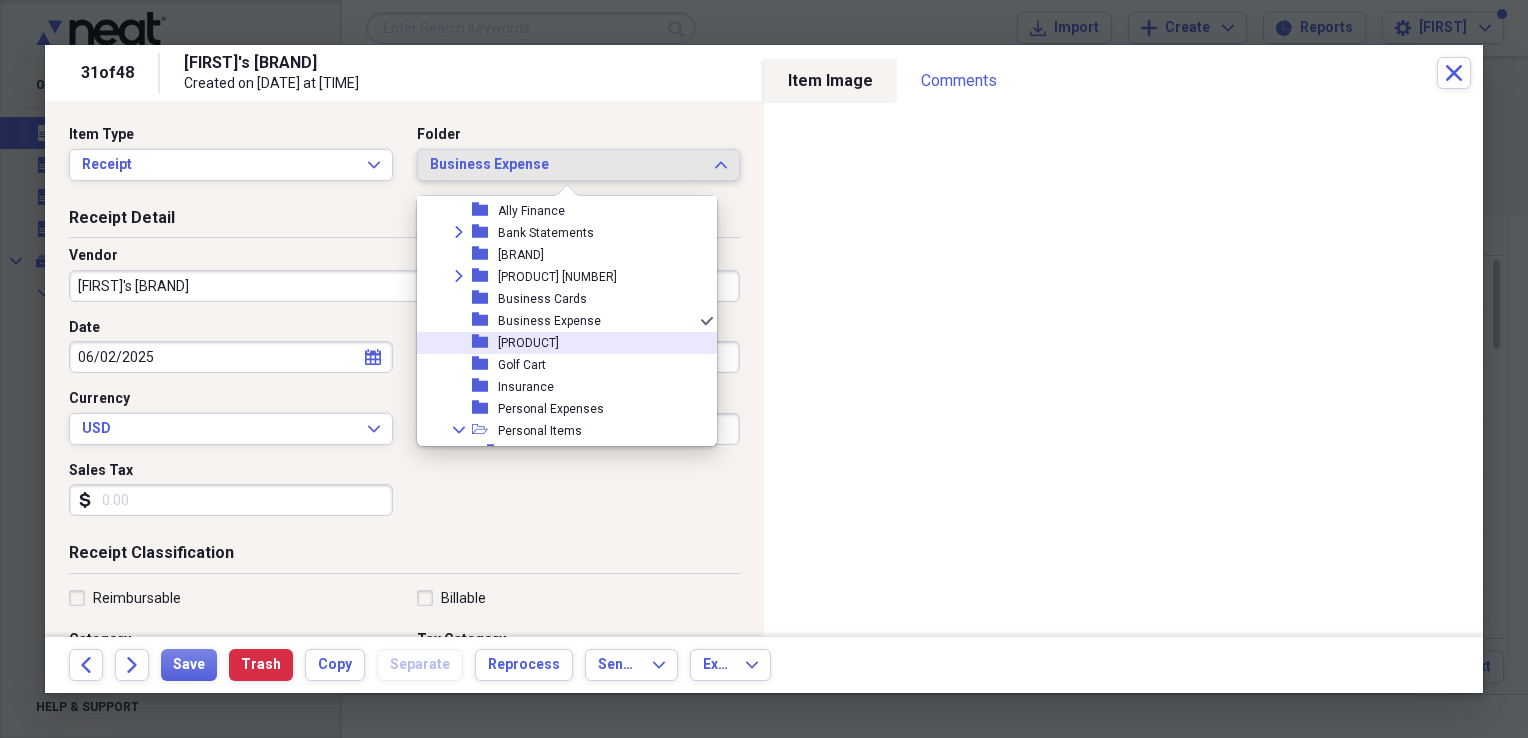 click on "[PRODUCT]" at bounding box center [528, 343] 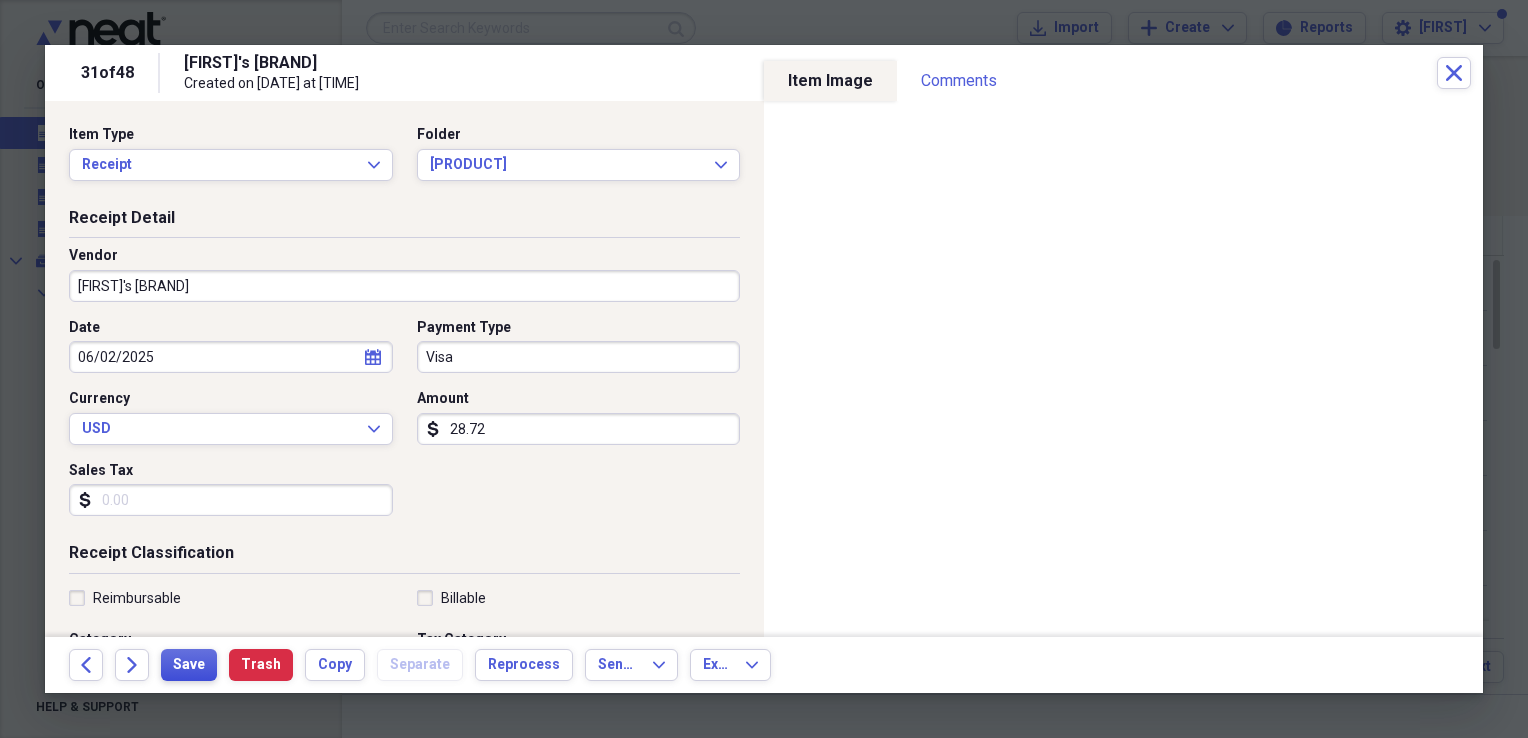 click on "Save" at bounding box center [189, 665] 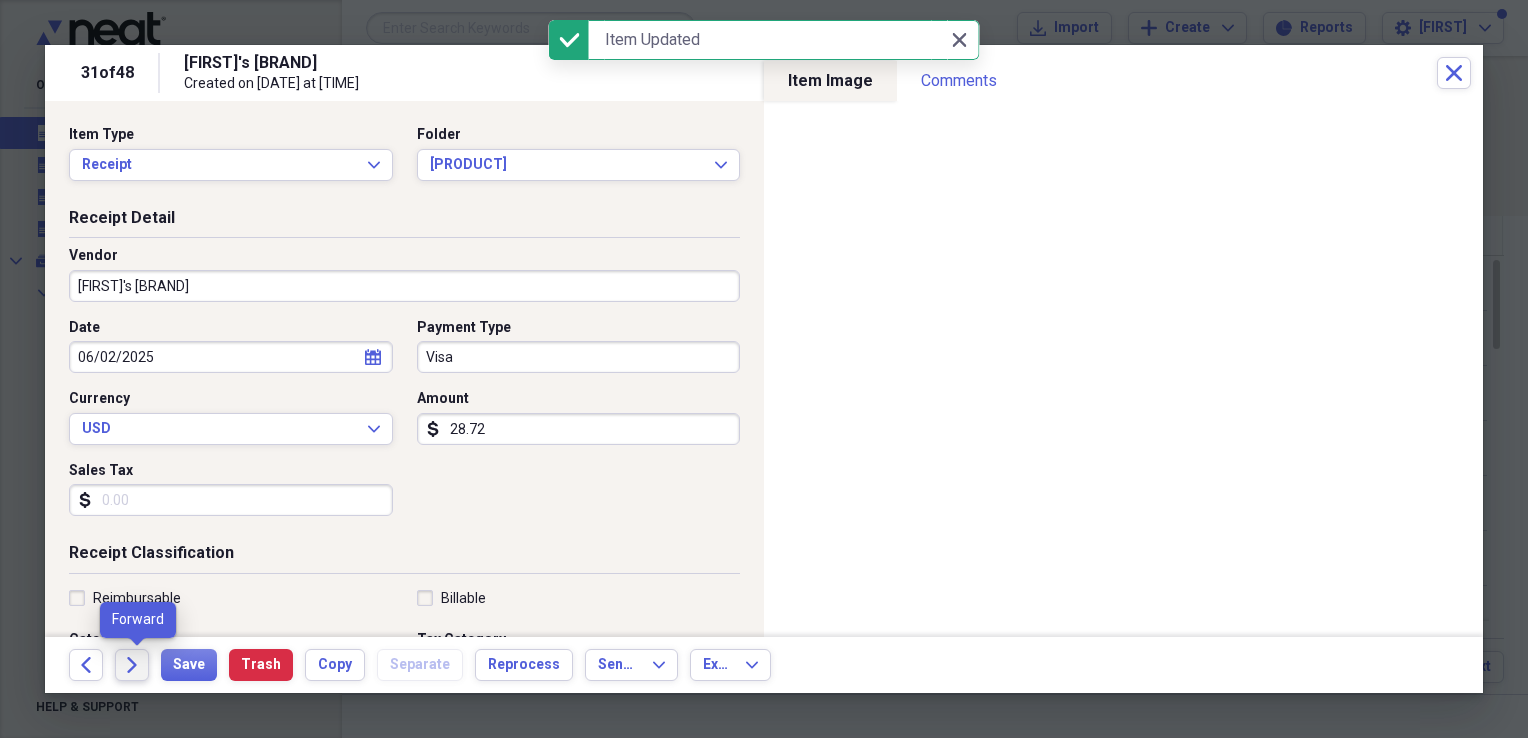click 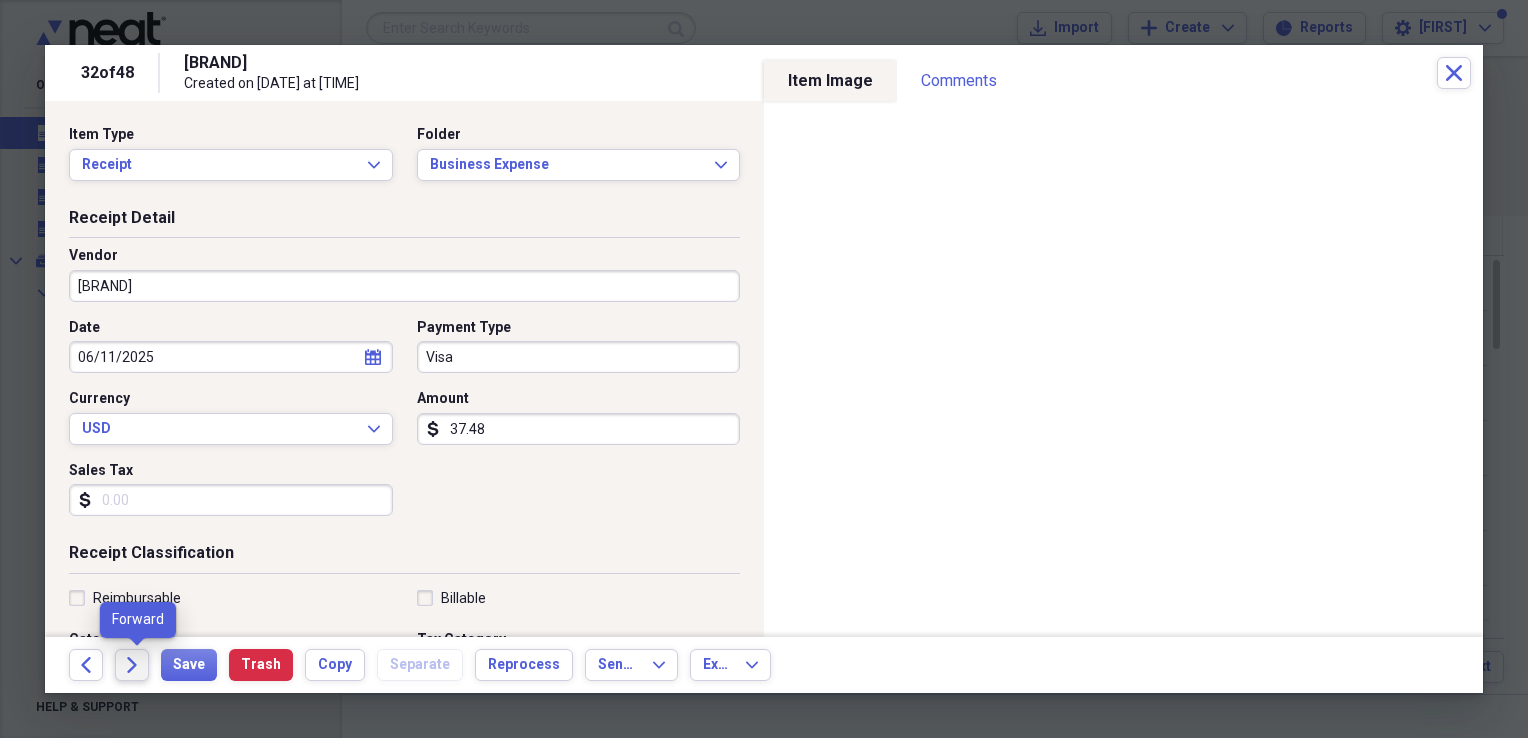 click on "Forward" 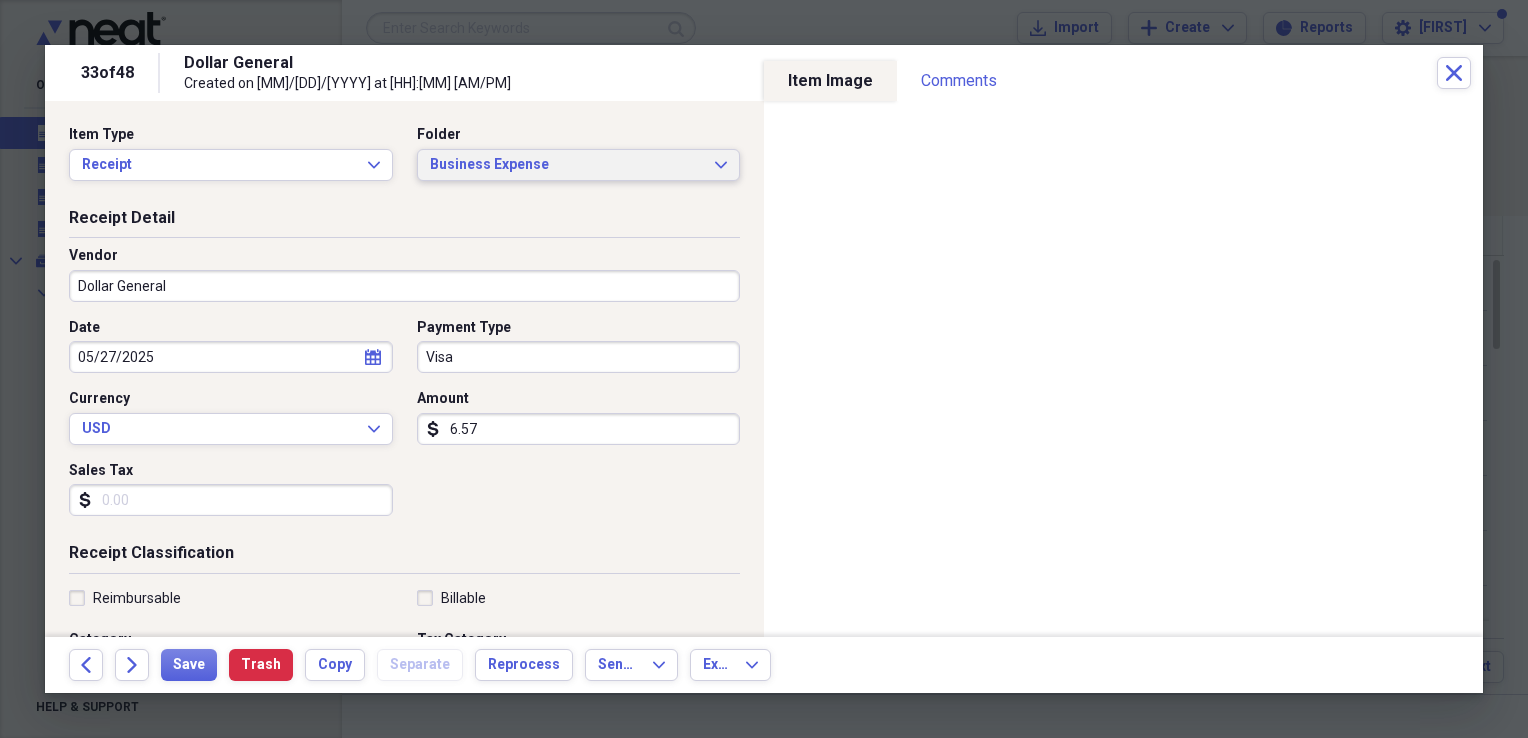 click on "Business Expense Expand" at bounding box center (579, 165) 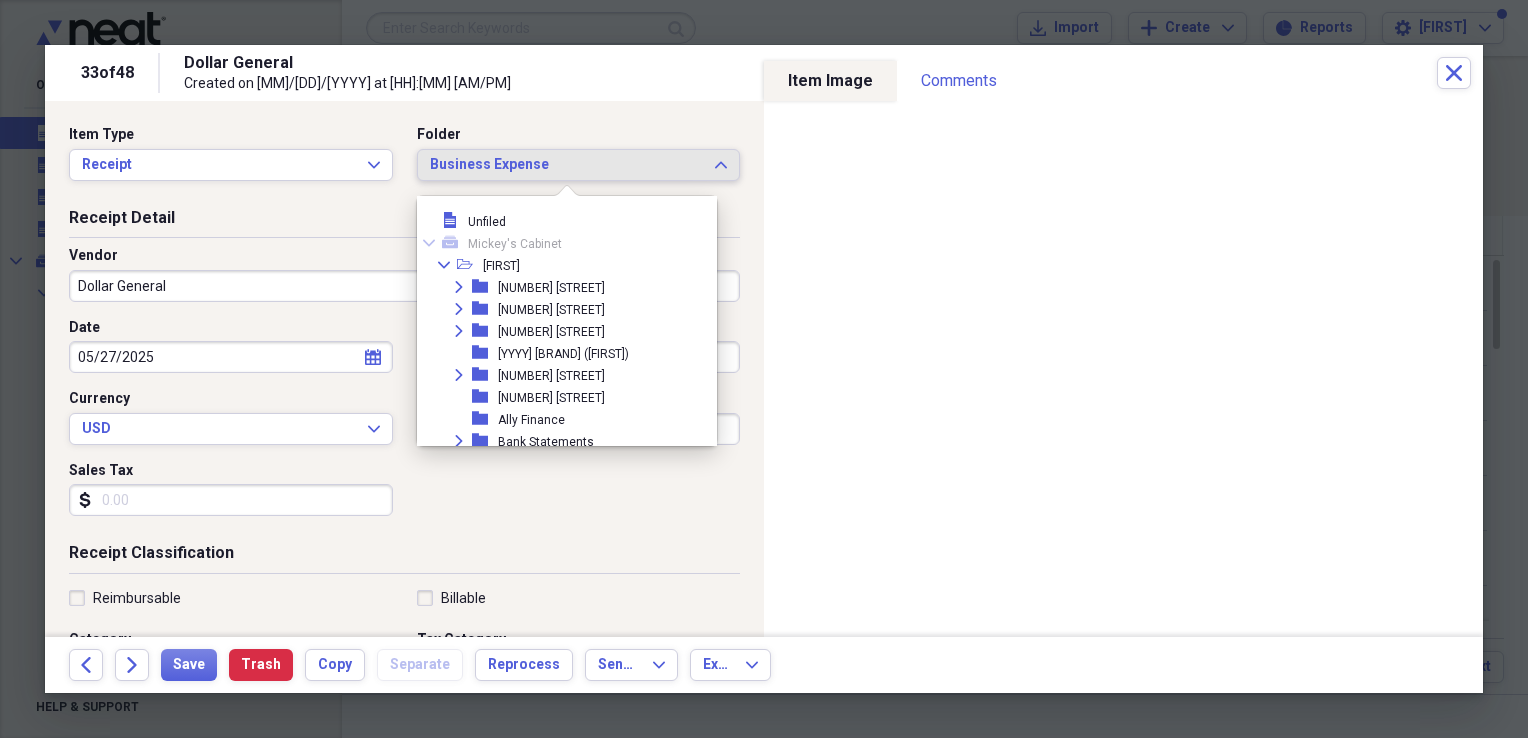 scroll, scrollTop: 209, scrollLeft: 0, axis: vertical 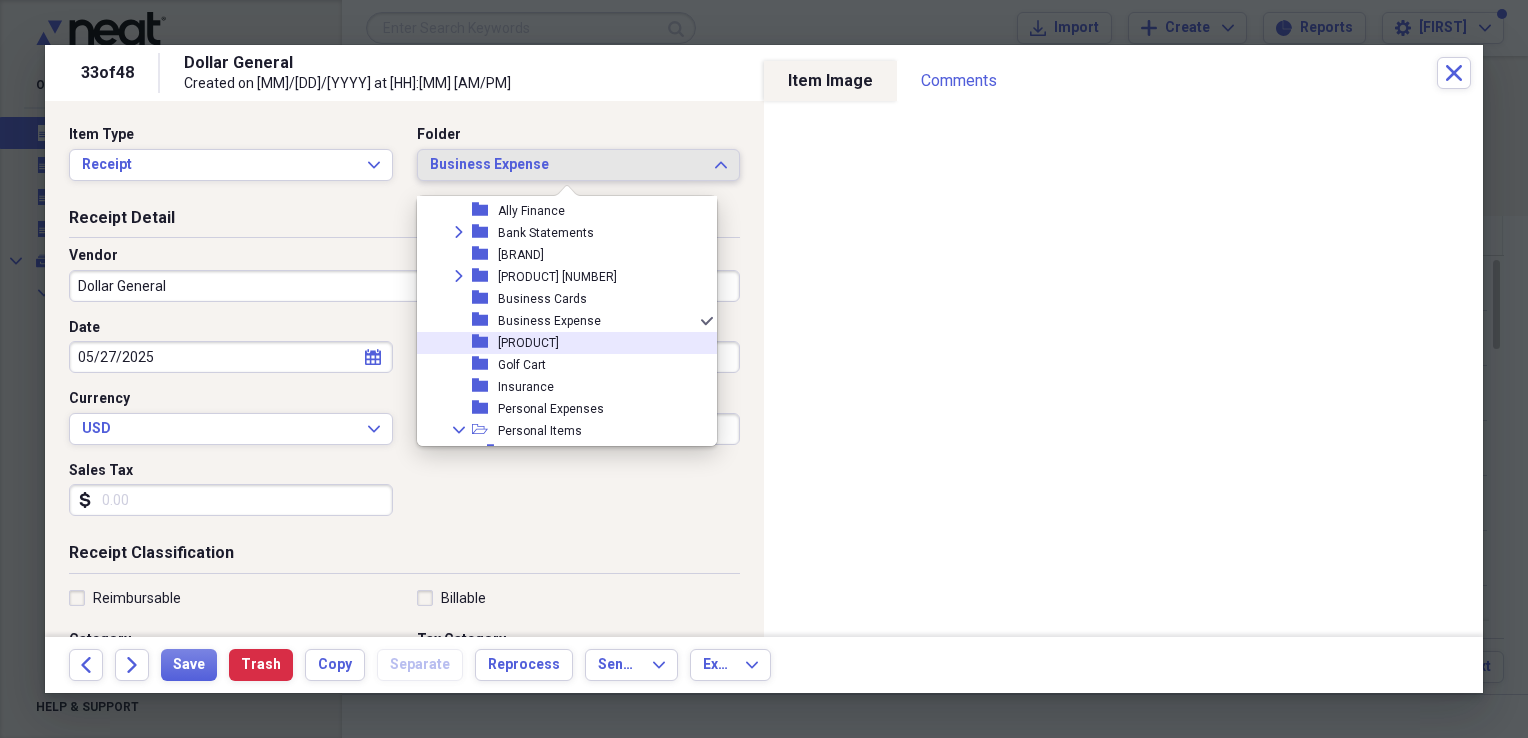 click on "[PRODUCT]" at bounding box center (528, 343) 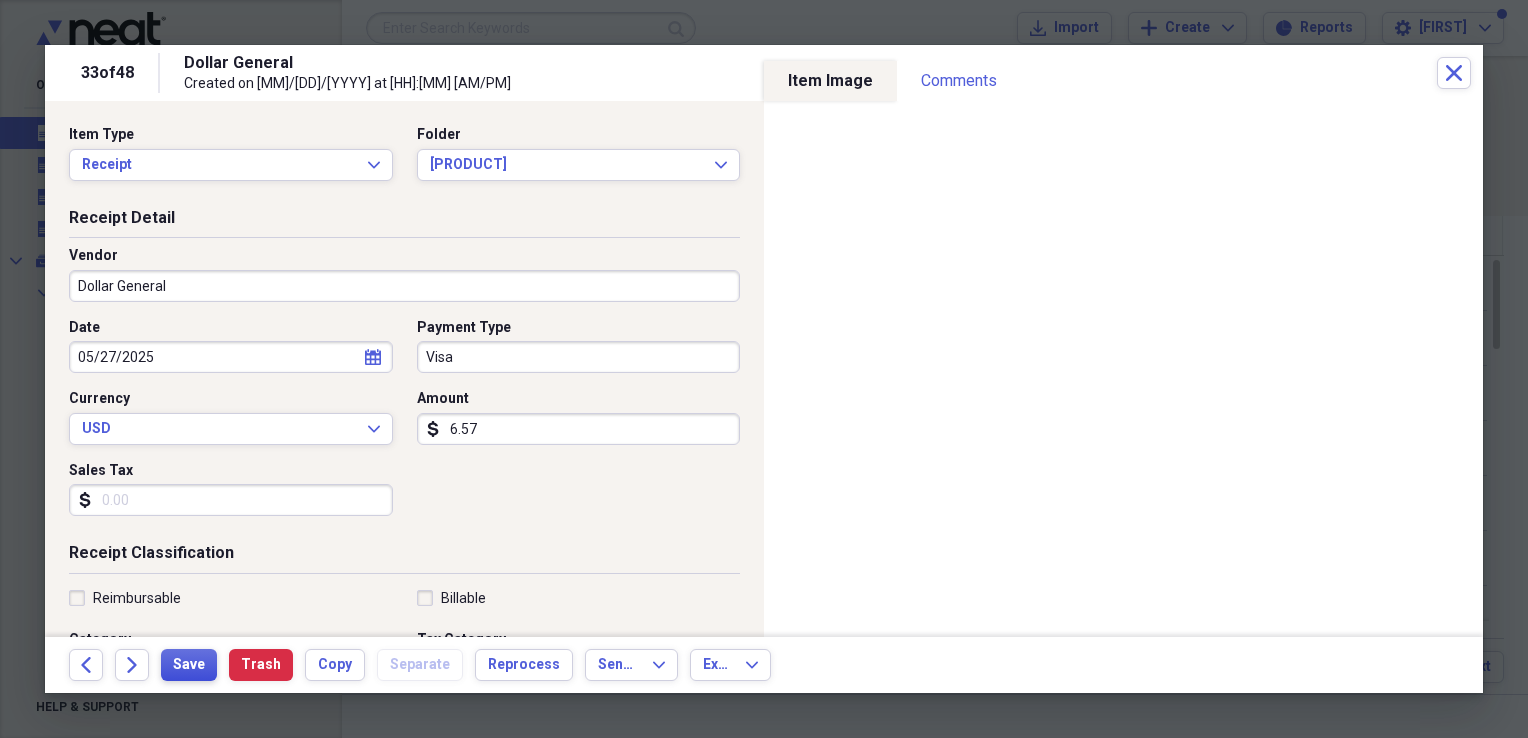 click on "Save" at bounding box center [189, 665] 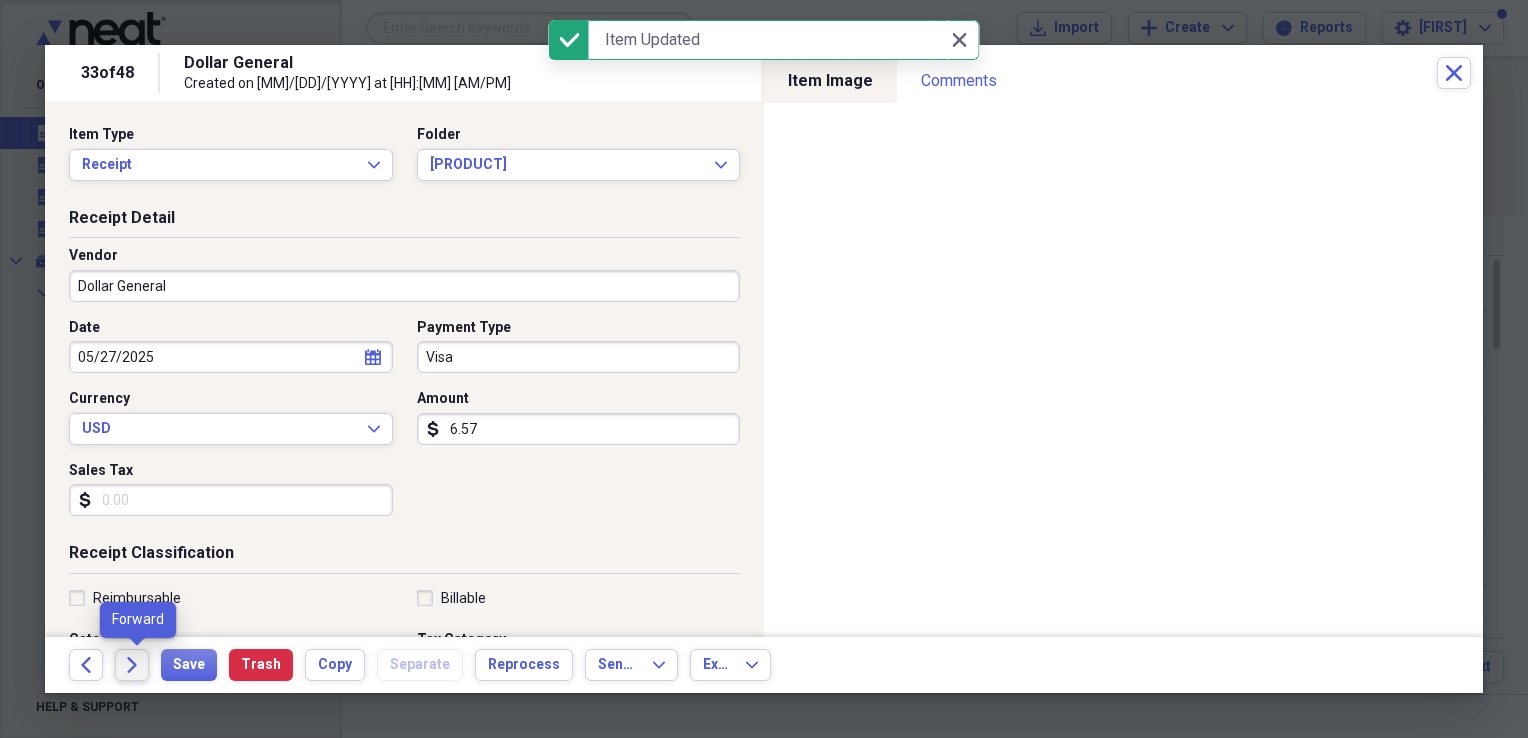 click on "Forward" 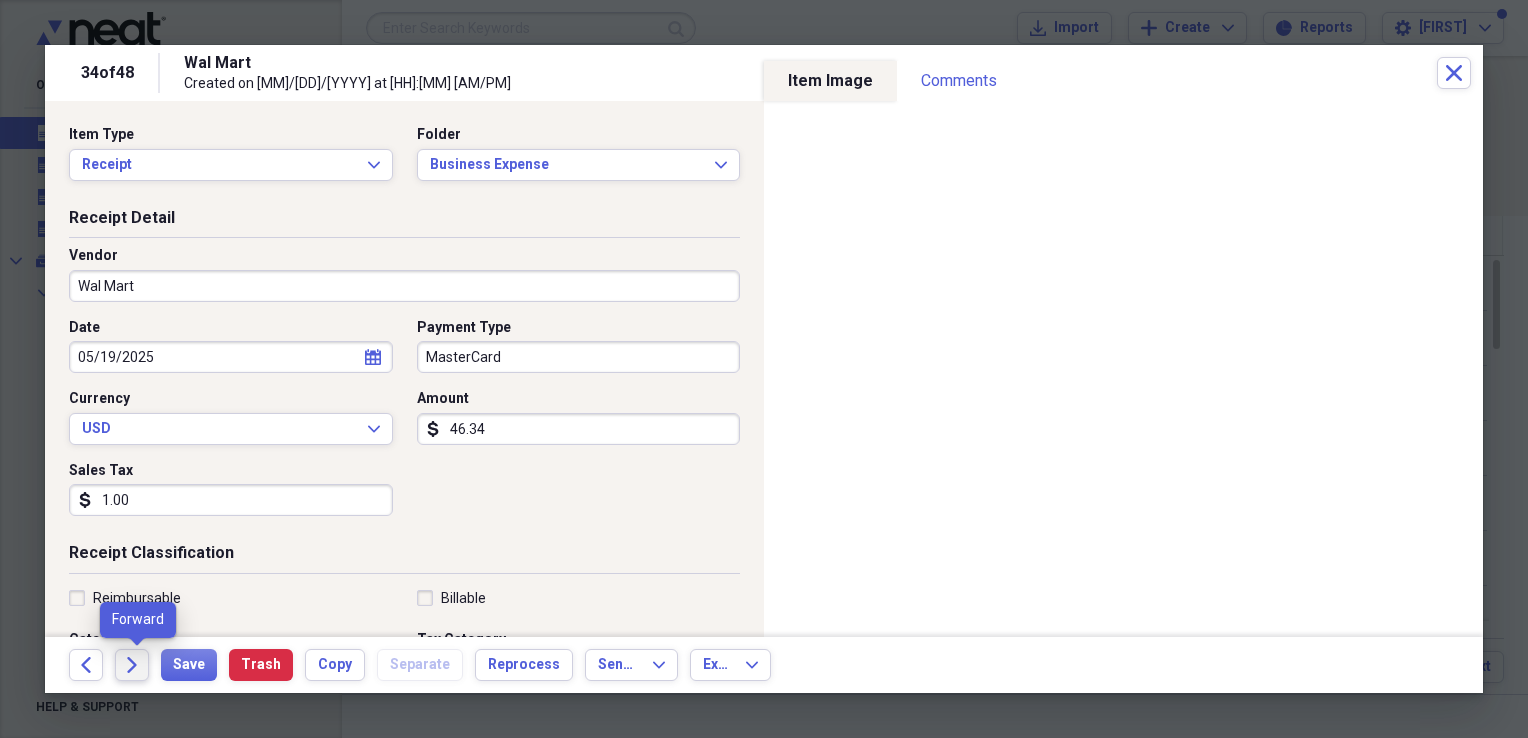 click on "Forward" at bounding box center (132, 665) 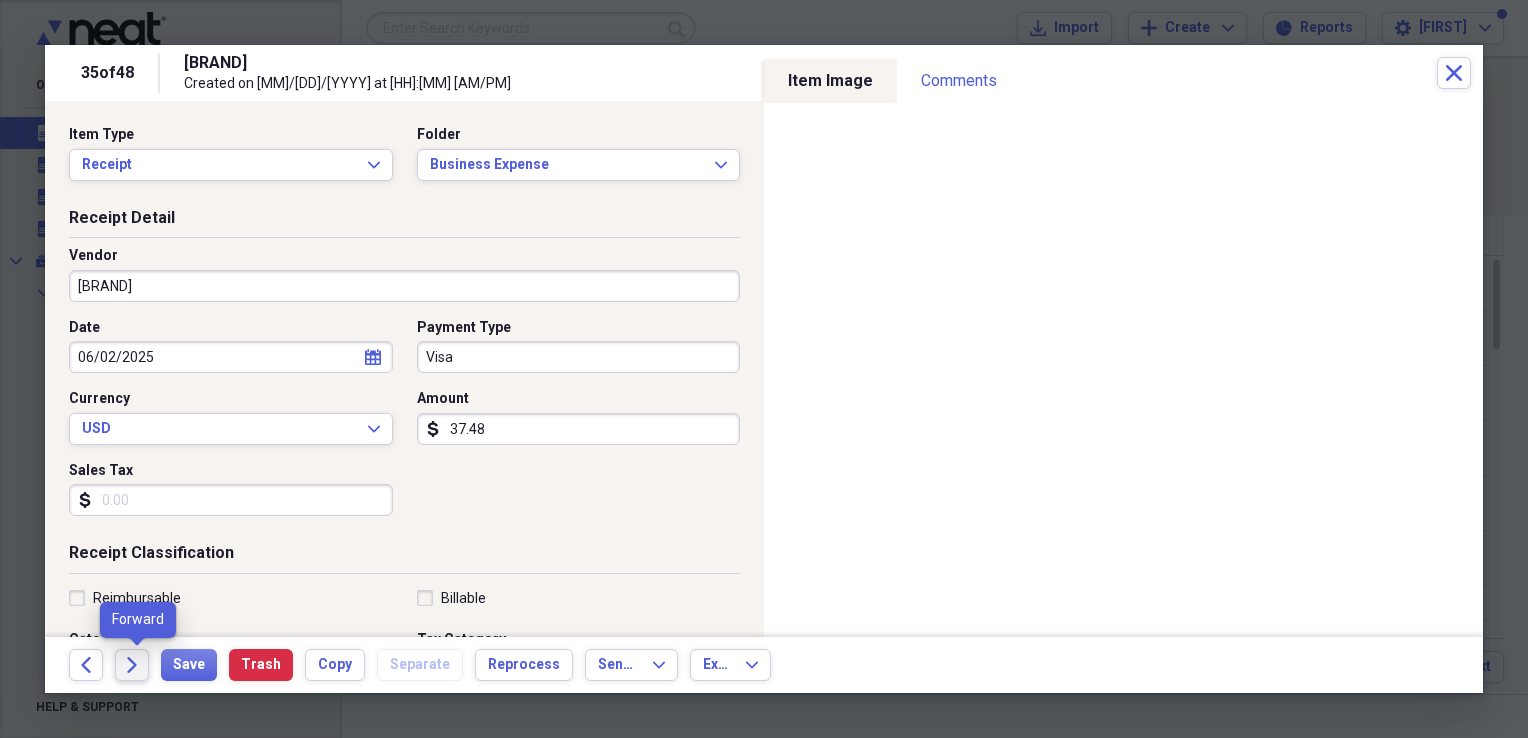 click on "Forward" 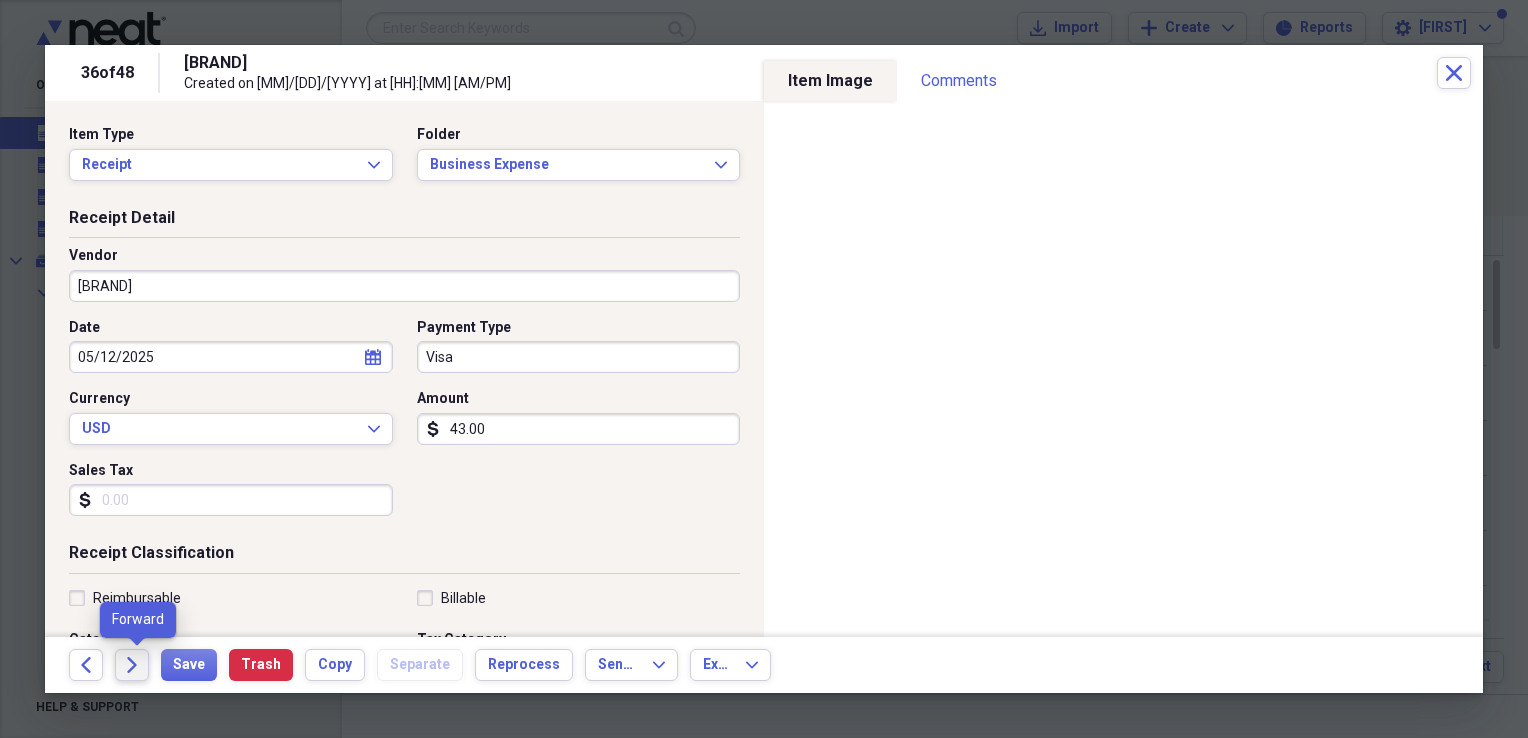 click on "Forward" 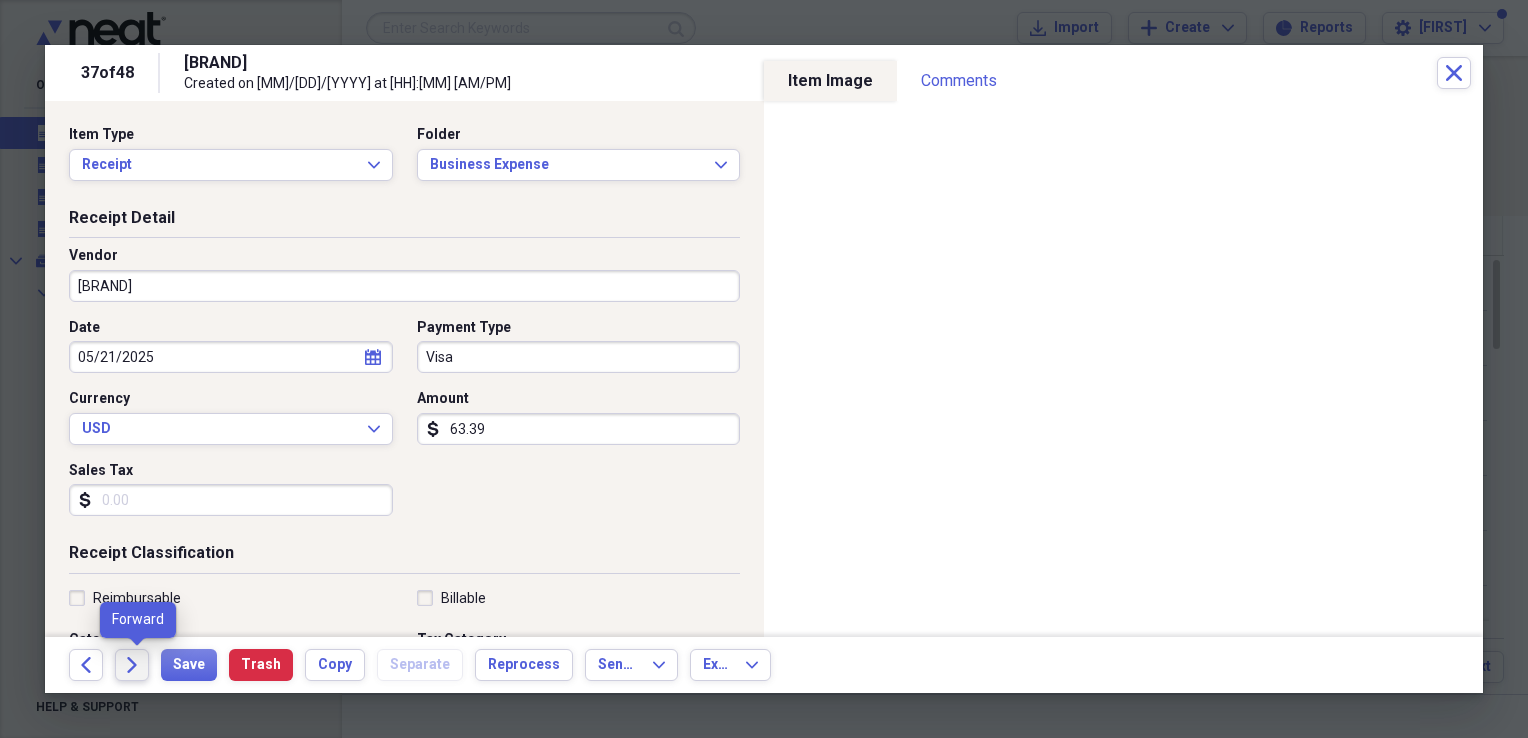 click on "Forward" 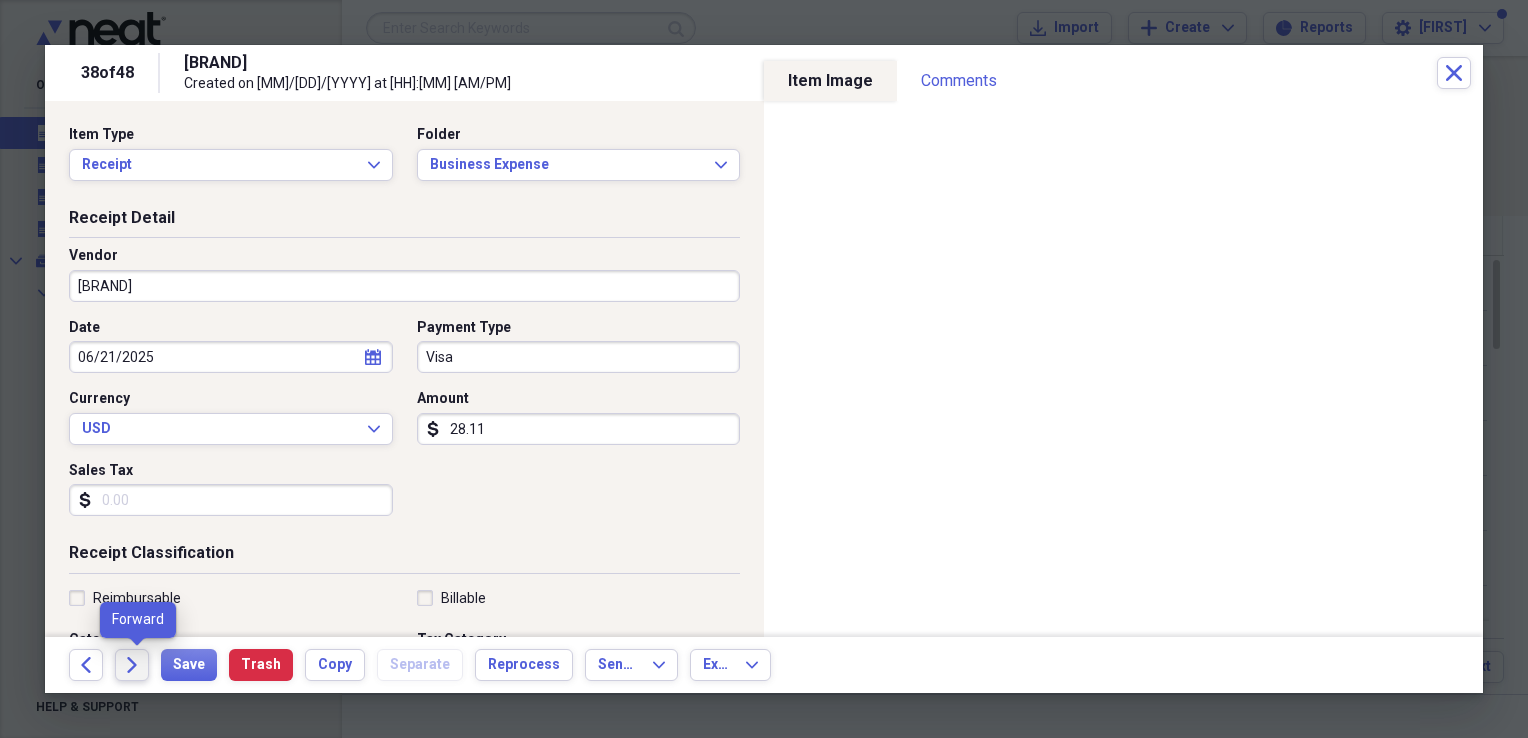 click on "Forward" 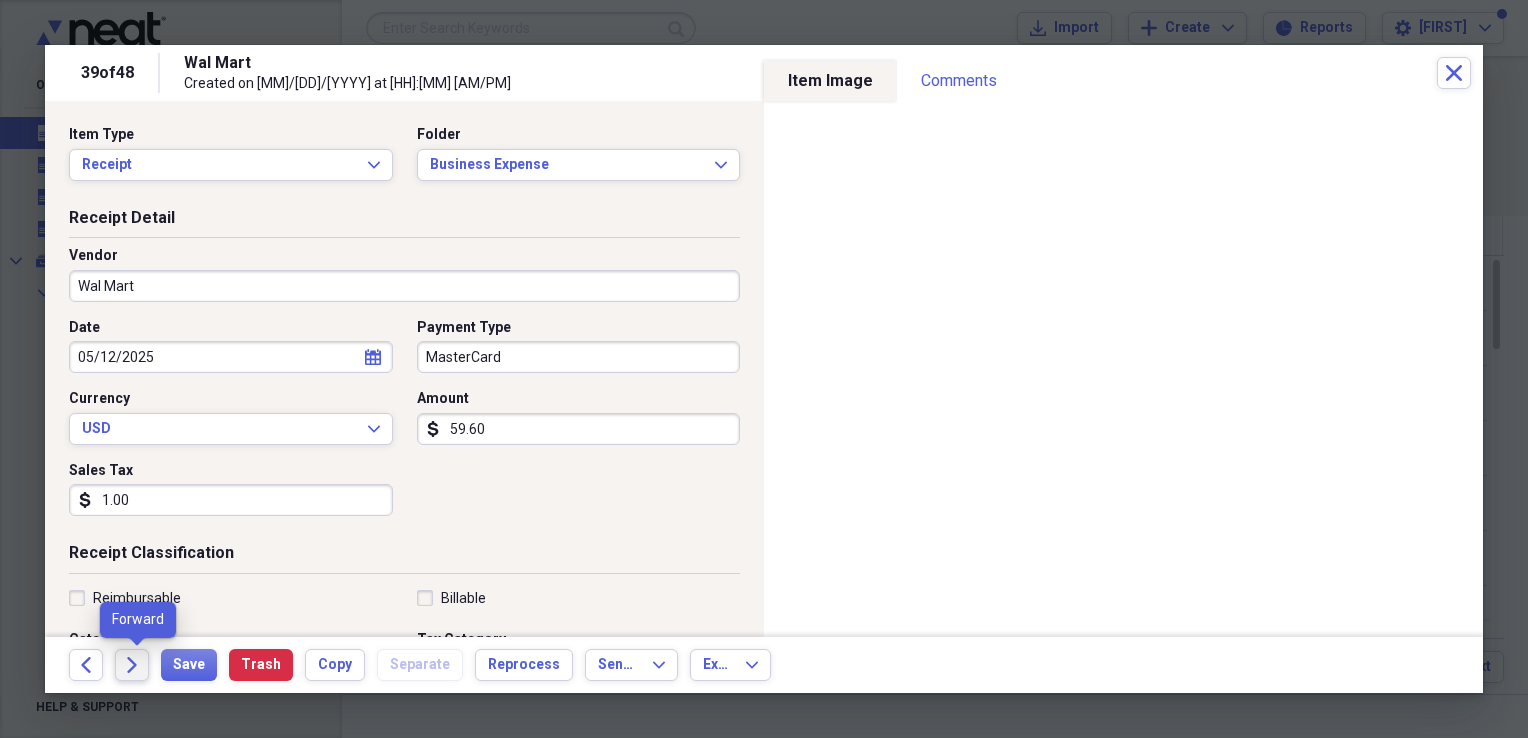 click on "Forward" 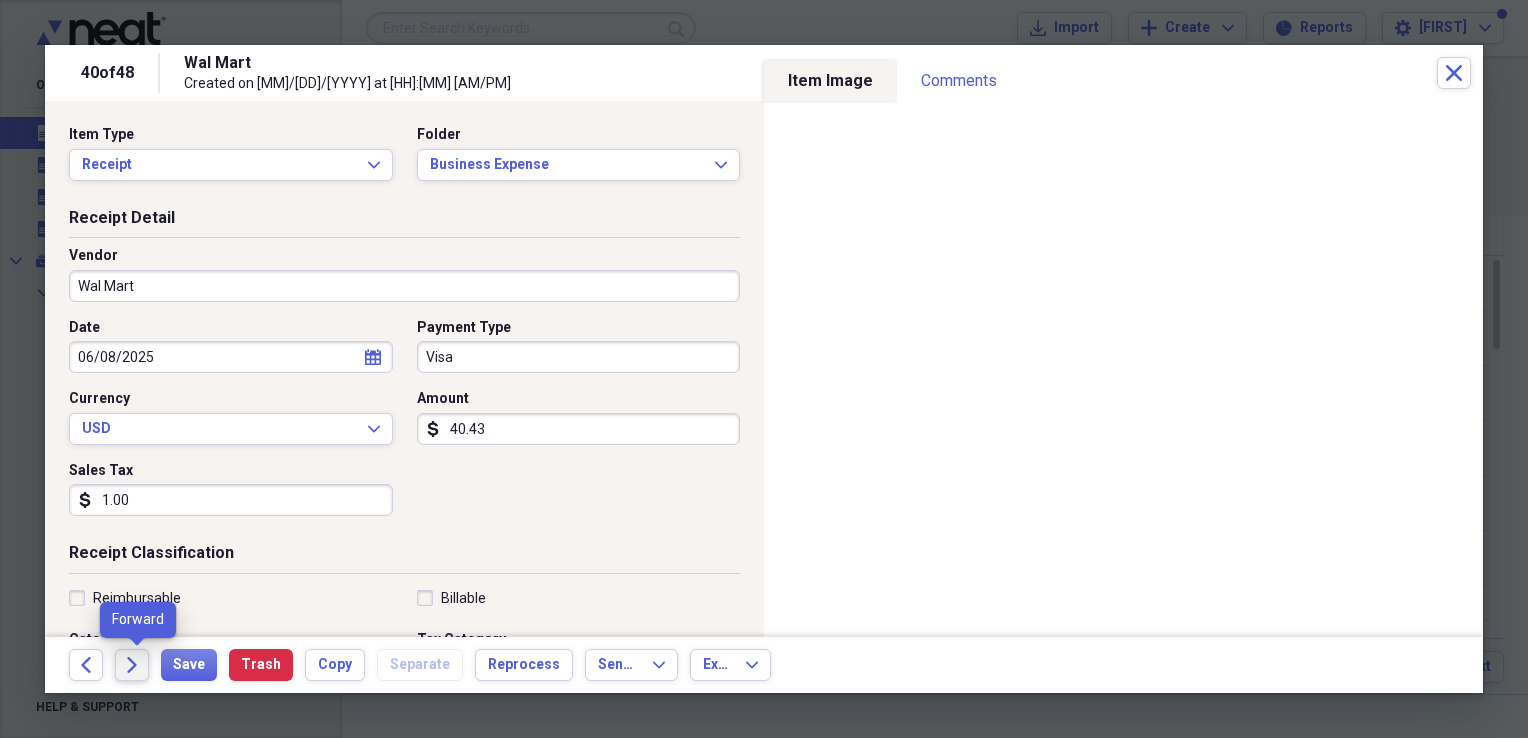 click on "Forward" 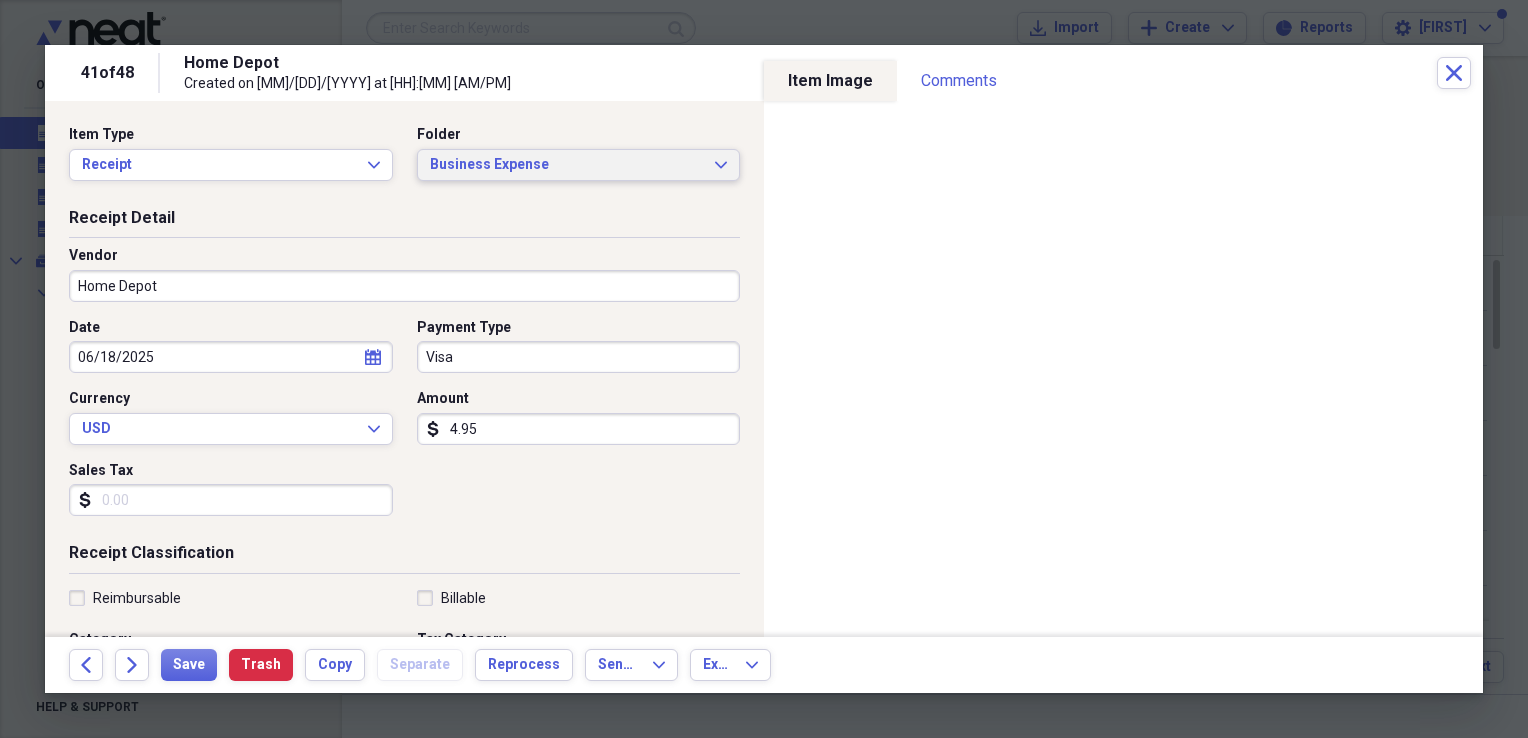 click on "Business Expense Expand" at bounding box center [579, 165] 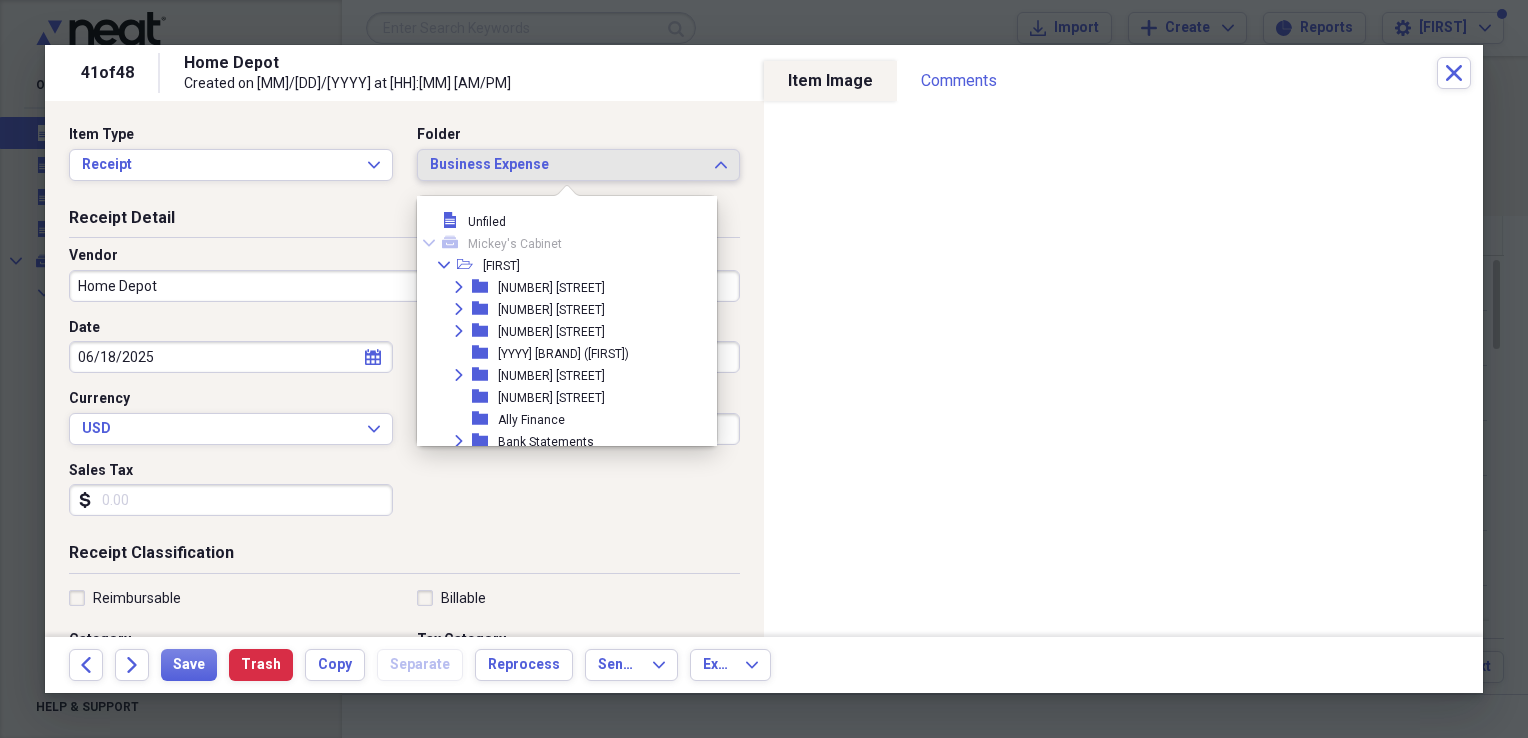 scroll, scrollTop: 209, scrollLeft: 0, axis: vertical 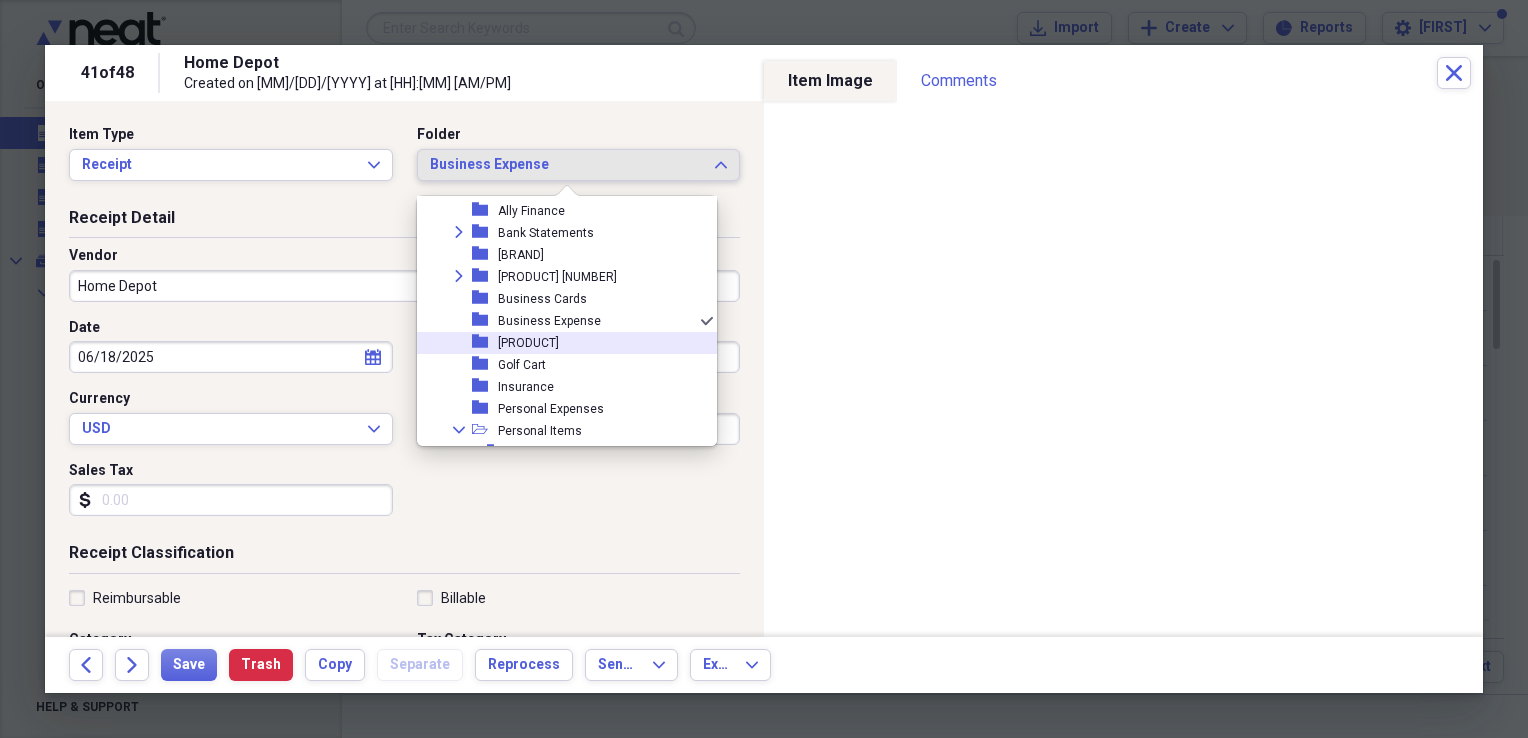 click on "[PRODUCT]" at bounding box center (528, 343) 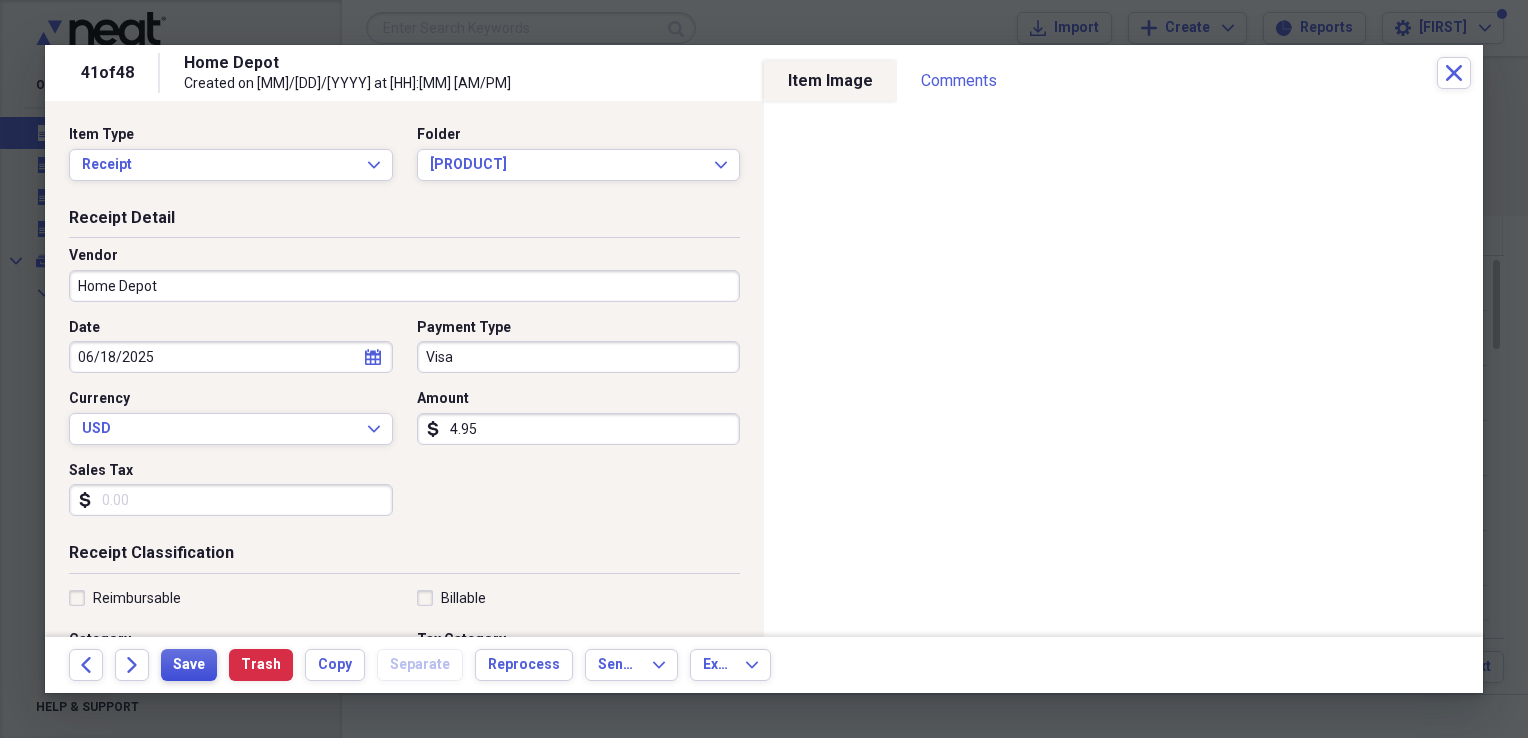 click on "Save" at bounding box center (189, 665) 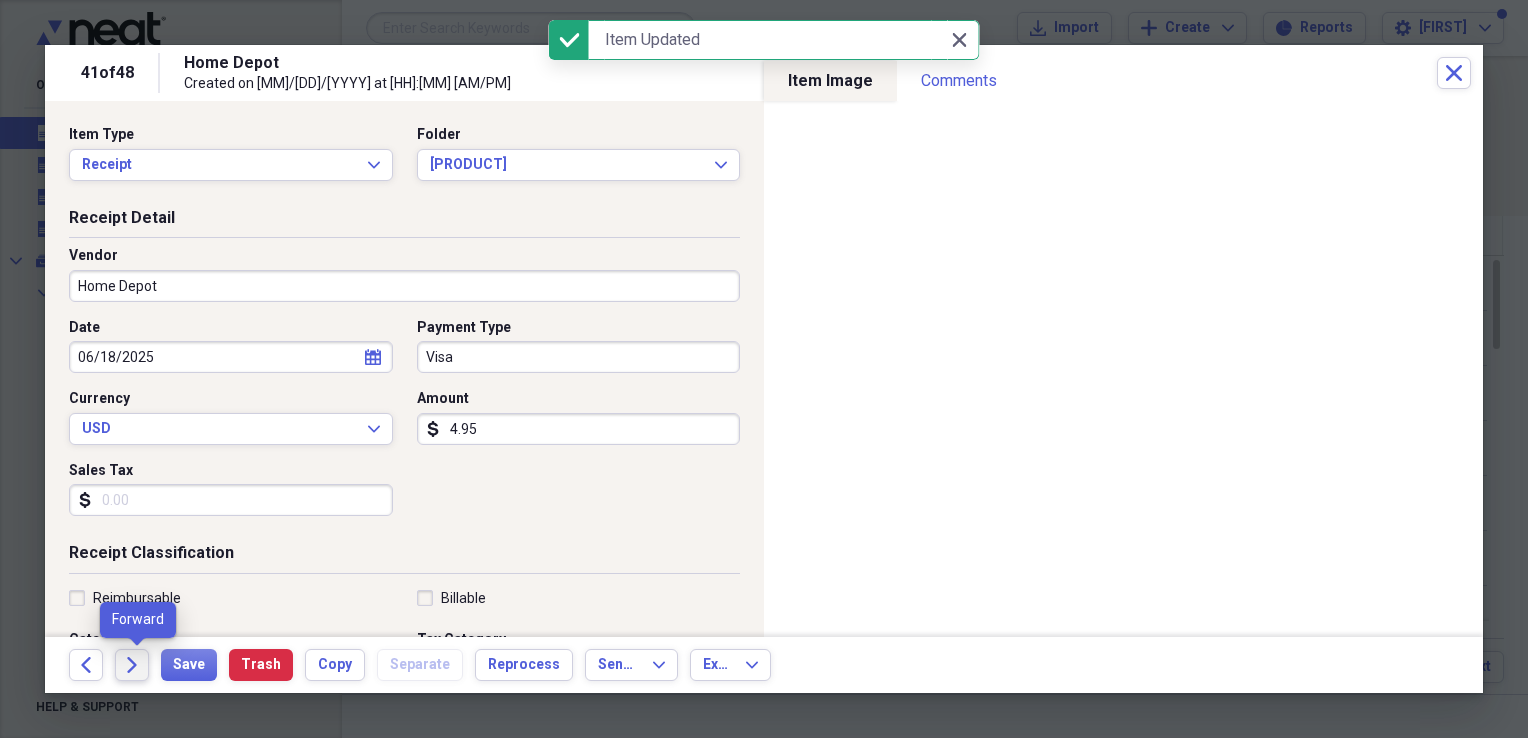 click on "Forward" 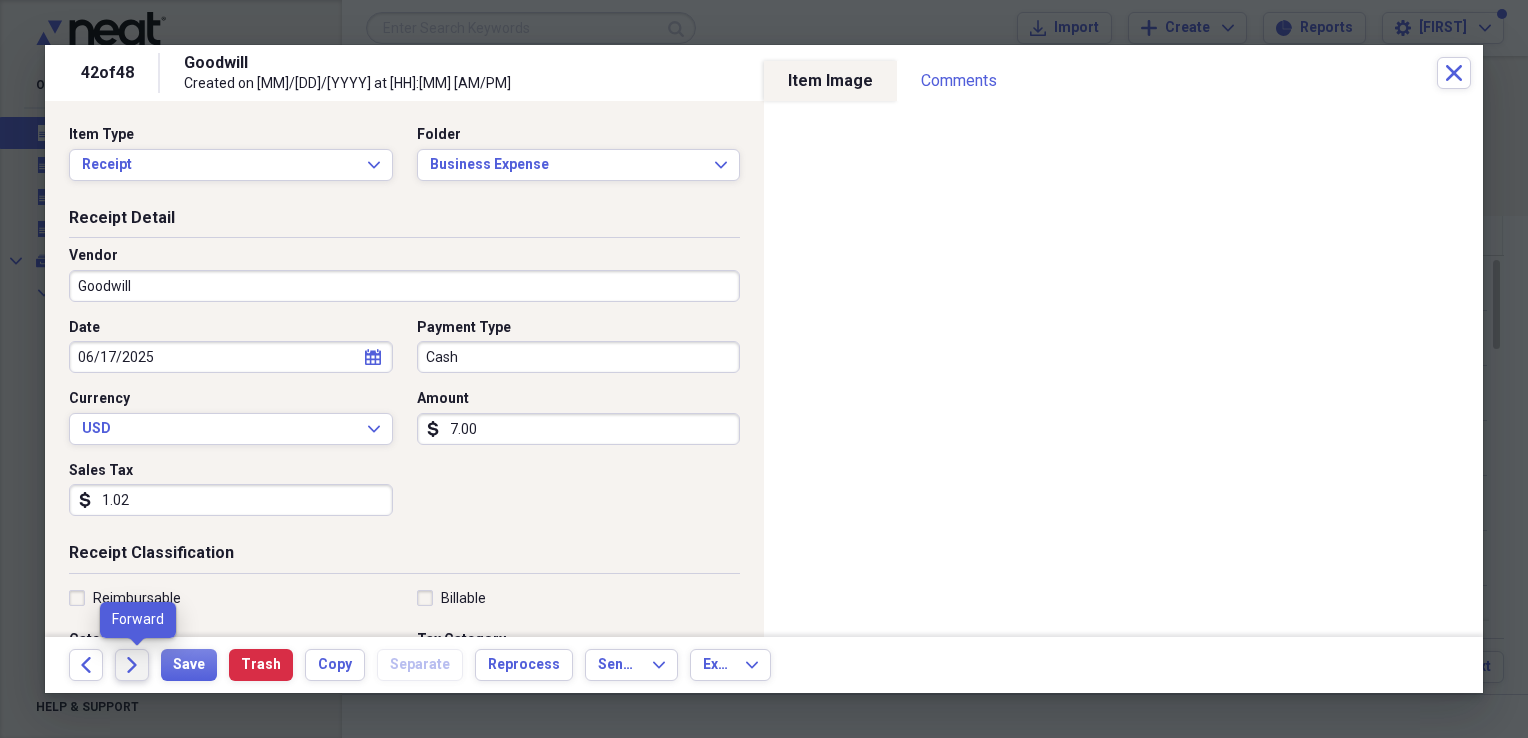 click on "Forward" 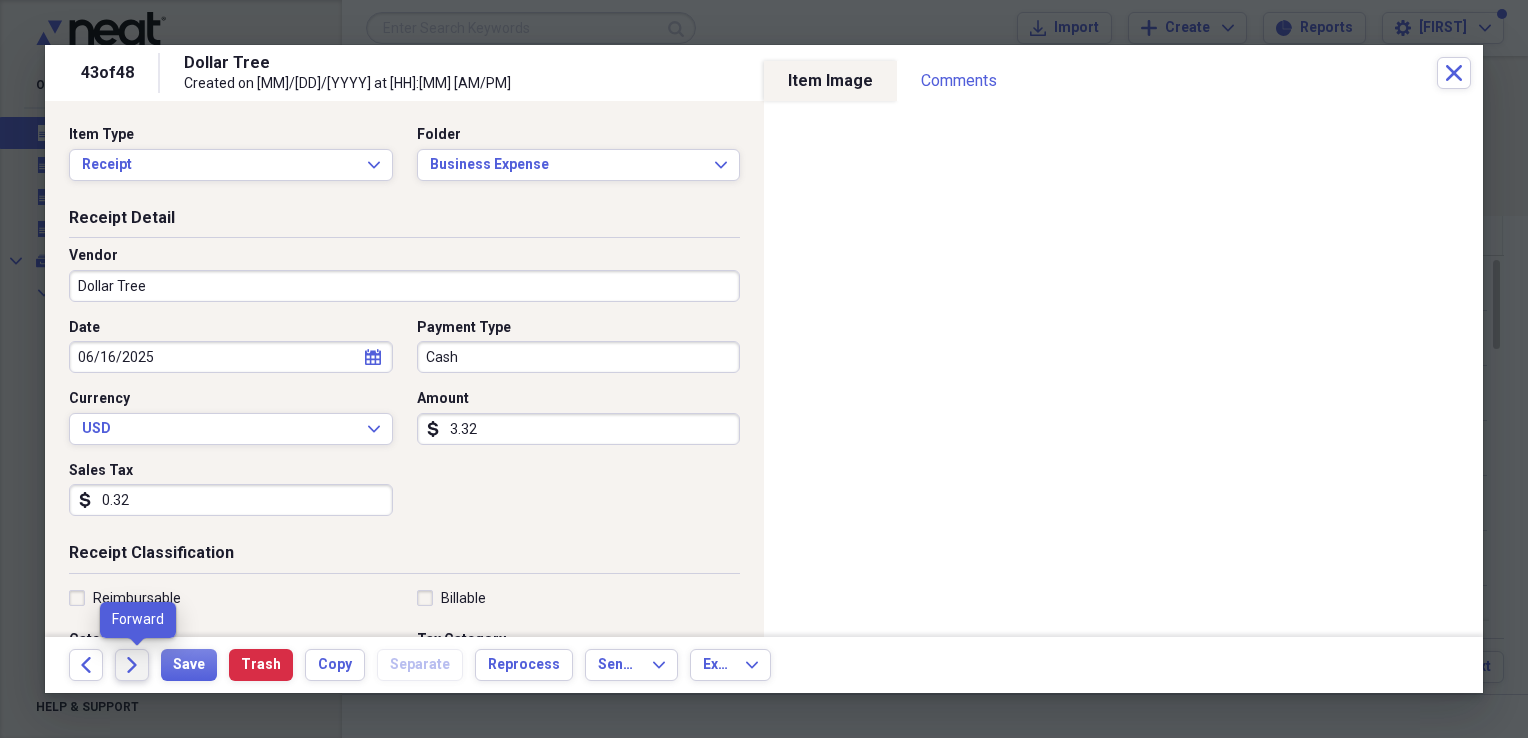 click on "Forward" 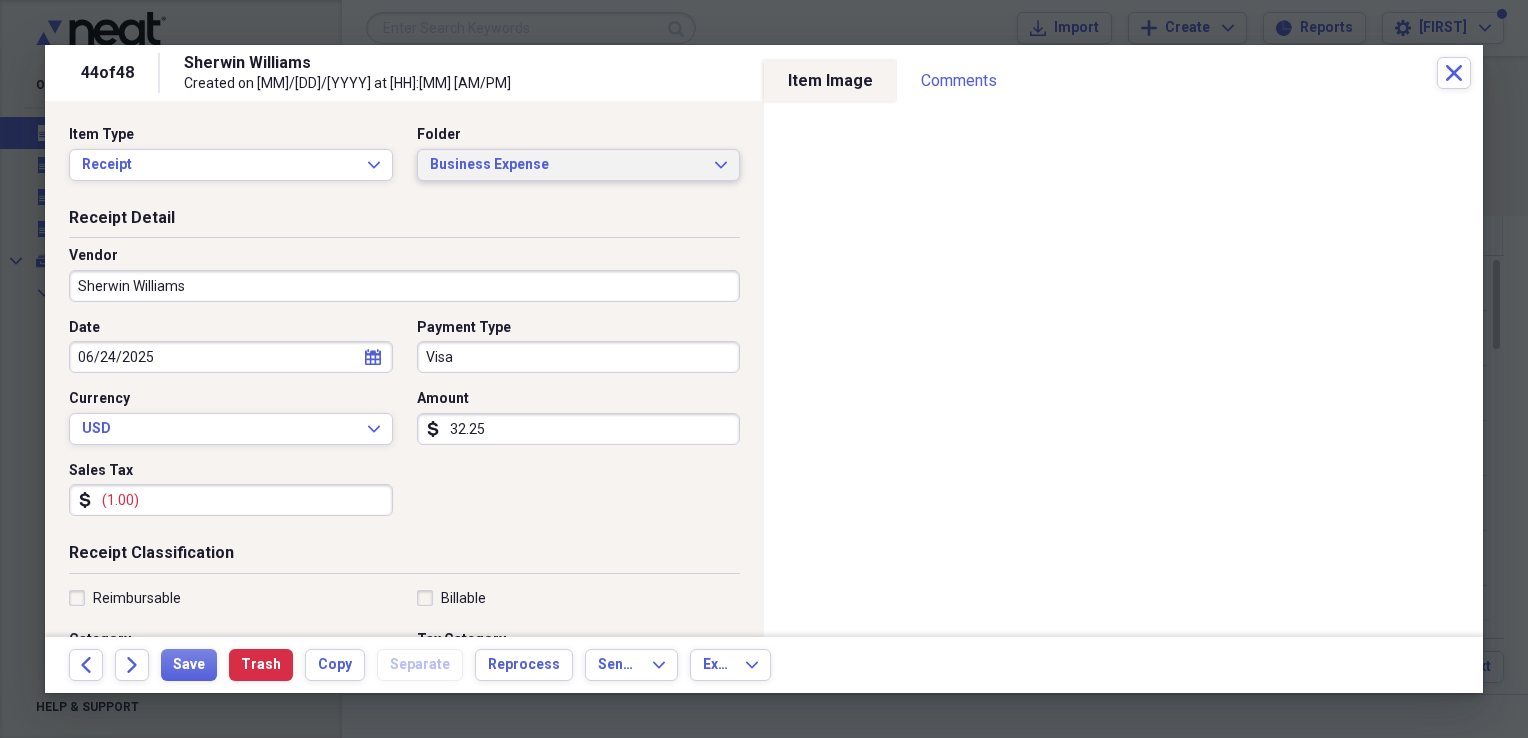 click on "Expand" 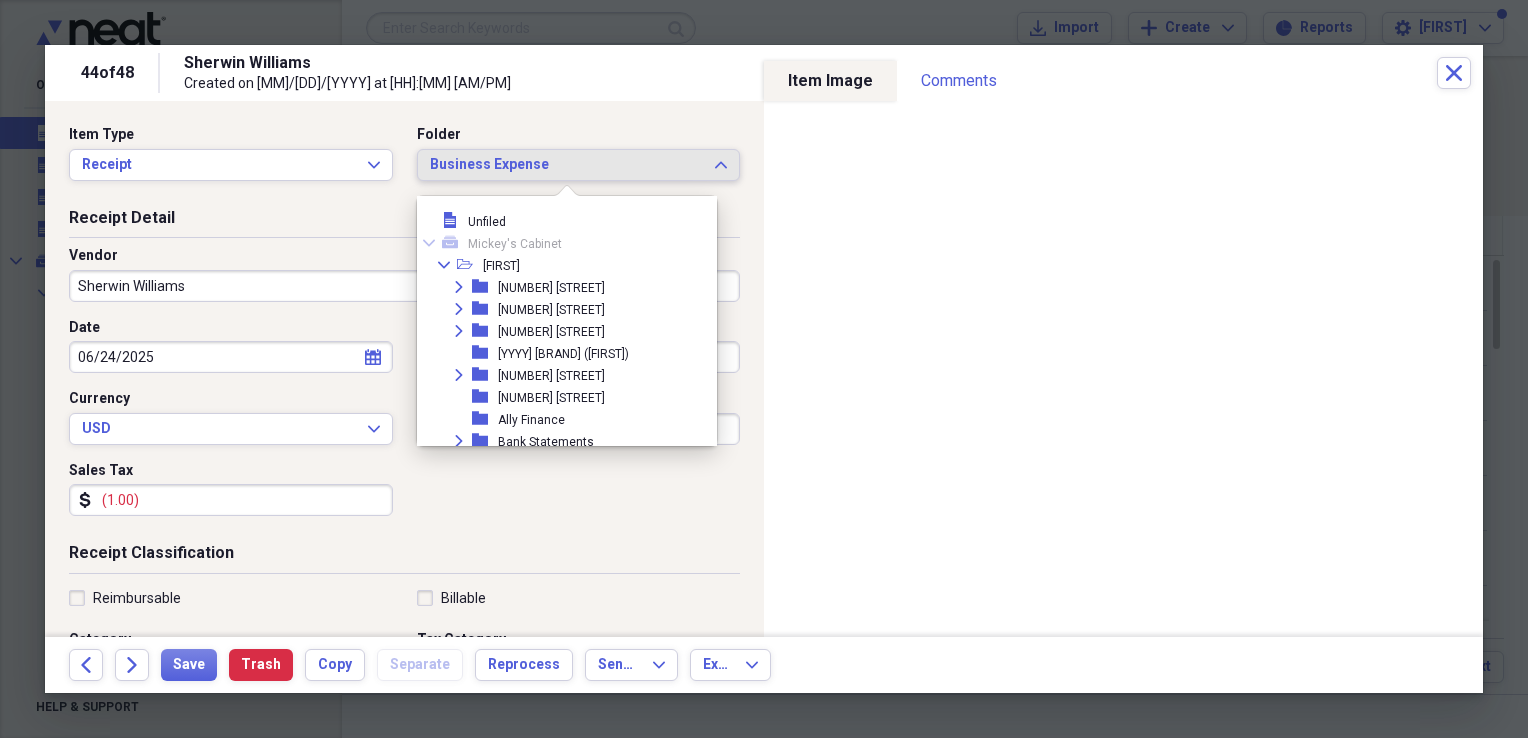 scroll, scrollTop: 209, scrollLeft: 0, axis: vertical 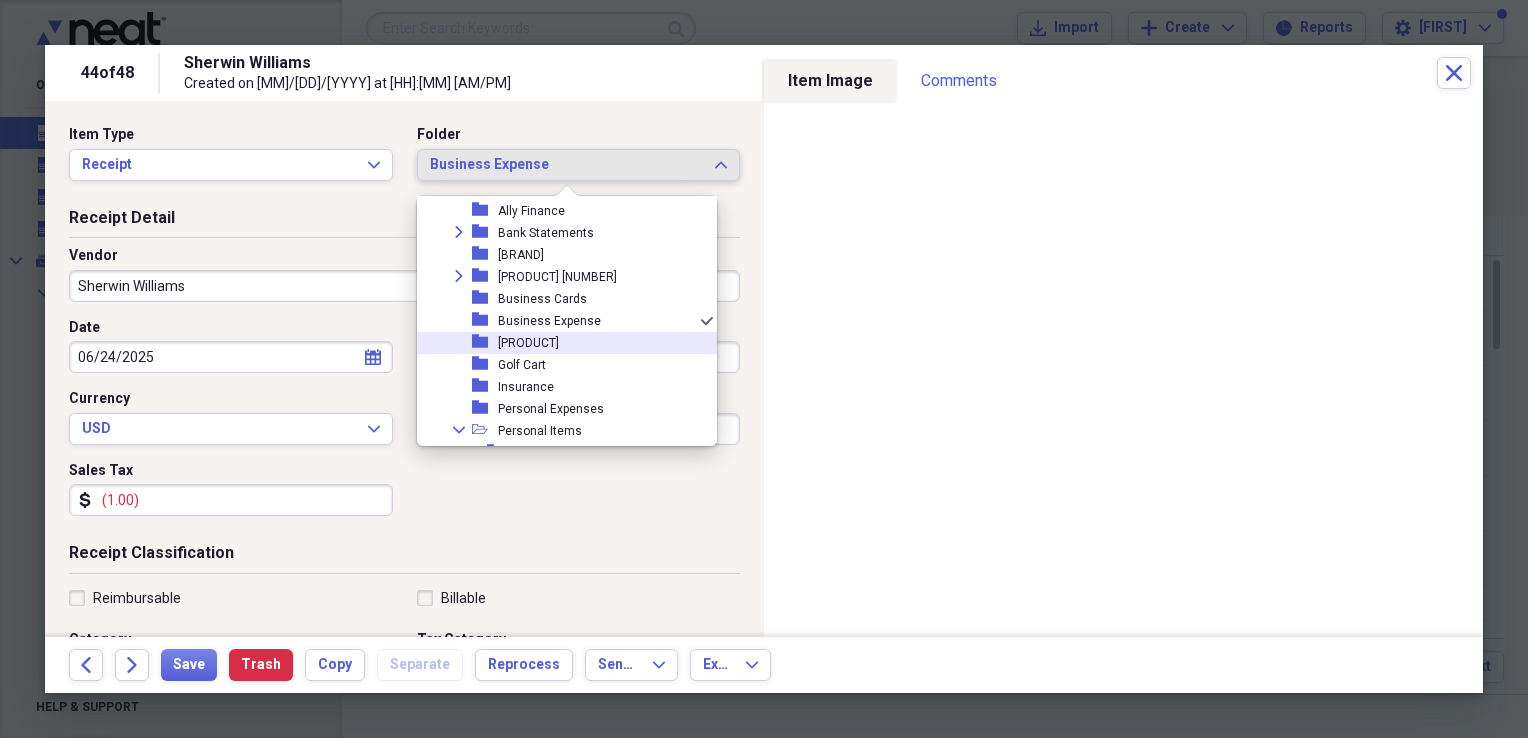 click on "[PRODUCT]" at bounding box center (528, 343) 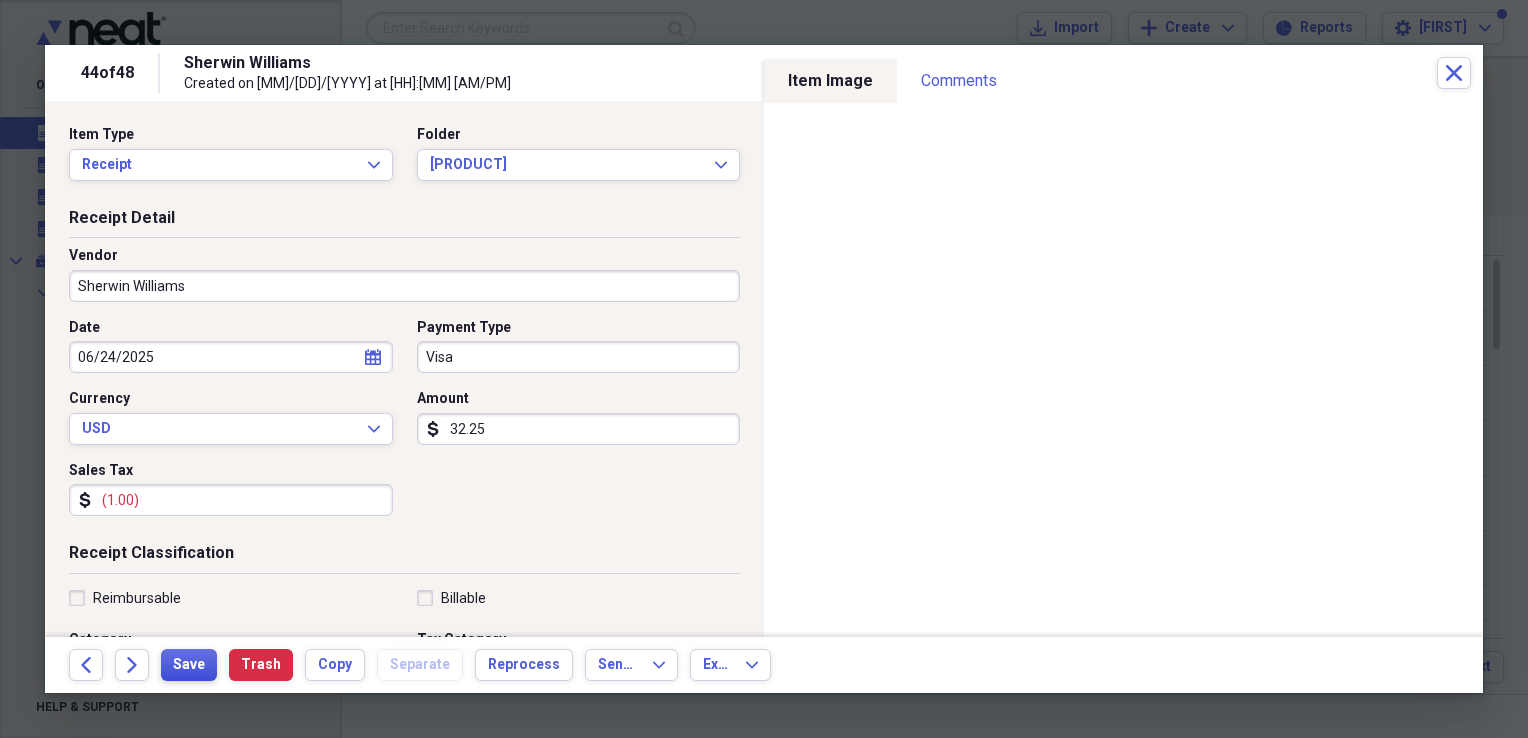 click on "Save" at bounding box center [189, 665] 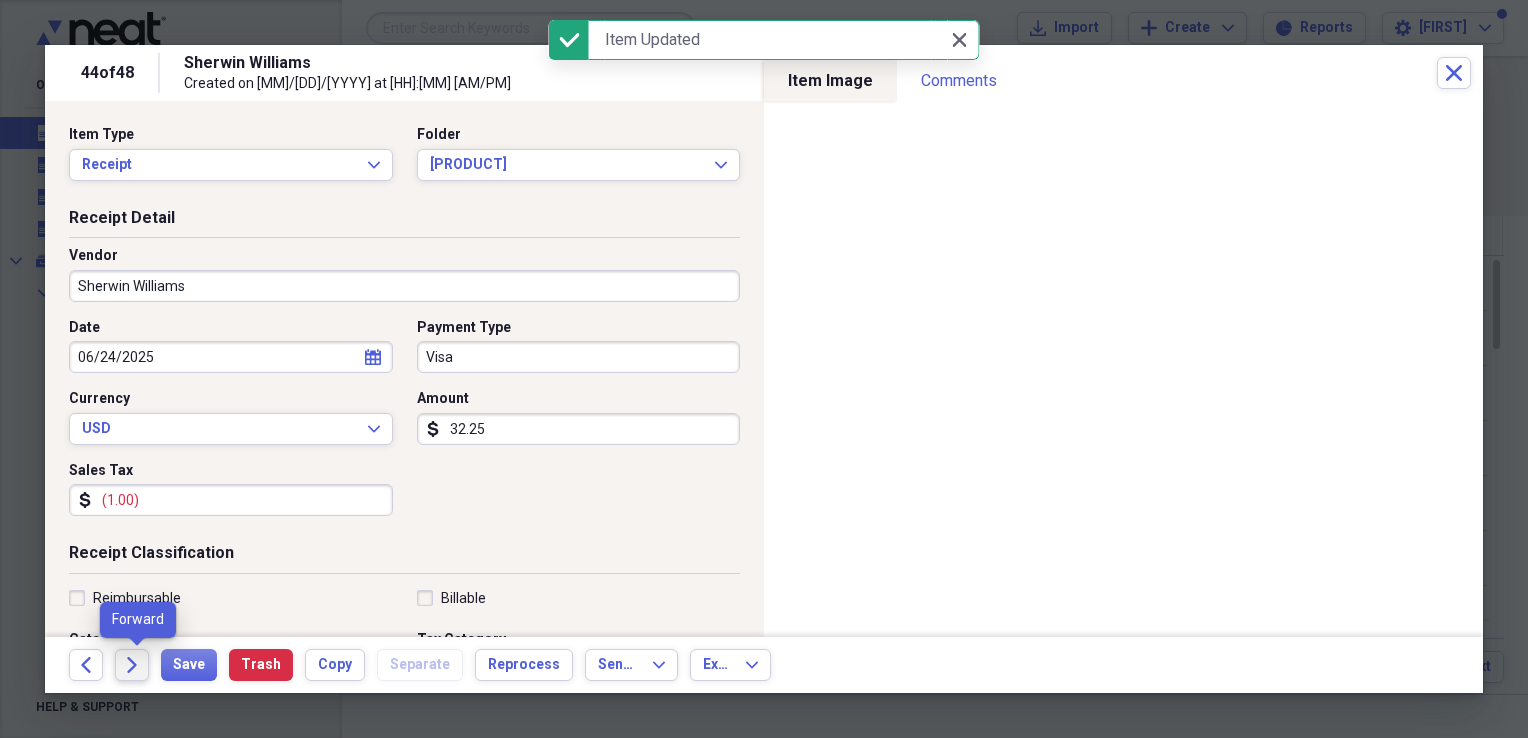click 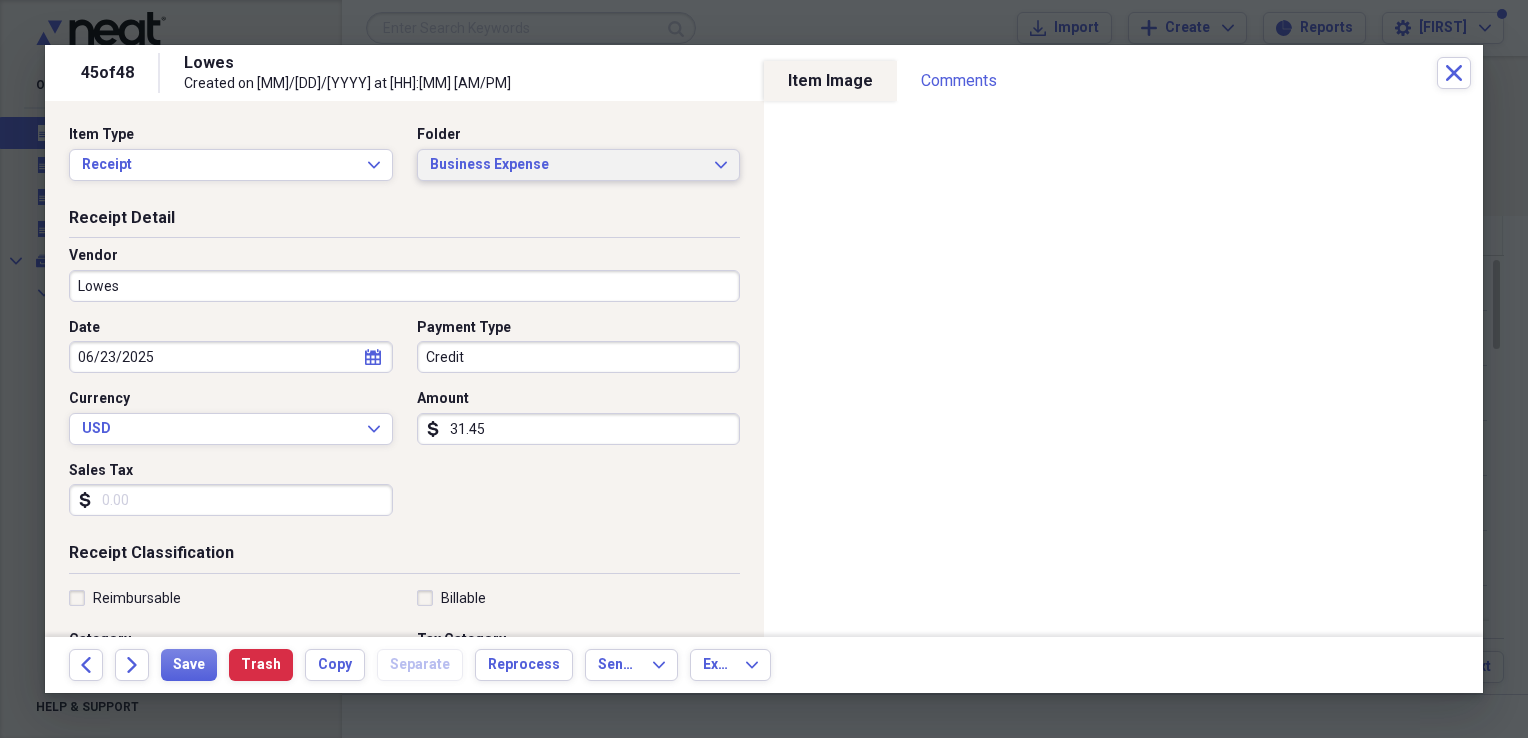 click on "Expand" 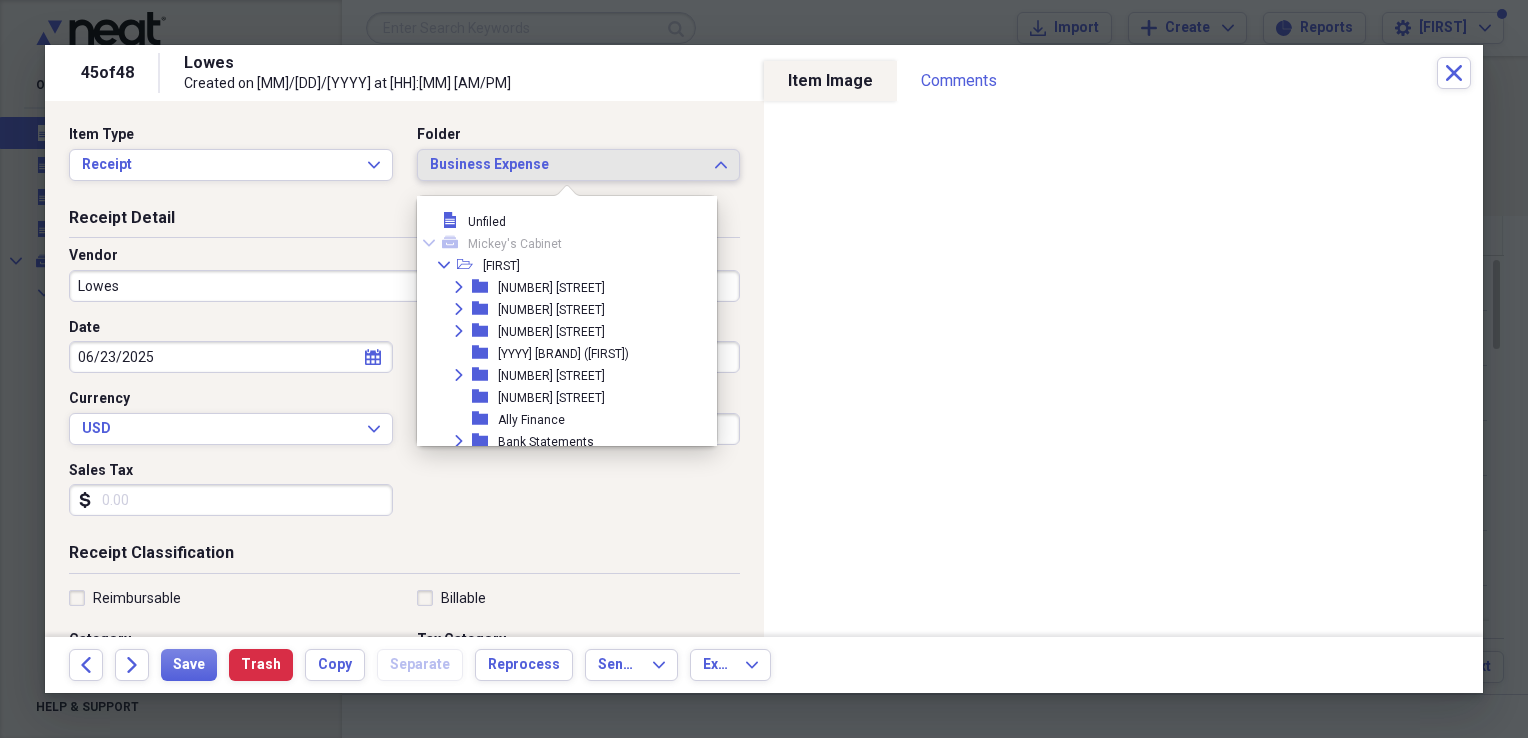 scroll, scrollTop: 209, scrollLeft: 0, axis: vertical 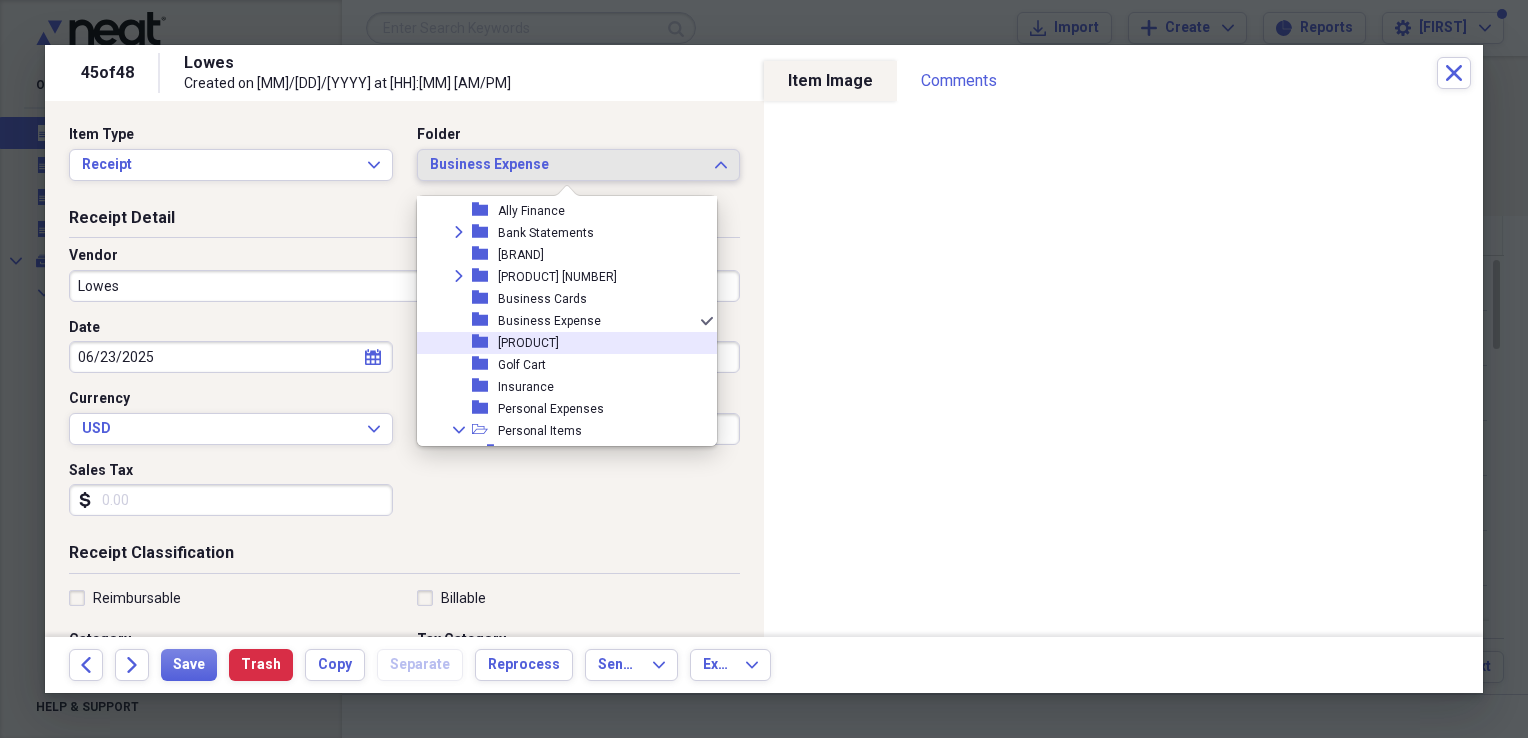 click on "[PRODUCT]" at bounding box center [528, 343] 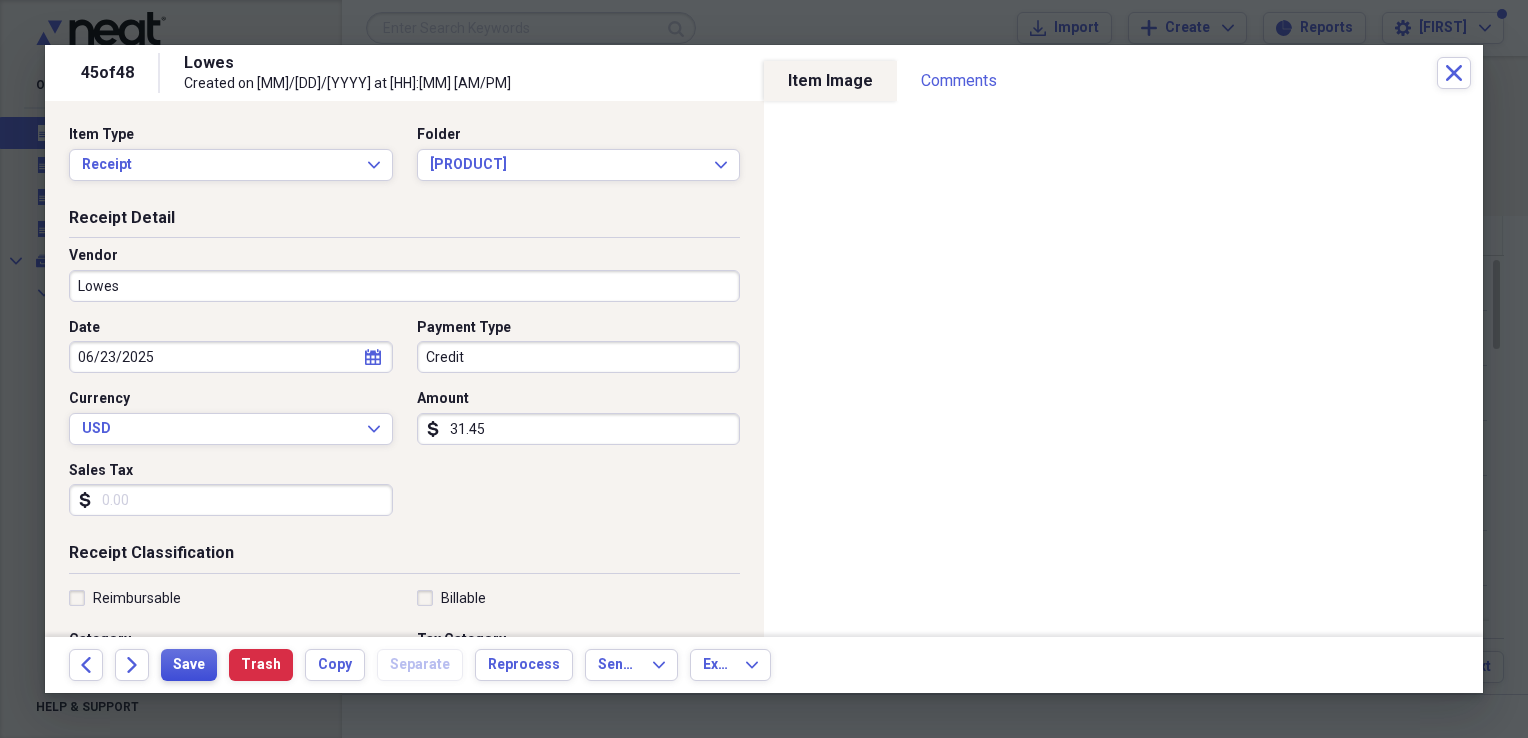 click on "Save" at bounding box center (189, 665) 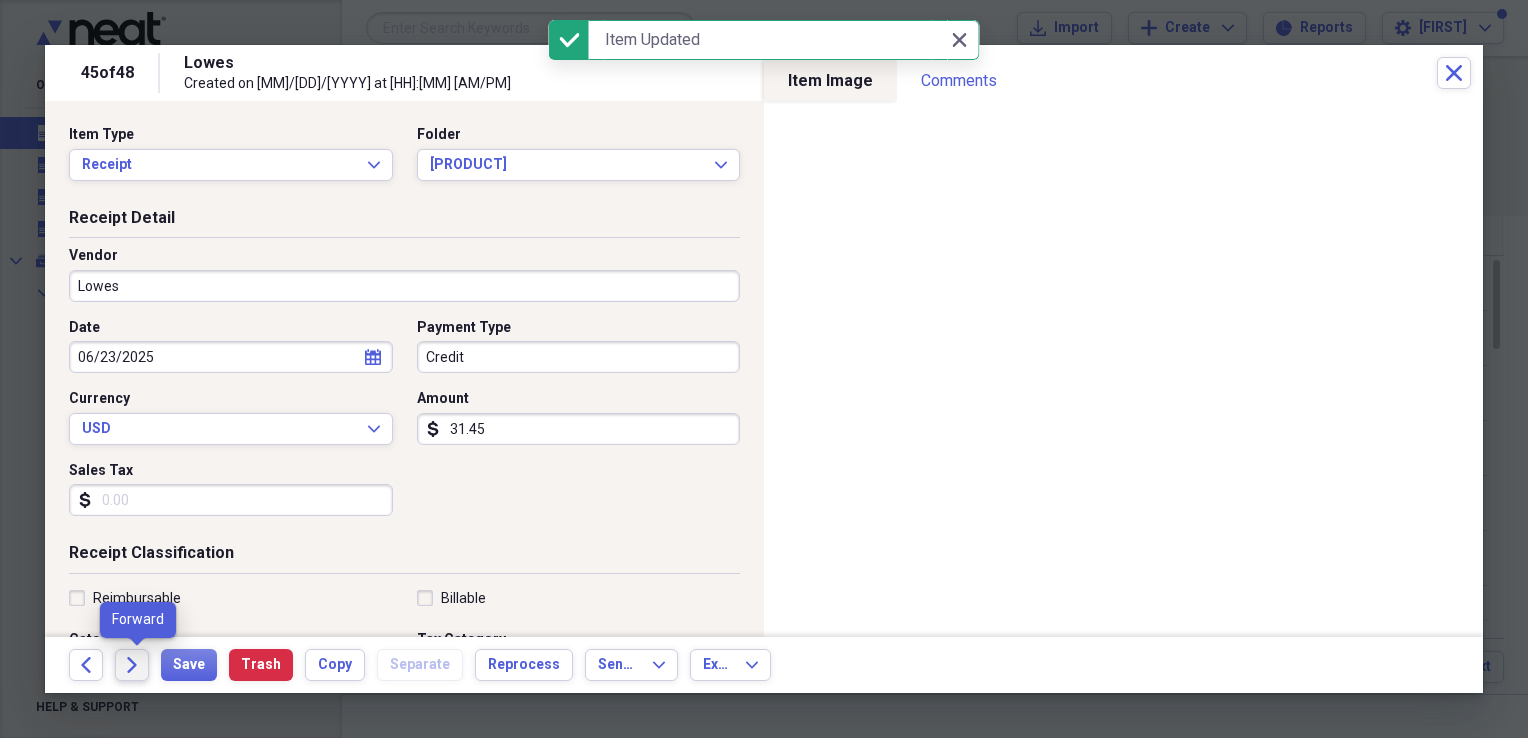 click 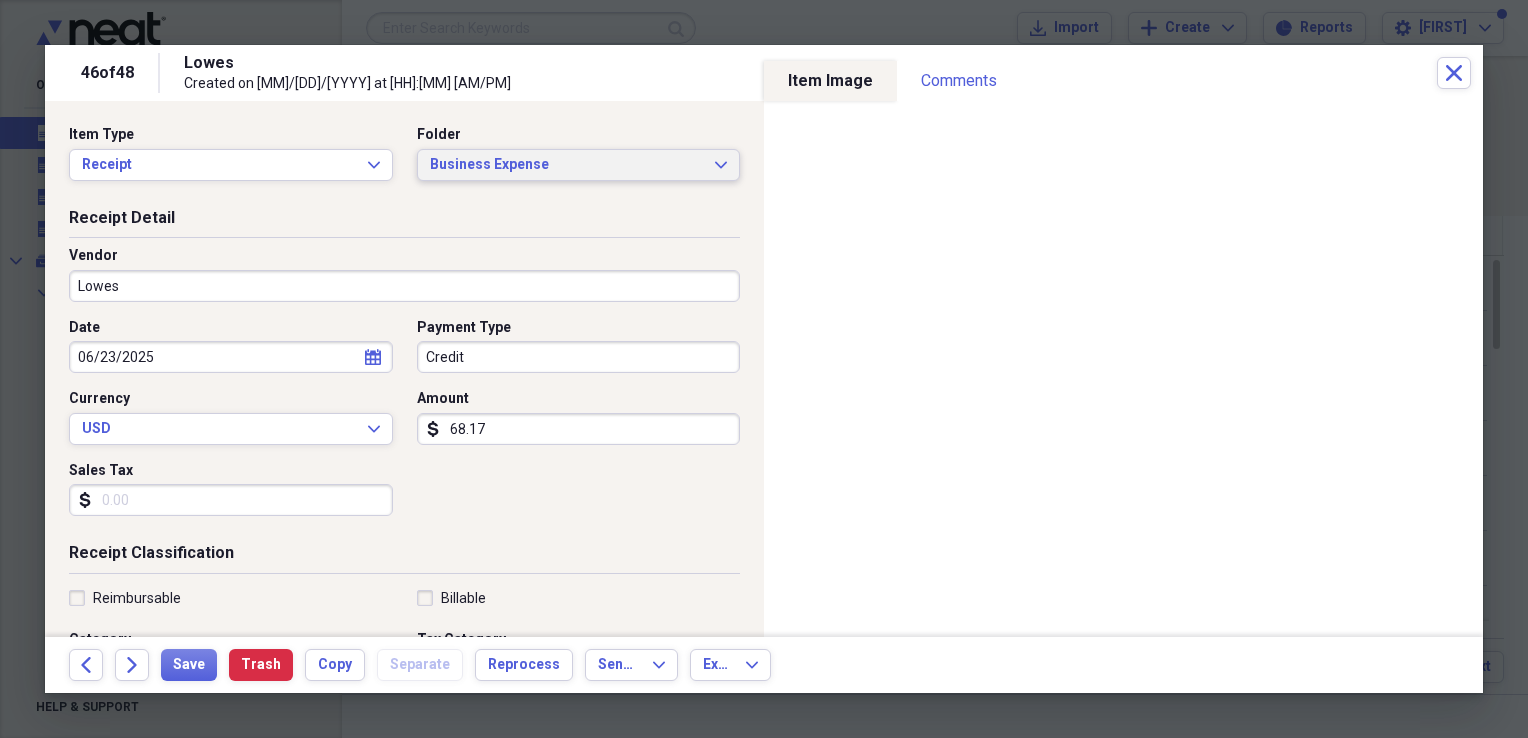 click on "Expand" 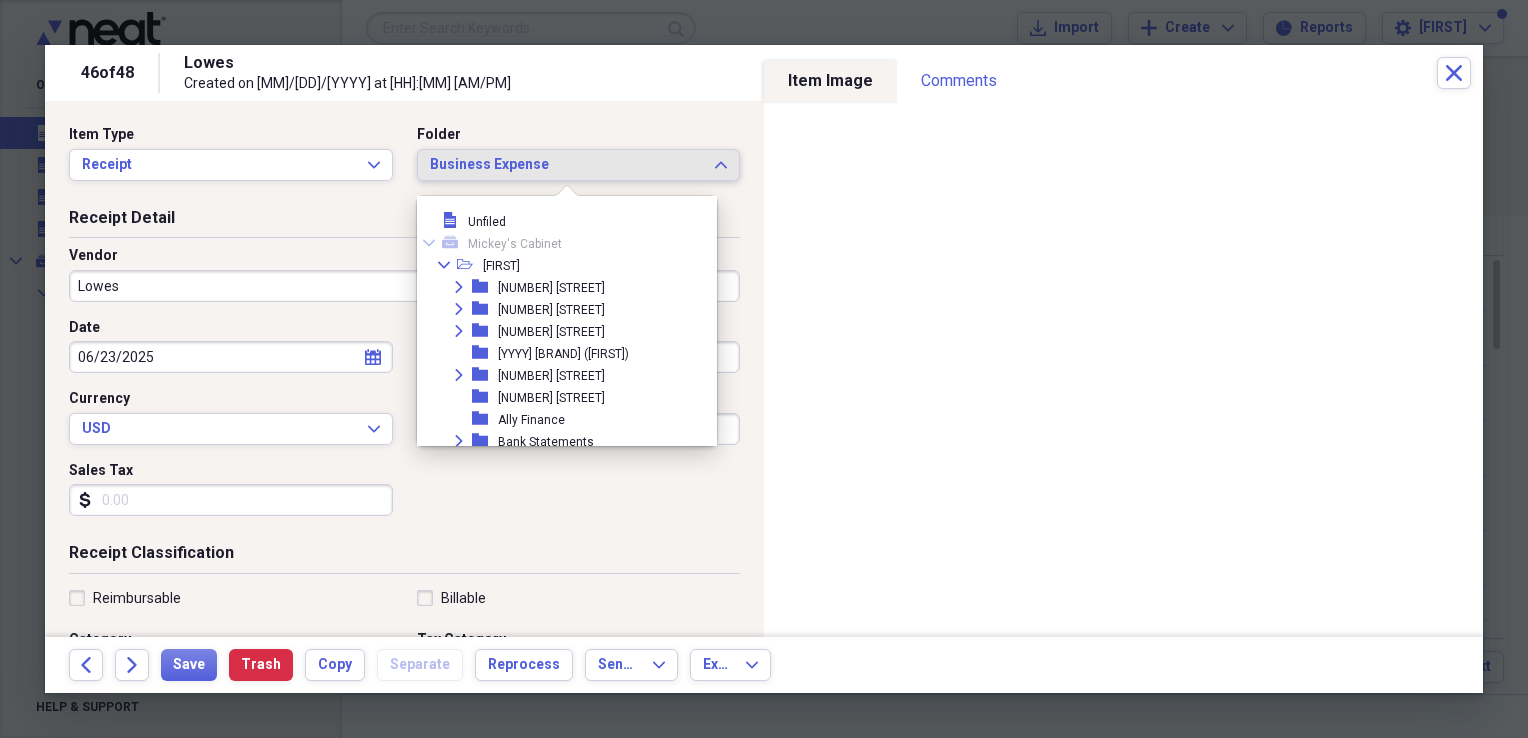 scroll, scrollTop: 209, scrollLeft: 0, axis: vertical 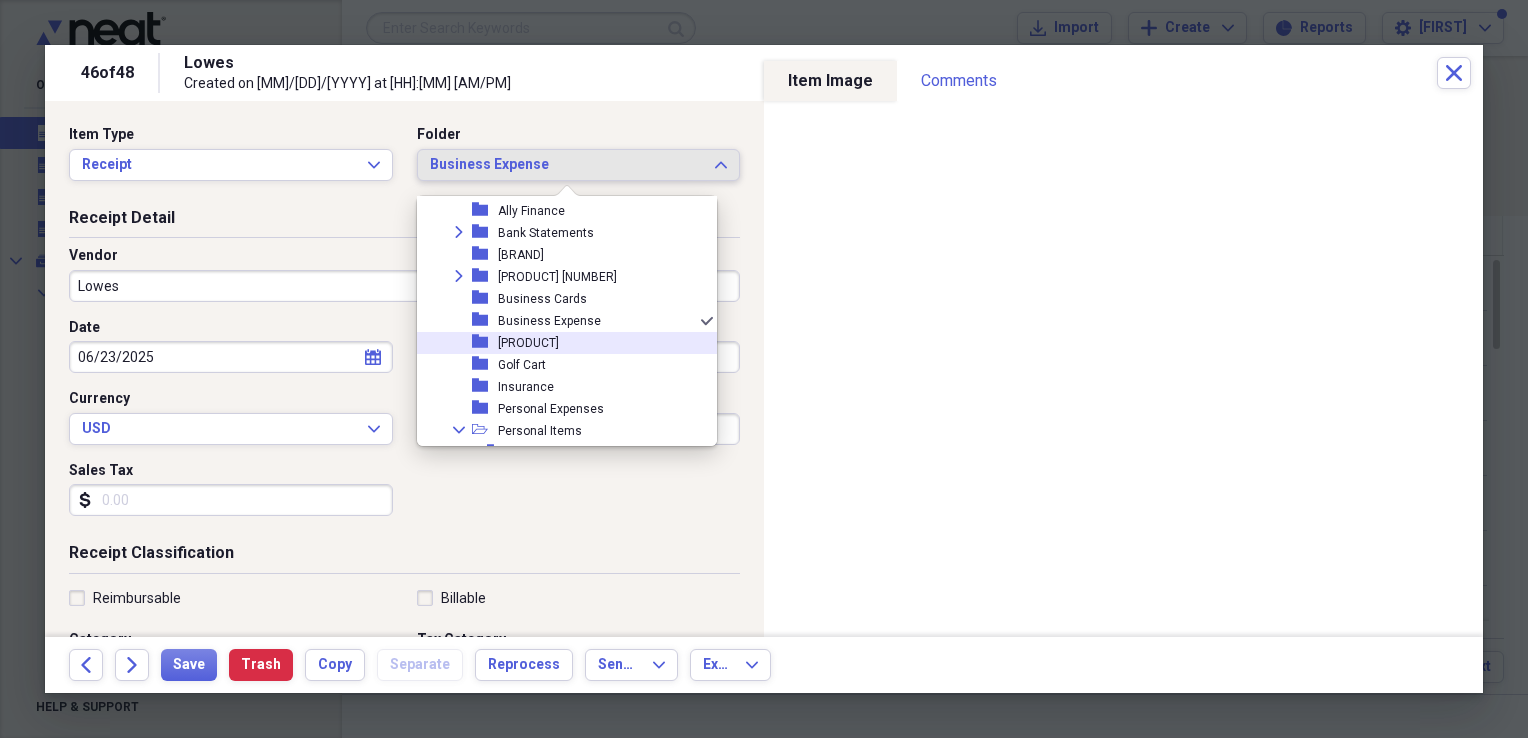 click on "[PRODUCT]" at bounding box center (528, 343) 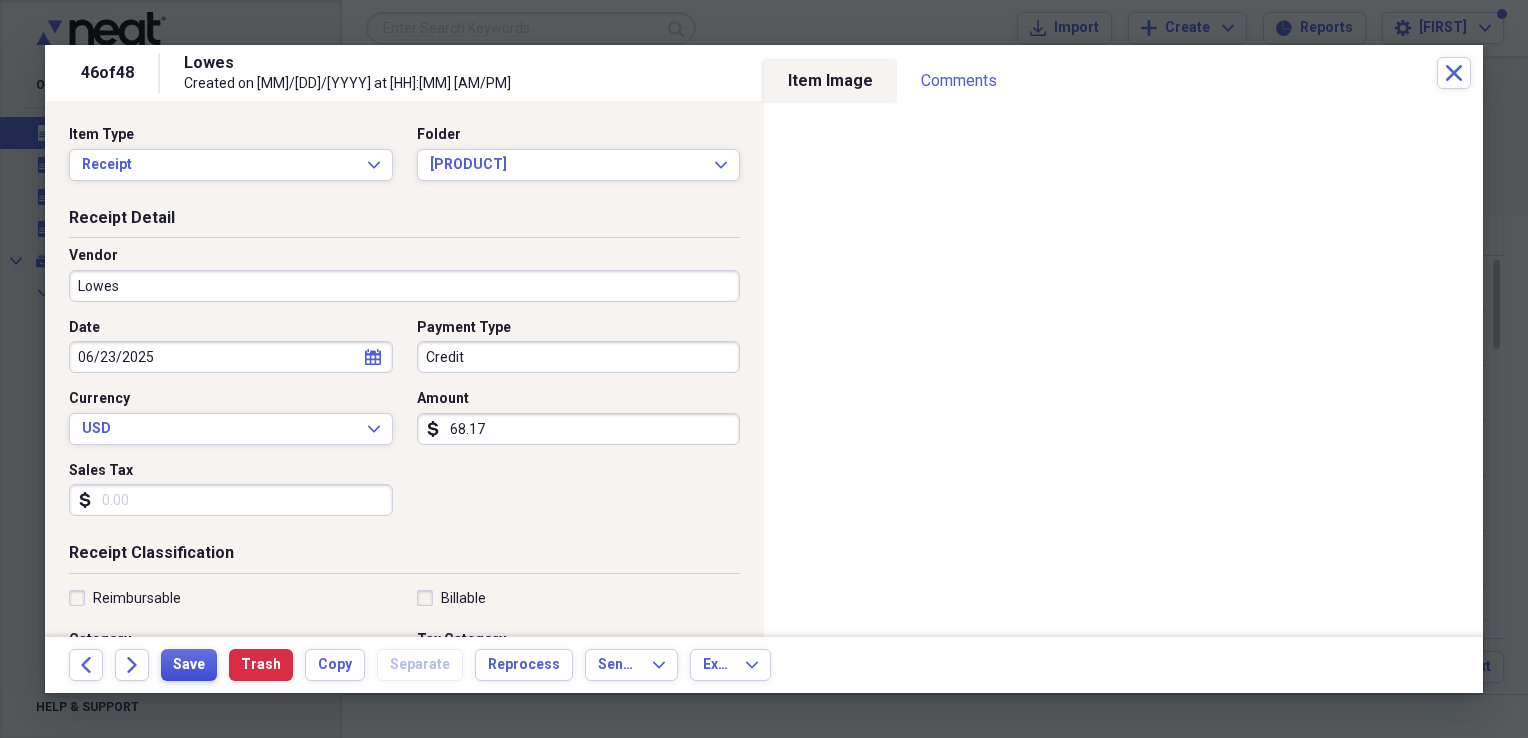 click on "Save" at bounding box center (189, 665) 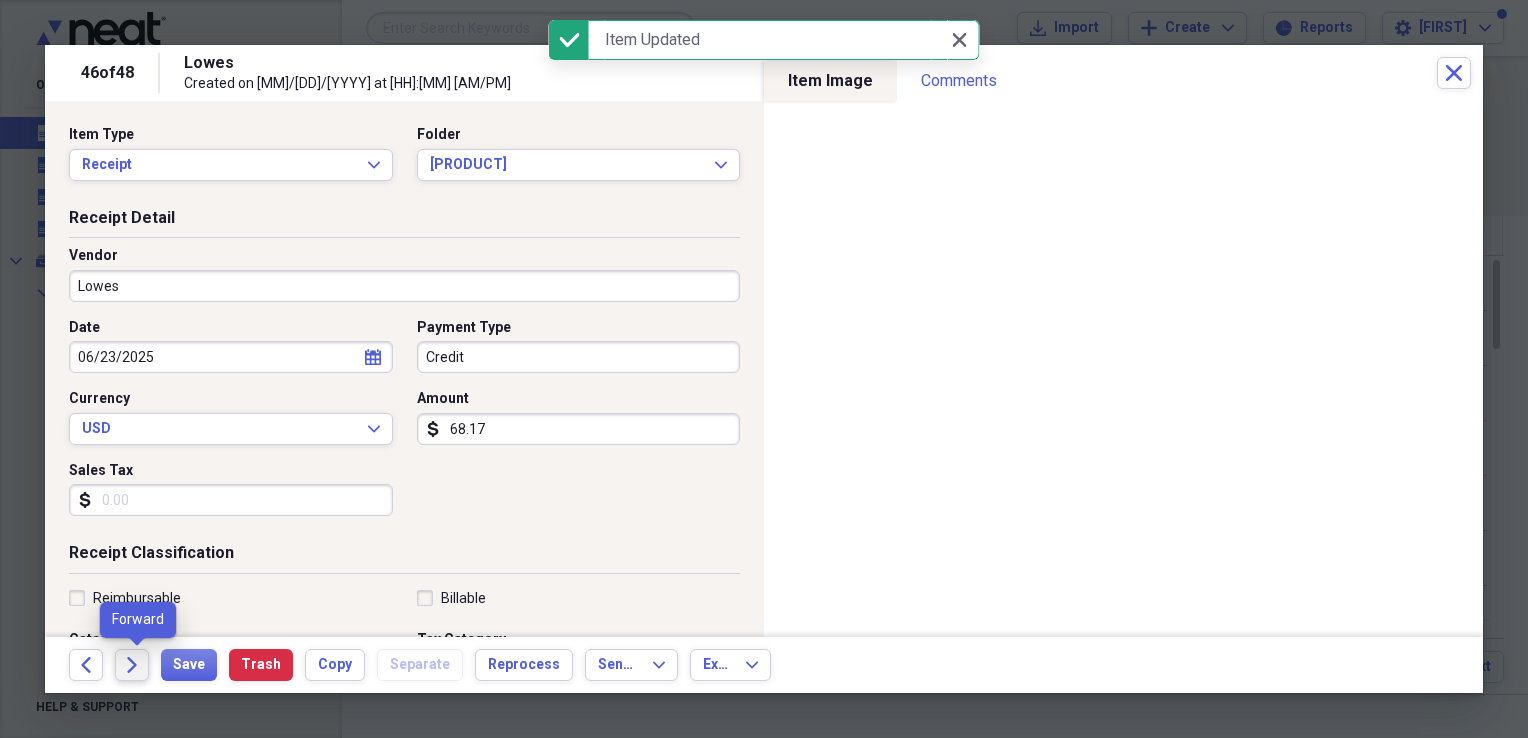 click on "Forward" 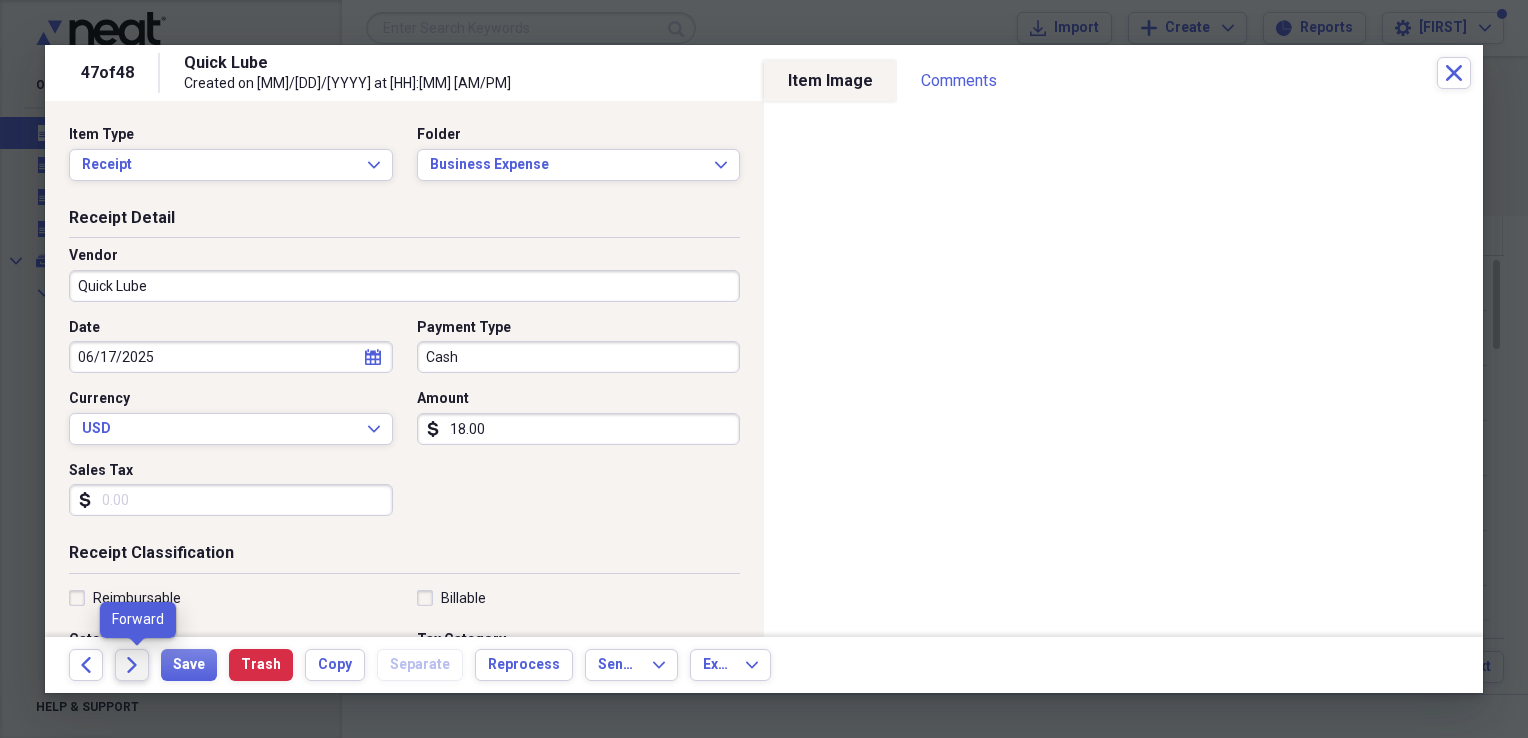 click on "Forward" 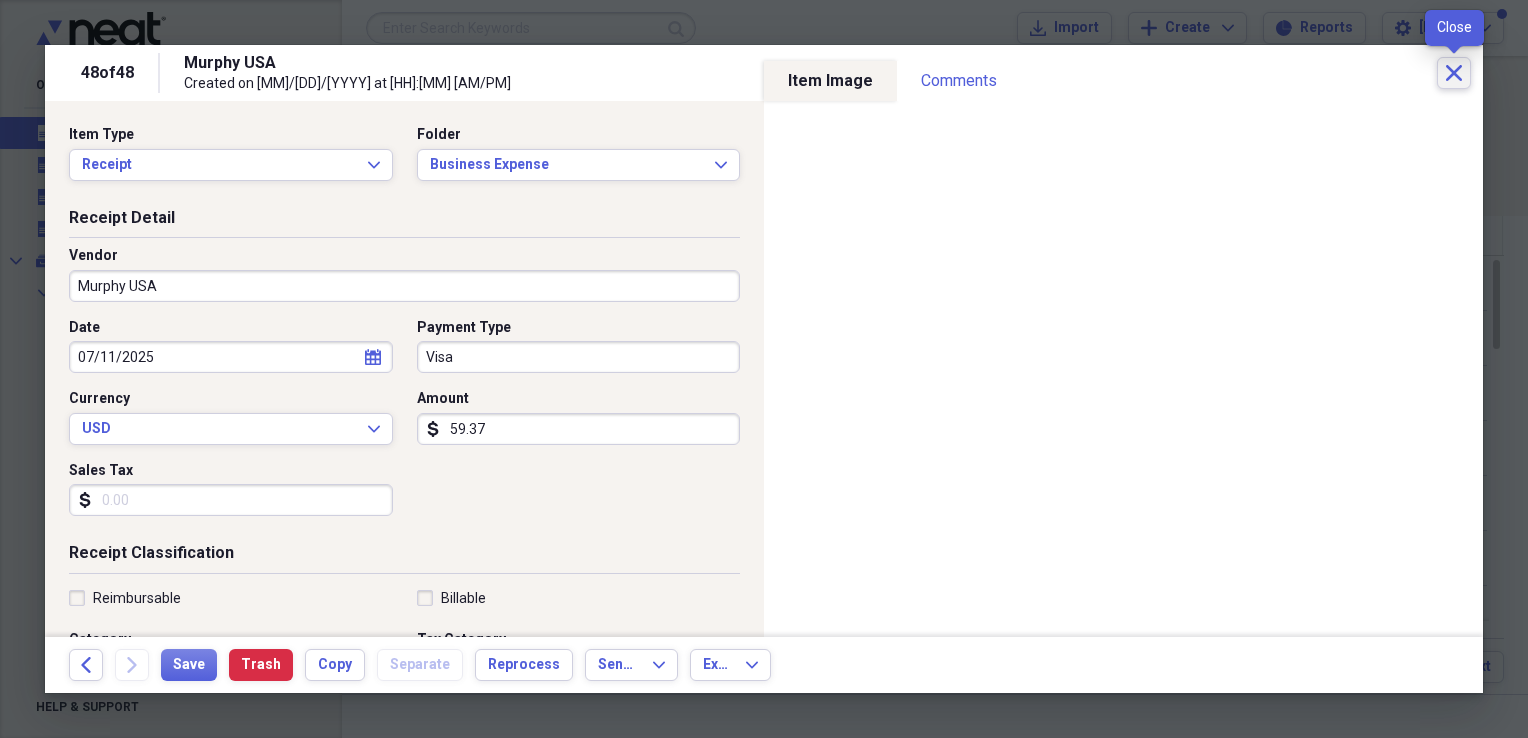 click on "Close" at bounding box center [1454, 73] 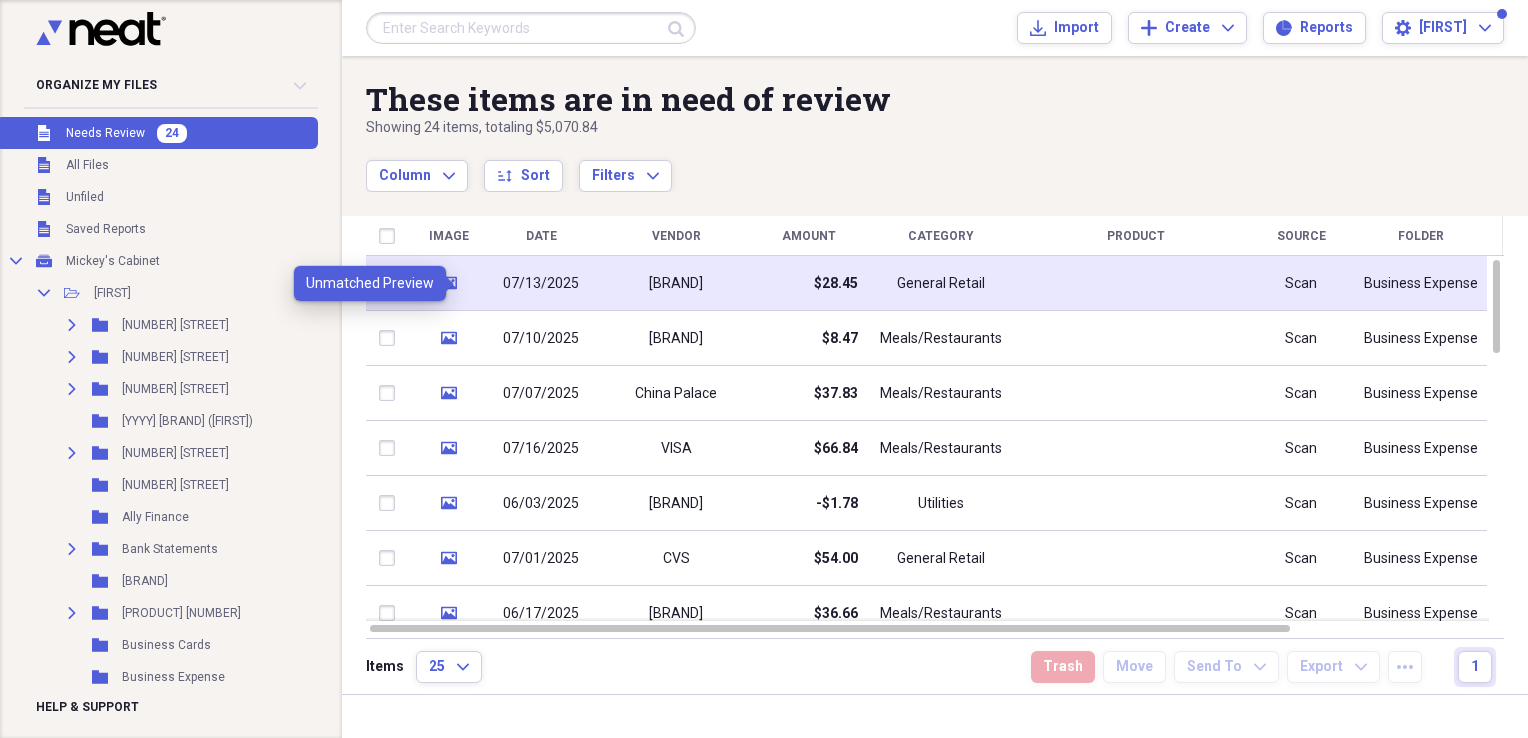 click on "media" 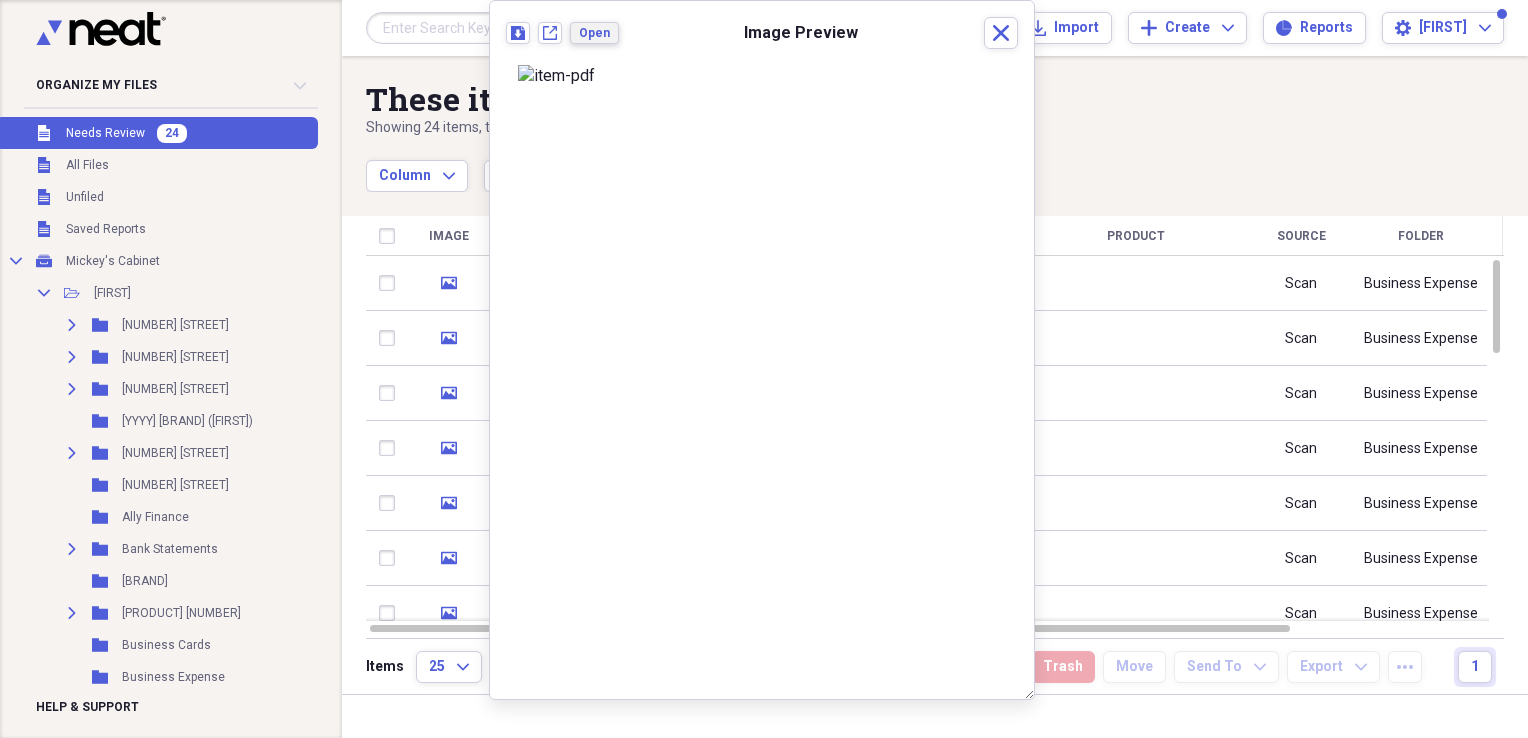 click on "Open" at bounding box center [594, 33] 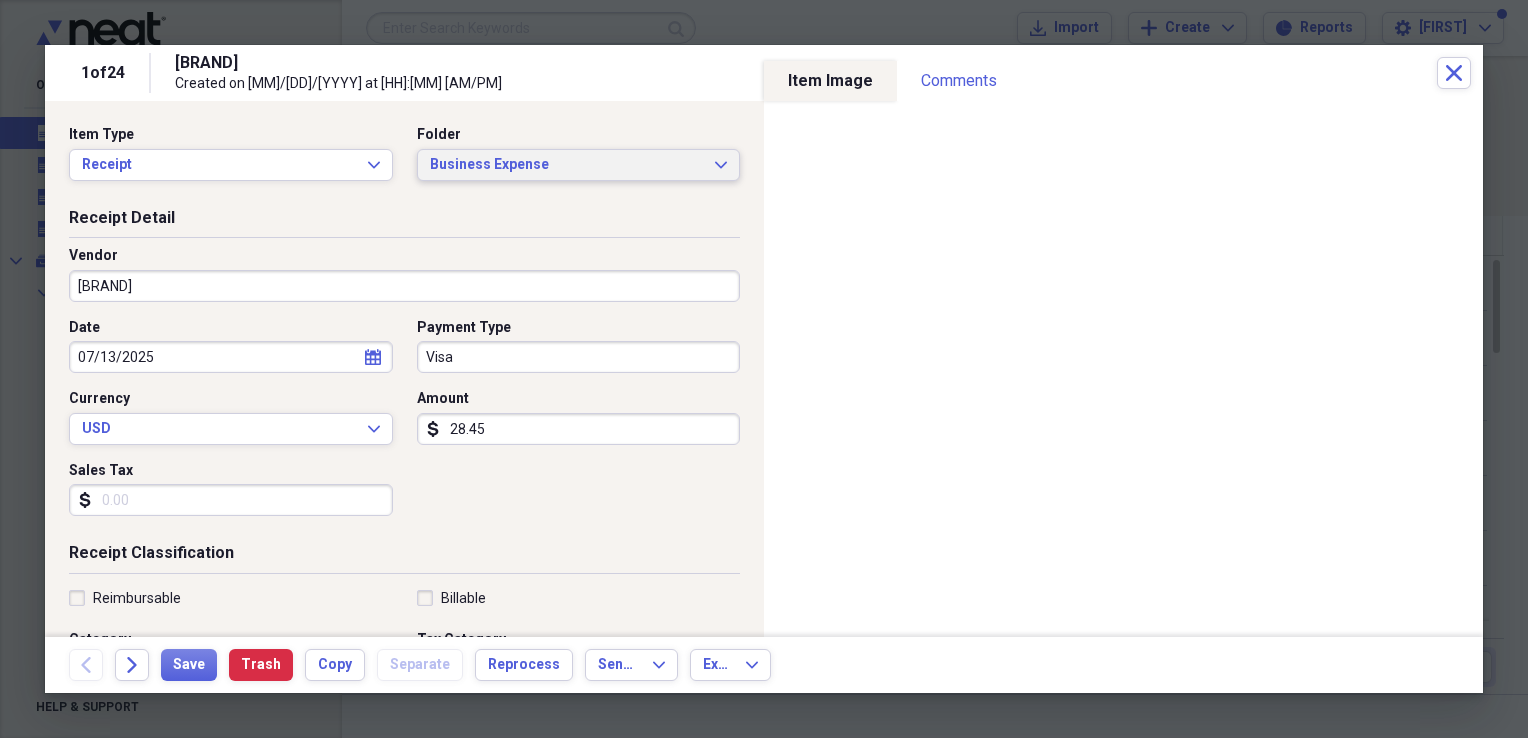click on "Expand" 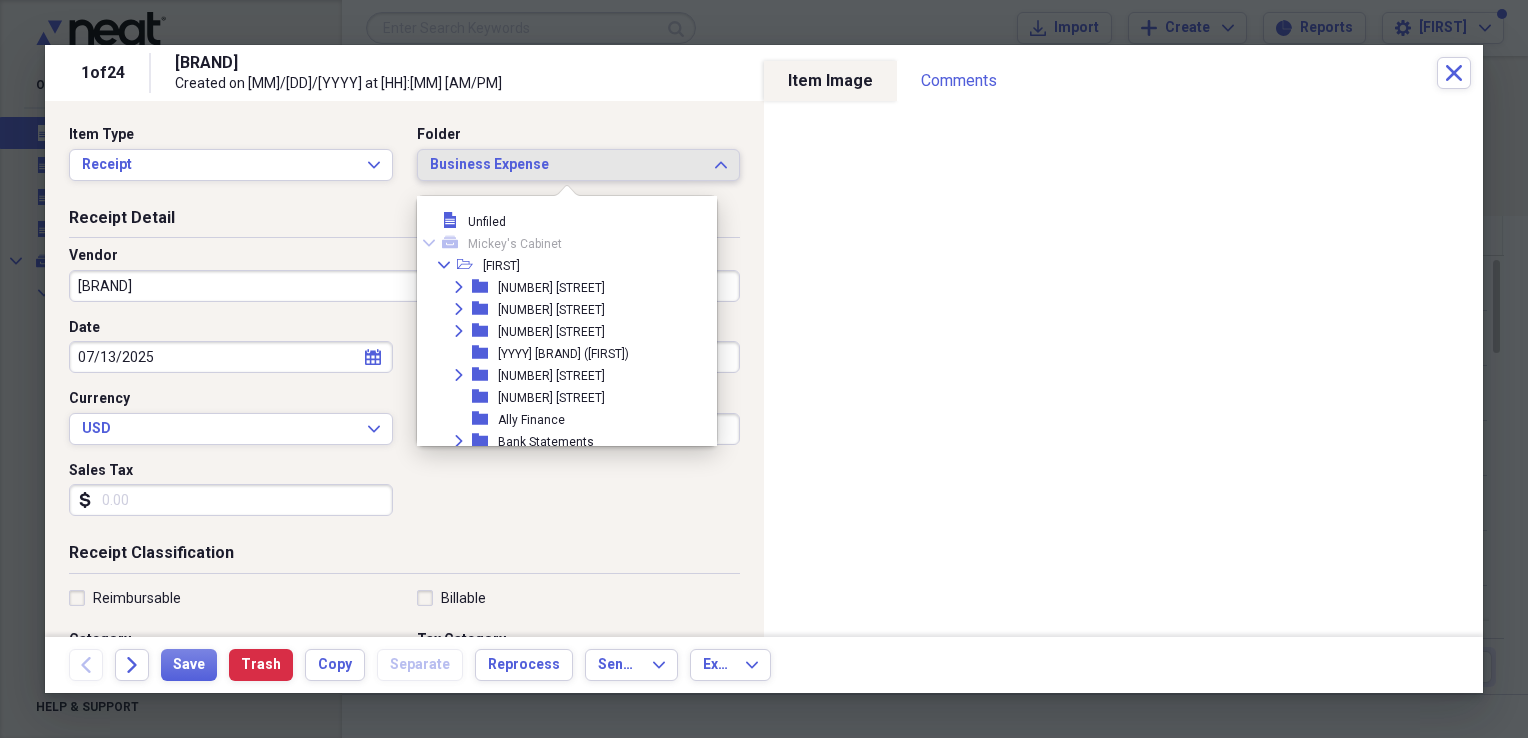 scroll, scrollTop: 209, scrollLeft: 0, axis: vertical 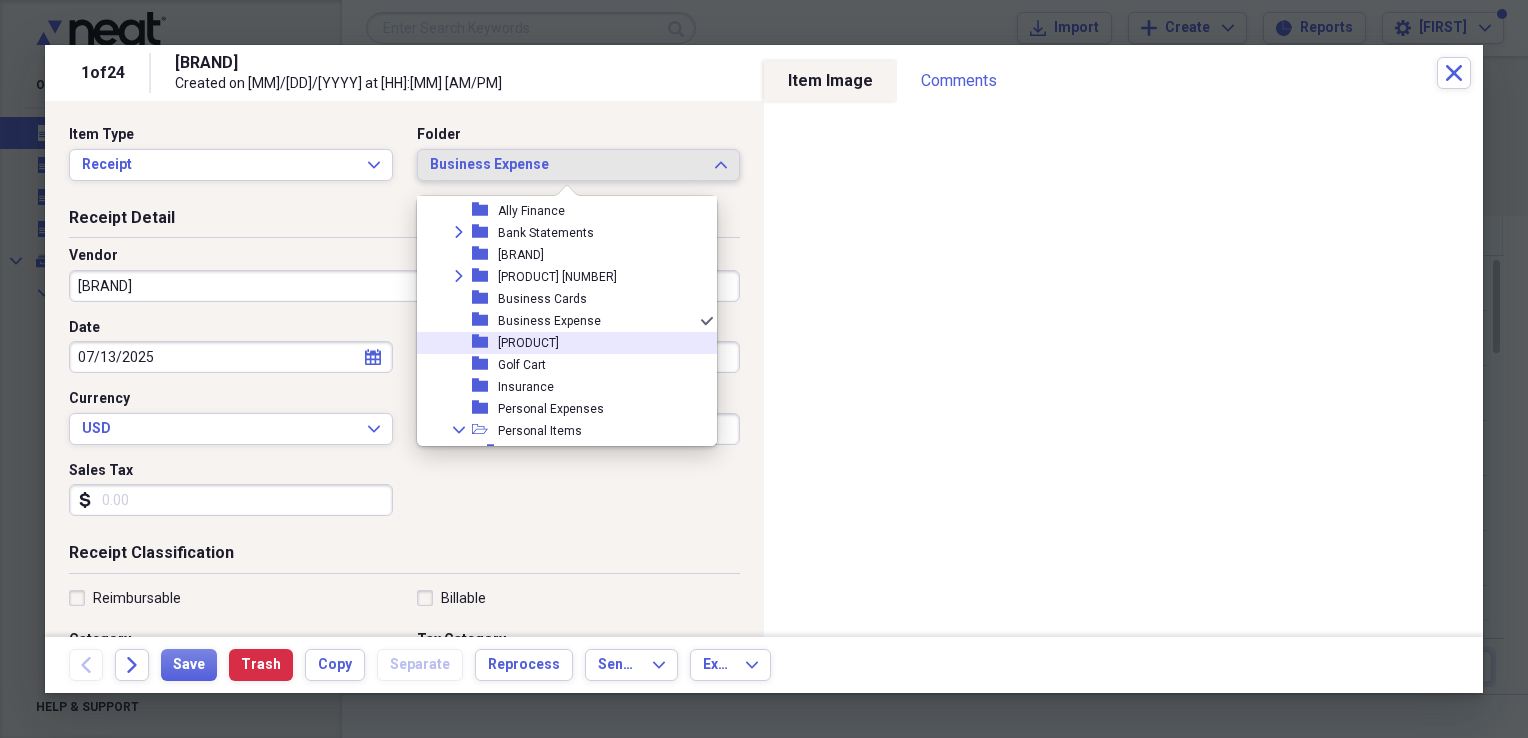 click on "[PRODUCT]" at bounding box center (528, 343) 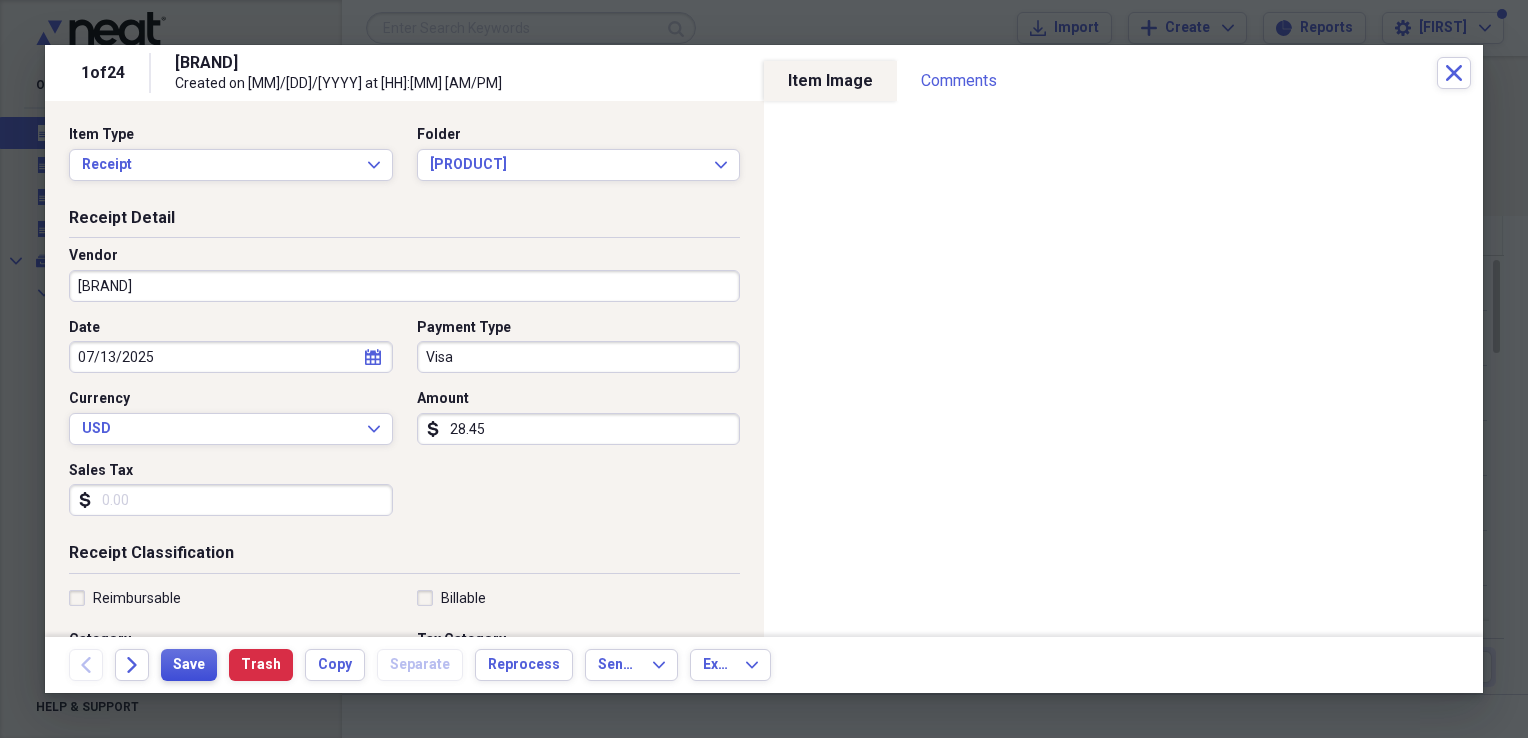 click on "Save" at bounding box center [189, 665] 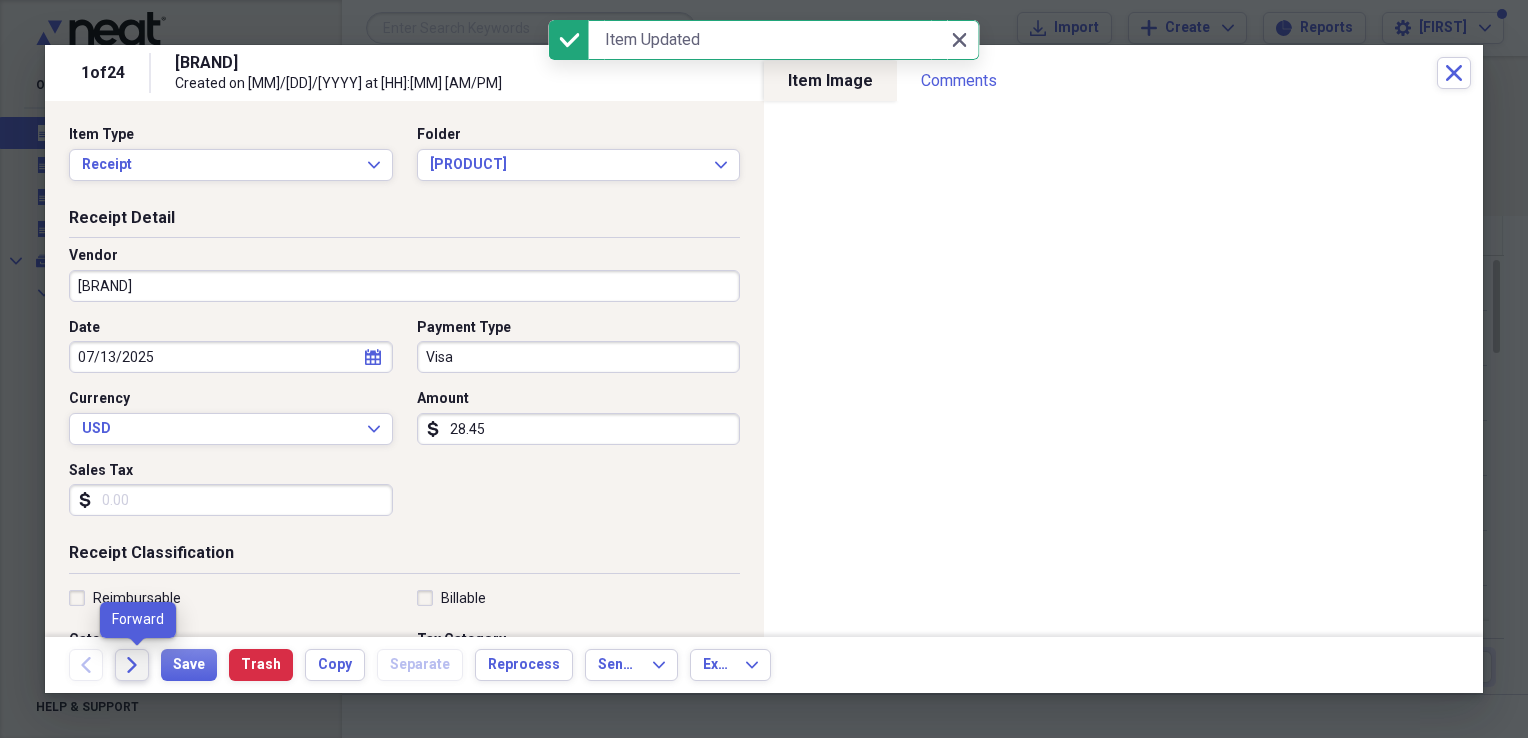 click on "Forward" 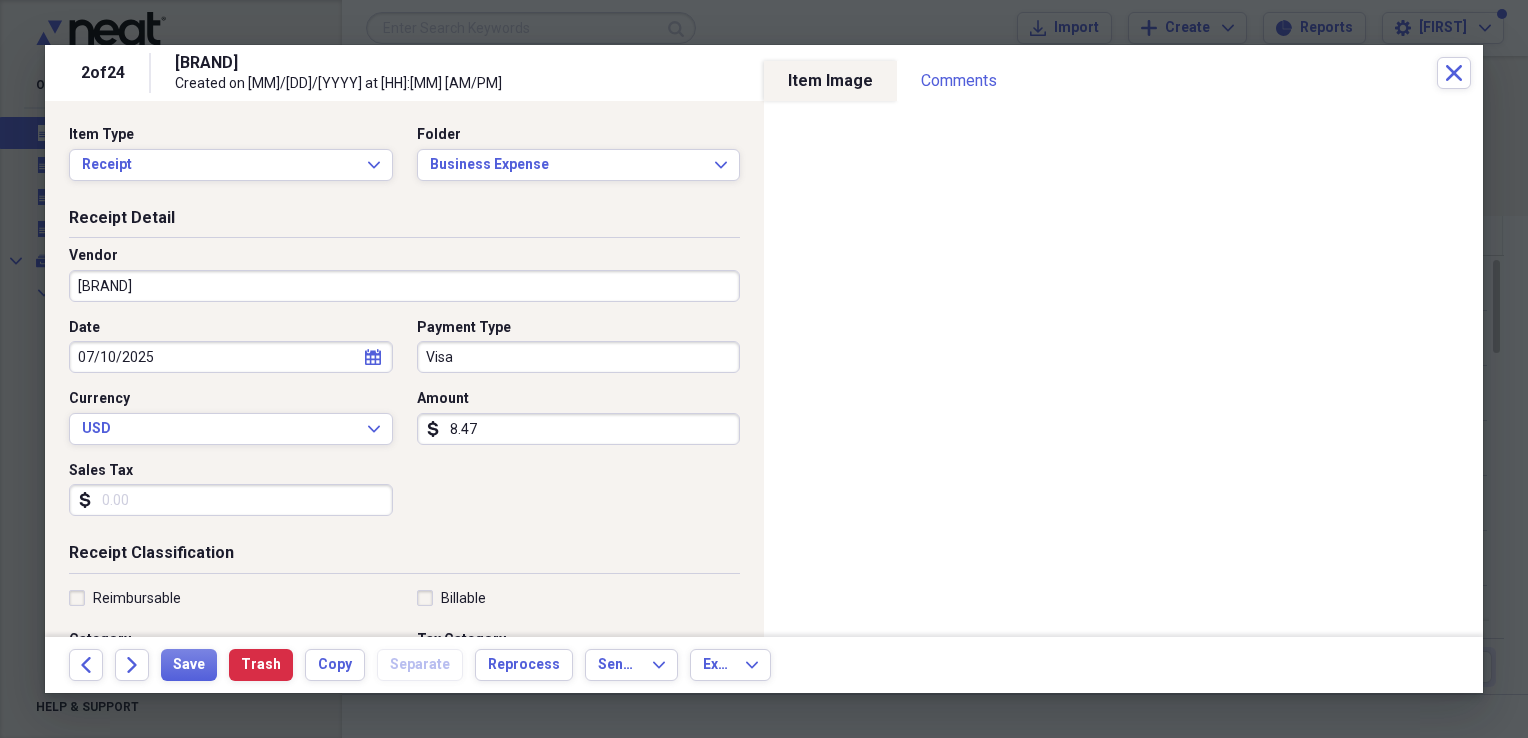 click on "8.47" at bounding box center [579, 429] 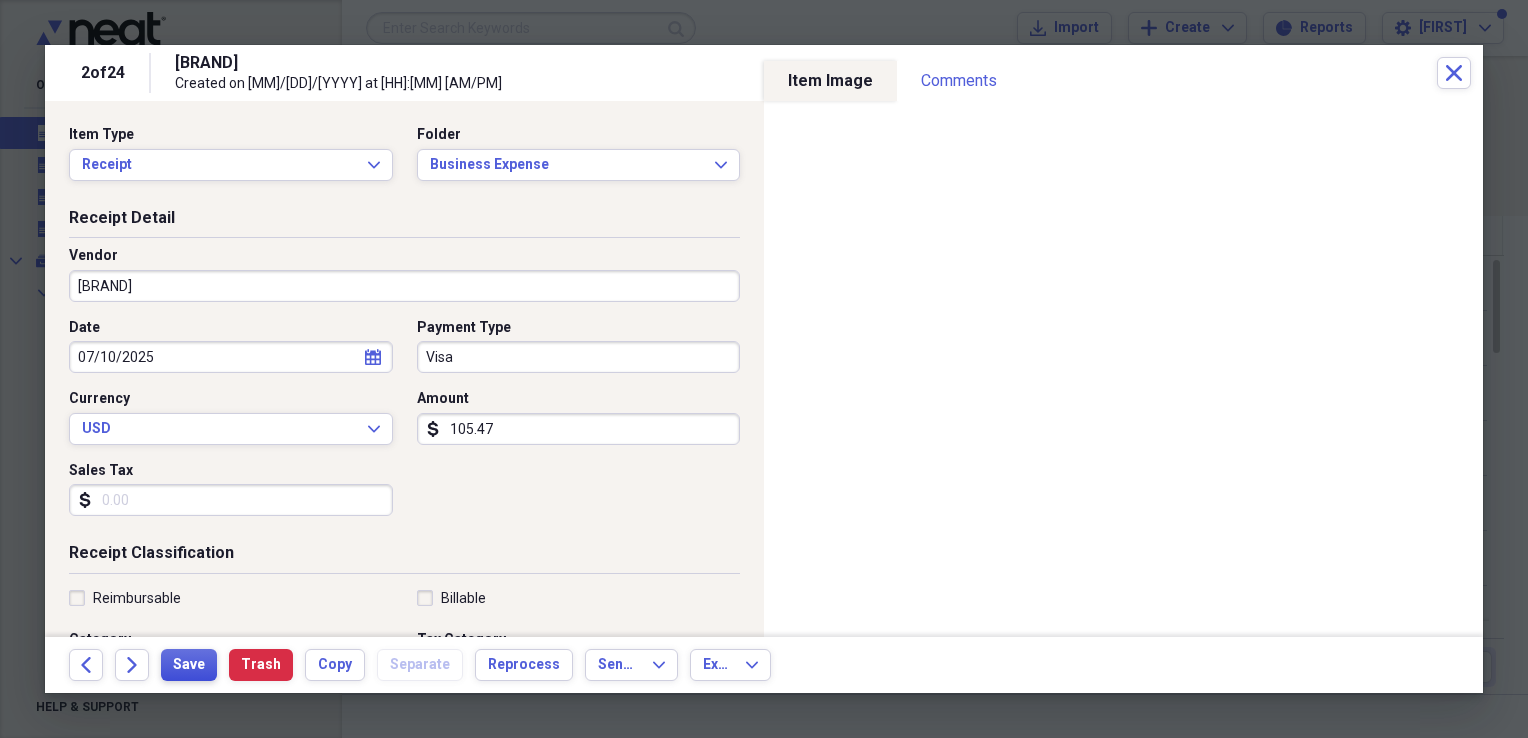 type on "105.47" 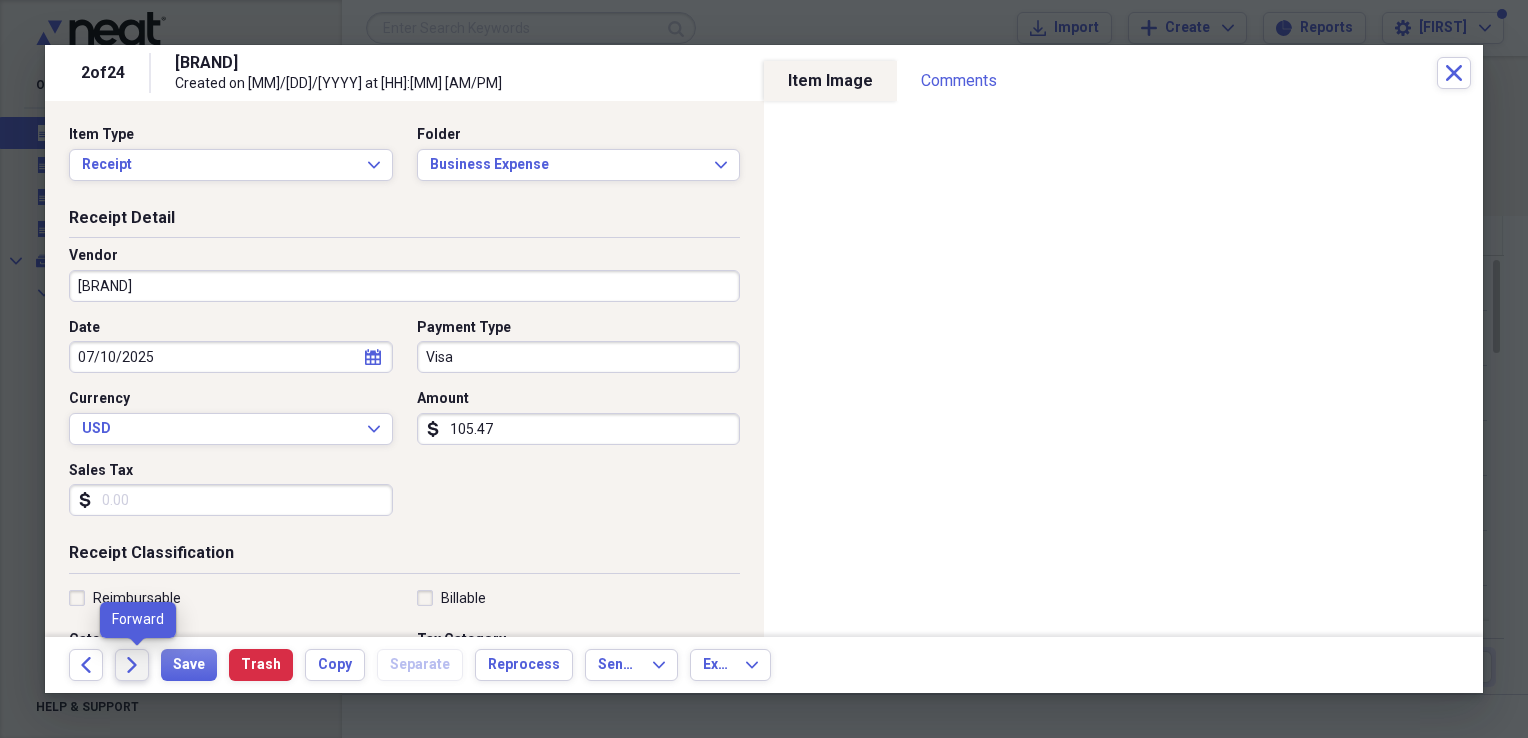 click on "Forward" 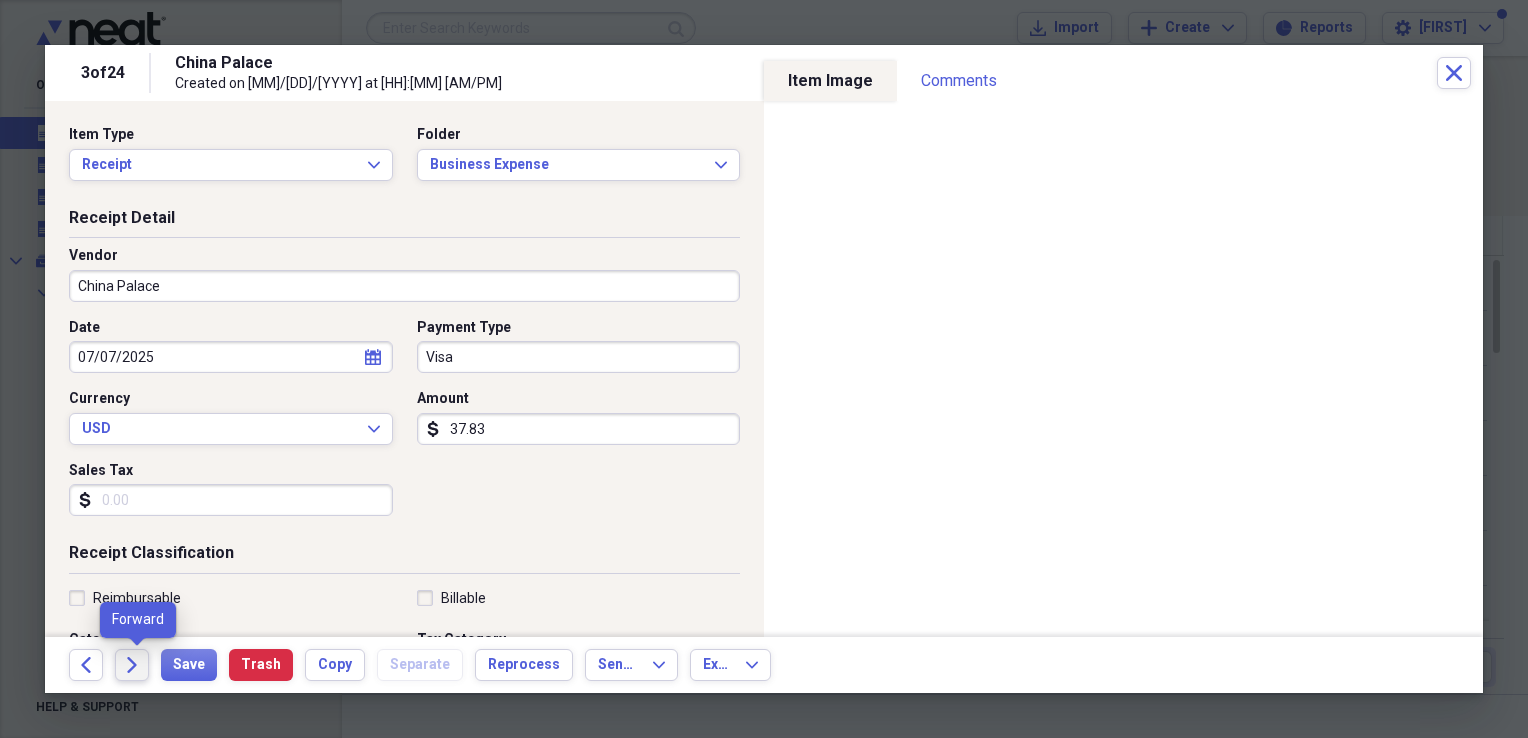 click on "Forward" 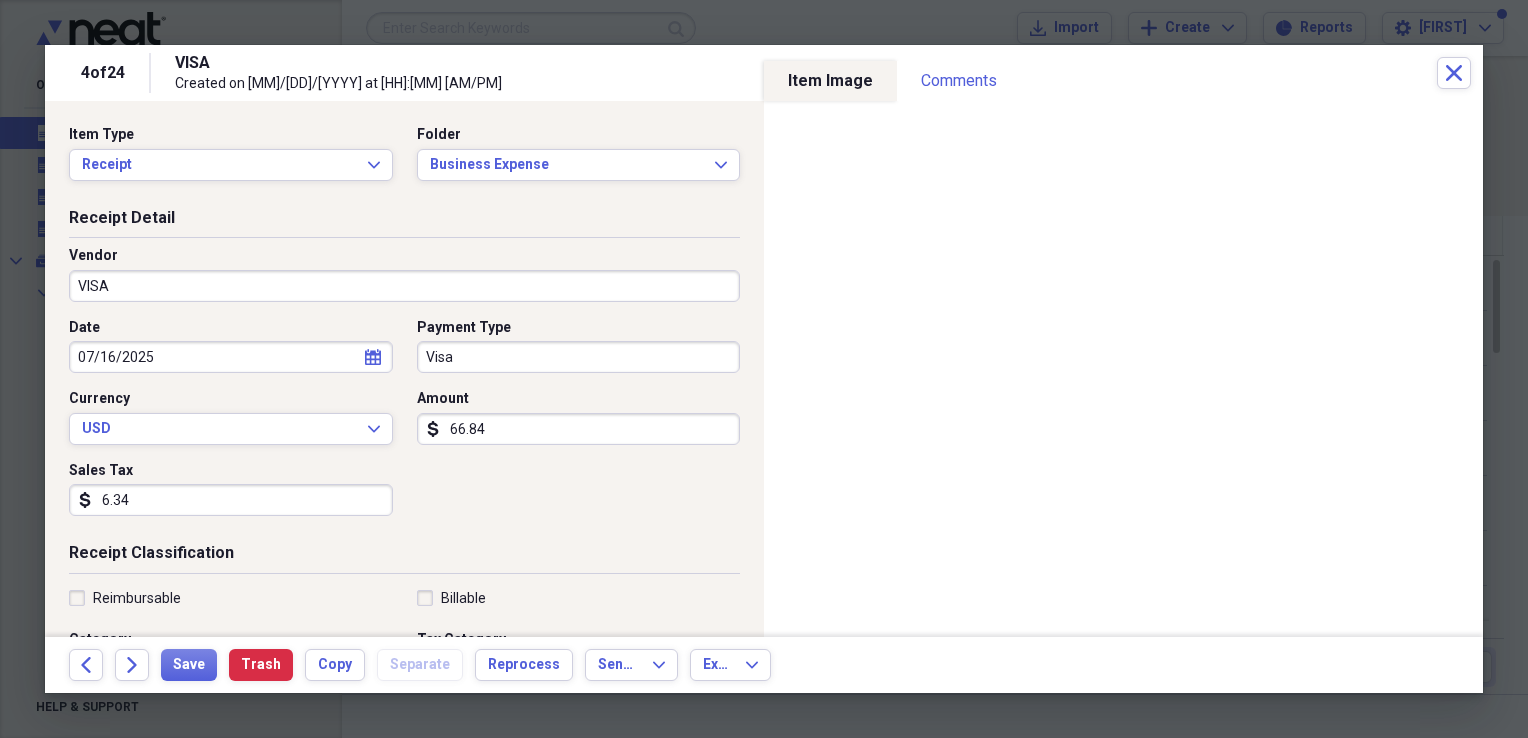 click on "VISA" at bounding box center (404, 286) 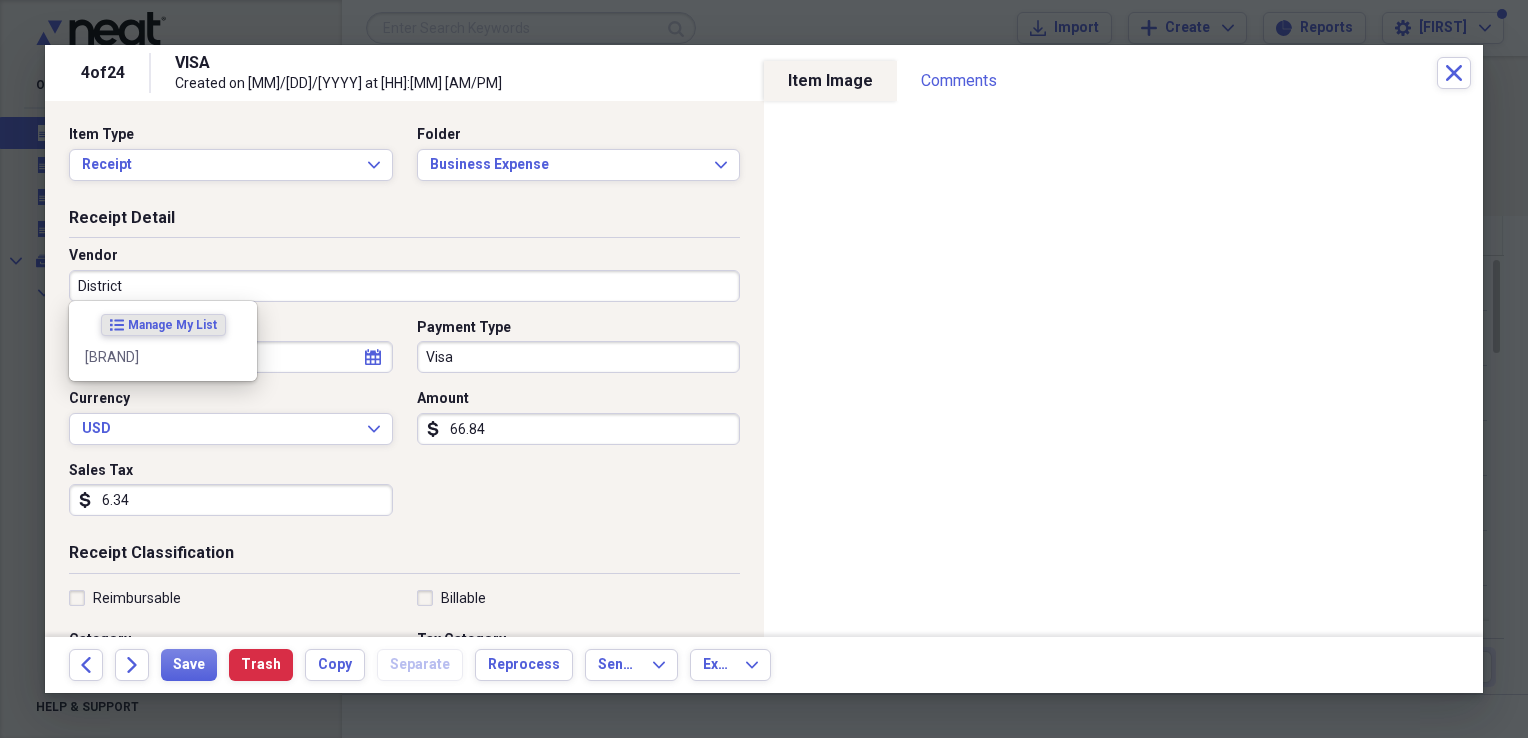 type on "District" 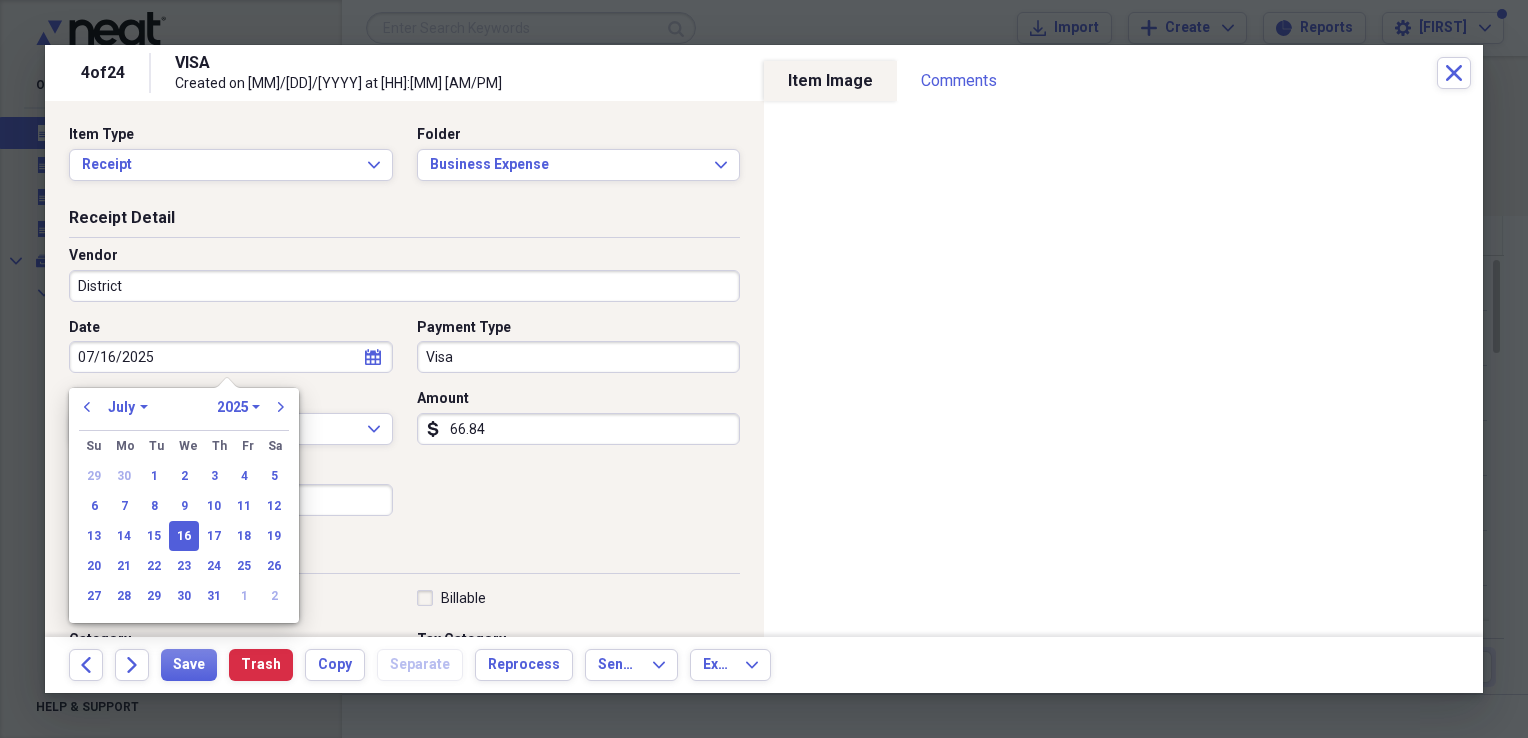 type 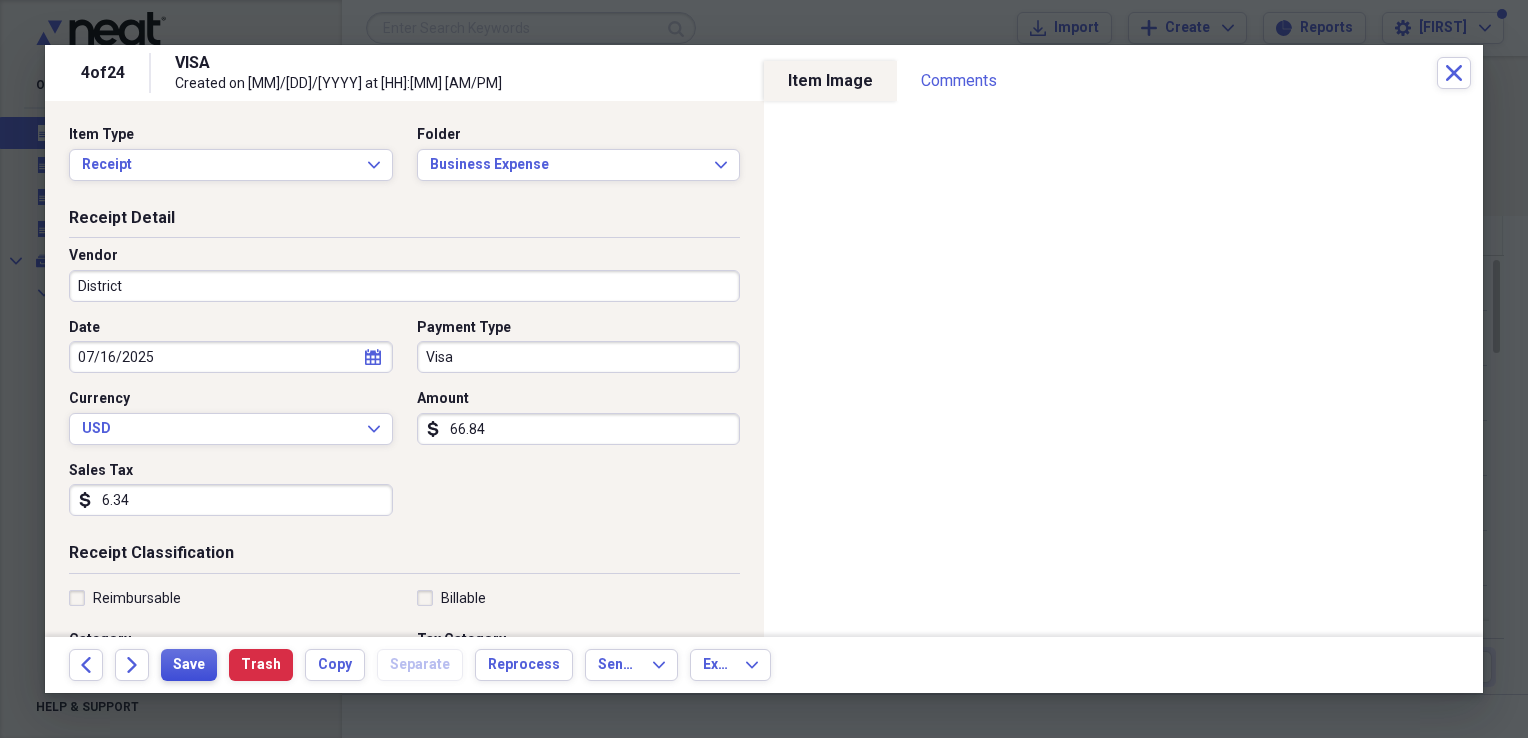 click on "Save" at bounding box center (189, 665) 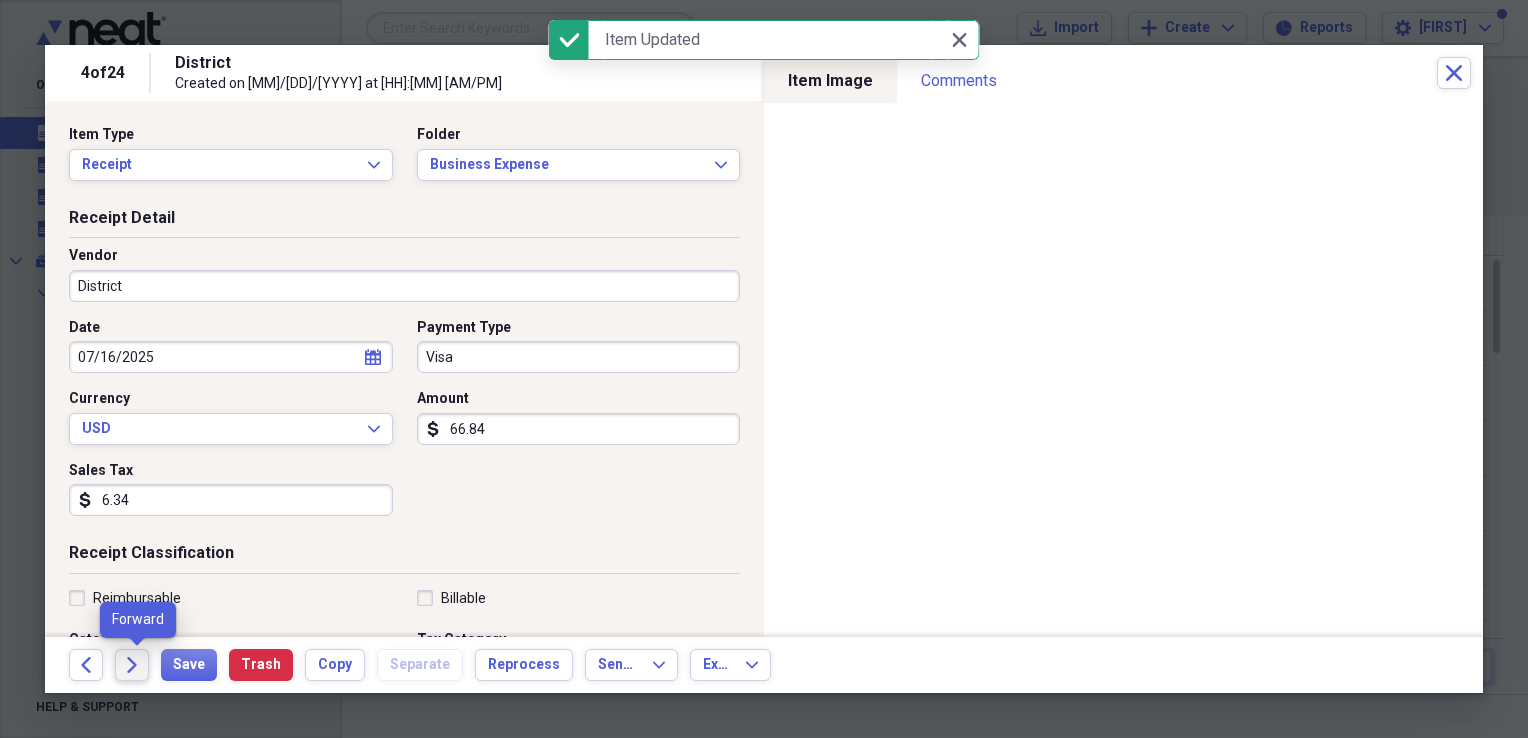 click on "Forward" 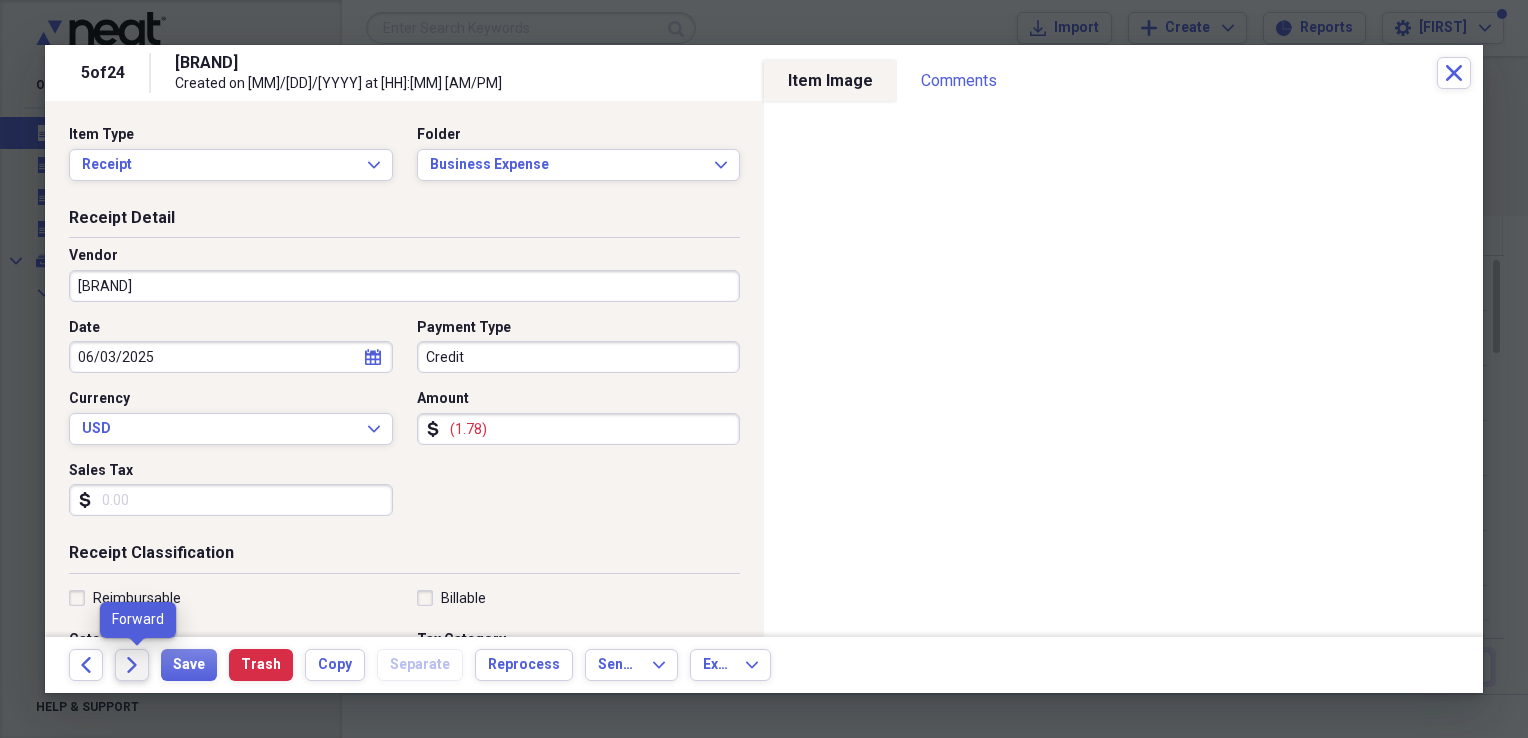 click on "Forward" at bounding box center (132, 665) 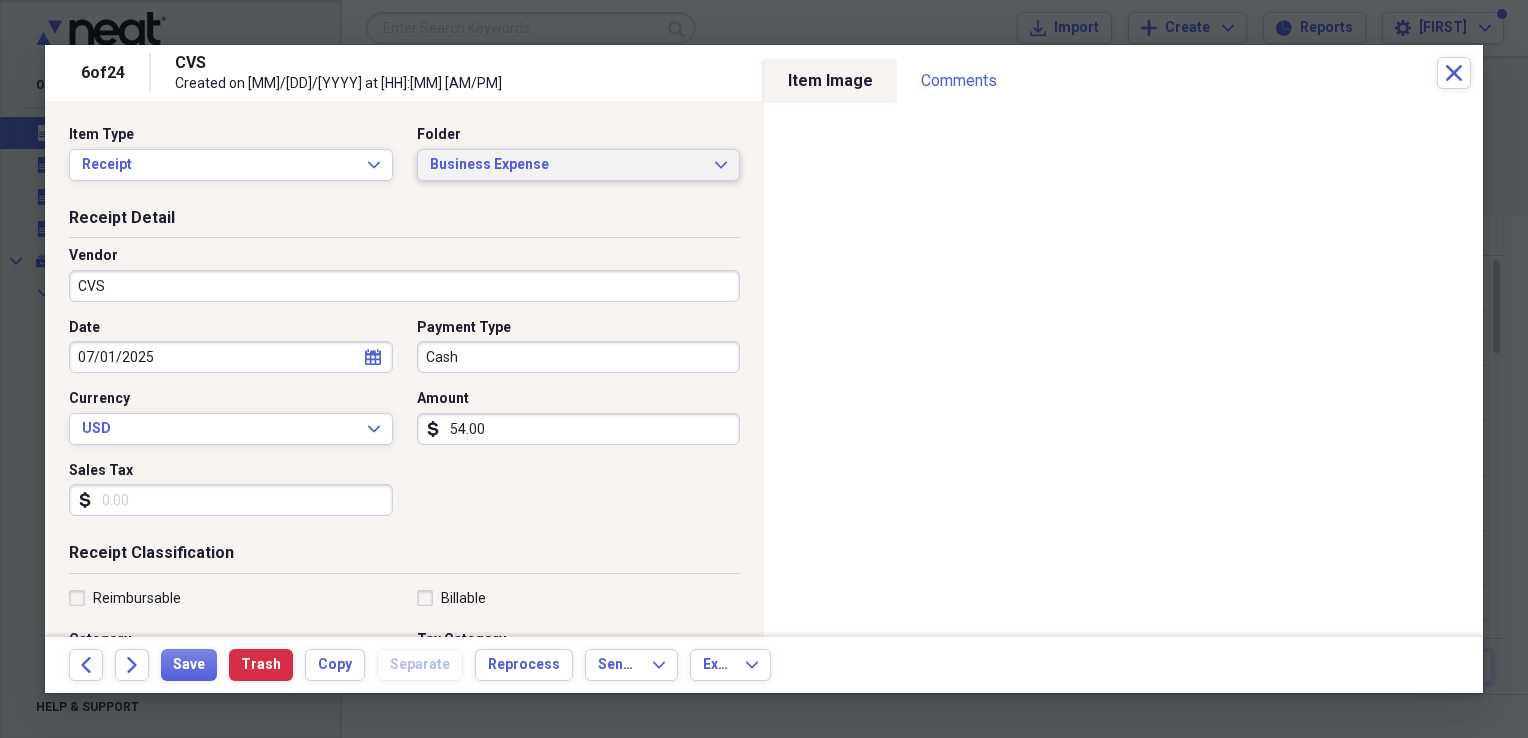 click on "Expand" 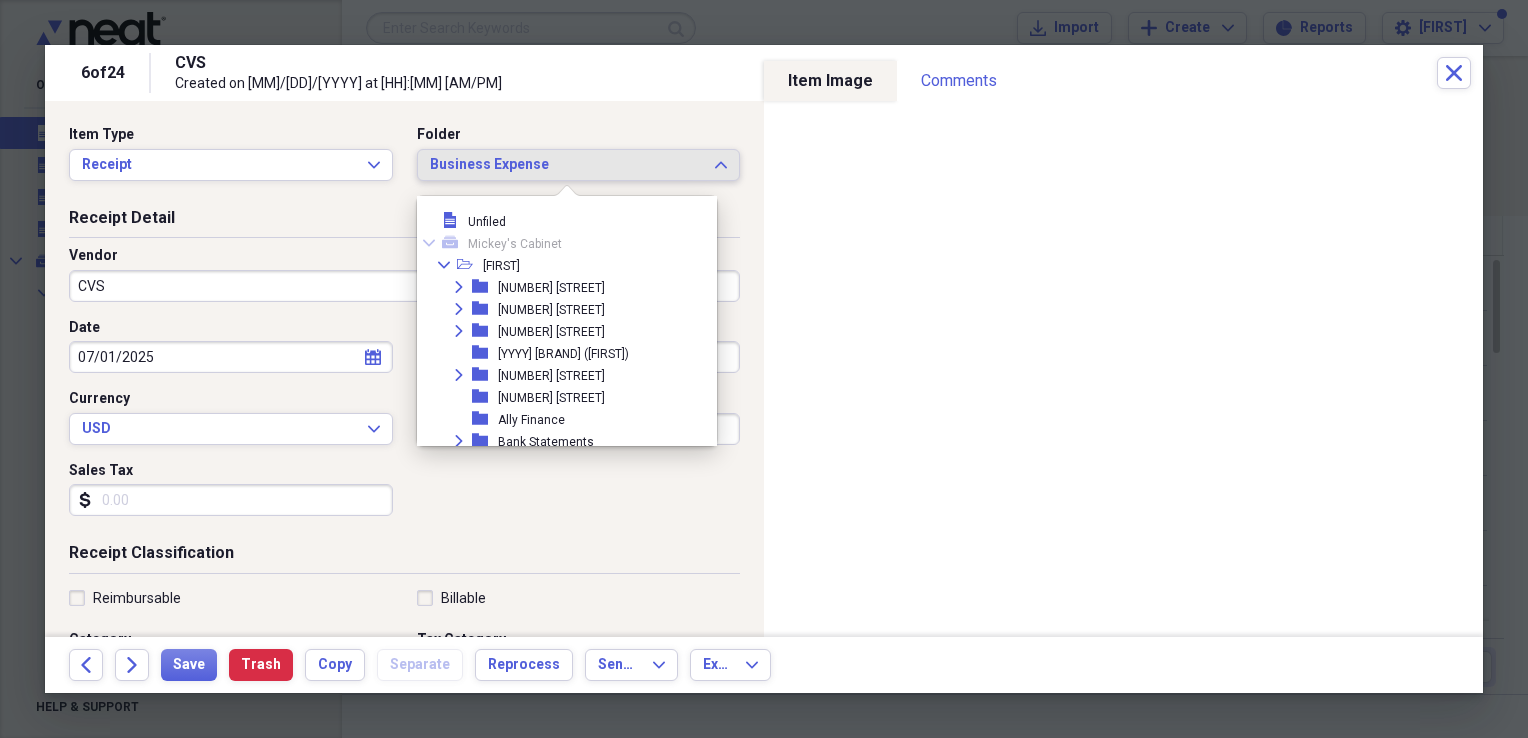 scroll, scrollTop: 209, scrollLeft: 0, axis: vertical 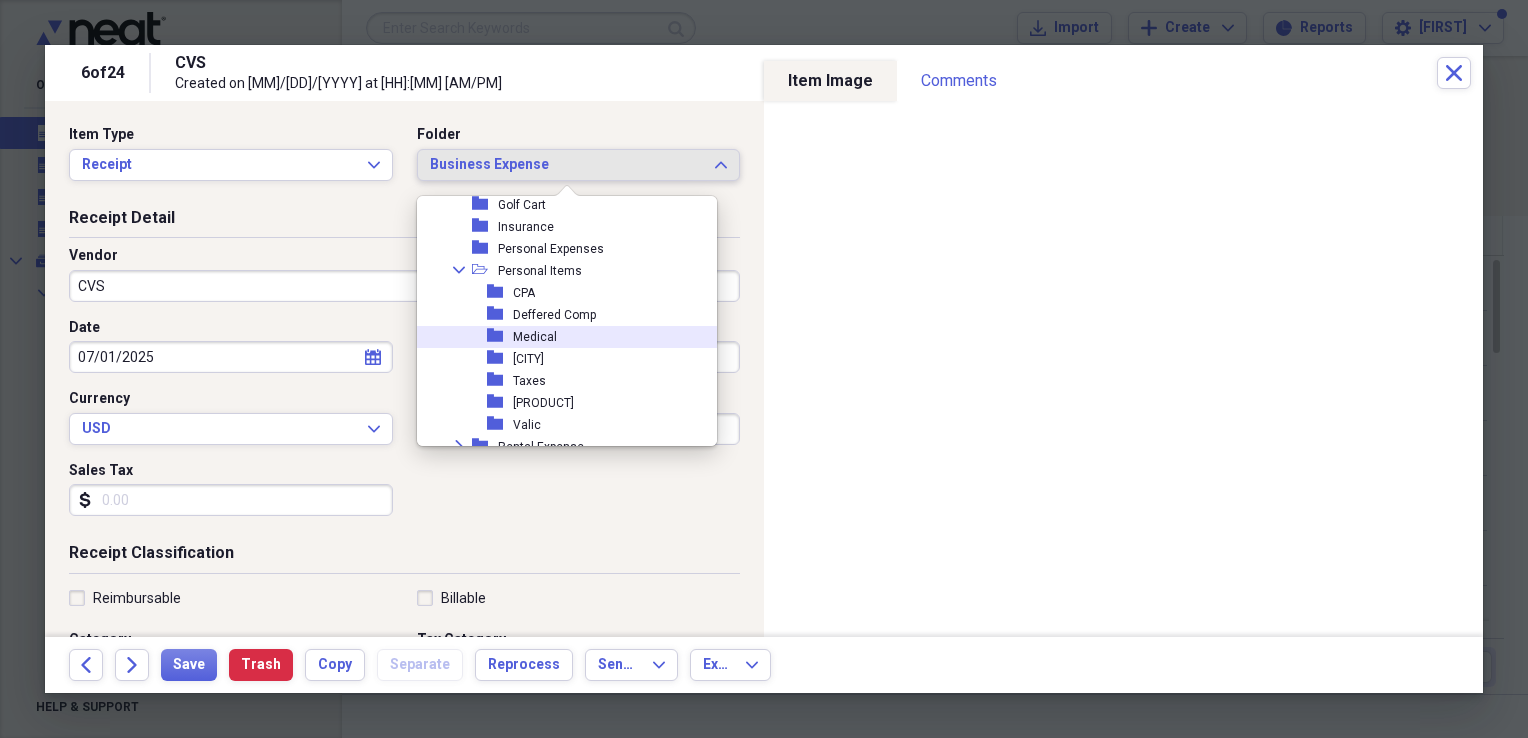 click on "Medical" at bounding box center (535, 337) 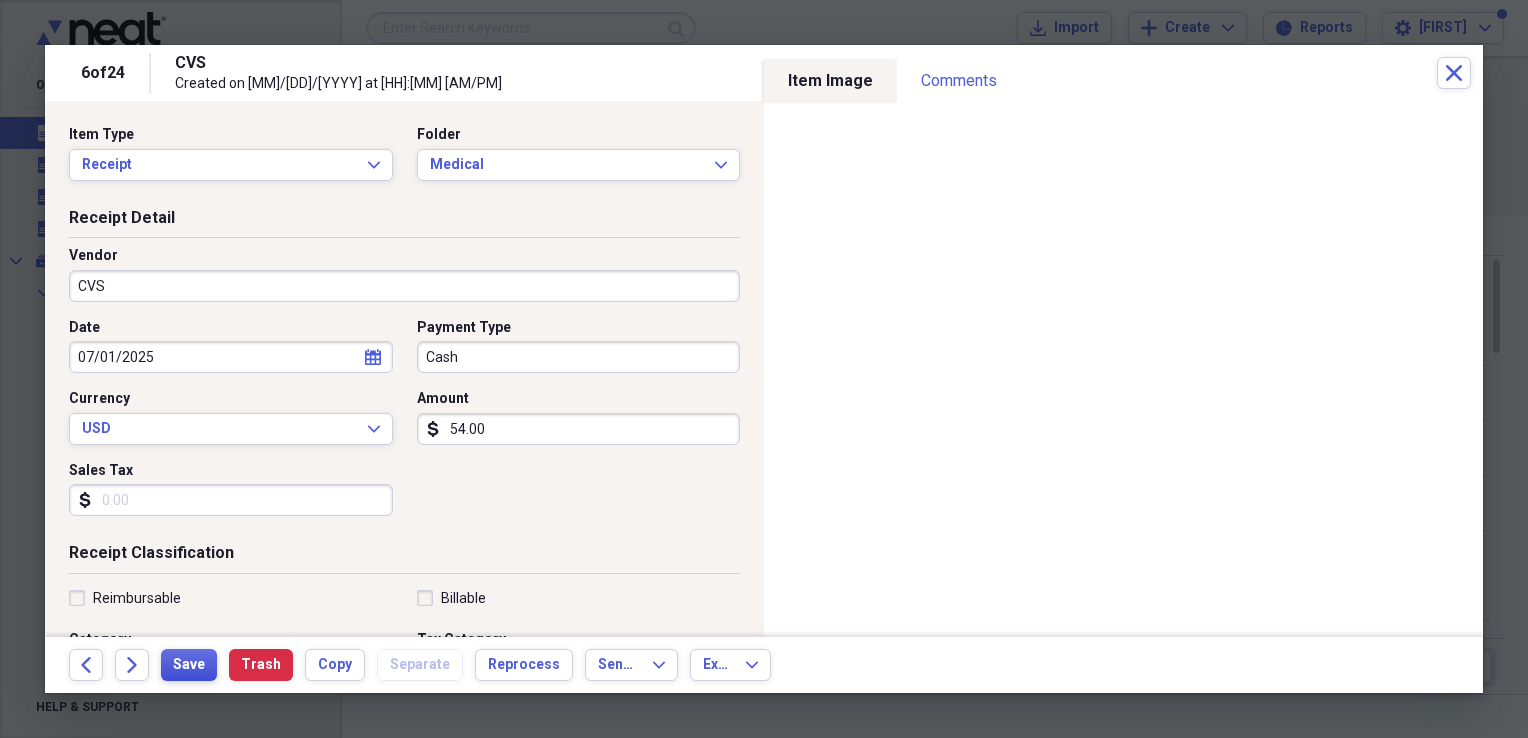 click on "Save" at bounding box center (189, 665) 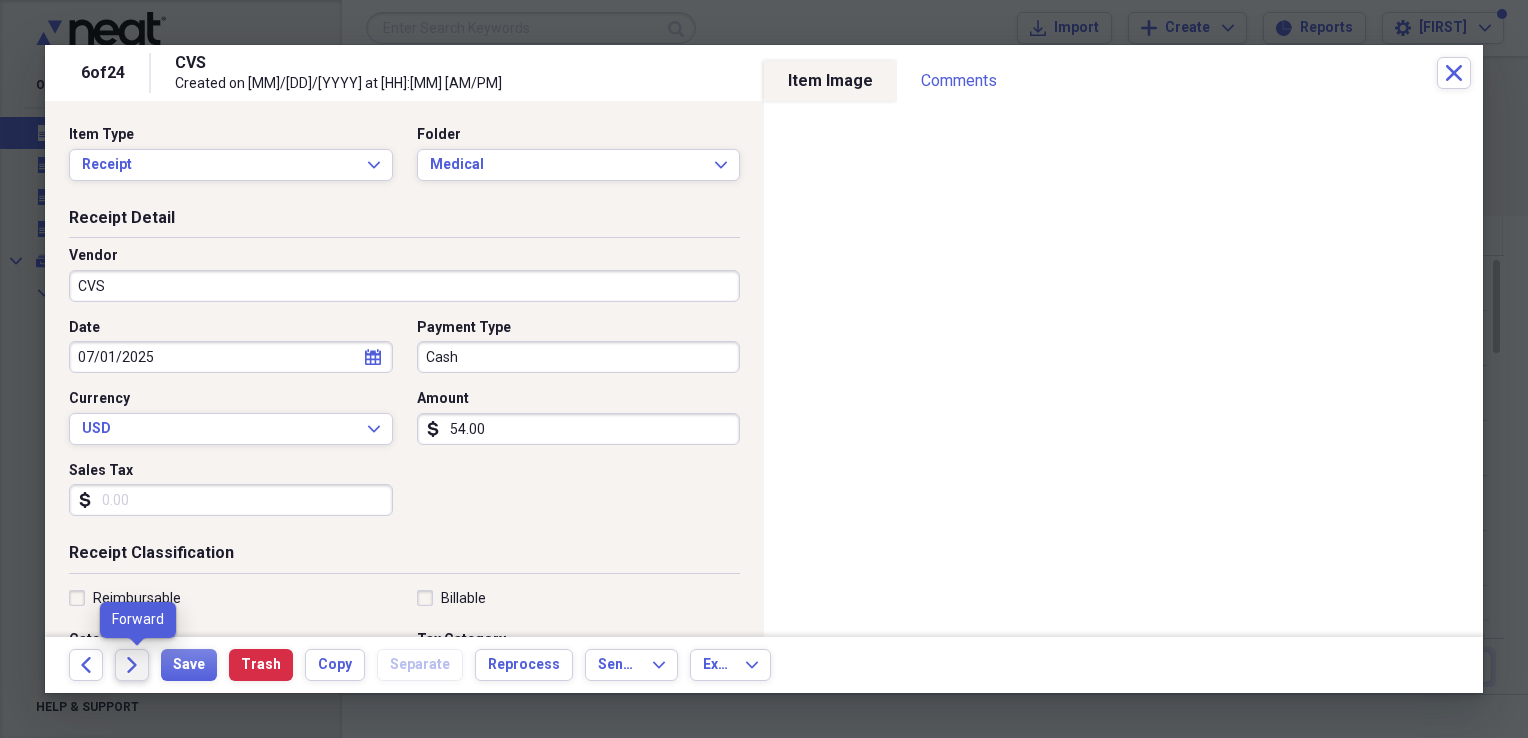 click on "Forward" at bounding box center [132, 665] 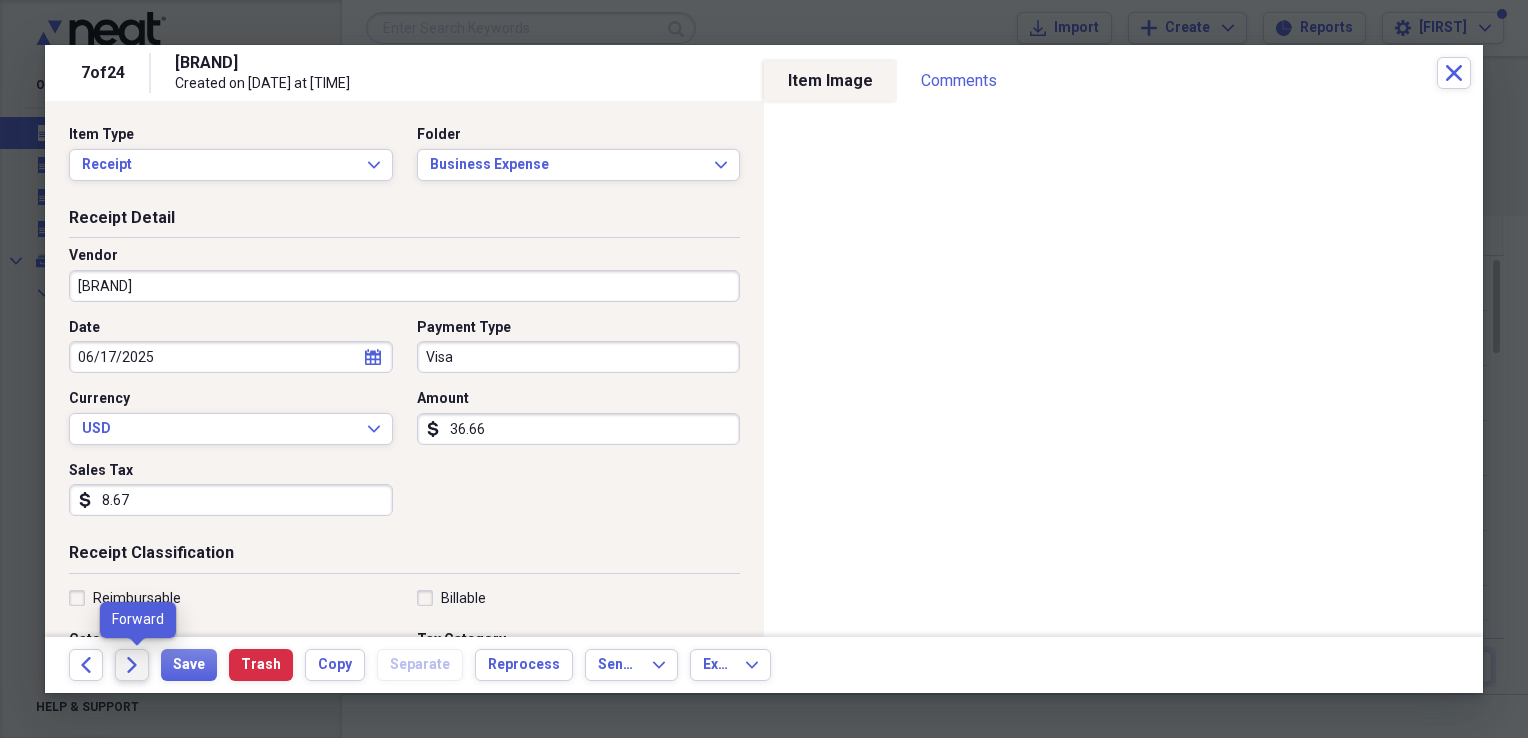 click 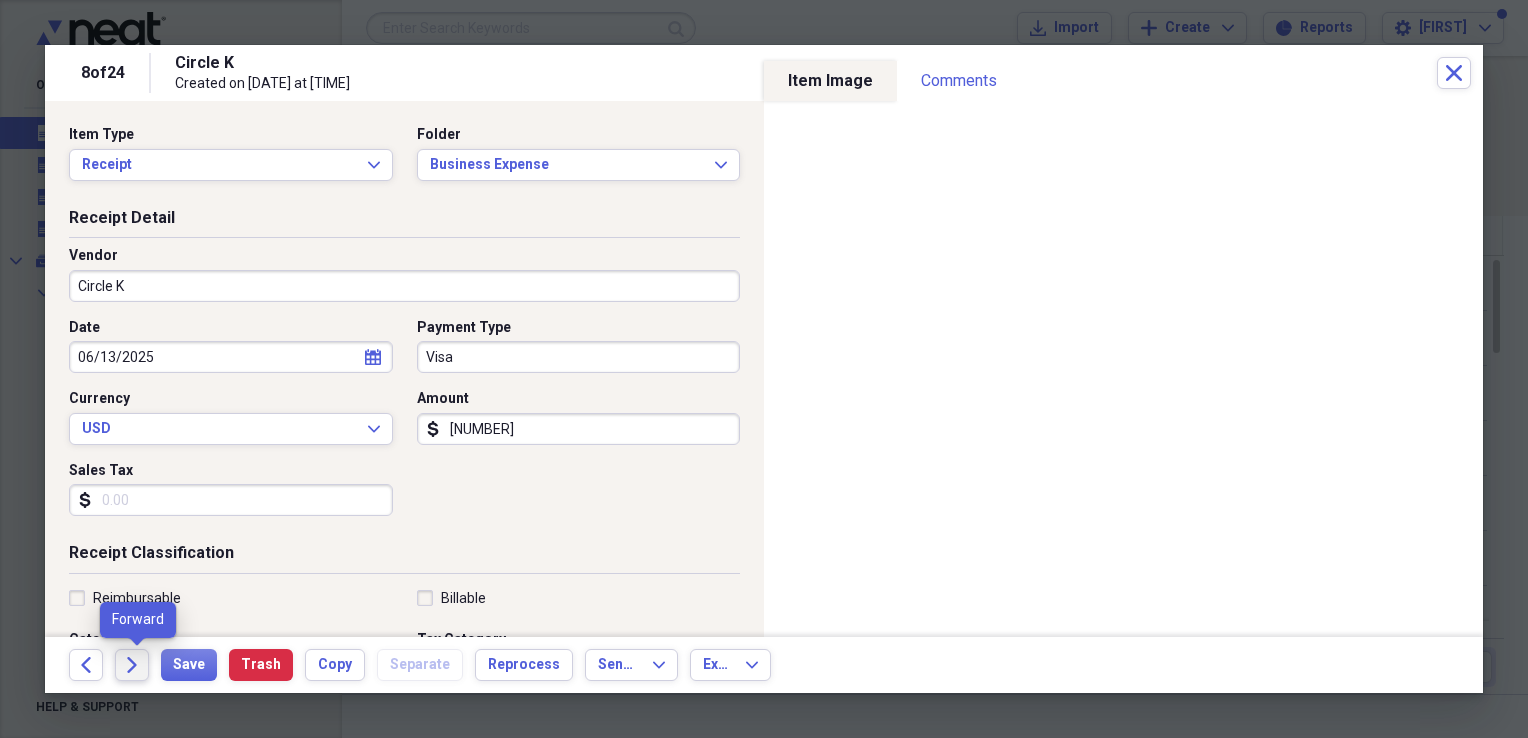 click 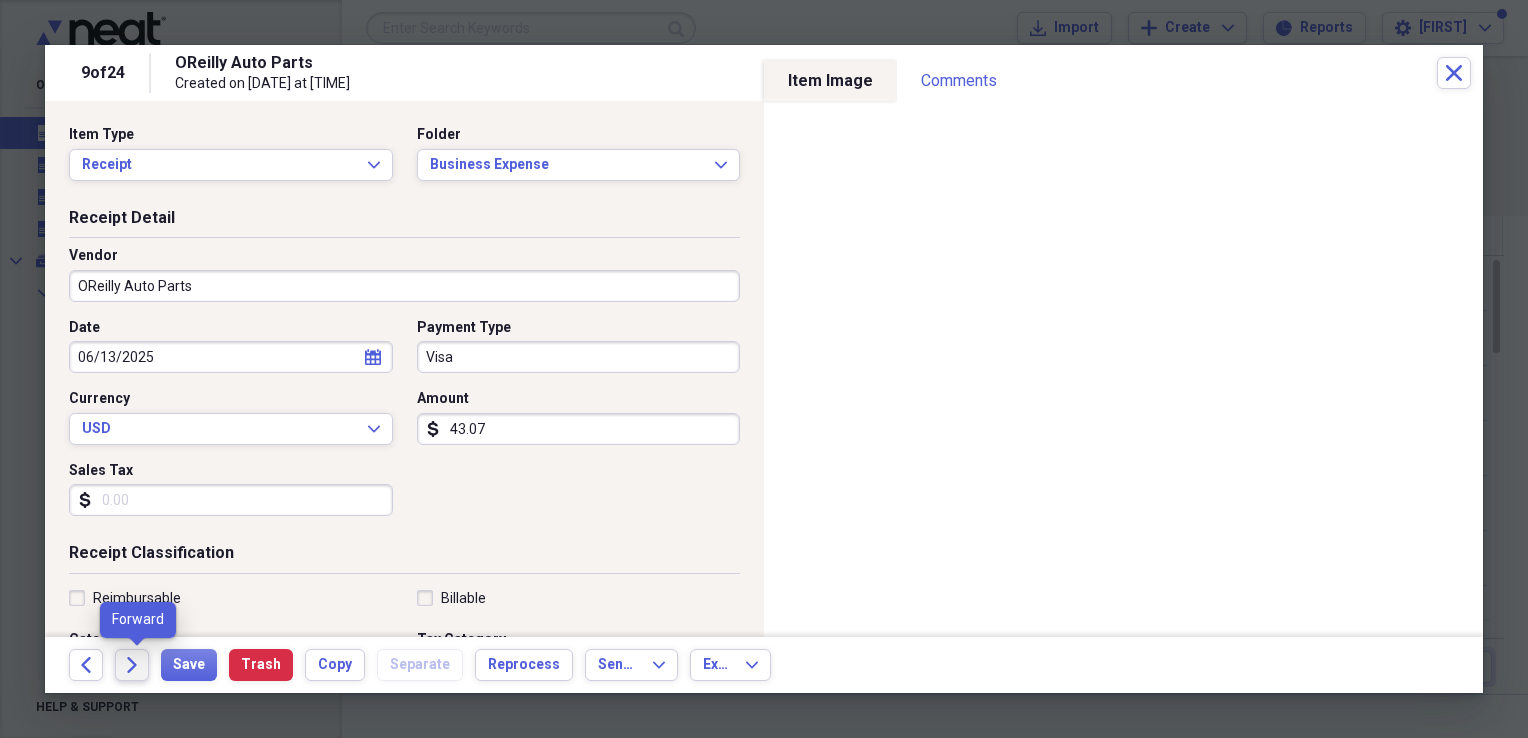 click 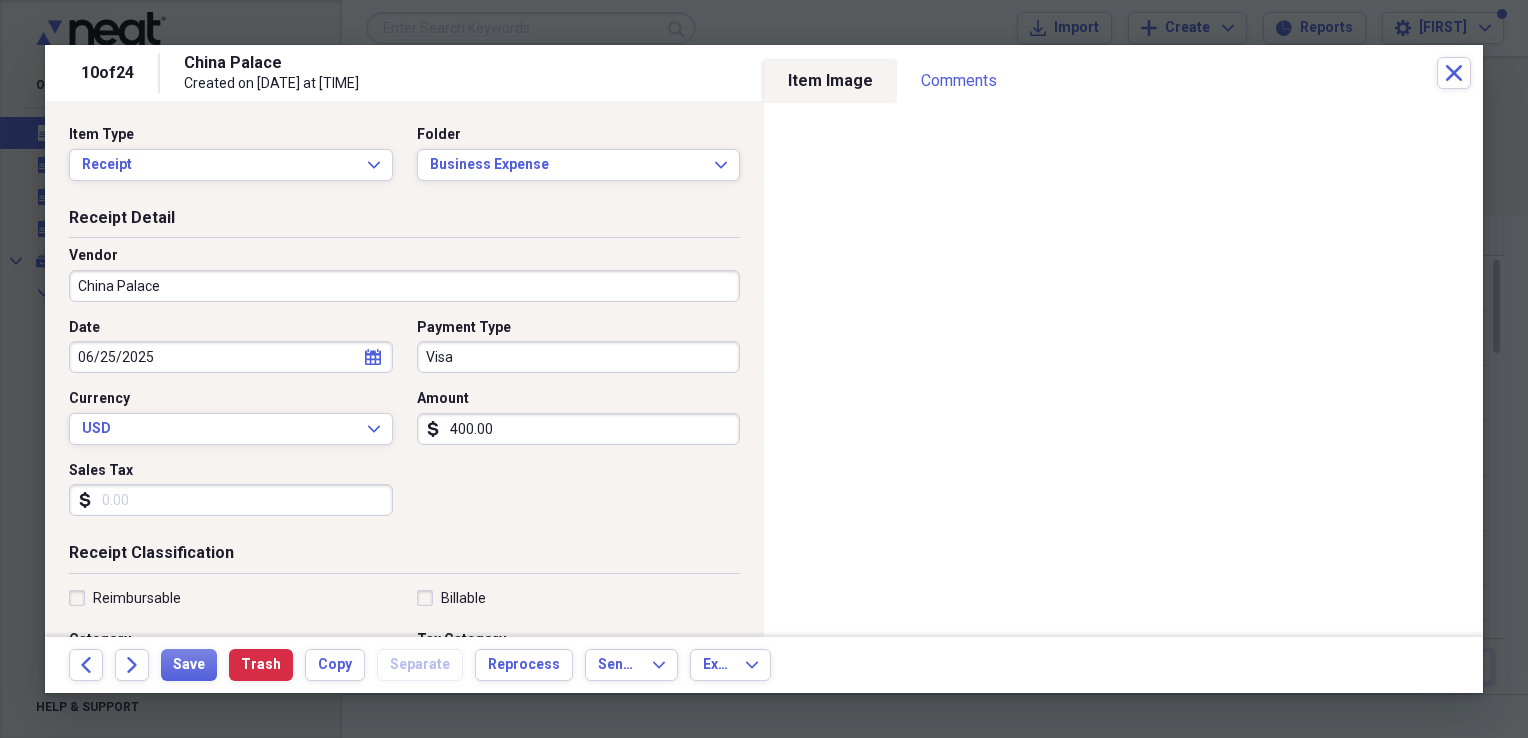 click on "400.00" at bounding box center (579, 429) 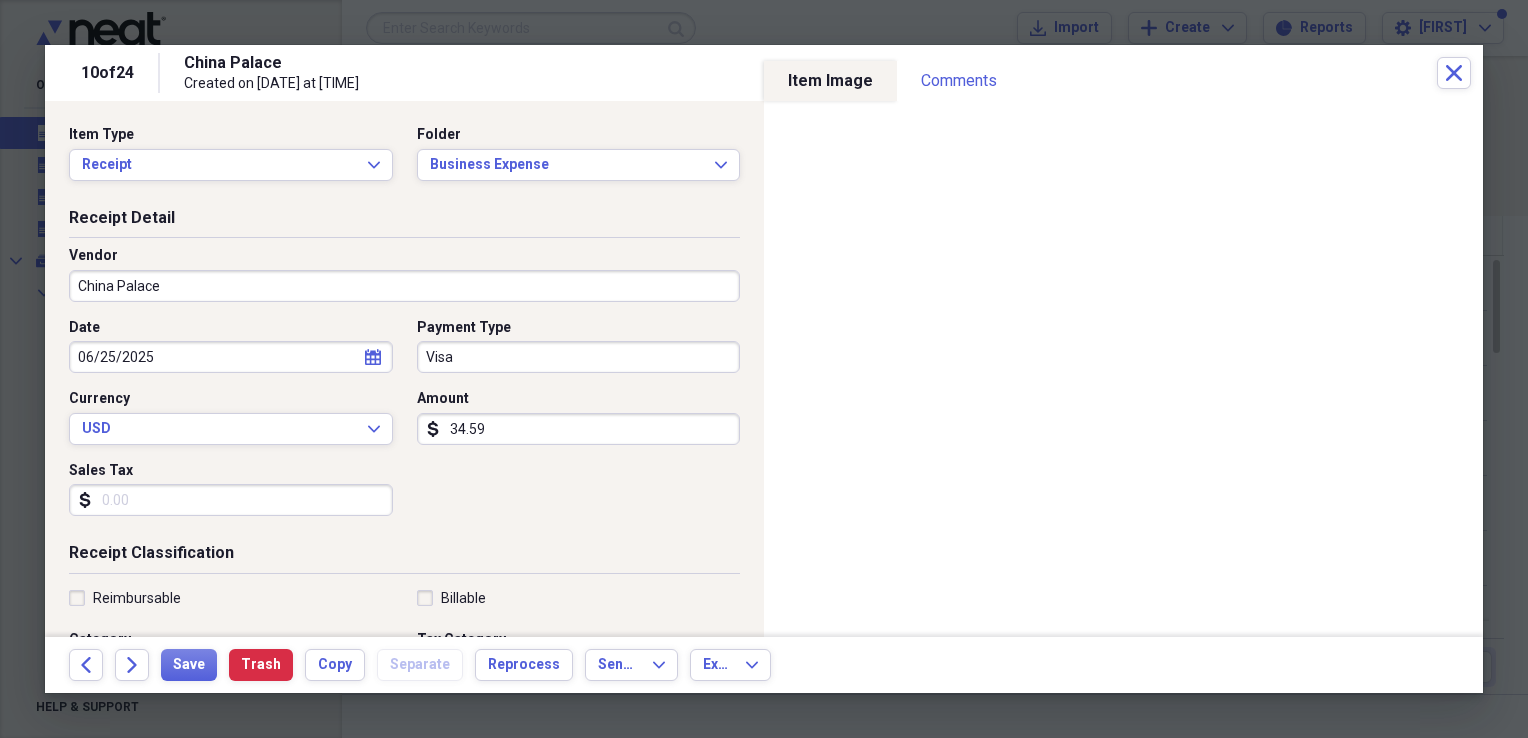 type on "34.59" 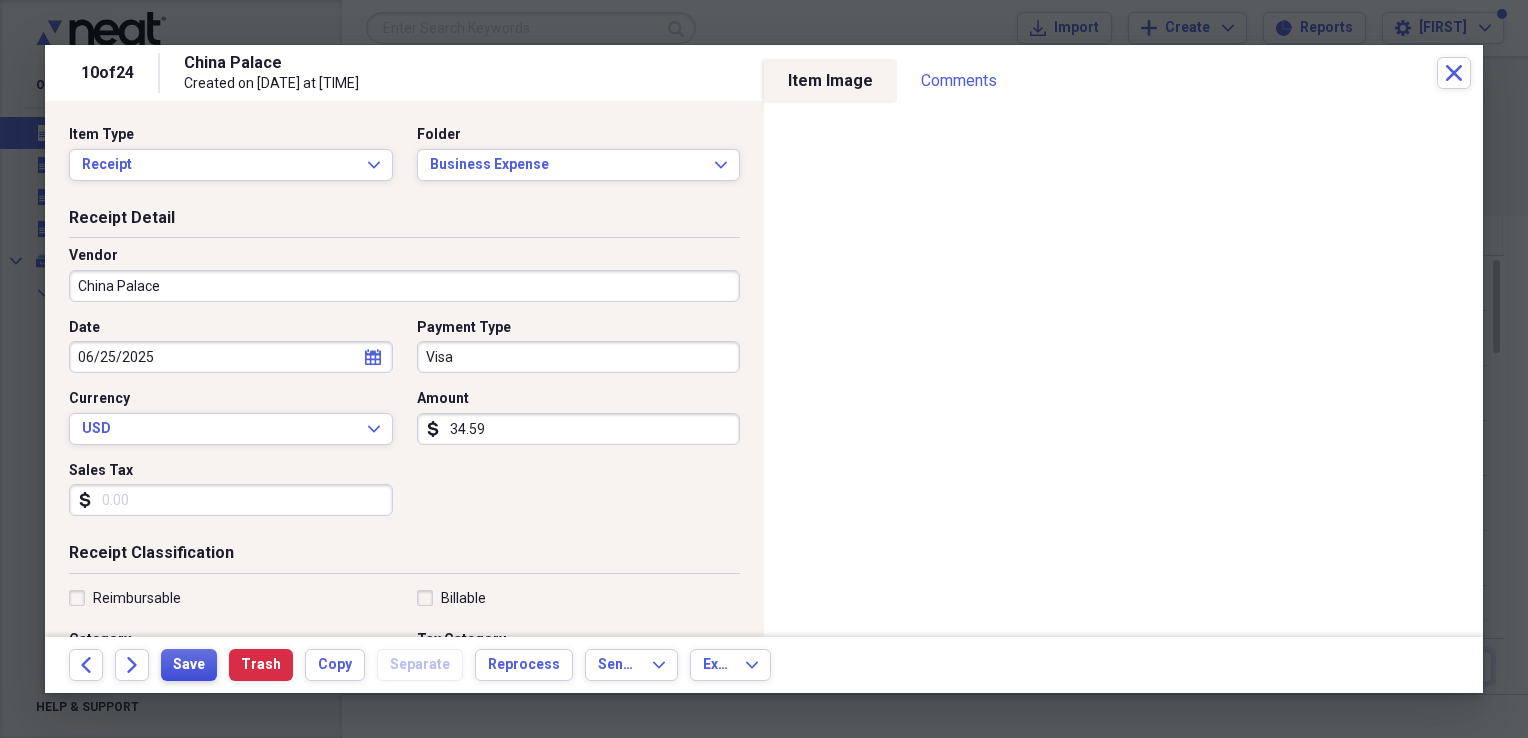 click on "Save" at bounding box center [189, 665] 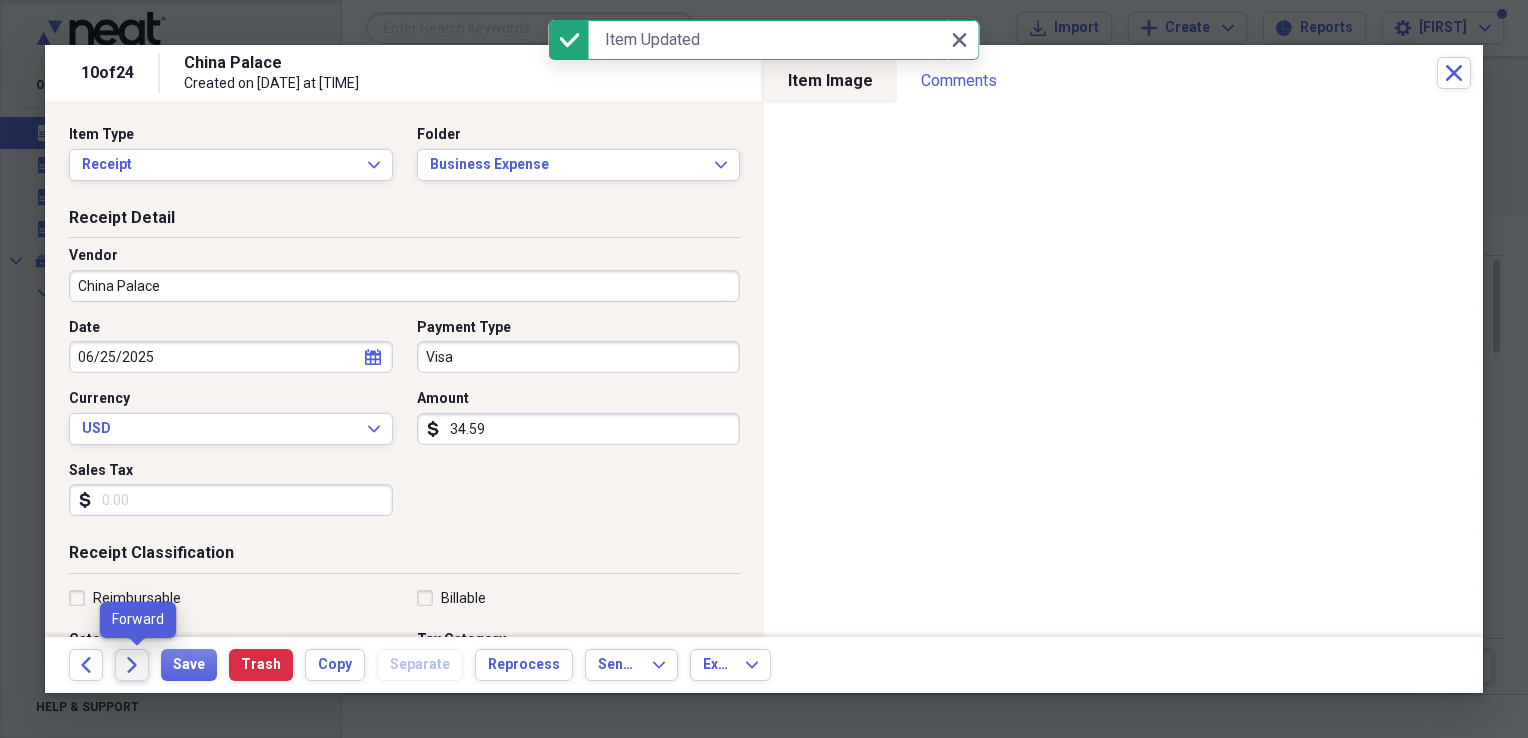 click on "Forward" 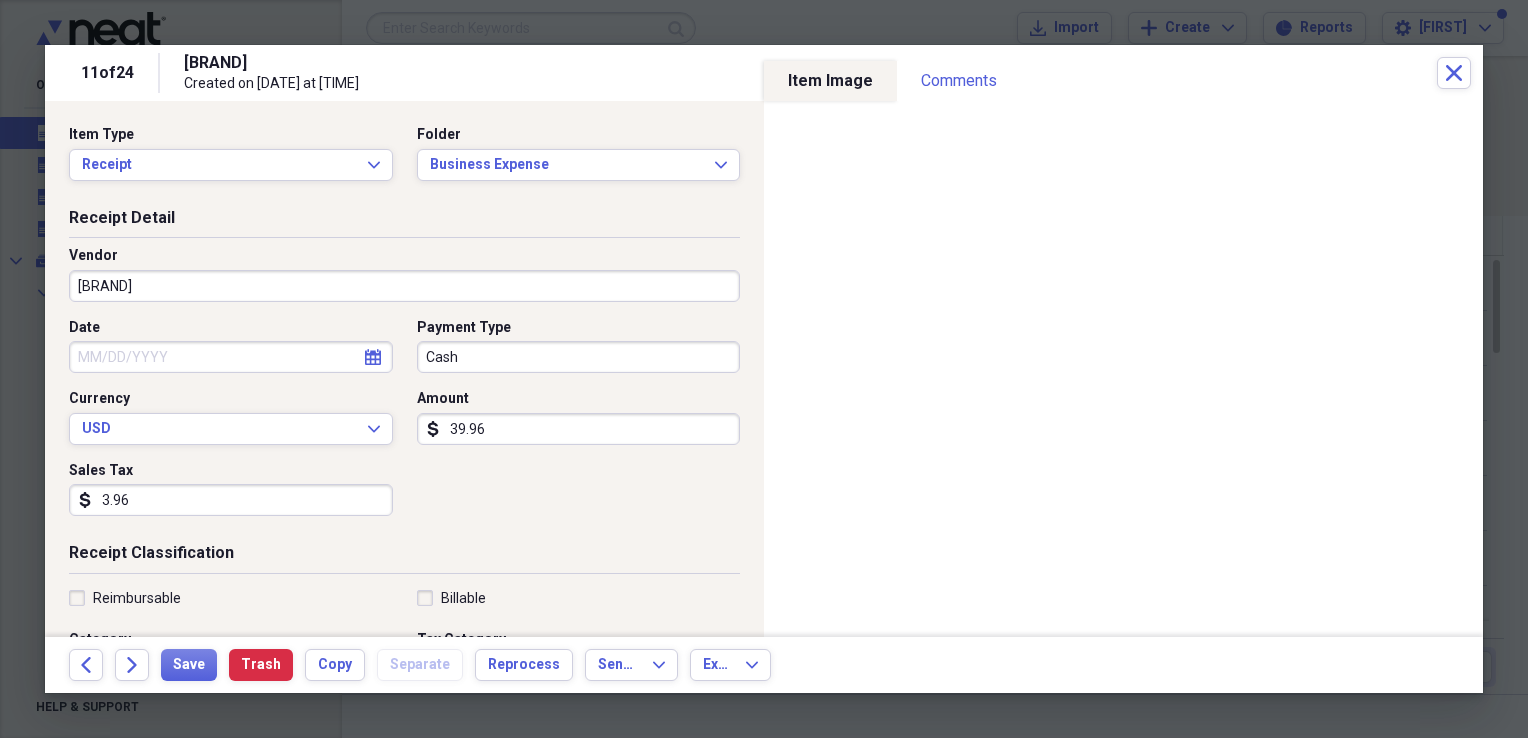 select on "7" 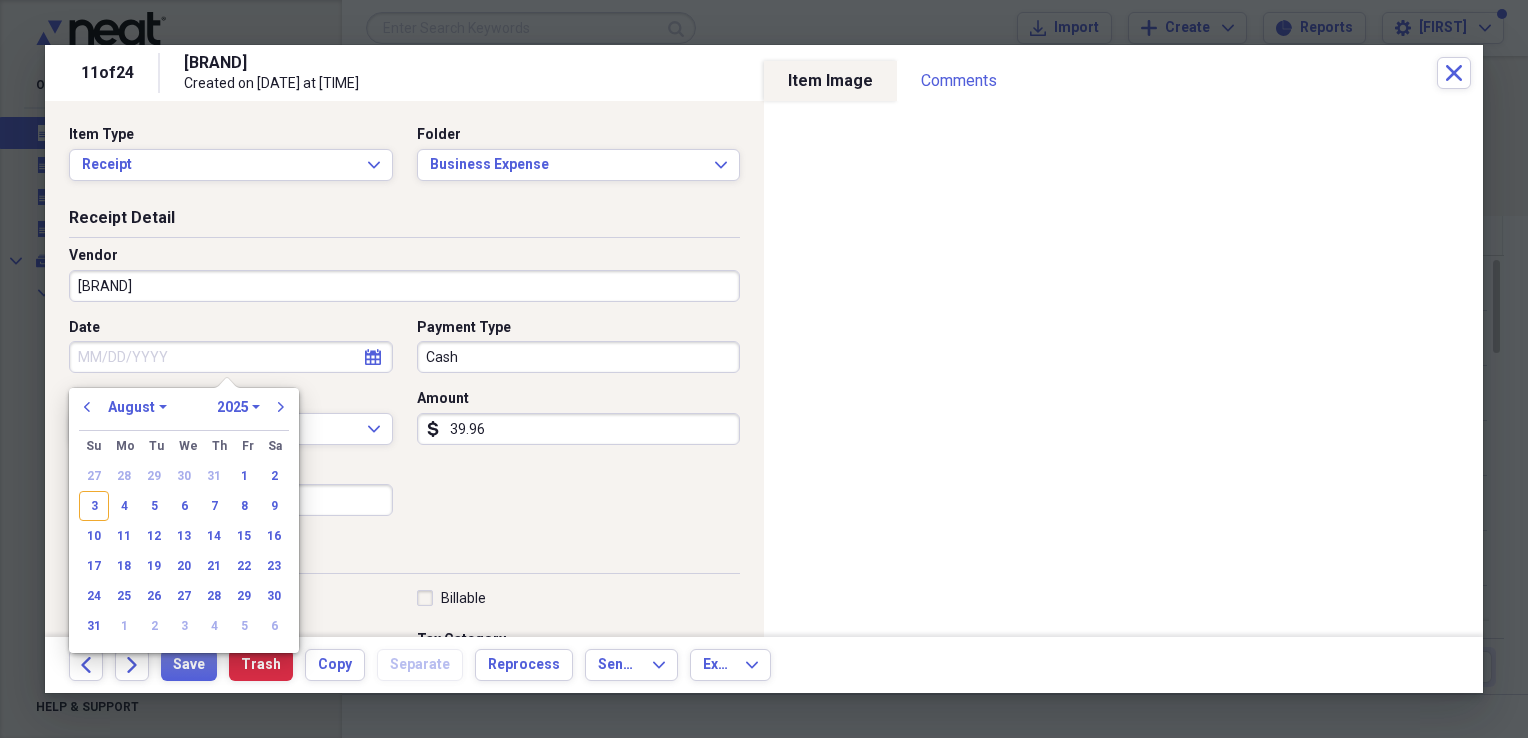 click on "Date" at bounding box center (231, 357) 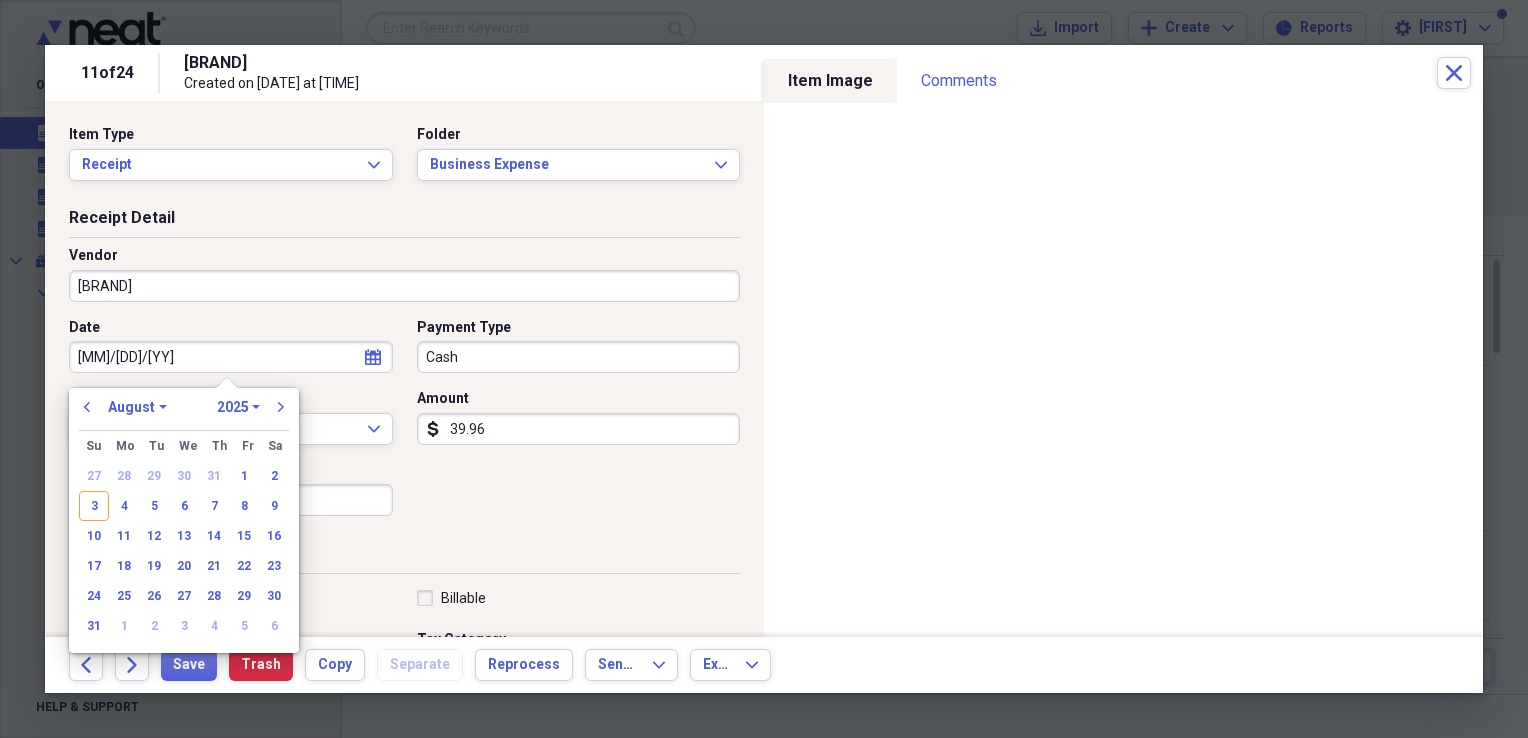 type on "[DATE]" 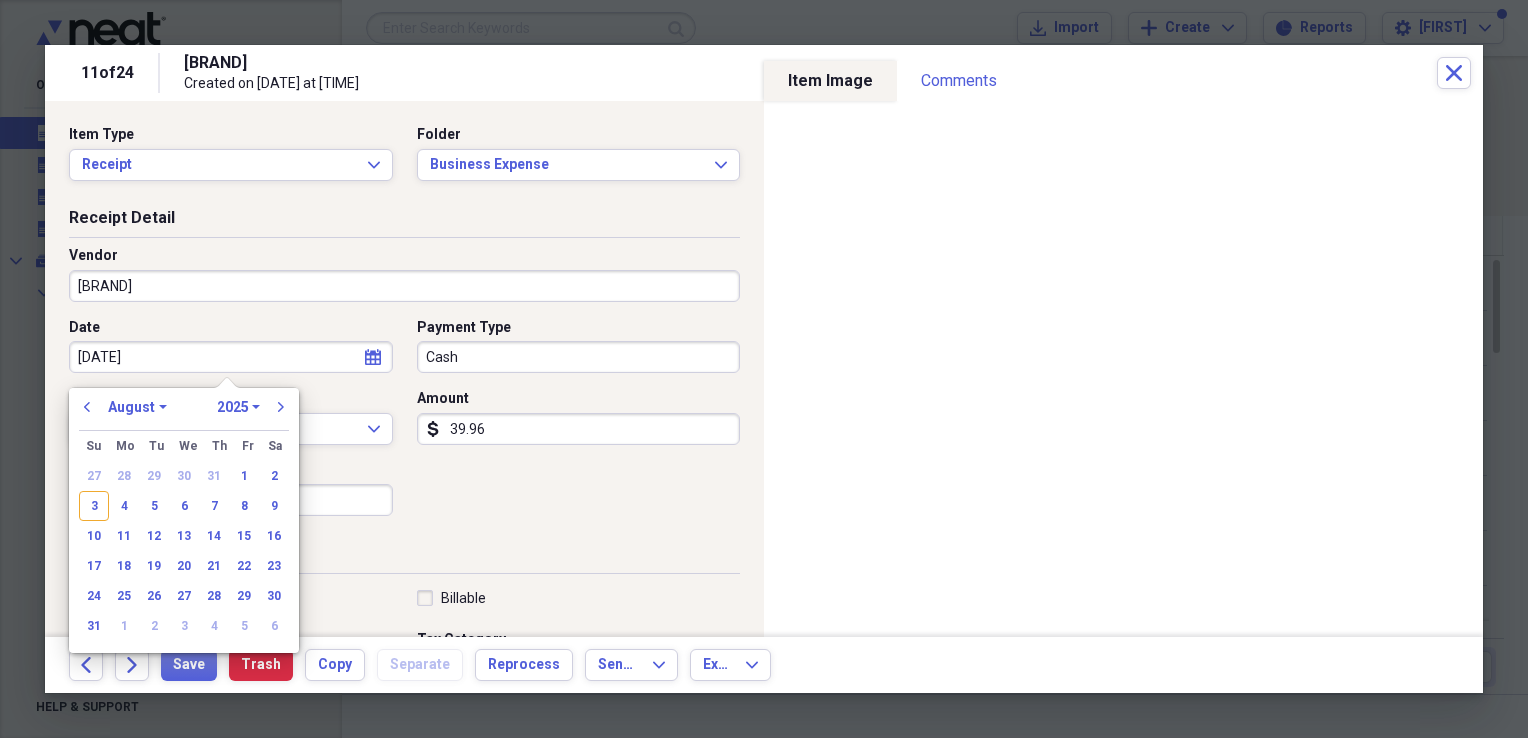 select on "5" 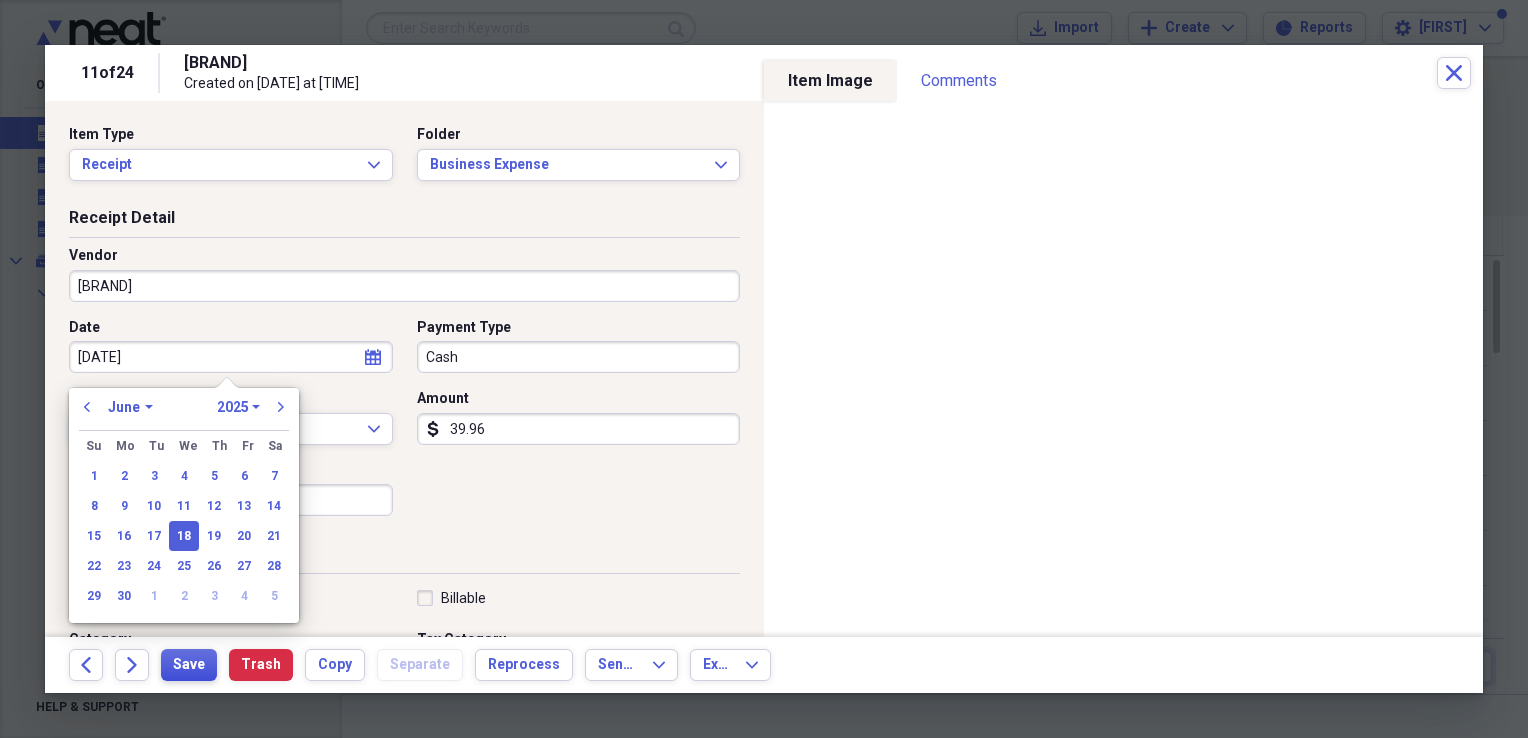 type on "06/18/2025" 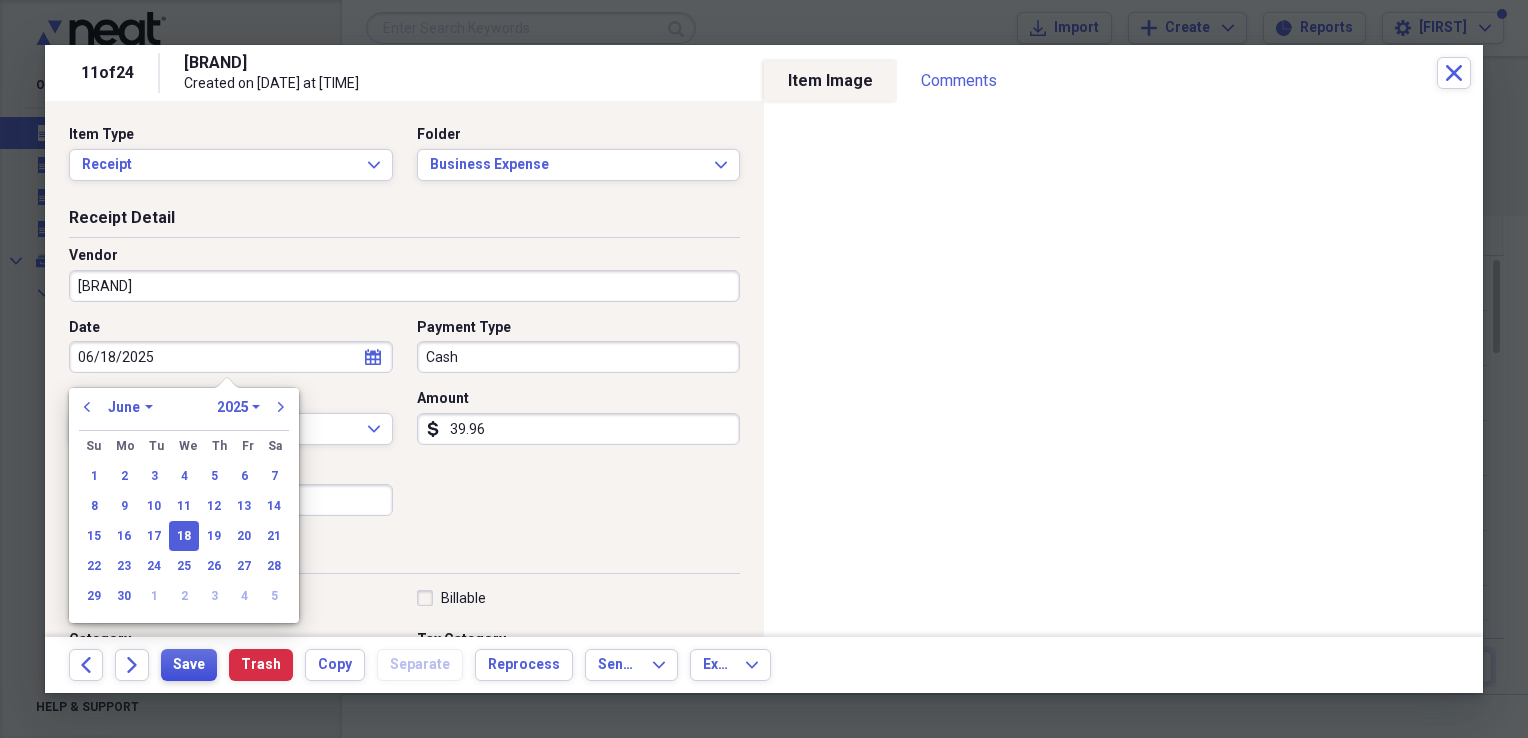 click on "Save" at bounding box center [189, 665] 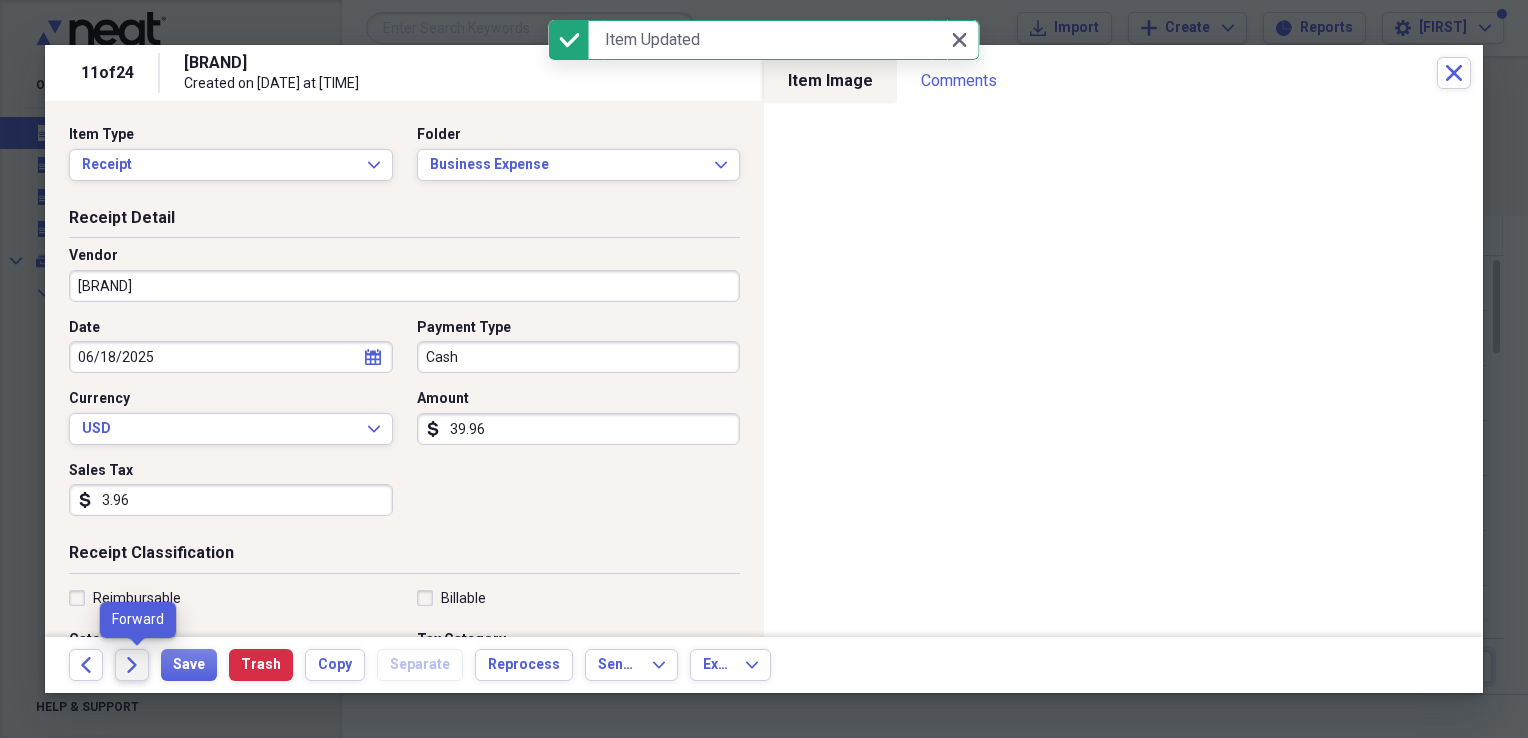 click on "Forward" 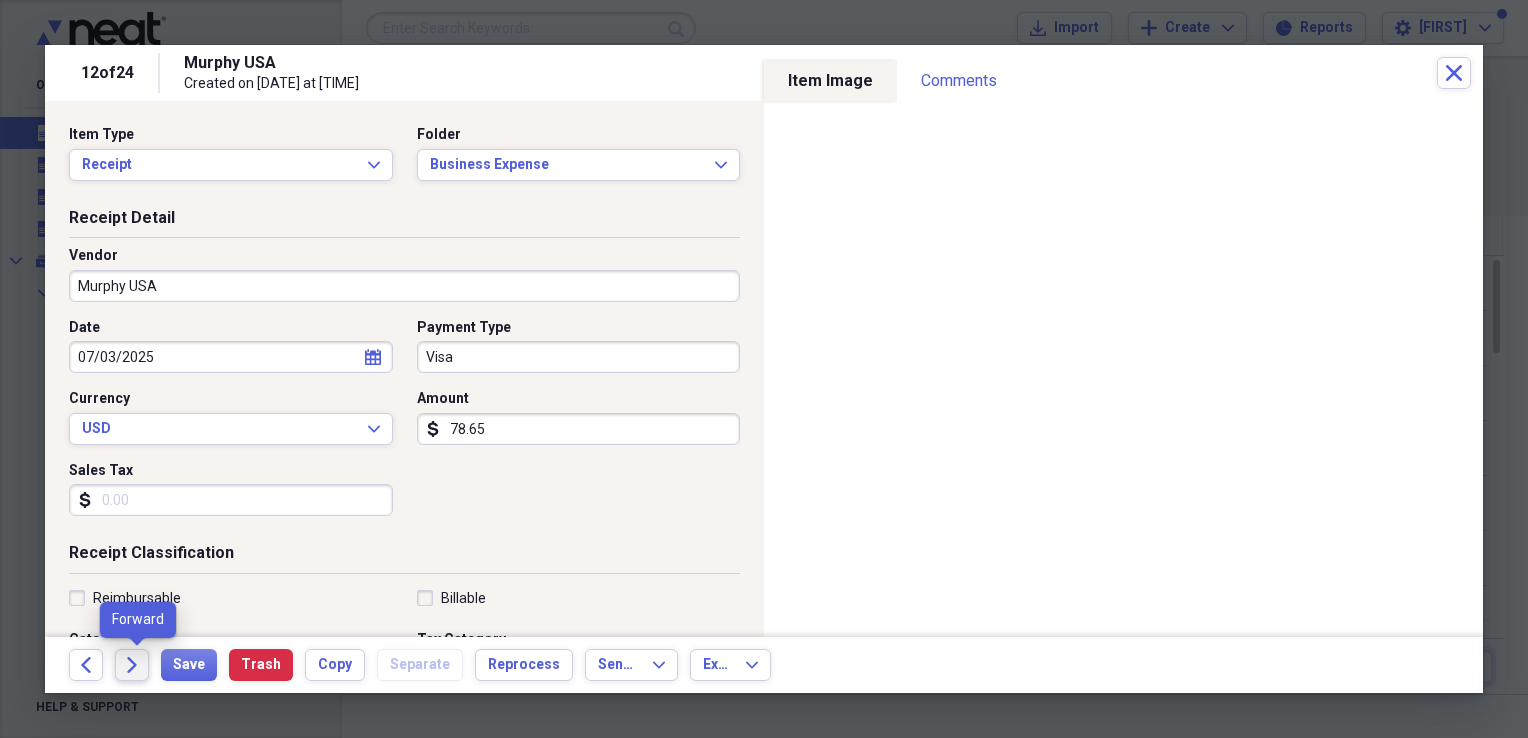 click on "Forward" at bounding box center [132, 665] 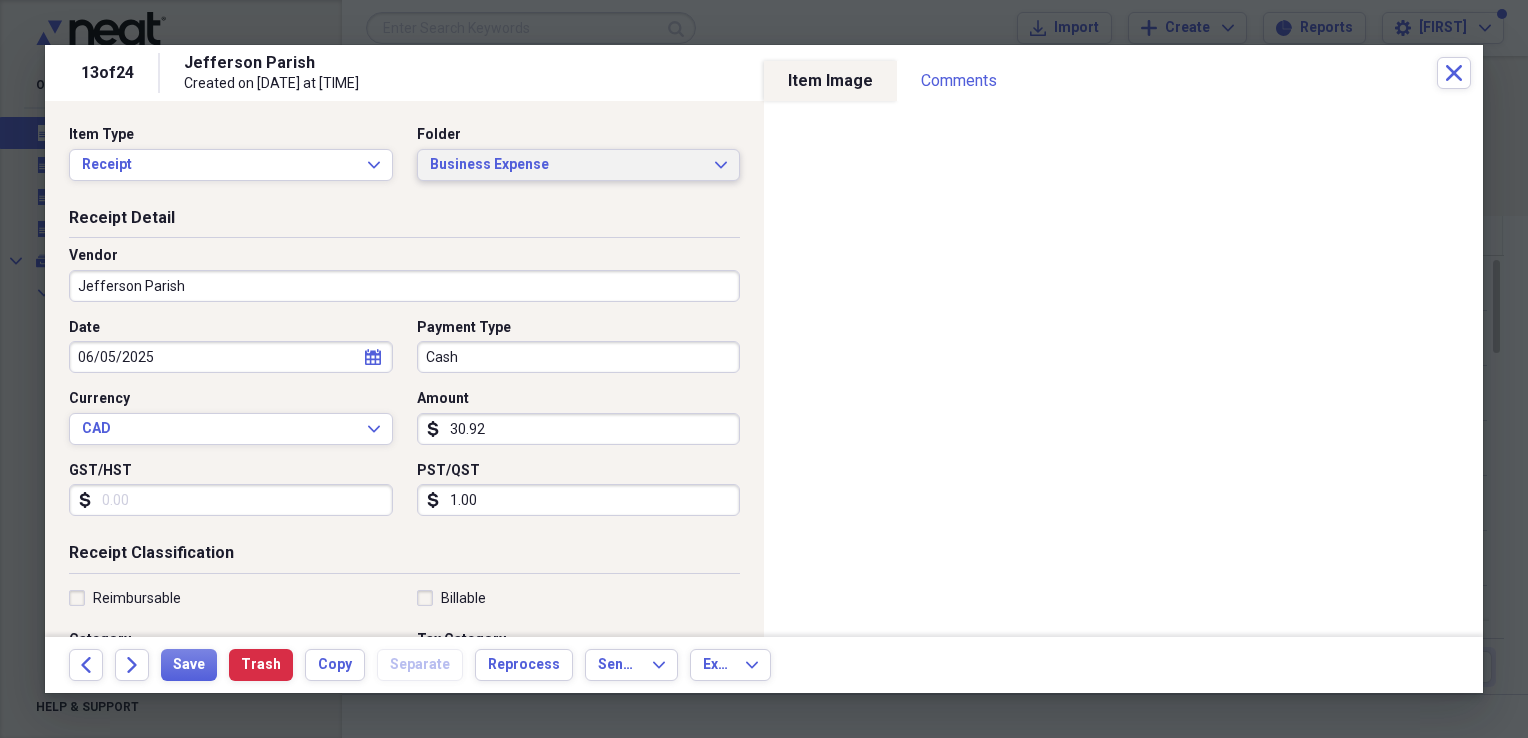 click on "Expand" 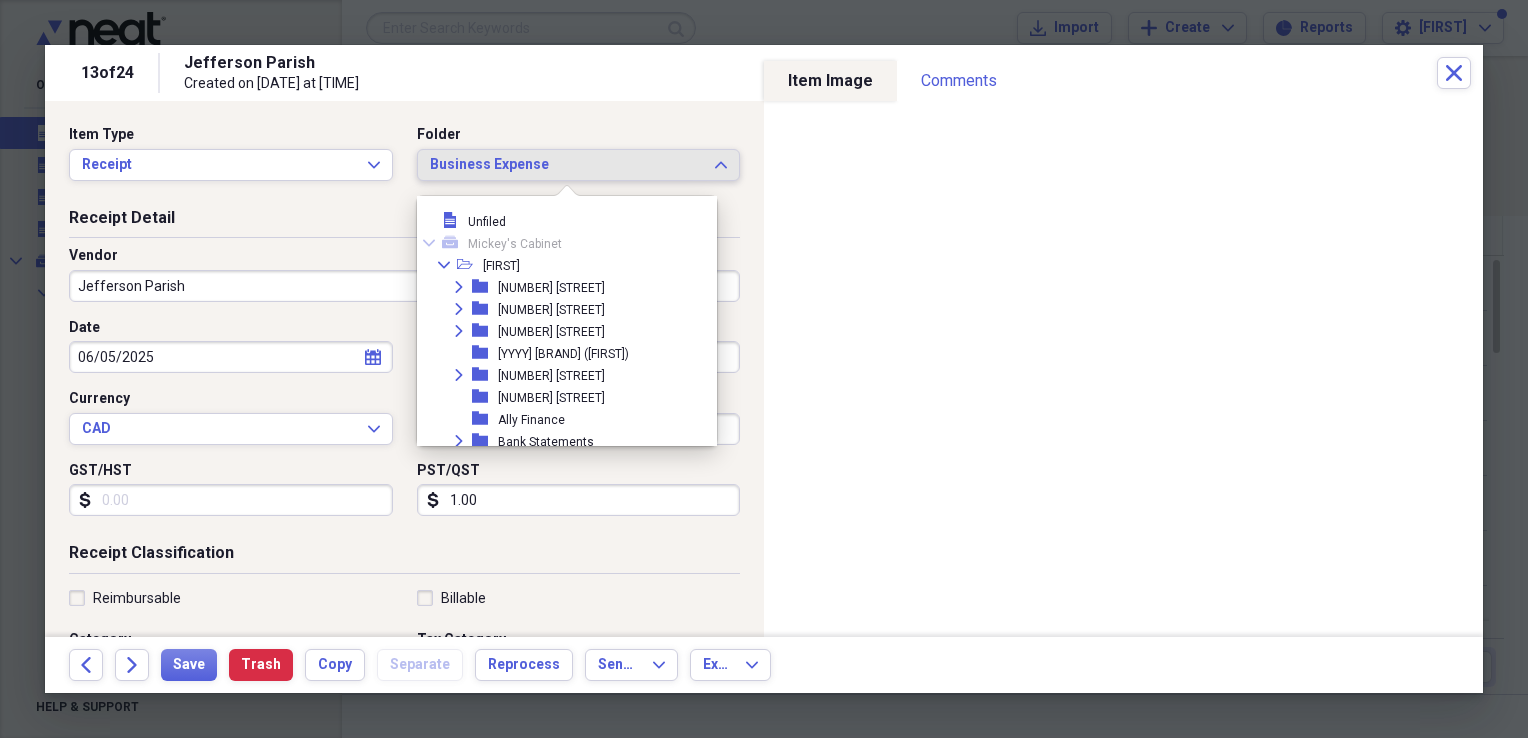 scroll, scrollTop: 209, scrollLeft: 0, axis: vertical 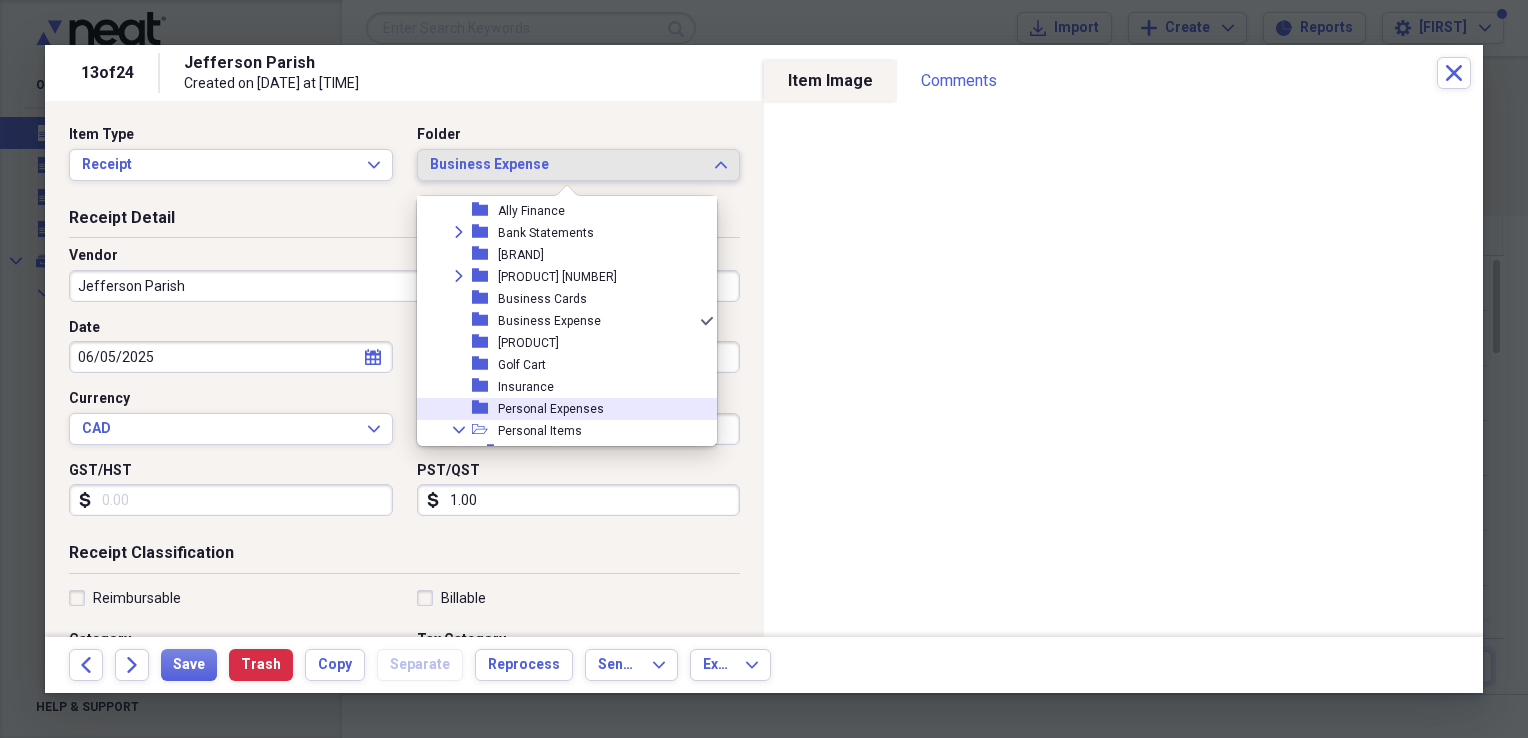 click on "Personal Expenses" at bounding box center [551, 409] 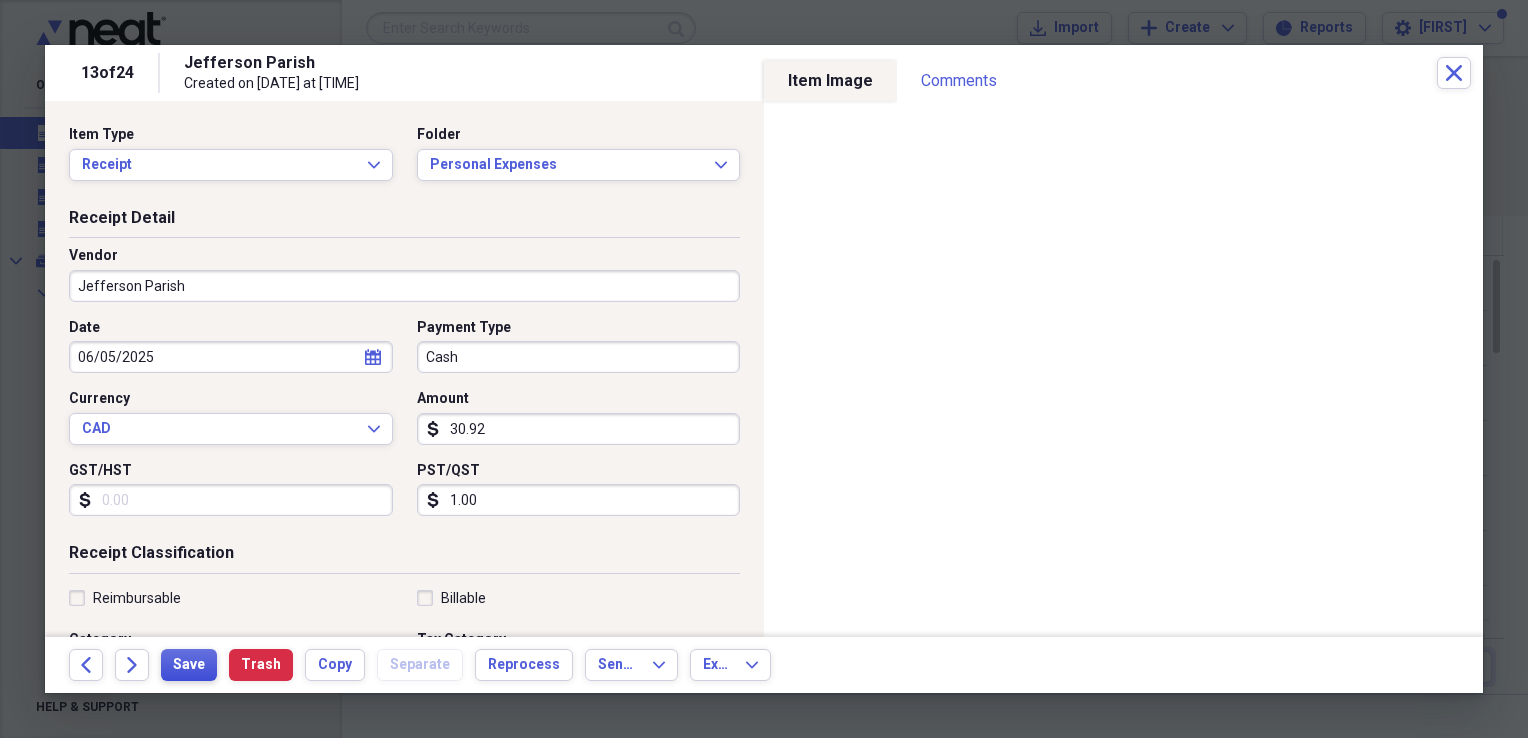 click on "Save" at bounding box center [189, 665] 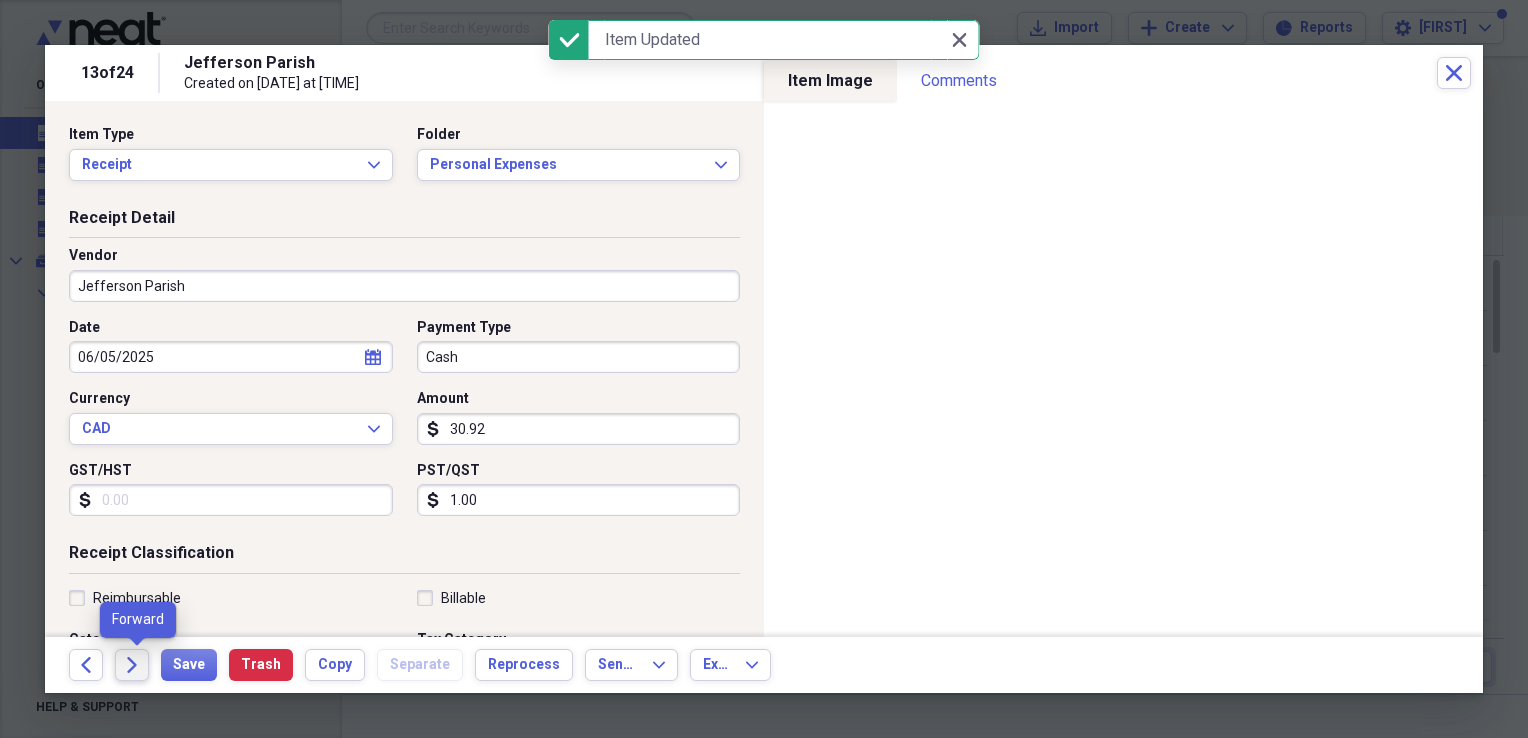 click 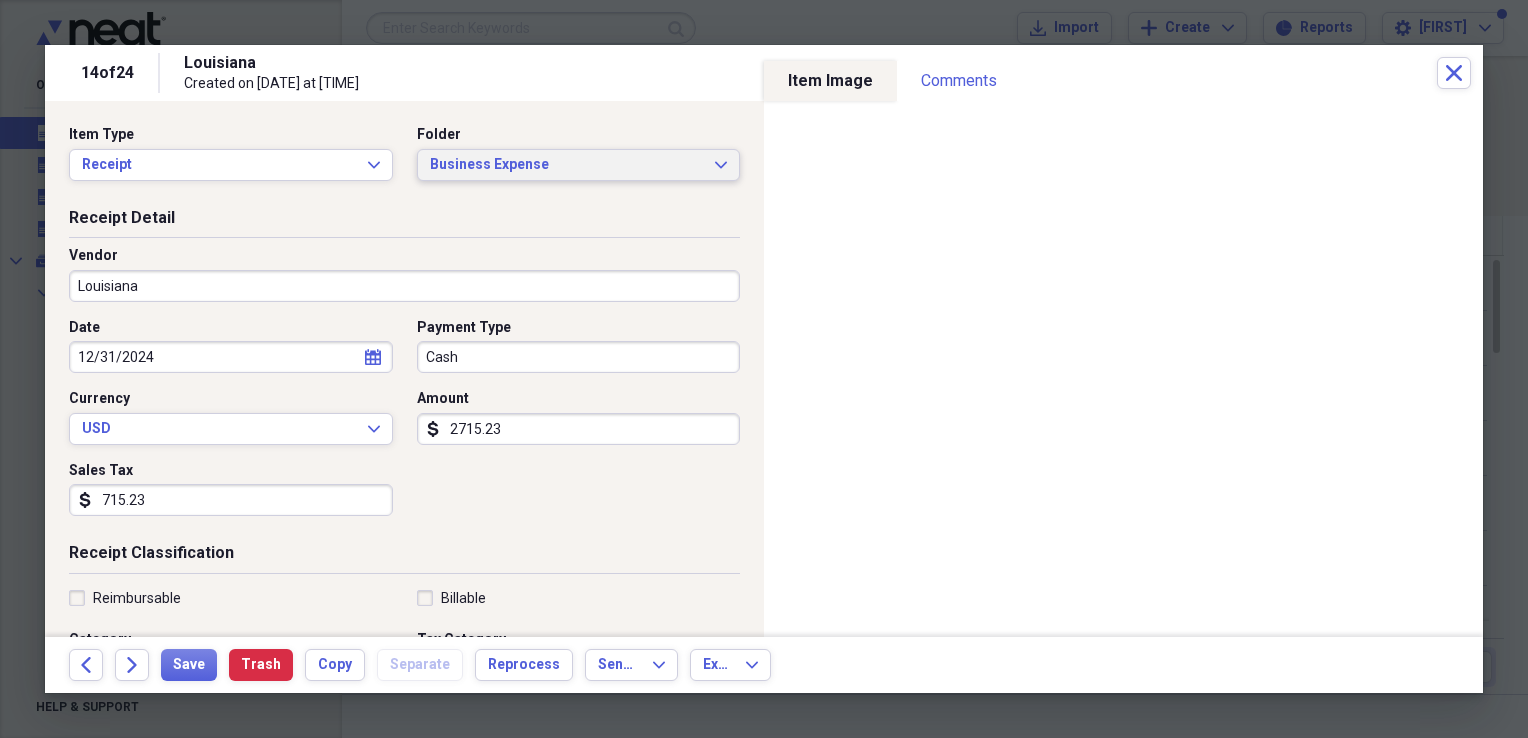 click on "Expand" 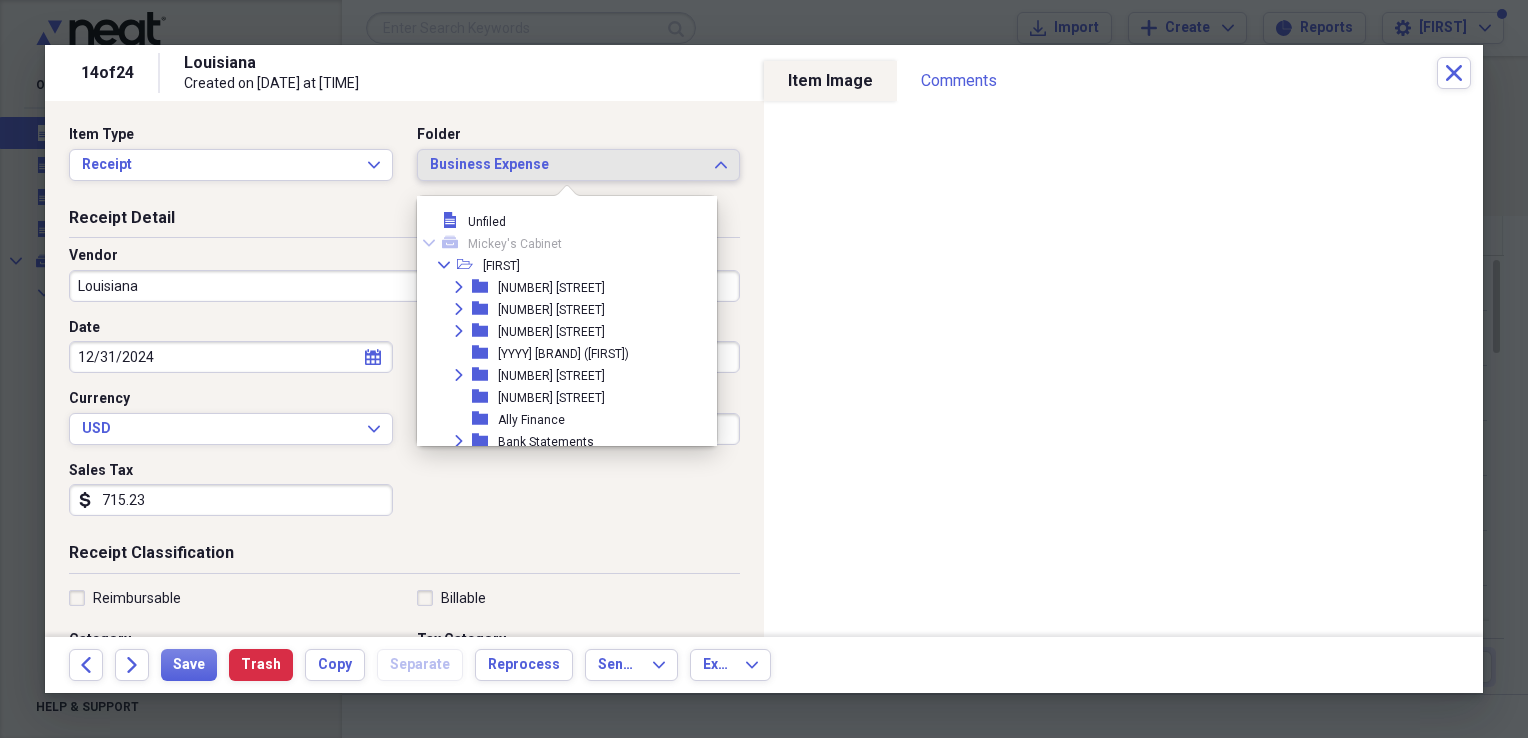 scroll, scrollTop: 209, scrollLeft: 0, axis: vertical 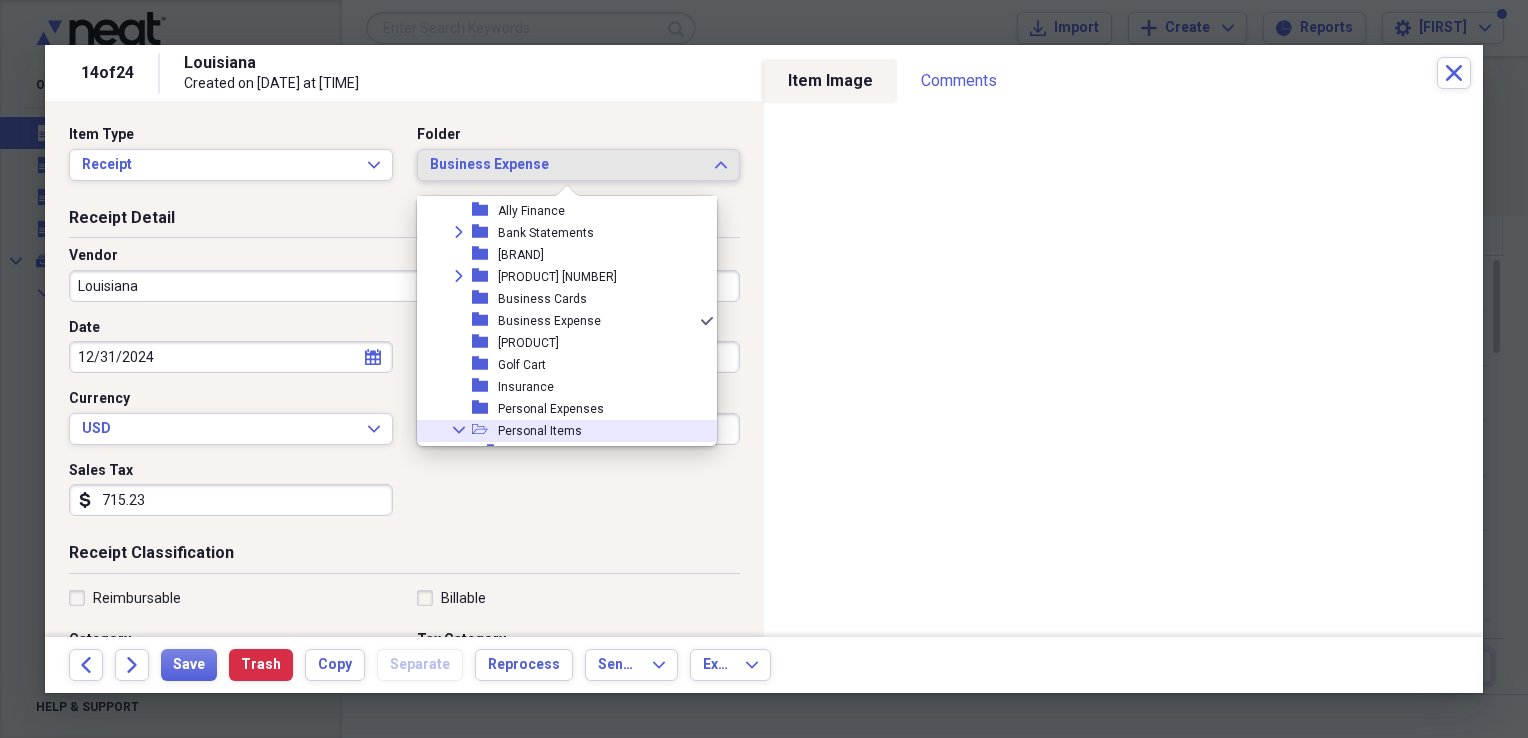 click on "Personal Items" at bounding box center [540, 431] 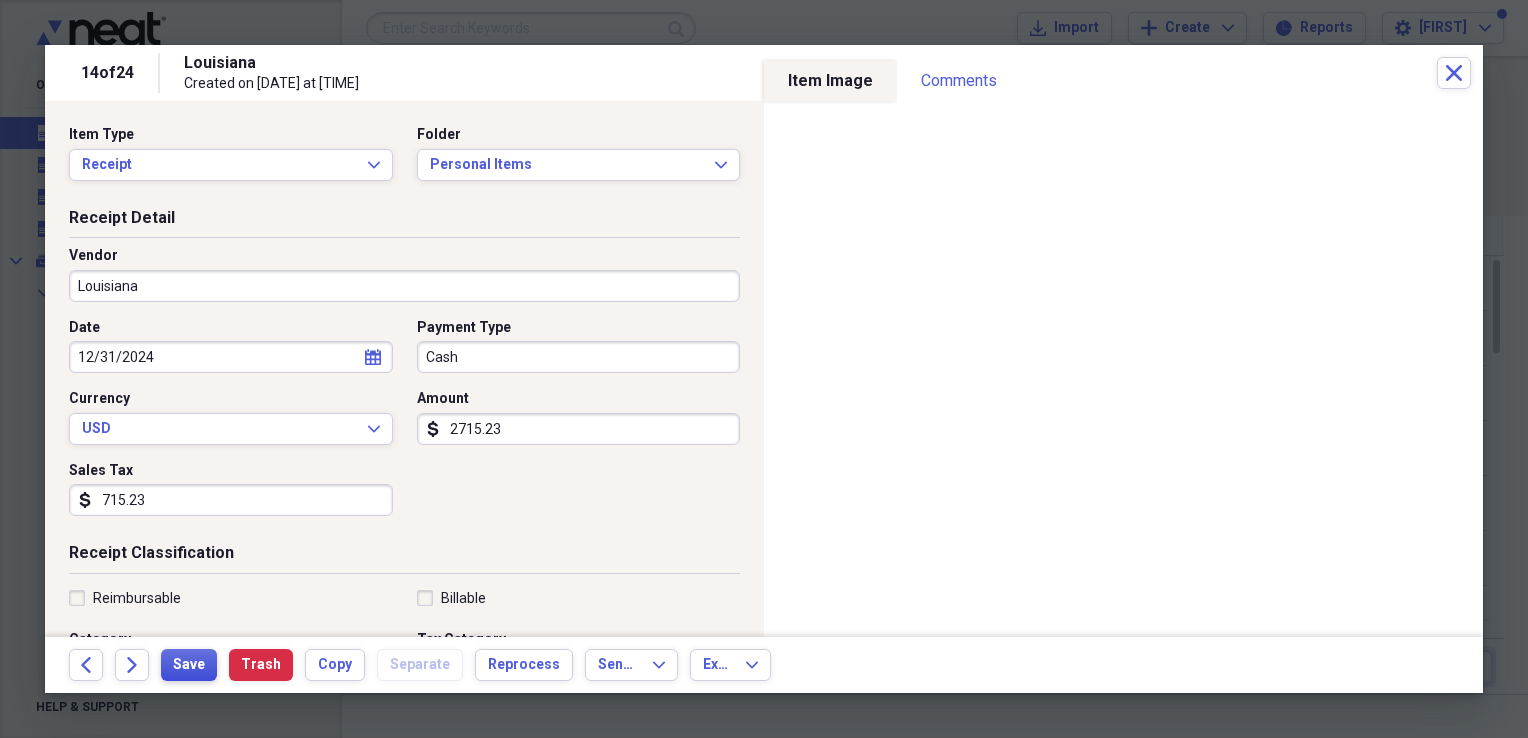 click on "Save" at bounding box center (189, 665) 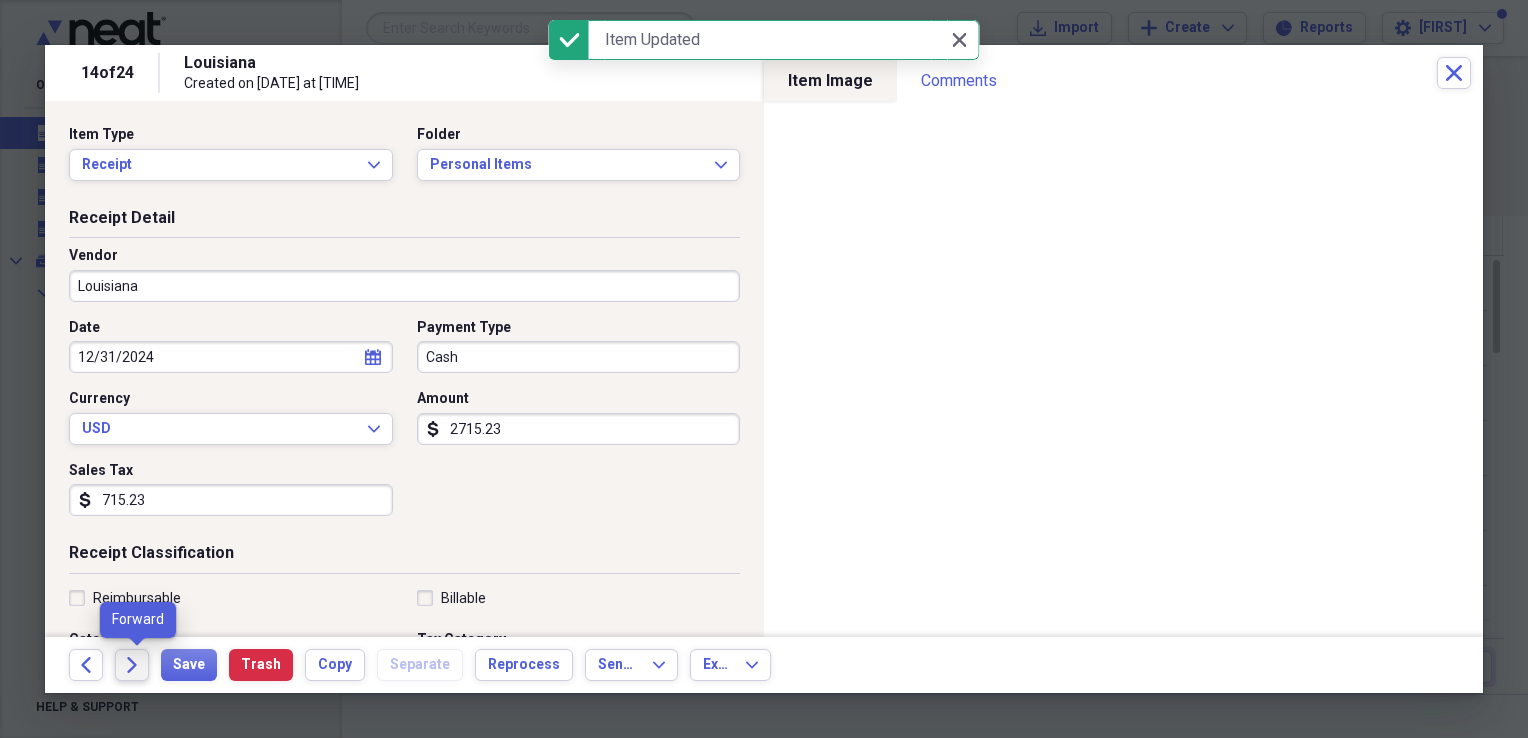 click on "Forward" 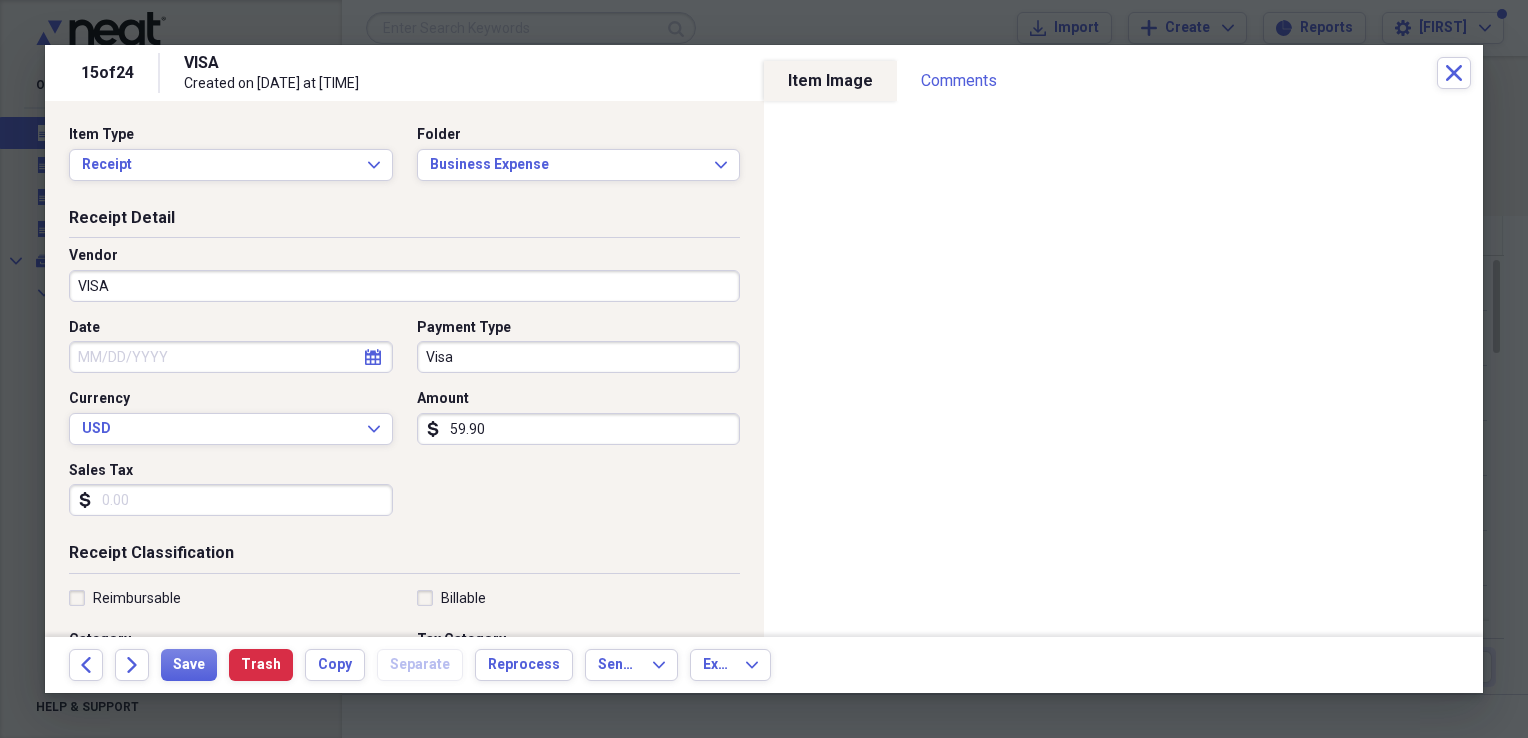 click on "VISA" at bounding box center [404, 286] 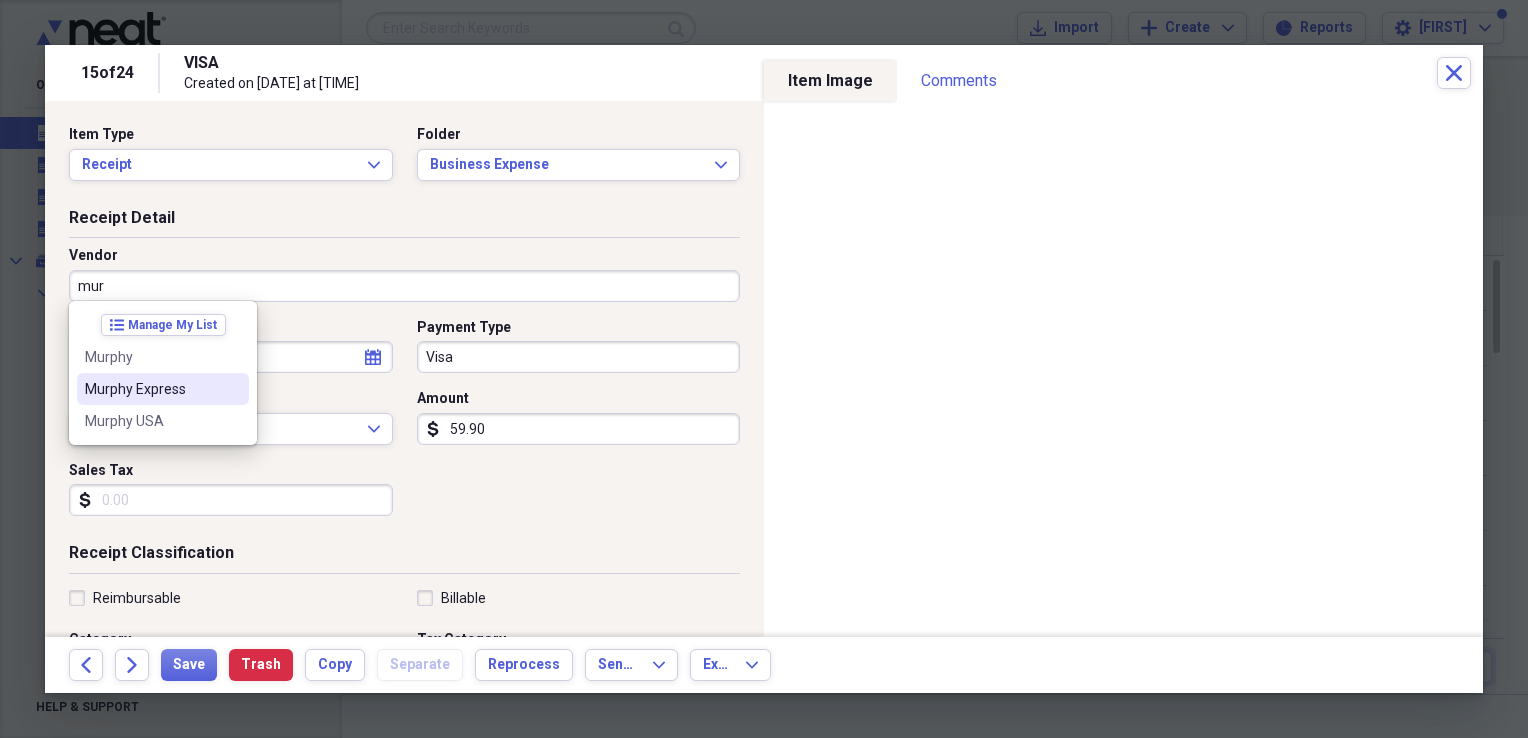 click on "Murphy Express" at bounding box center (151, 389) 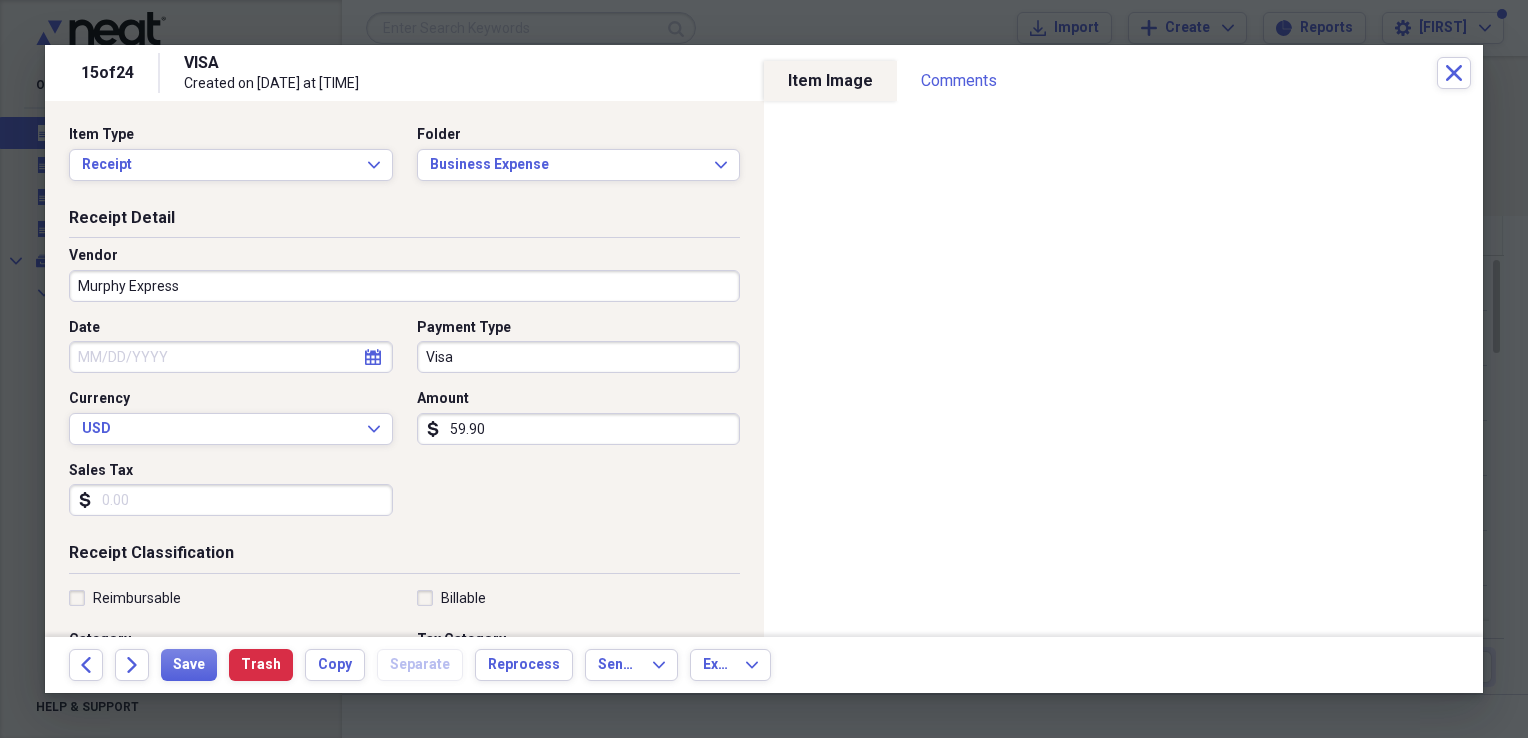 type on "Transportation" 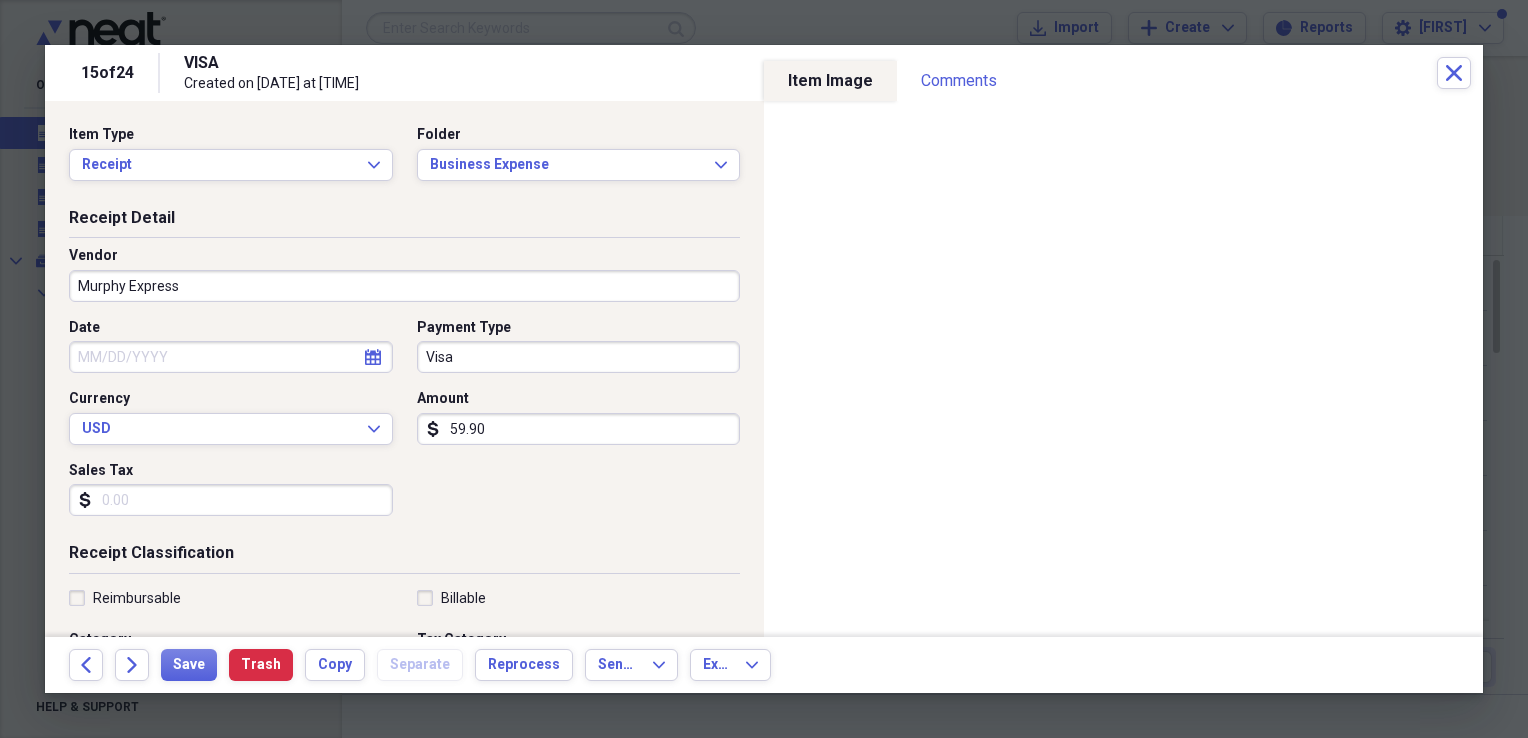 click on "Date" at bounding box center (231, 357) 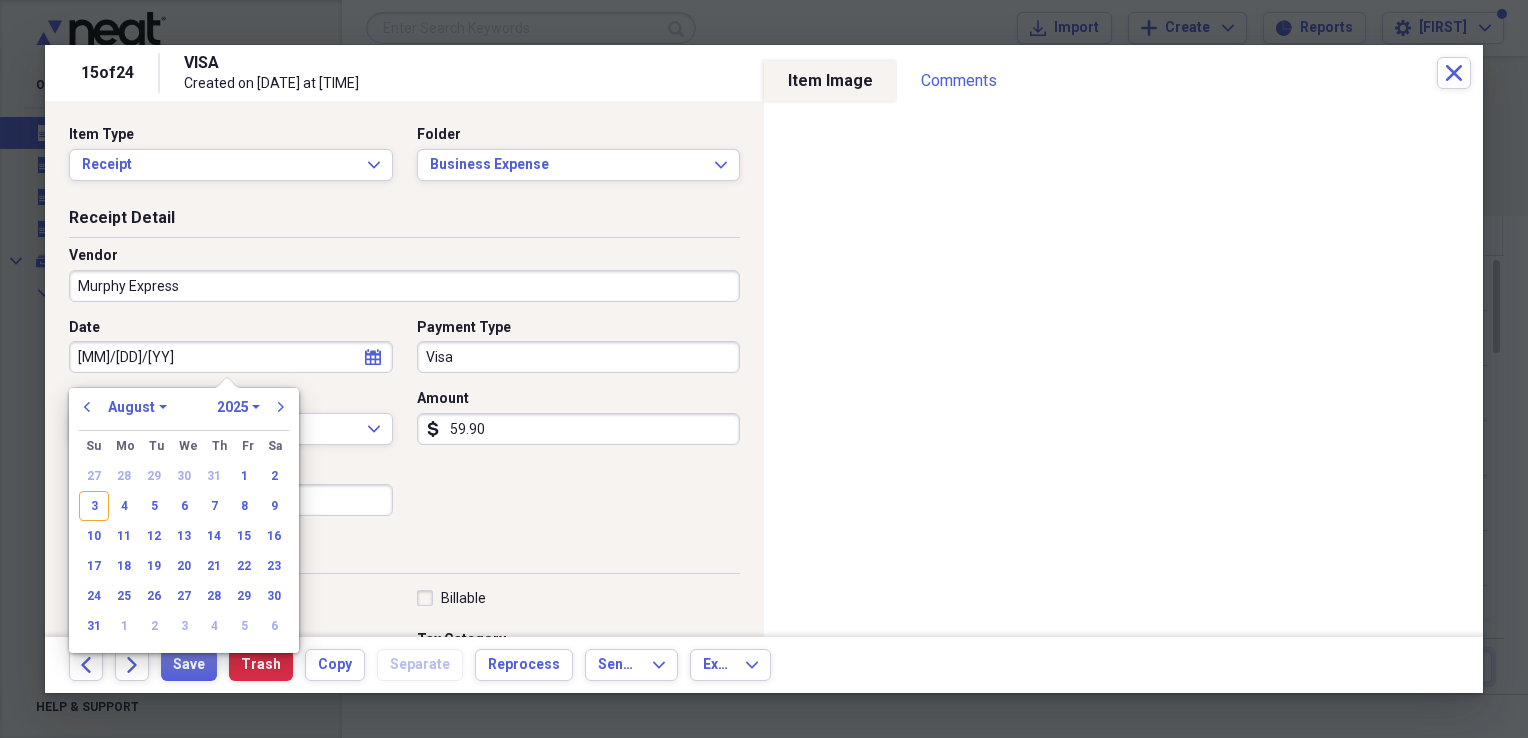type on "[DATE]" 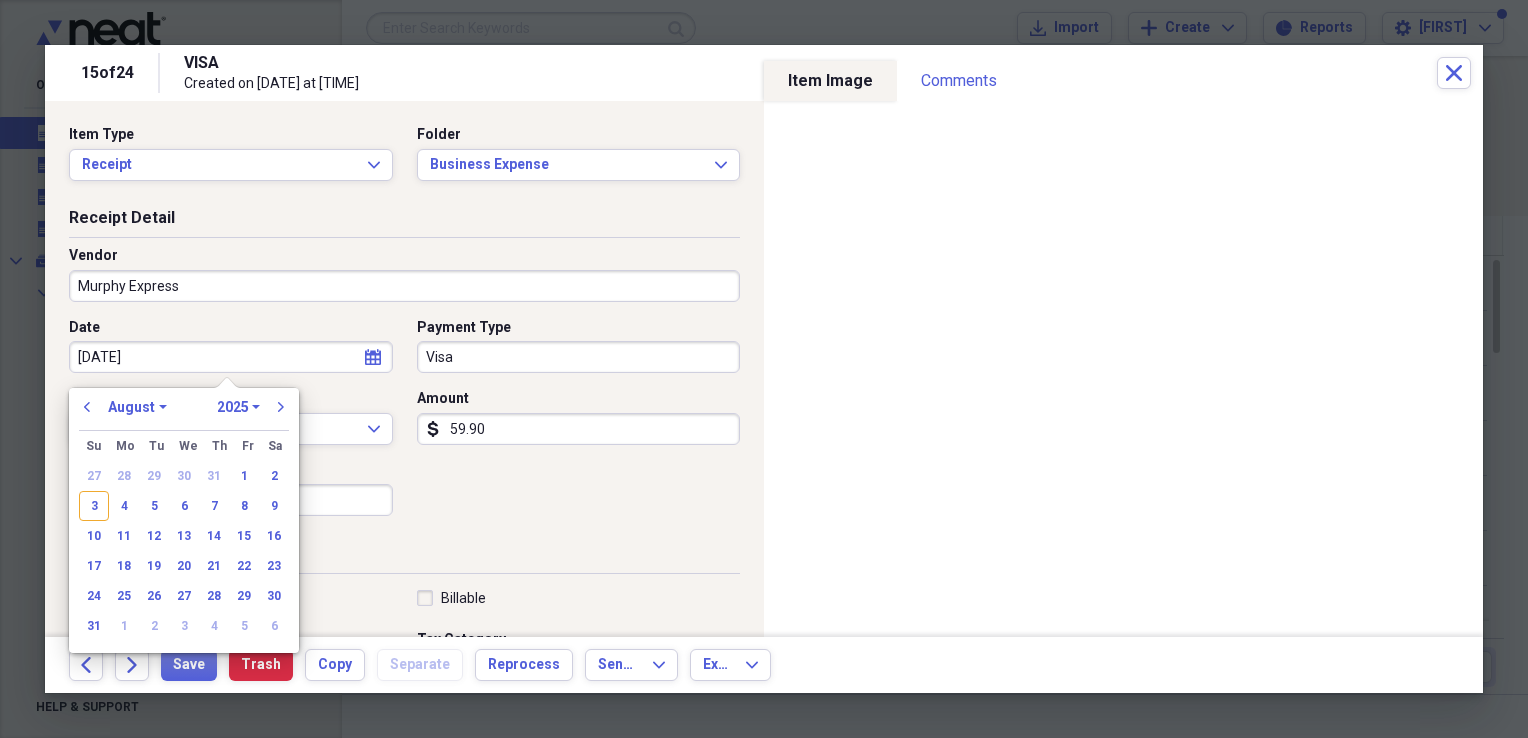 select on "6" 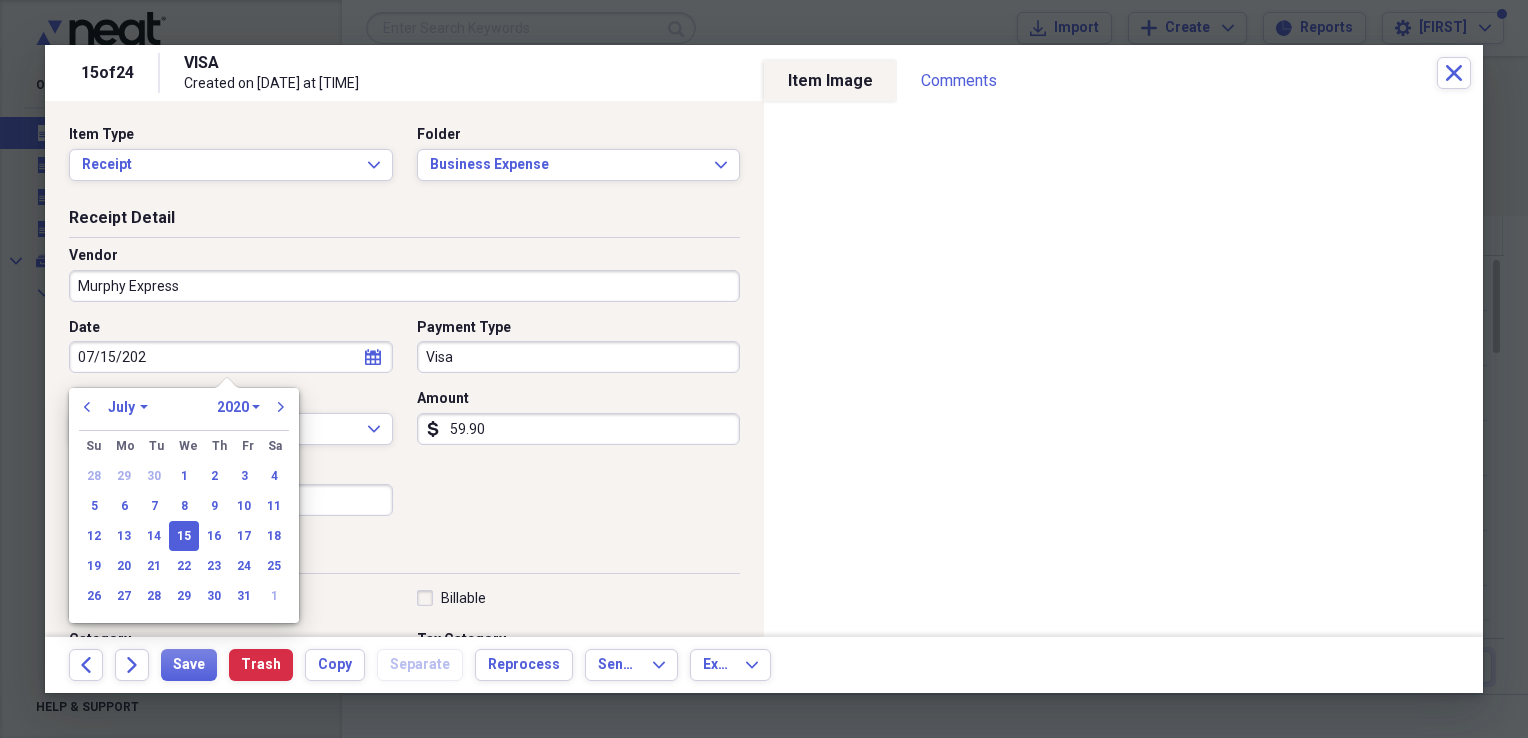 type on "07/15/2025" 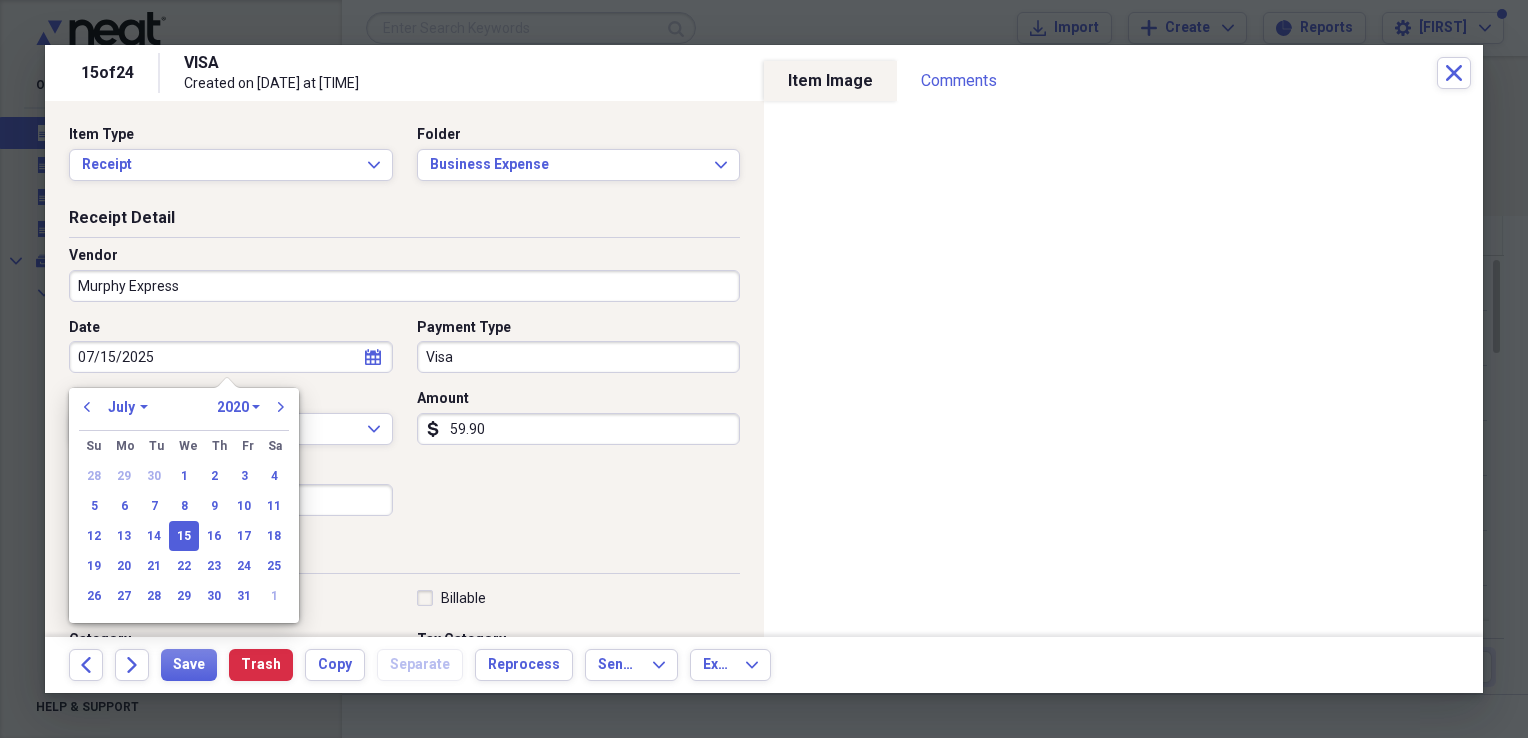 select on "2025" 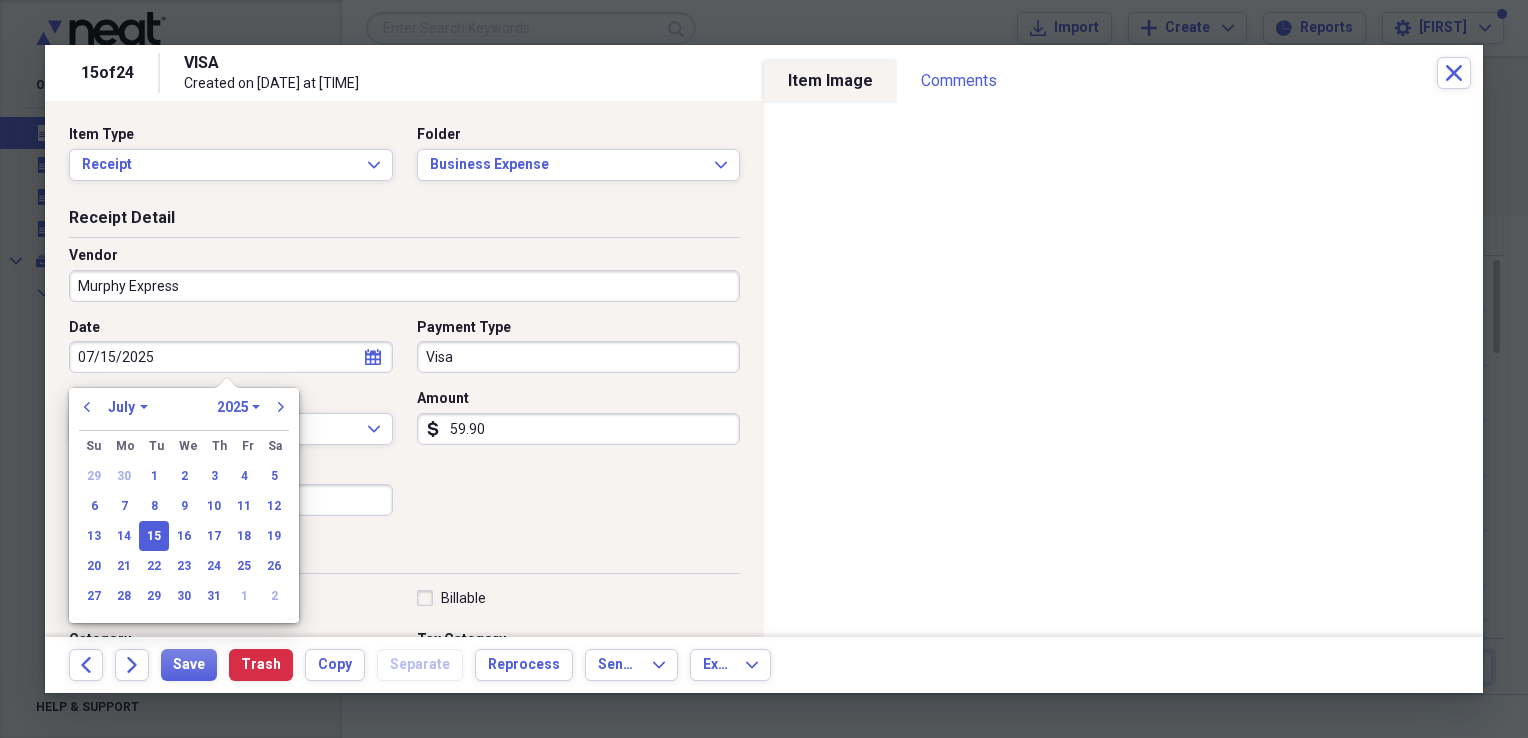type on "07/15/2025" 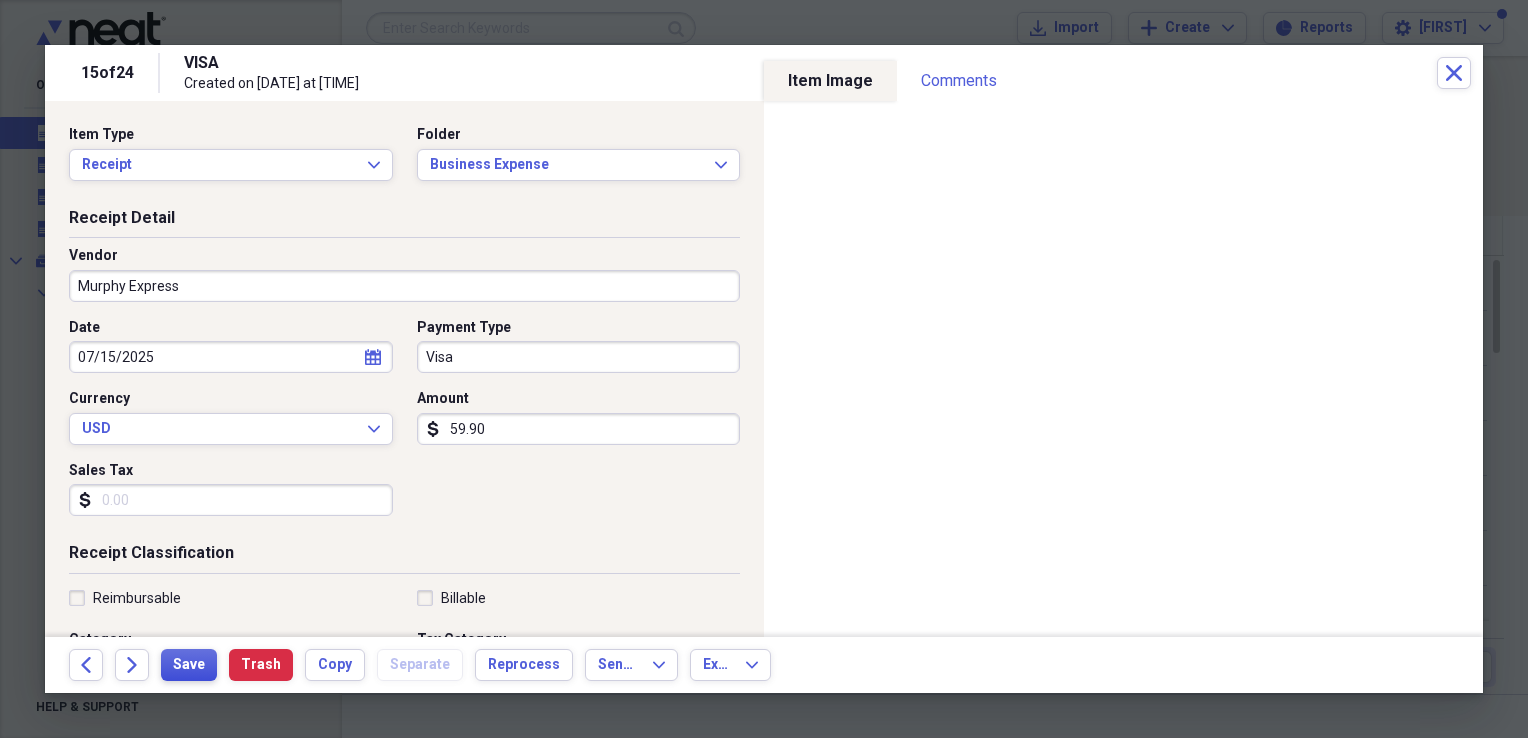 click on "Save" at bounding box center [189, 665] 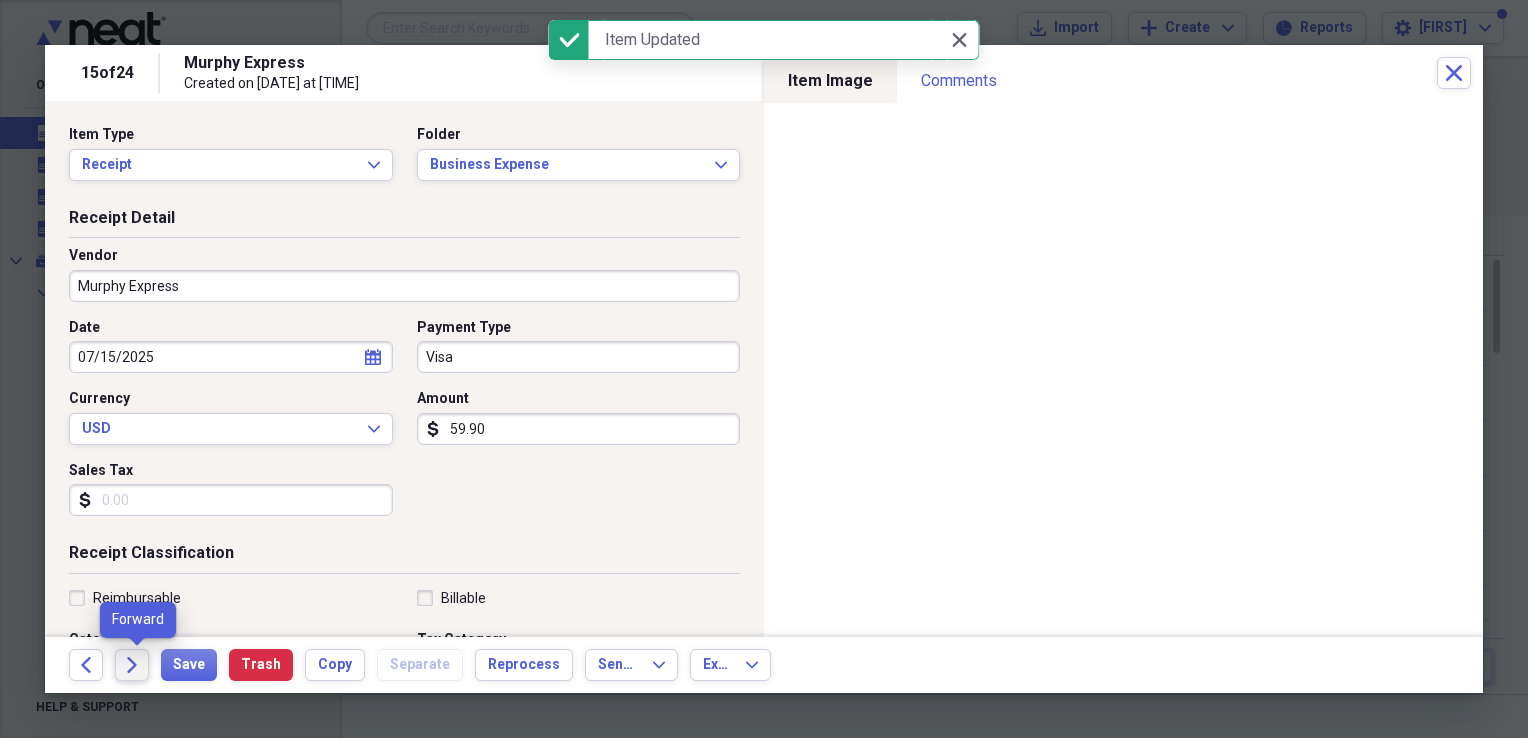 click on "Forward" at bounding box center (132, 665) 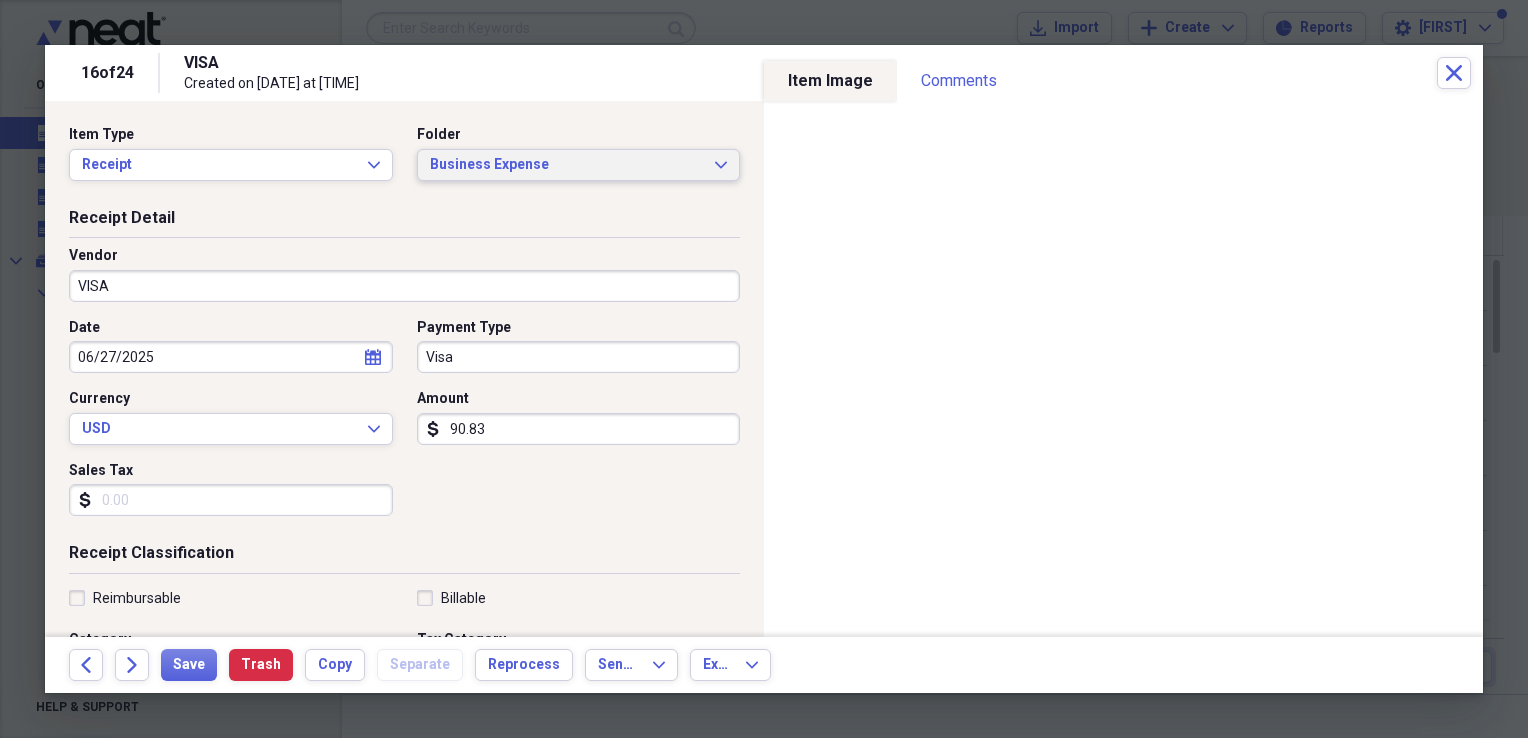 click on "Expand" 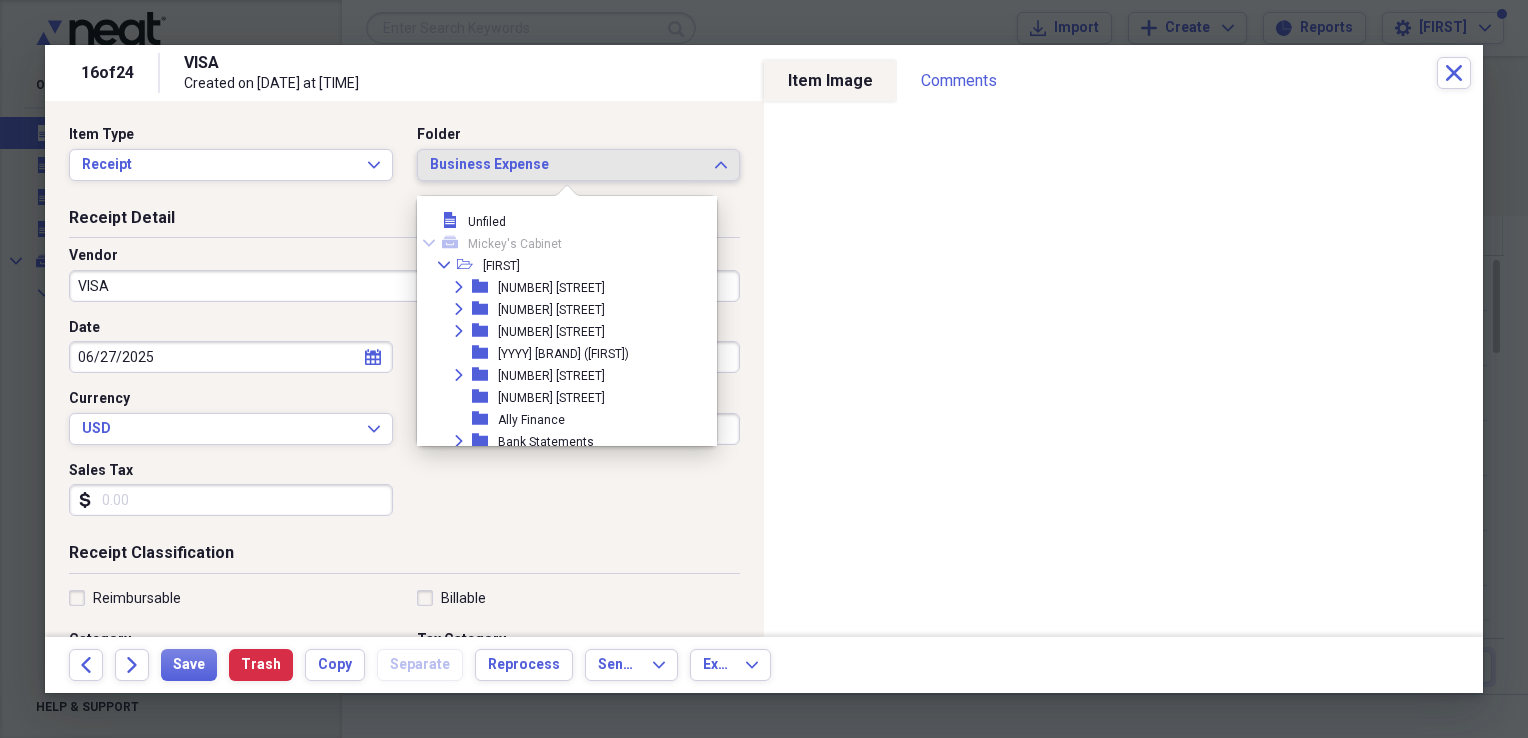 scroll, scrollTop: 209, scrollLeft: 0, axis: vertical 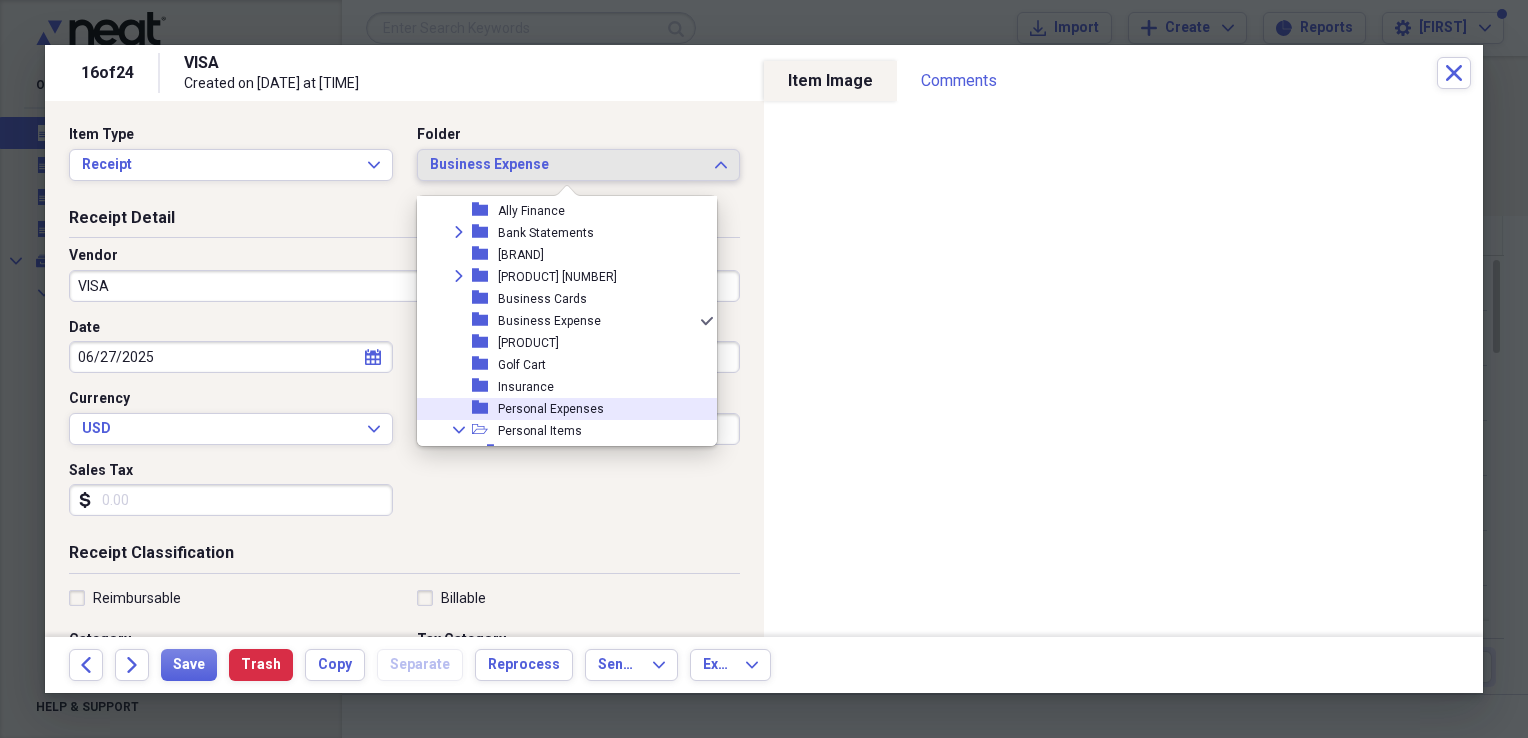 click on "Personal Expenses" at bounding box center [551, 409] 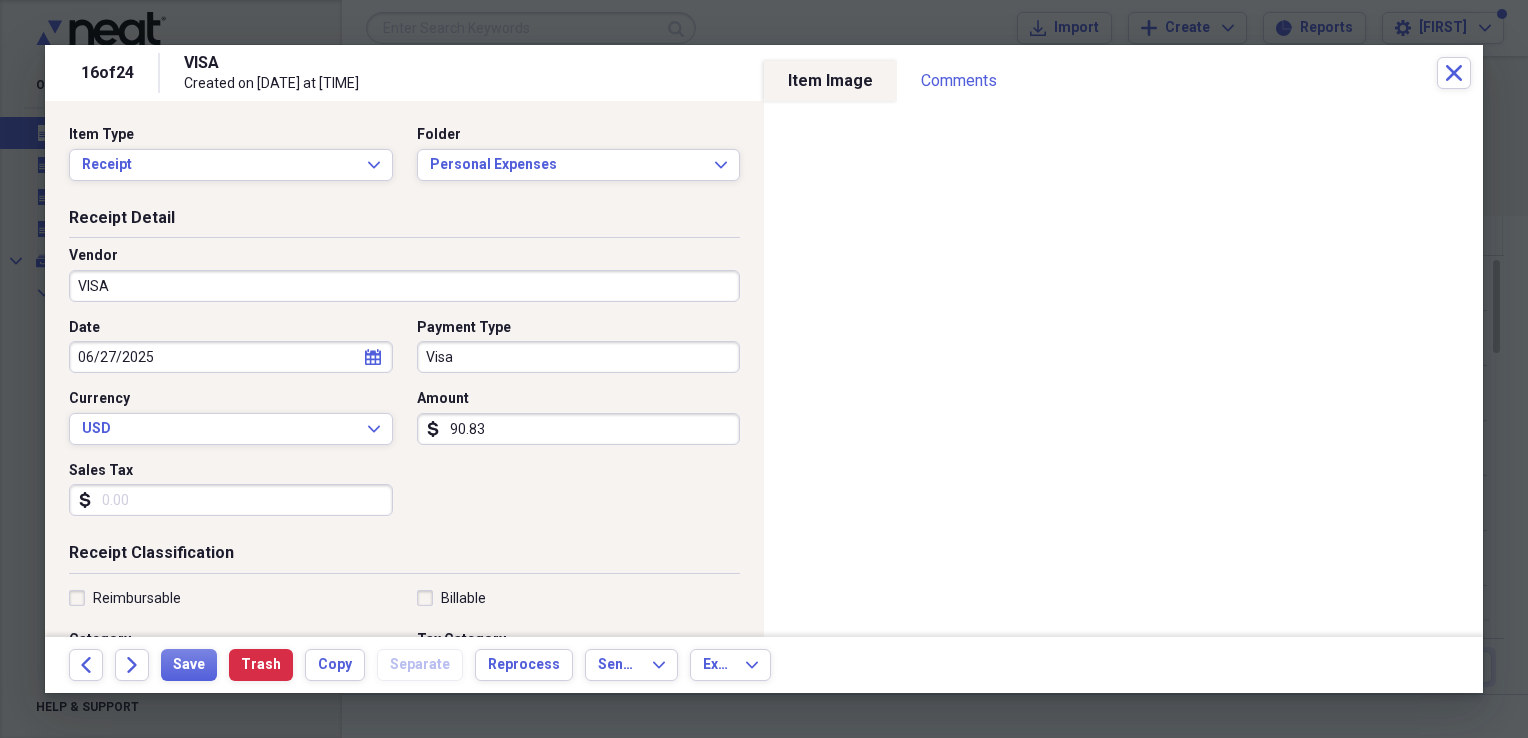 click on "VISA" at bounding box center [404, 286] 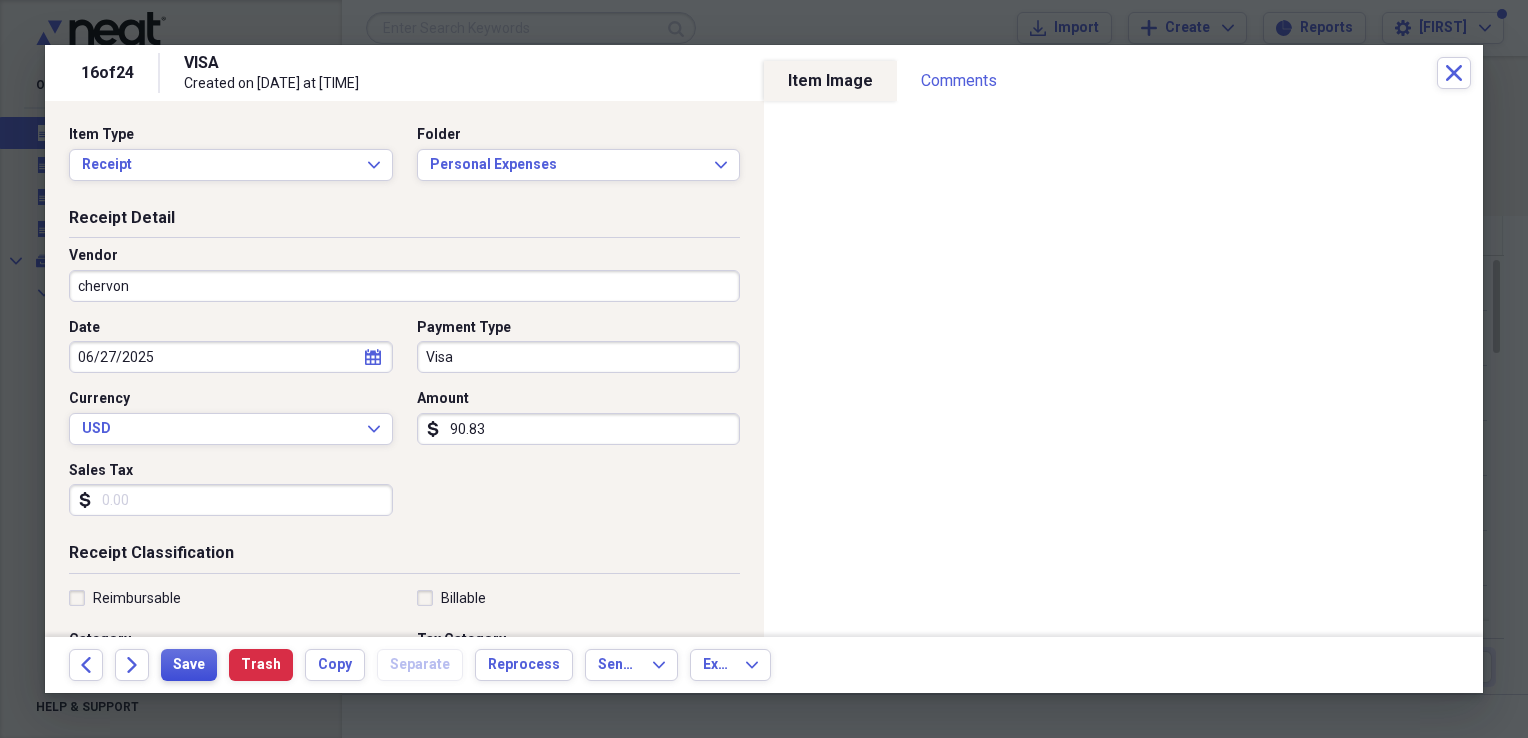 type on "chervon" 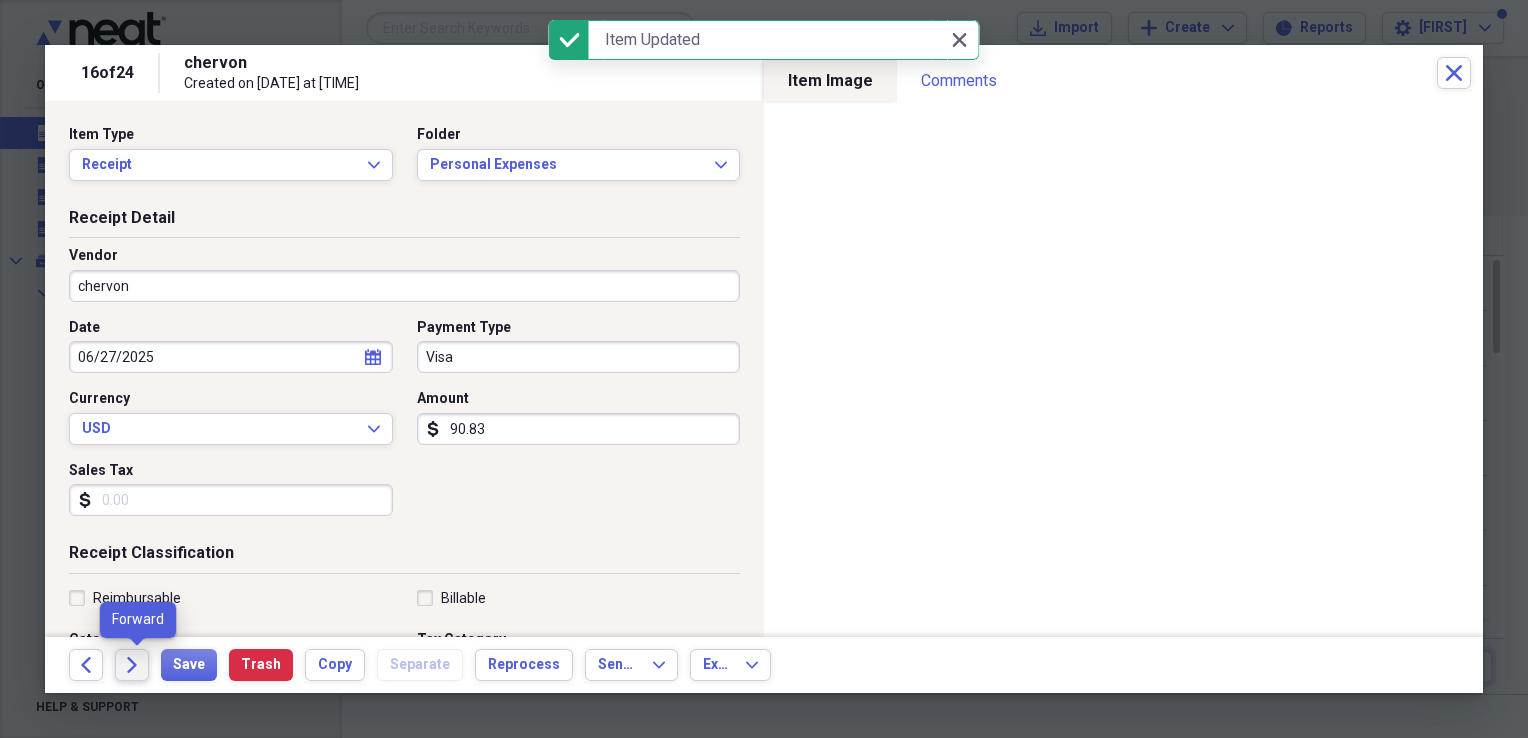 click 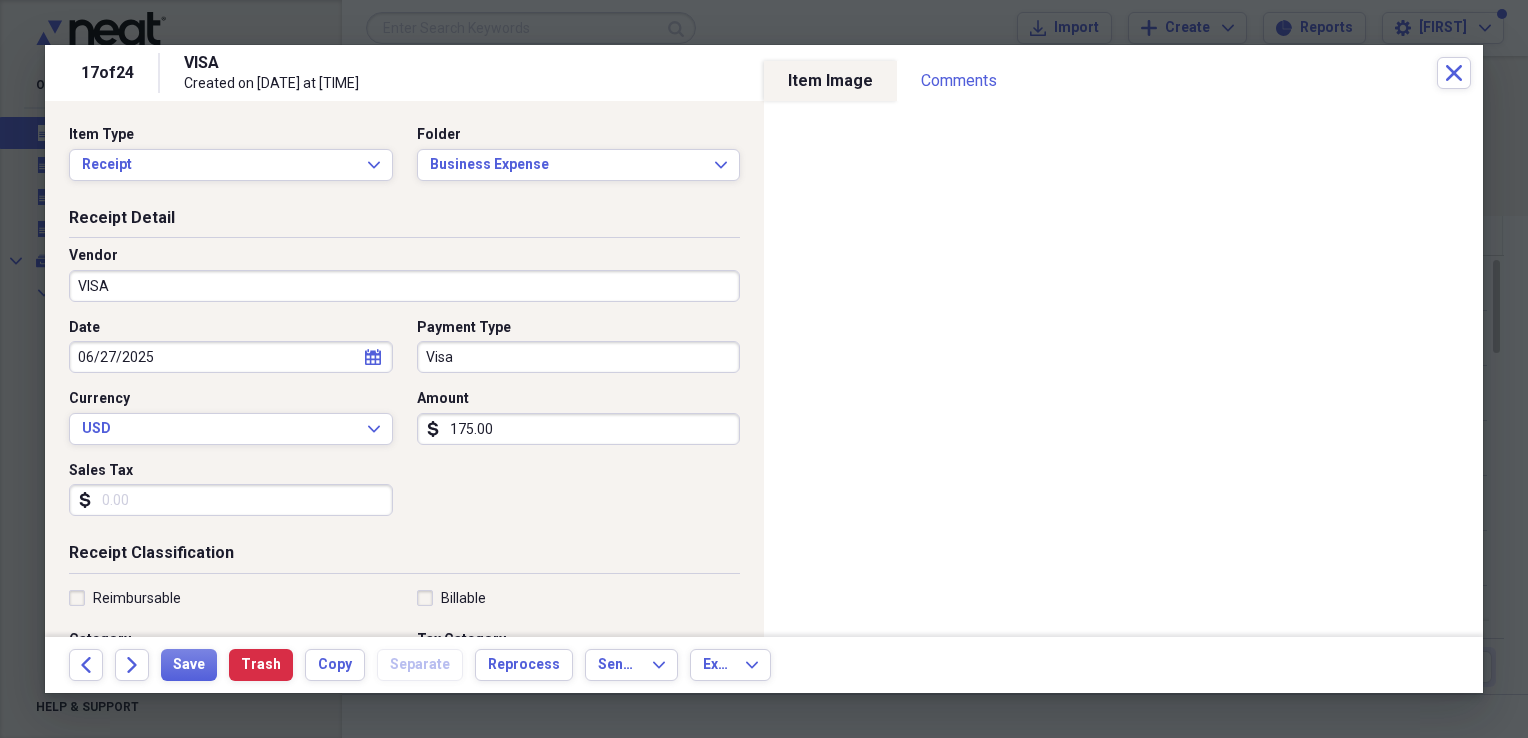 click on "VISA" at bounding box center (404, 286) 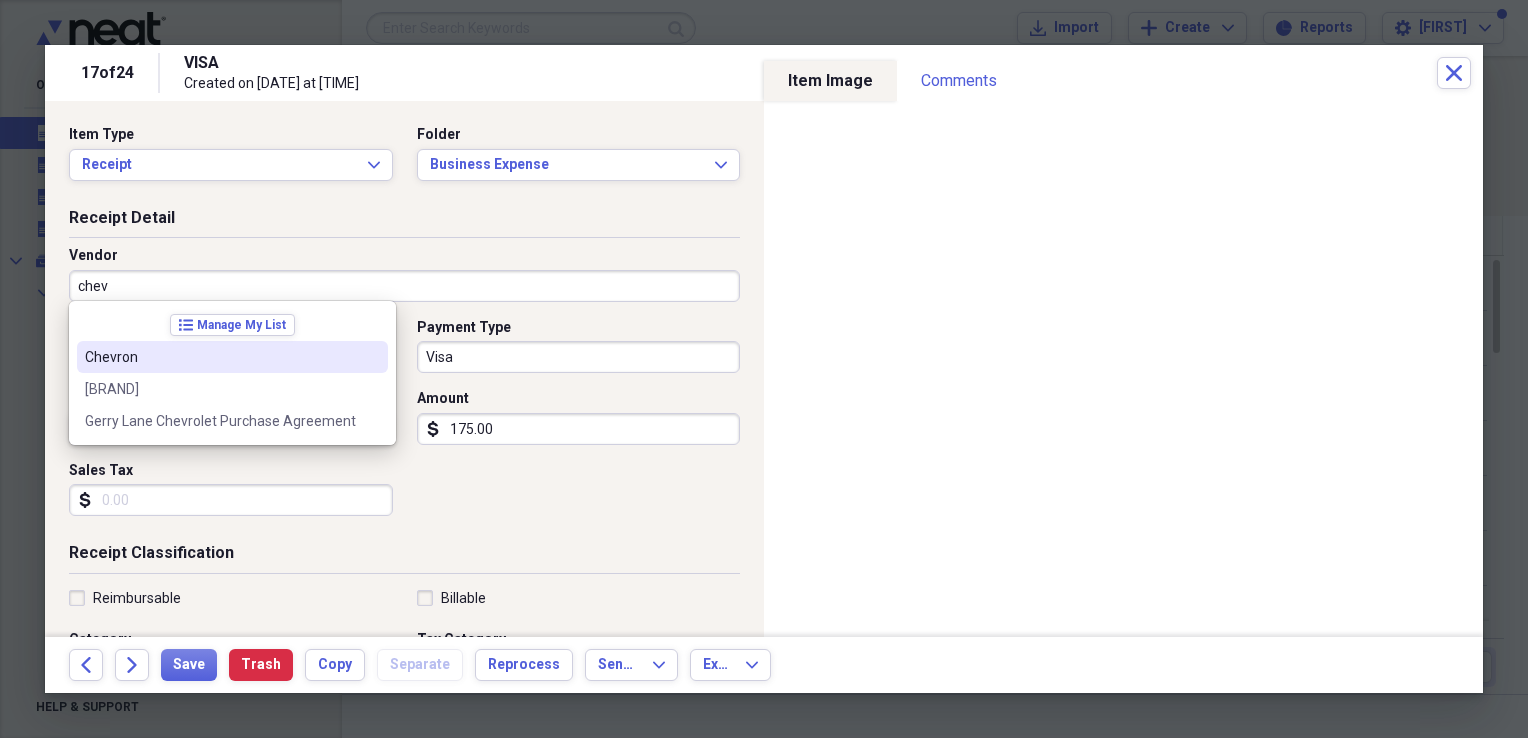click on "Chevron" at bounding box center (220, 357) 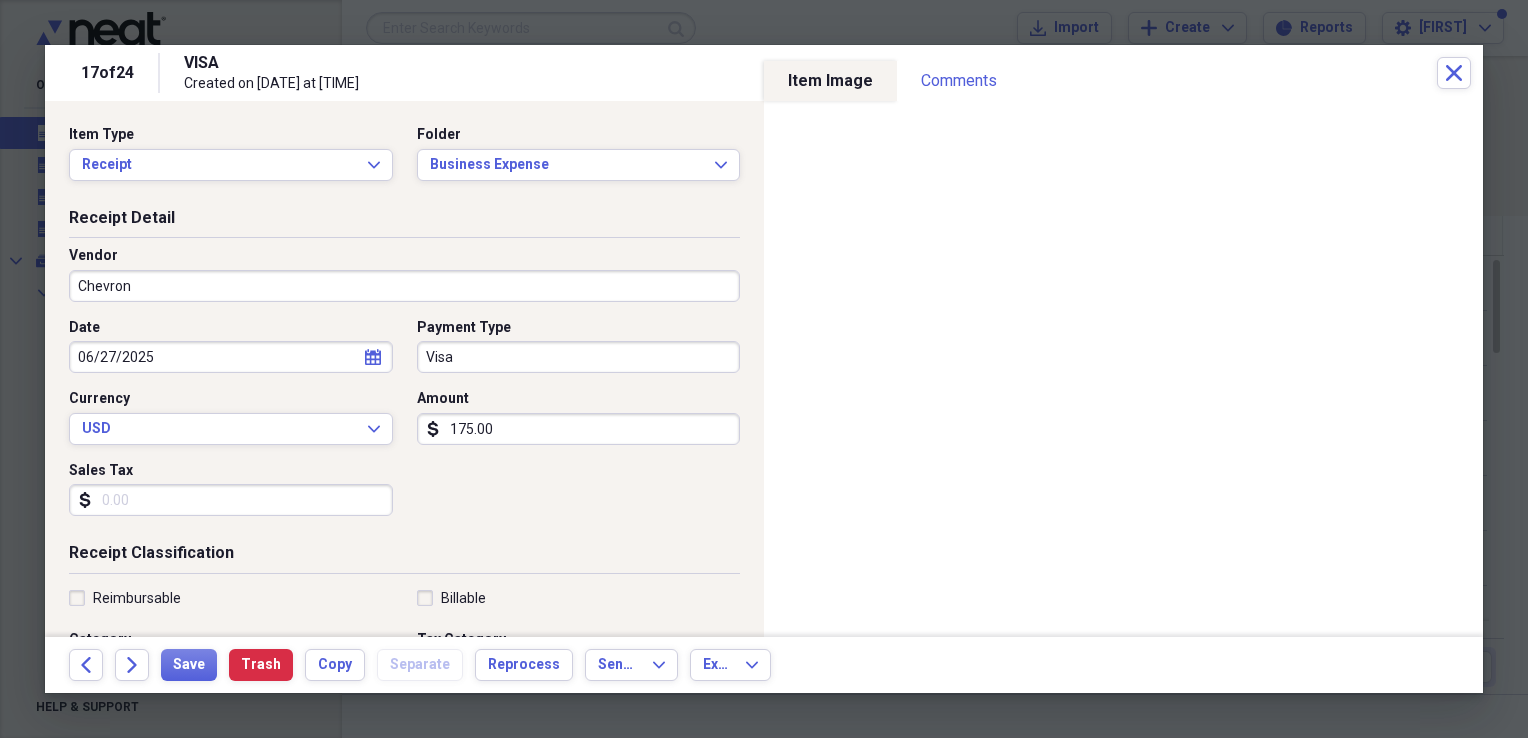 type on "Fuel/Auto" 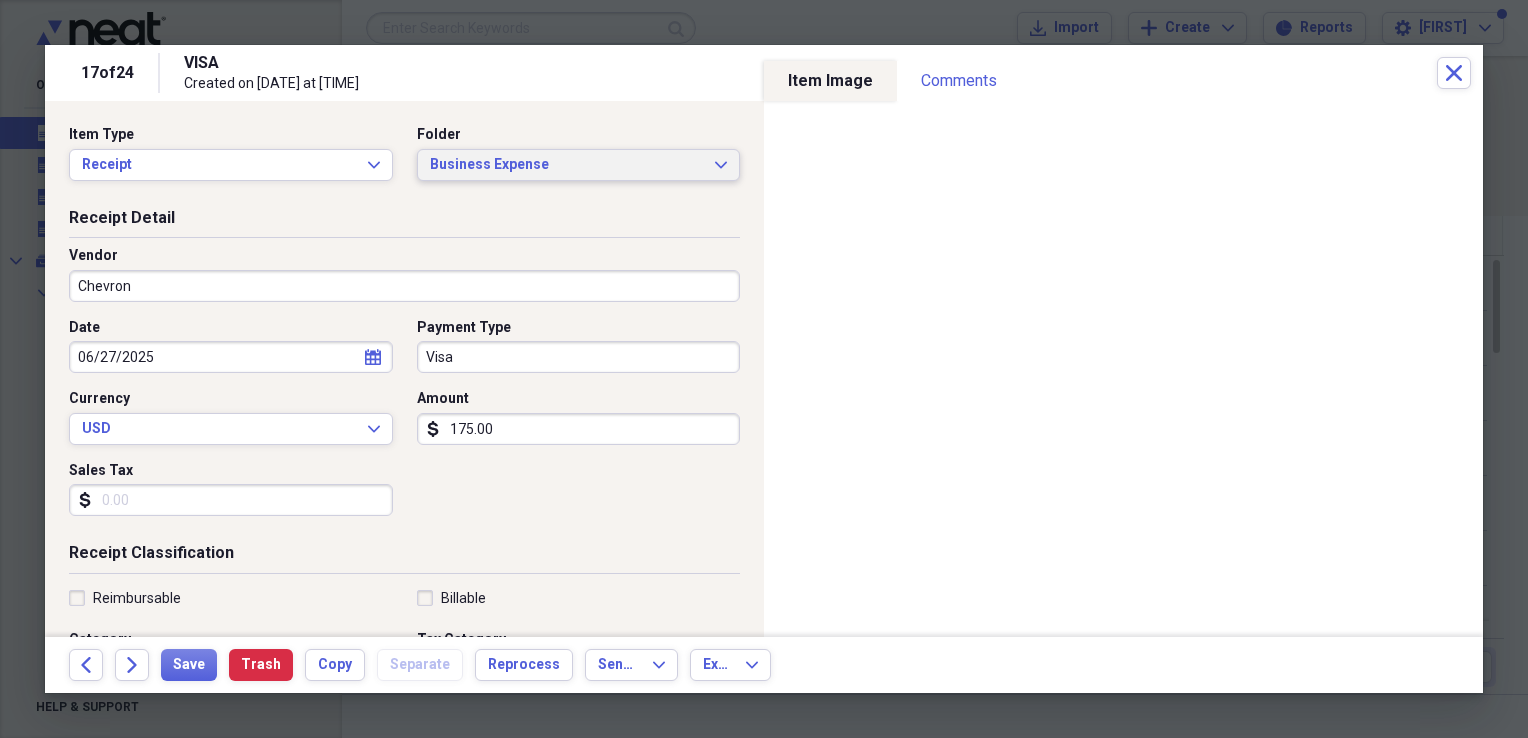 click 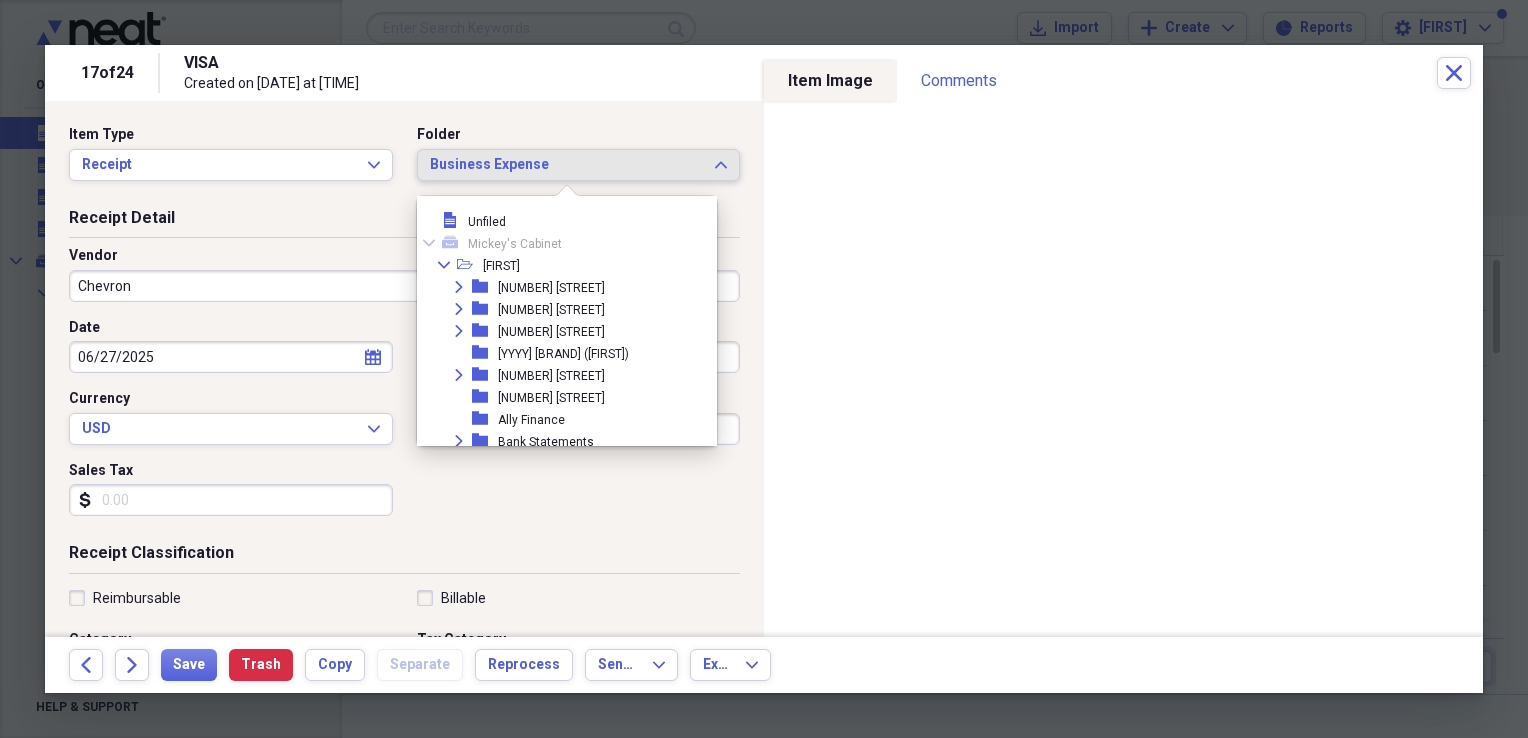scroll, scrollTop: 209, scrollLeft: 0, axis: vertical 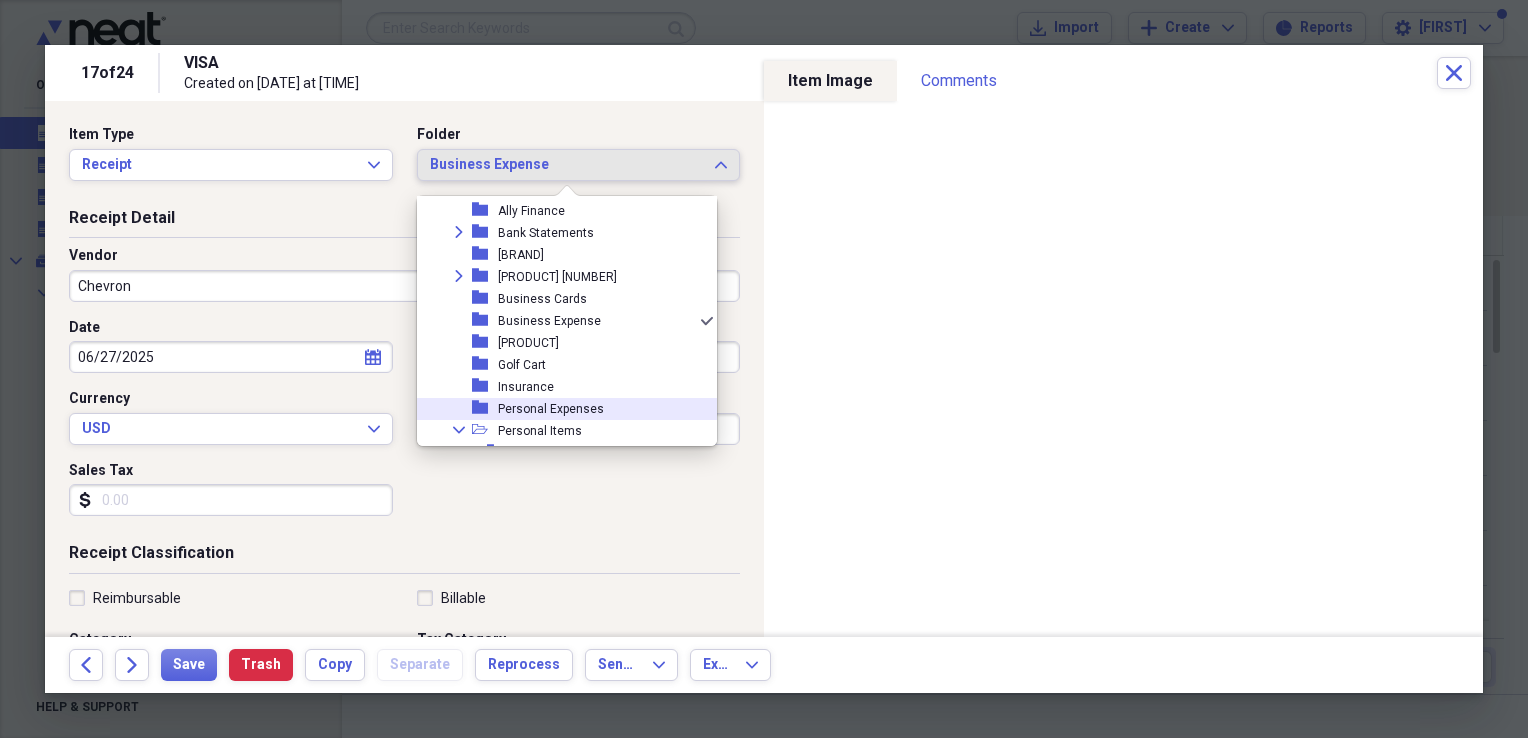 click on "Personal Expenses" at bounding box center (551, 409) 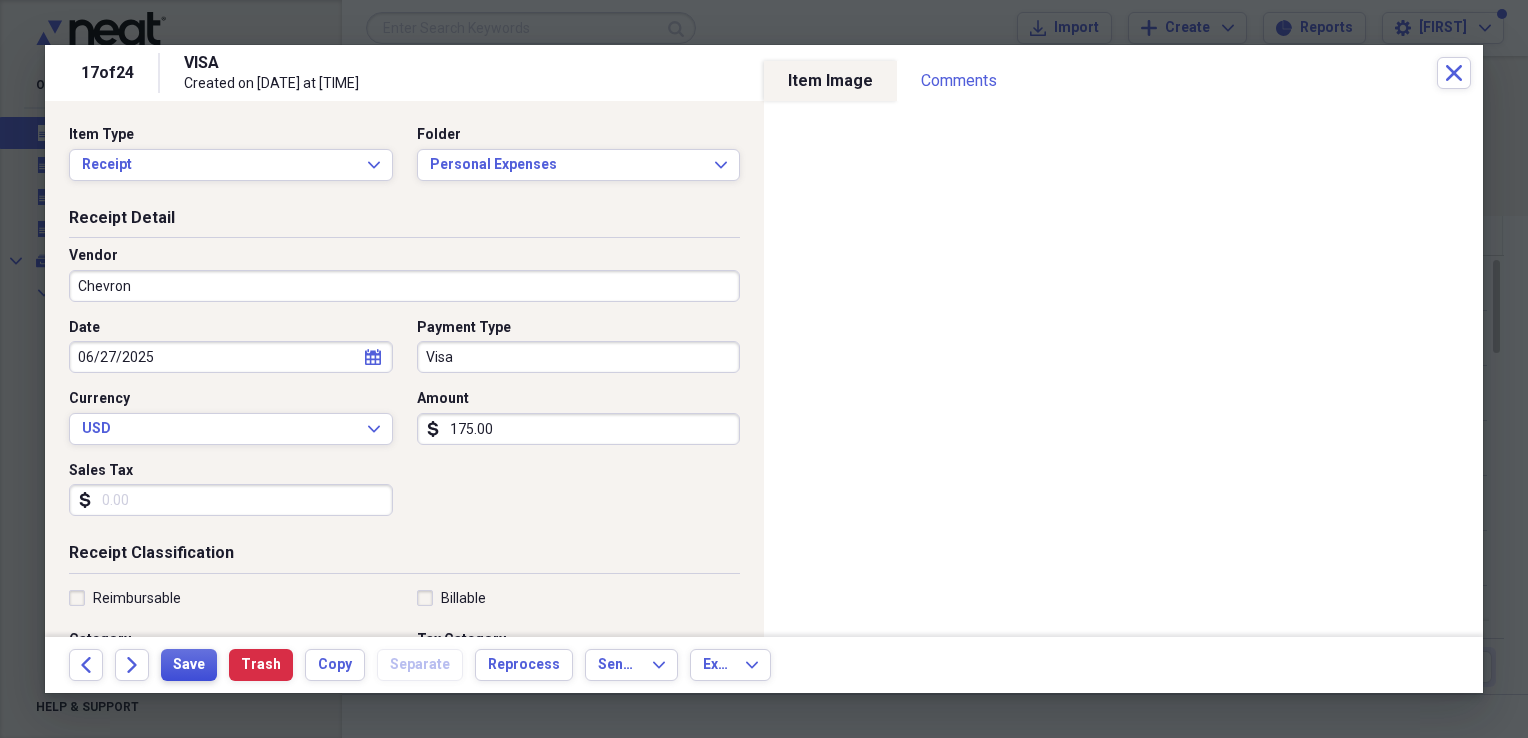 click on "Save" at bounding box center [189, 665] 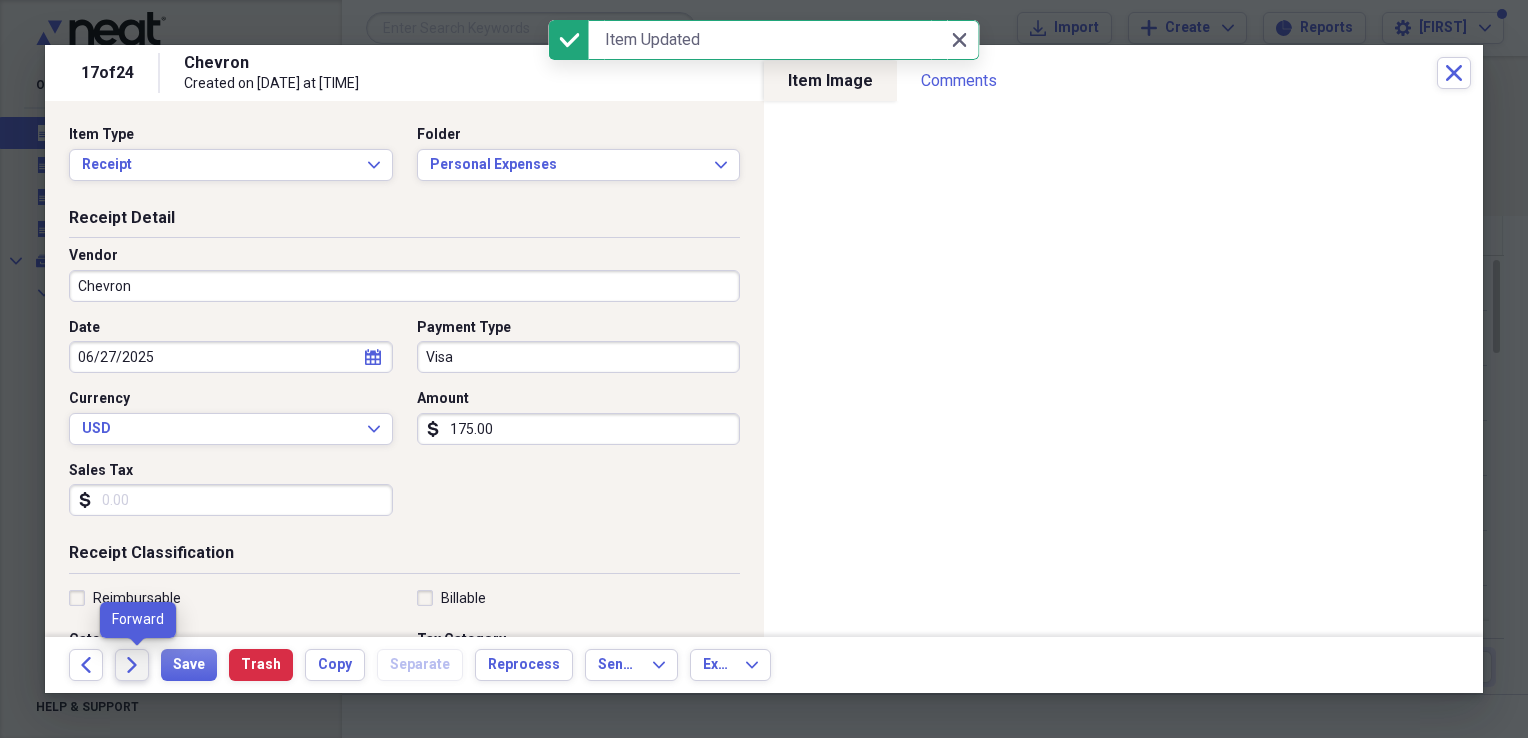 click on "Forward" 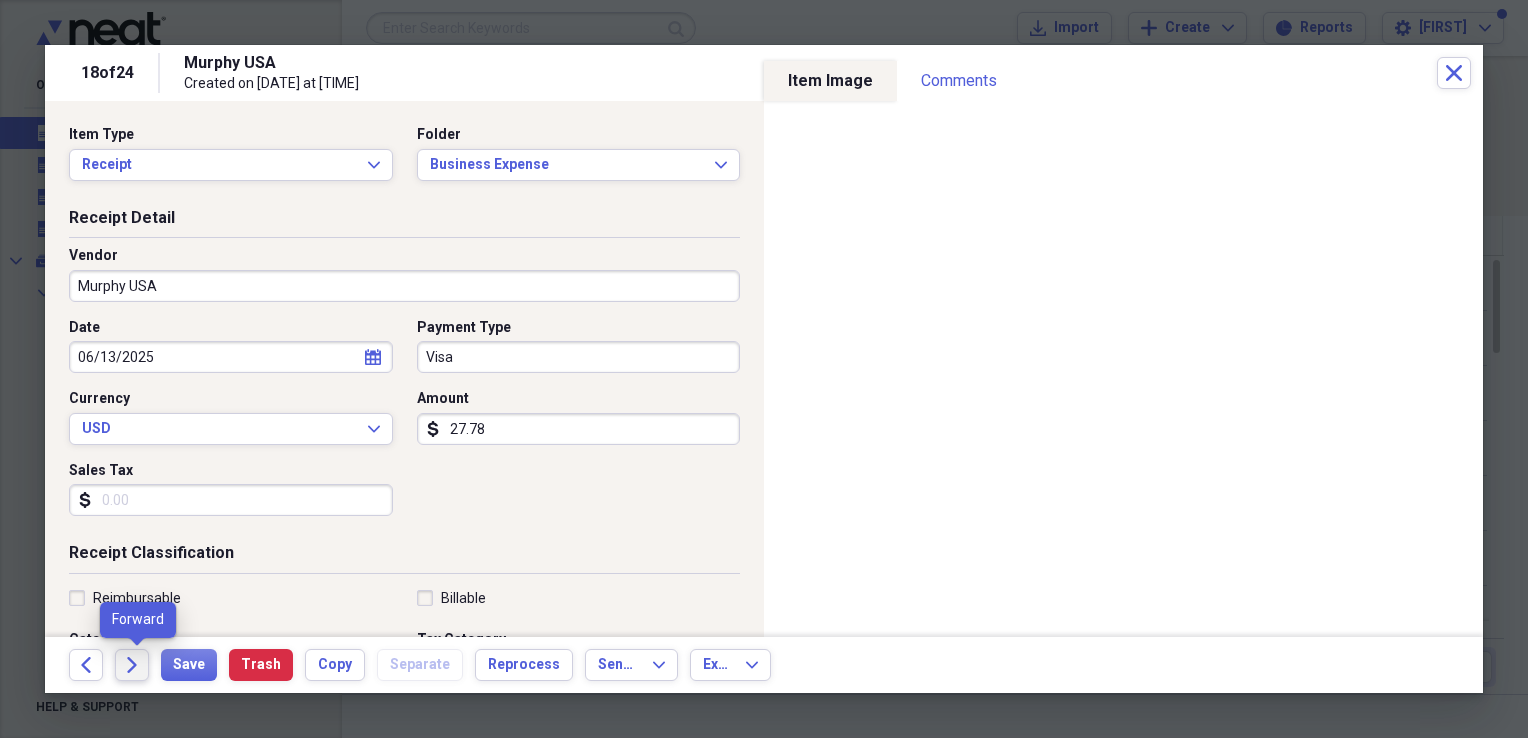 click on "Forward" 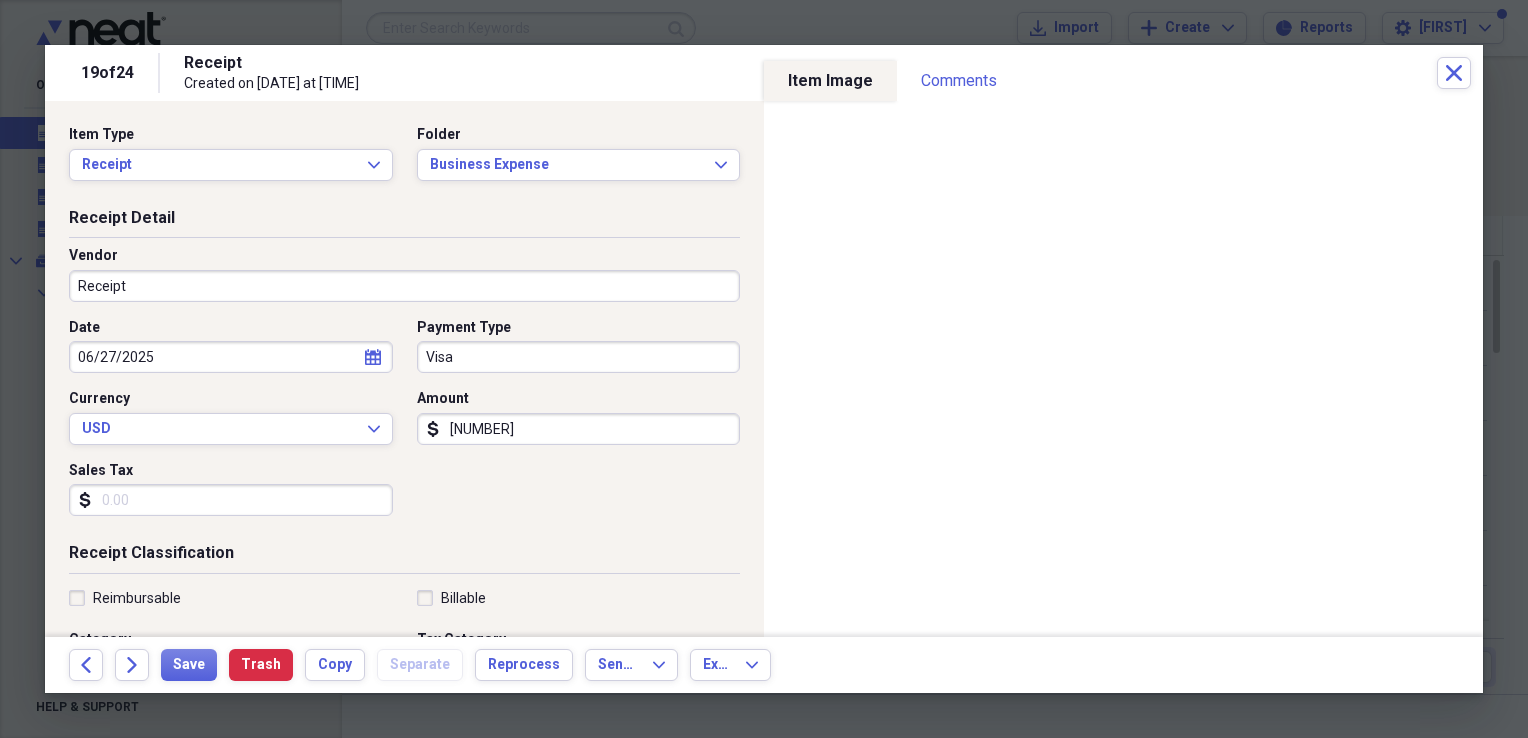 click on "Receipt" at bounding box center (404, 286) 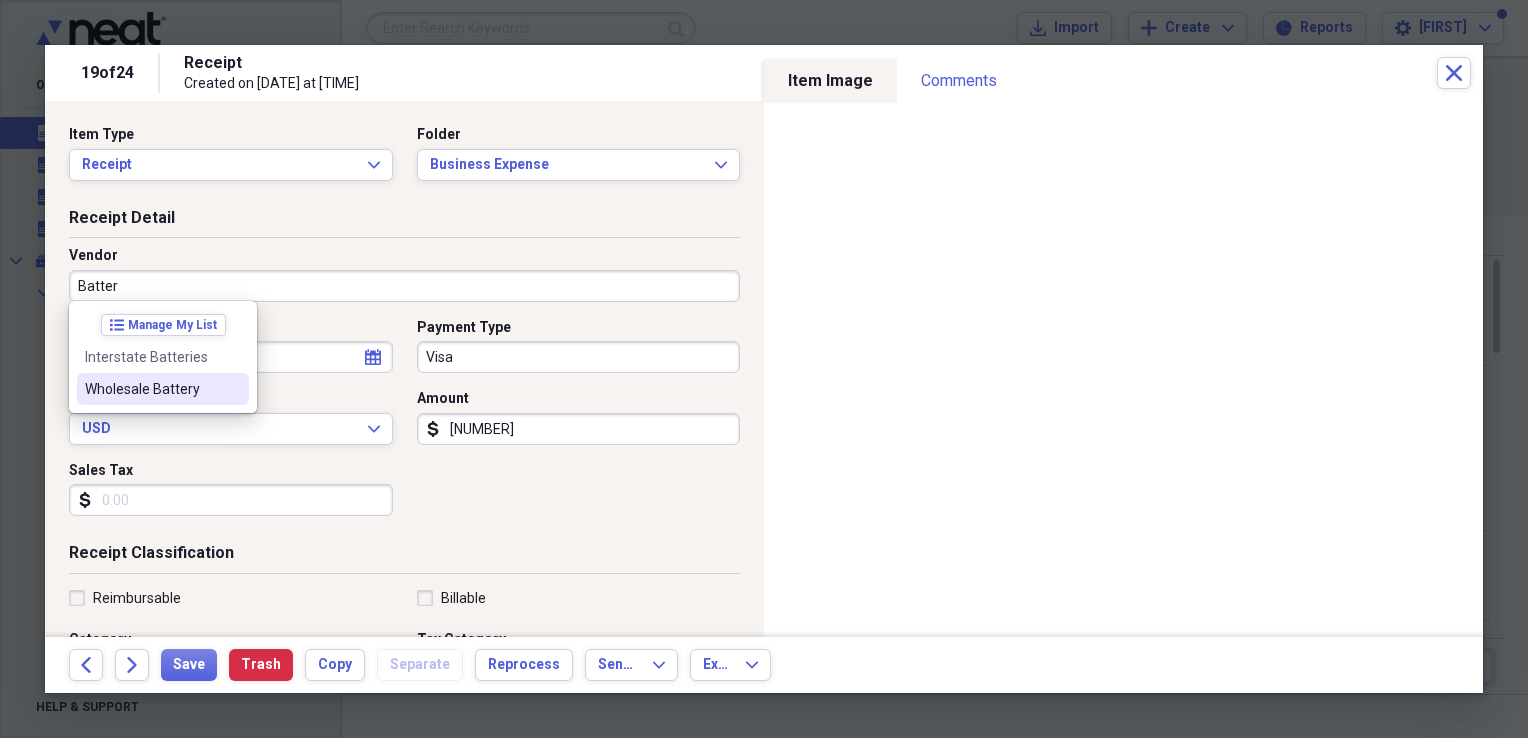 click on "Wholesale Battery" at bounding box center [151, 389] 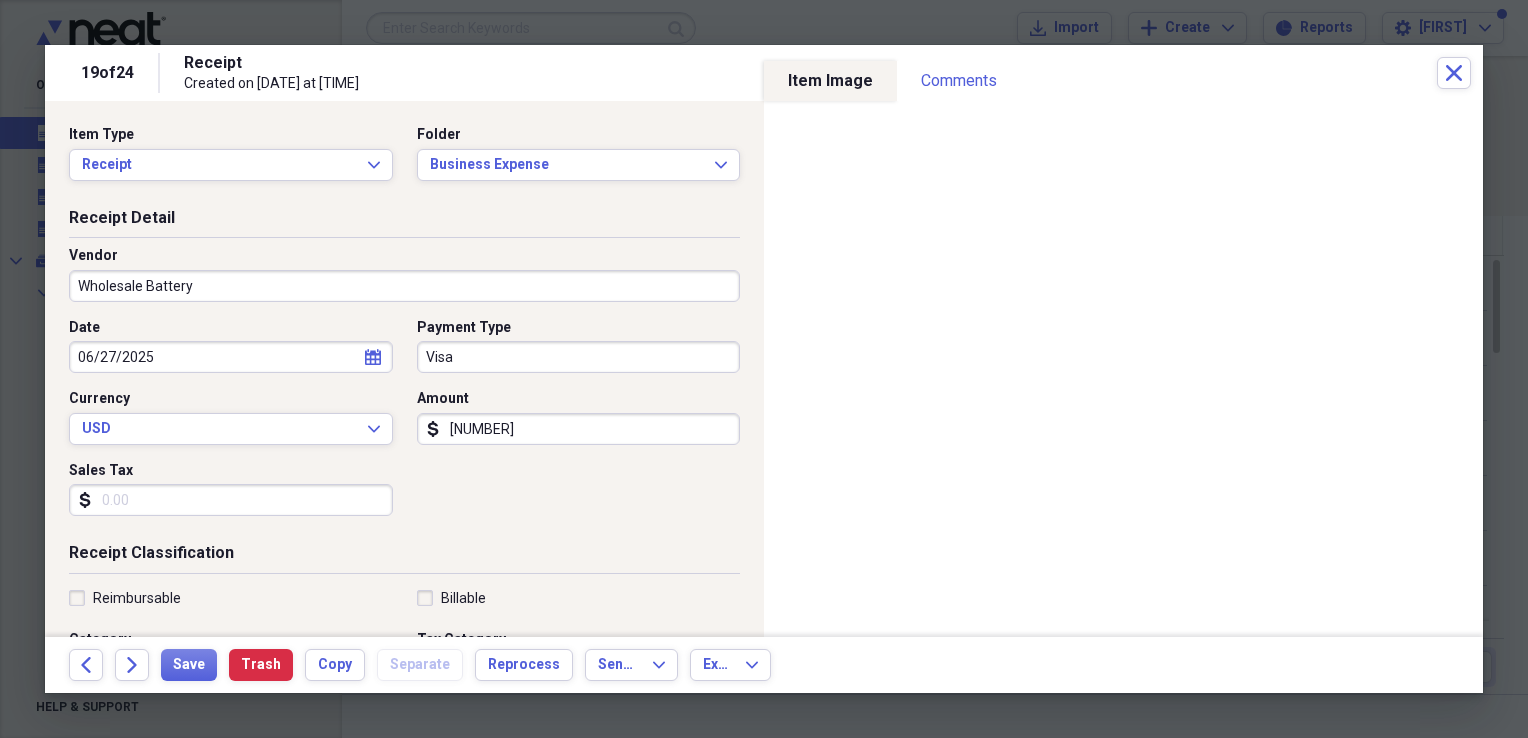 type on "General Retail" 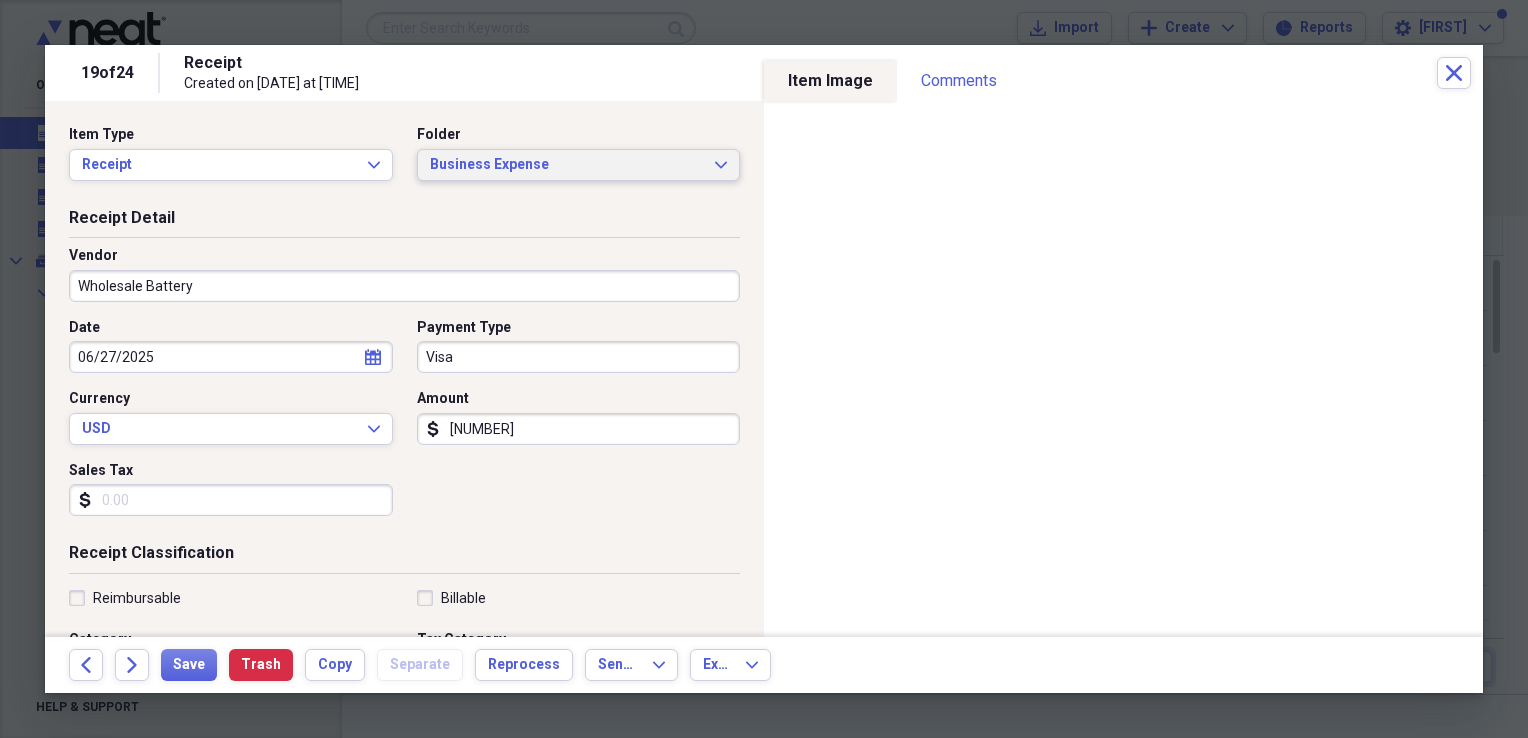 click on "Business Expense Expand" at bounding box center [579, 165] 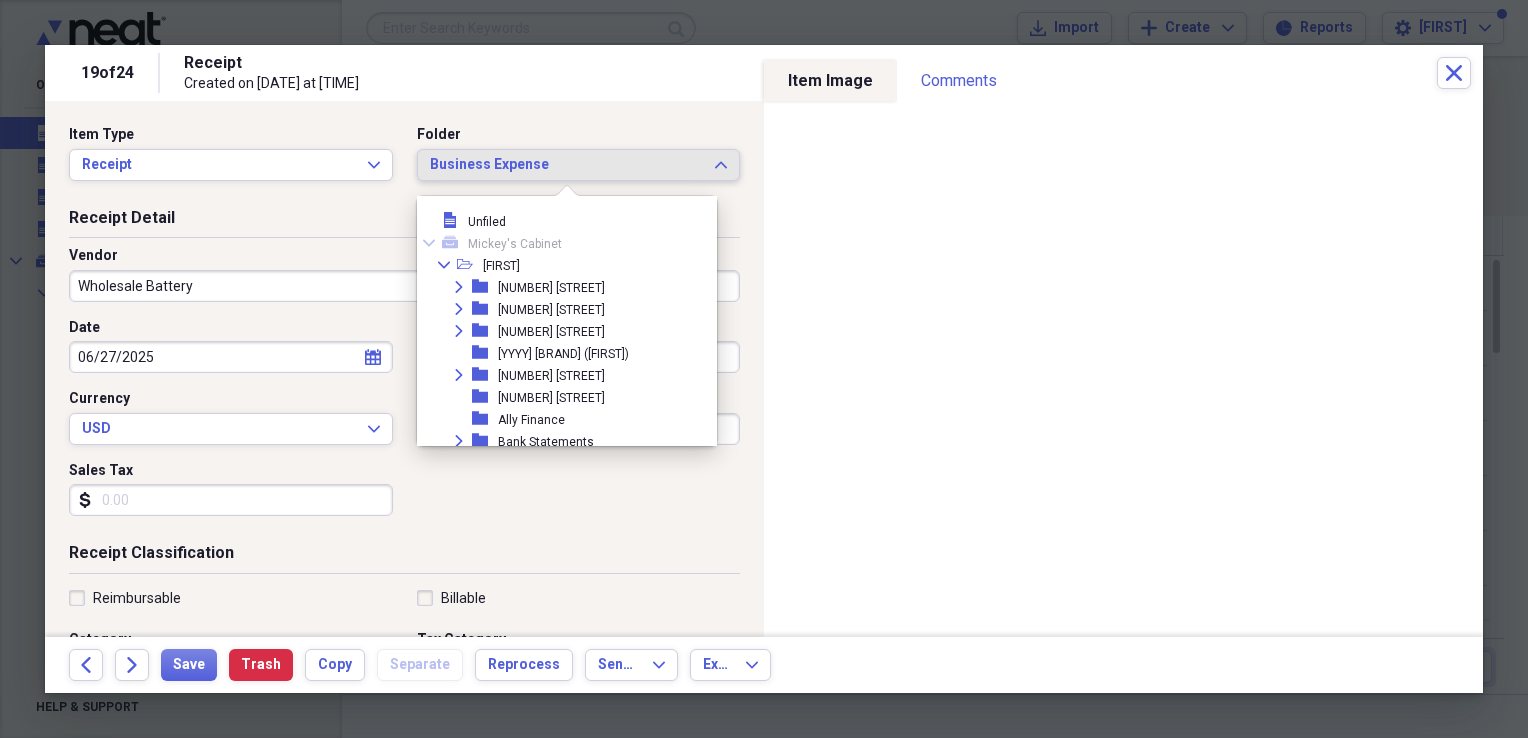 scroll, scrollTop: 209, scrollLeft: 0, axis: vertical 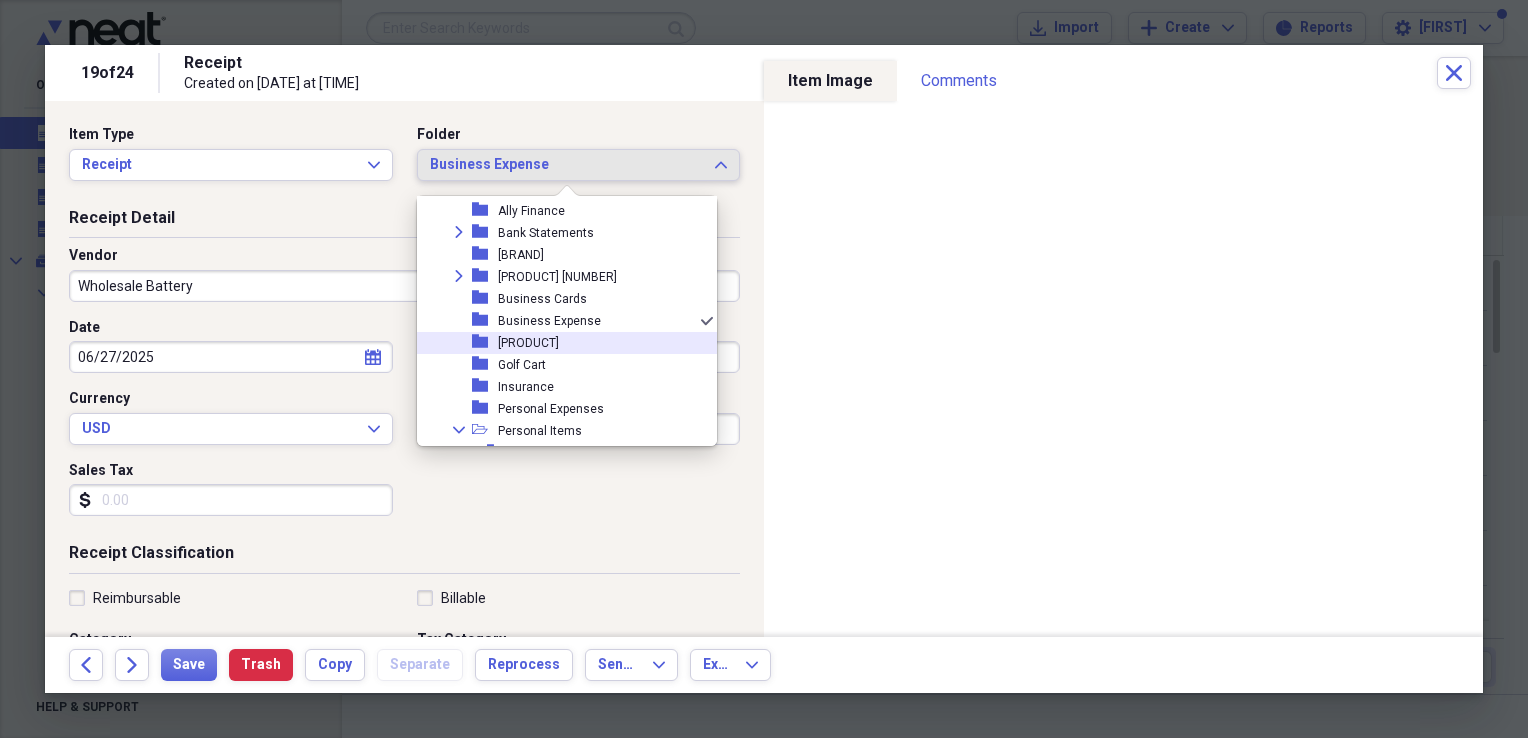 click on "[PRODUCT]" at bounding box center [528, 343] 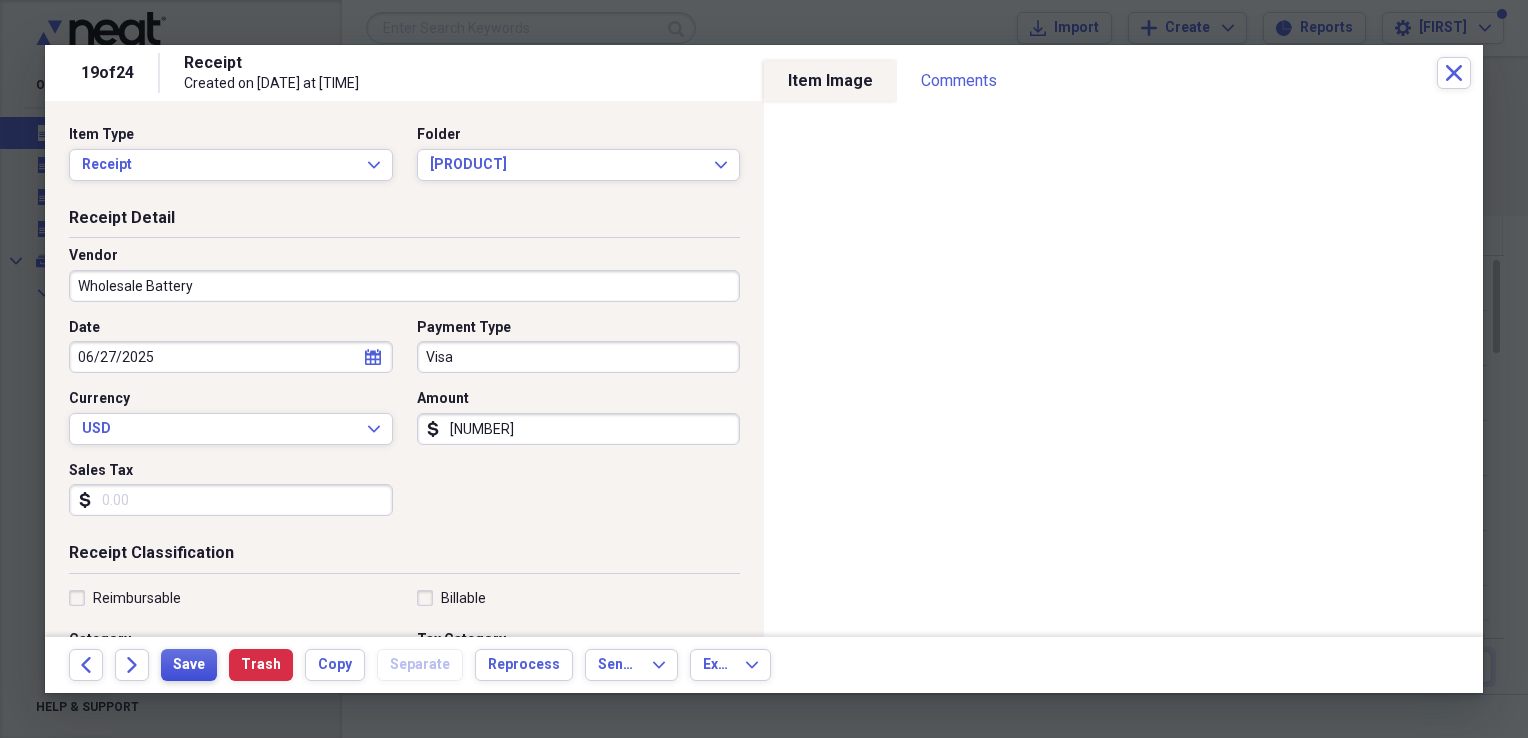 click on "Save" at bounding box center (189, 665) 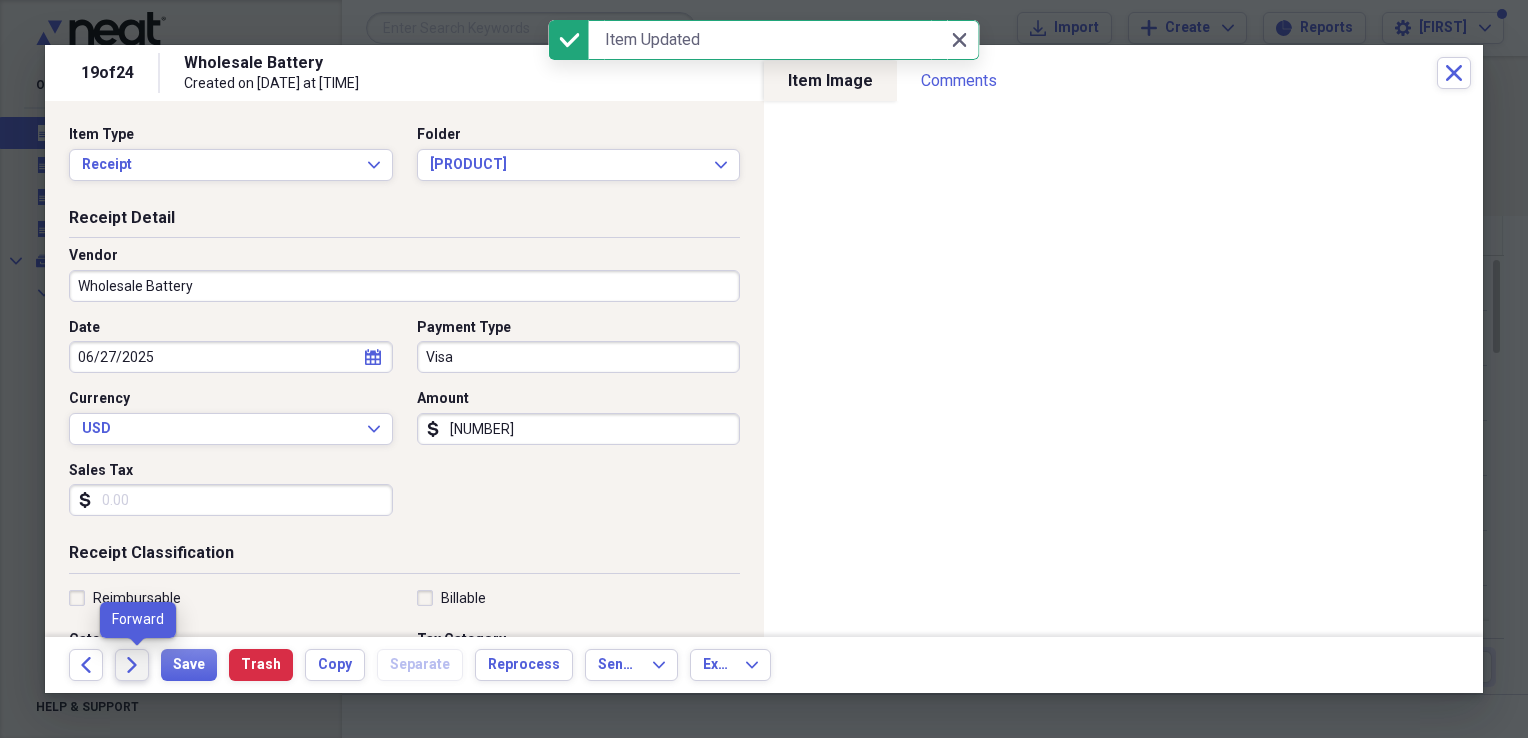 click on "Forward" 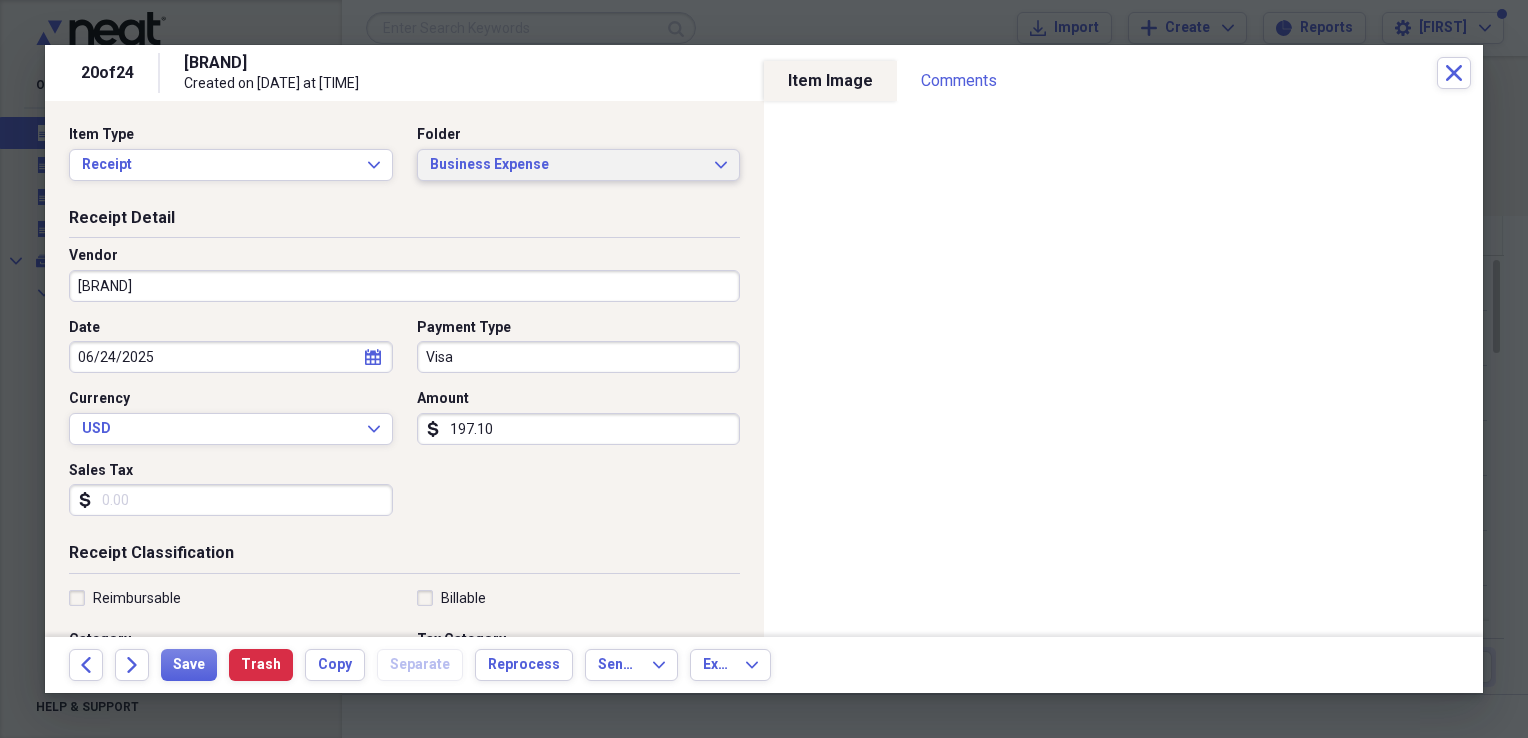 click on "Business Expense Expand" at bounding box center [579, 165] 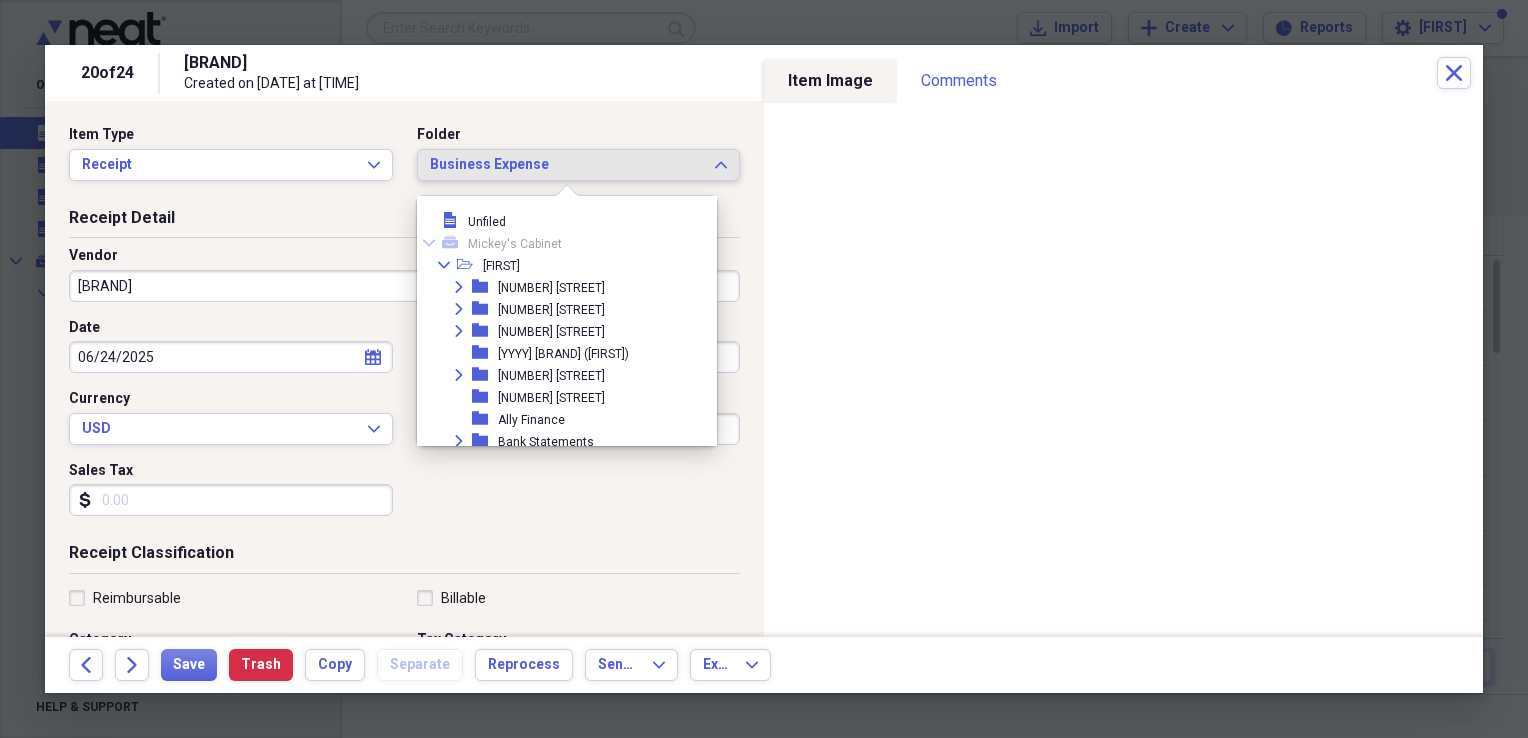 scroll, scrollTop: 209, scrollLeft: 0, axis: vertical 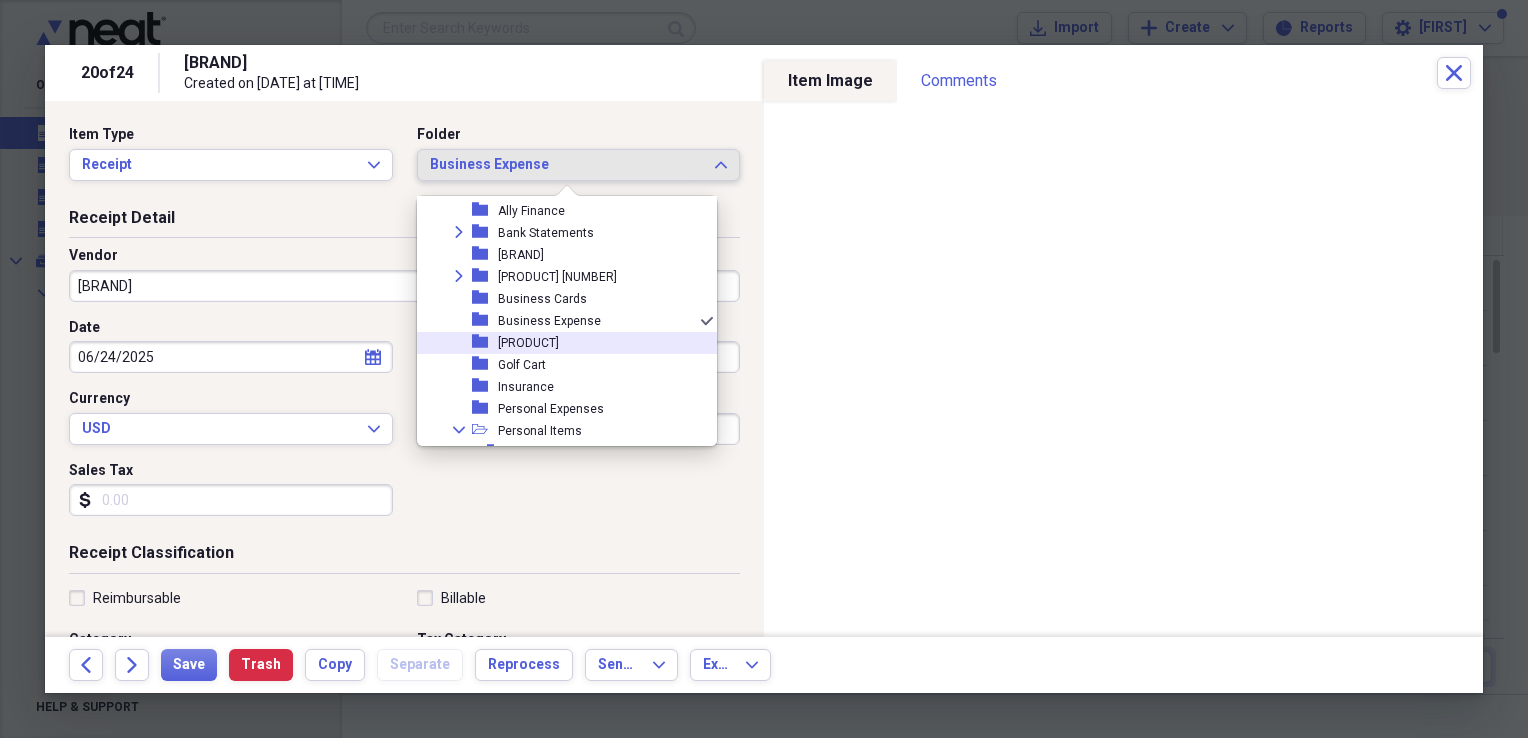 click on "[PRODUCT]" at bounding box center [528, 343] 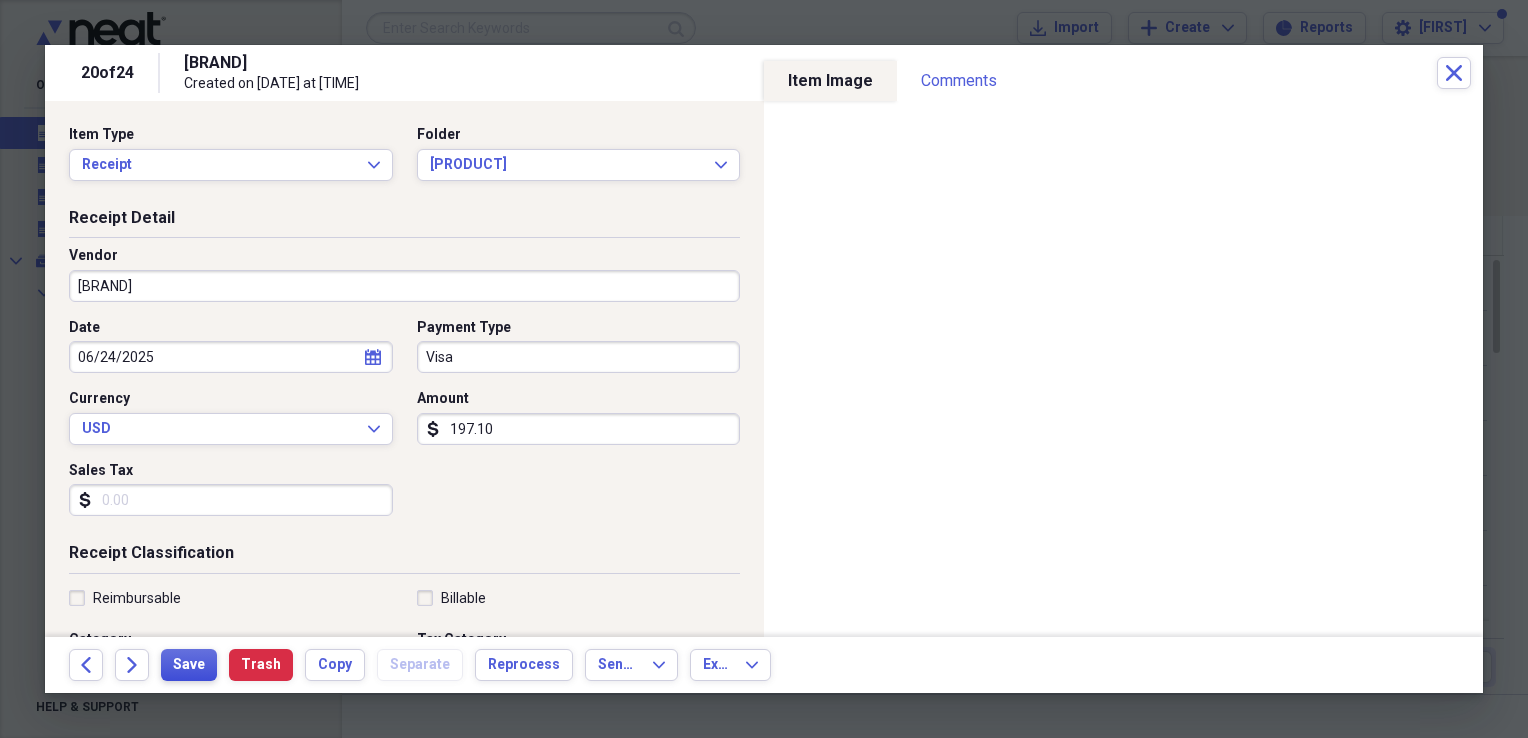 click on "Save" at bounding box center (189, 665) 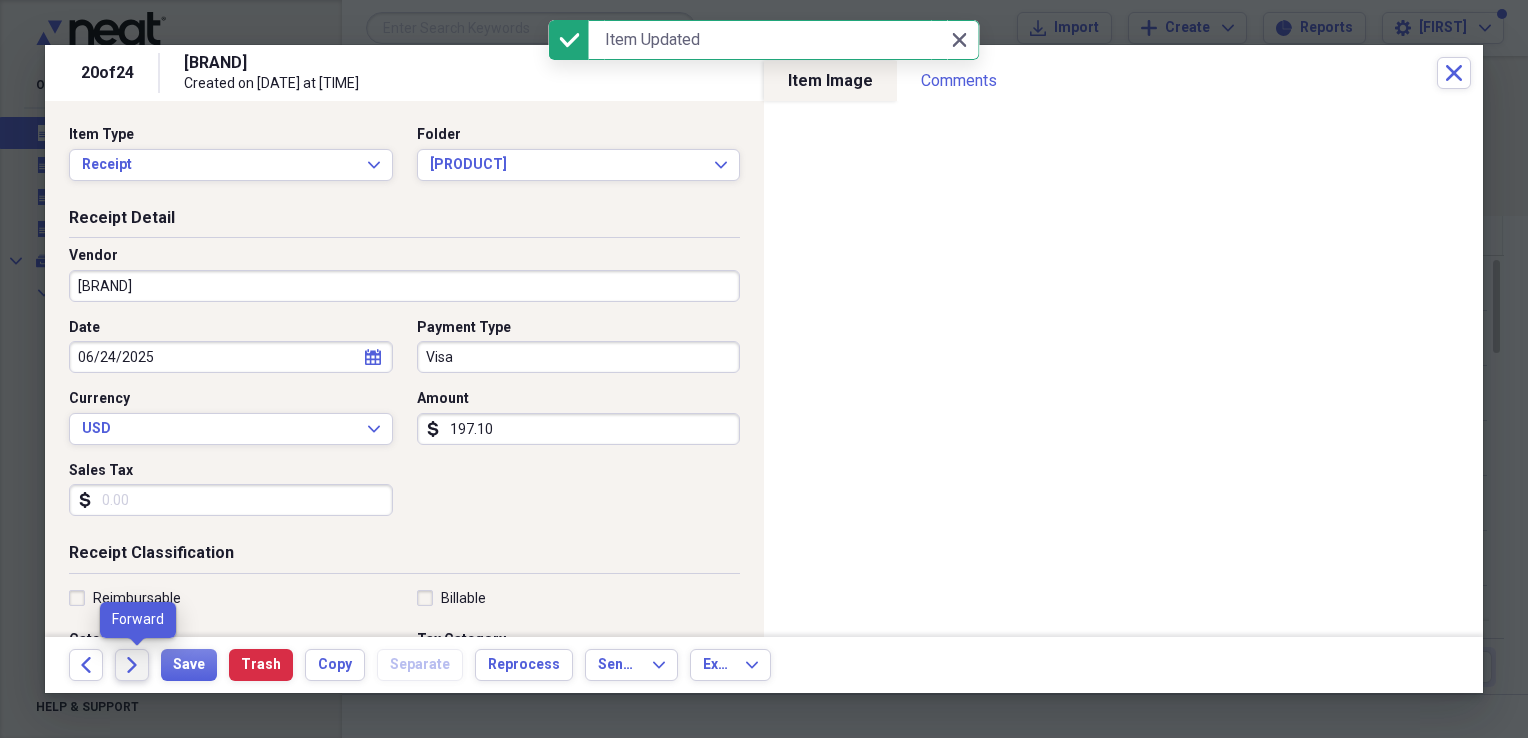 click on "Forward" 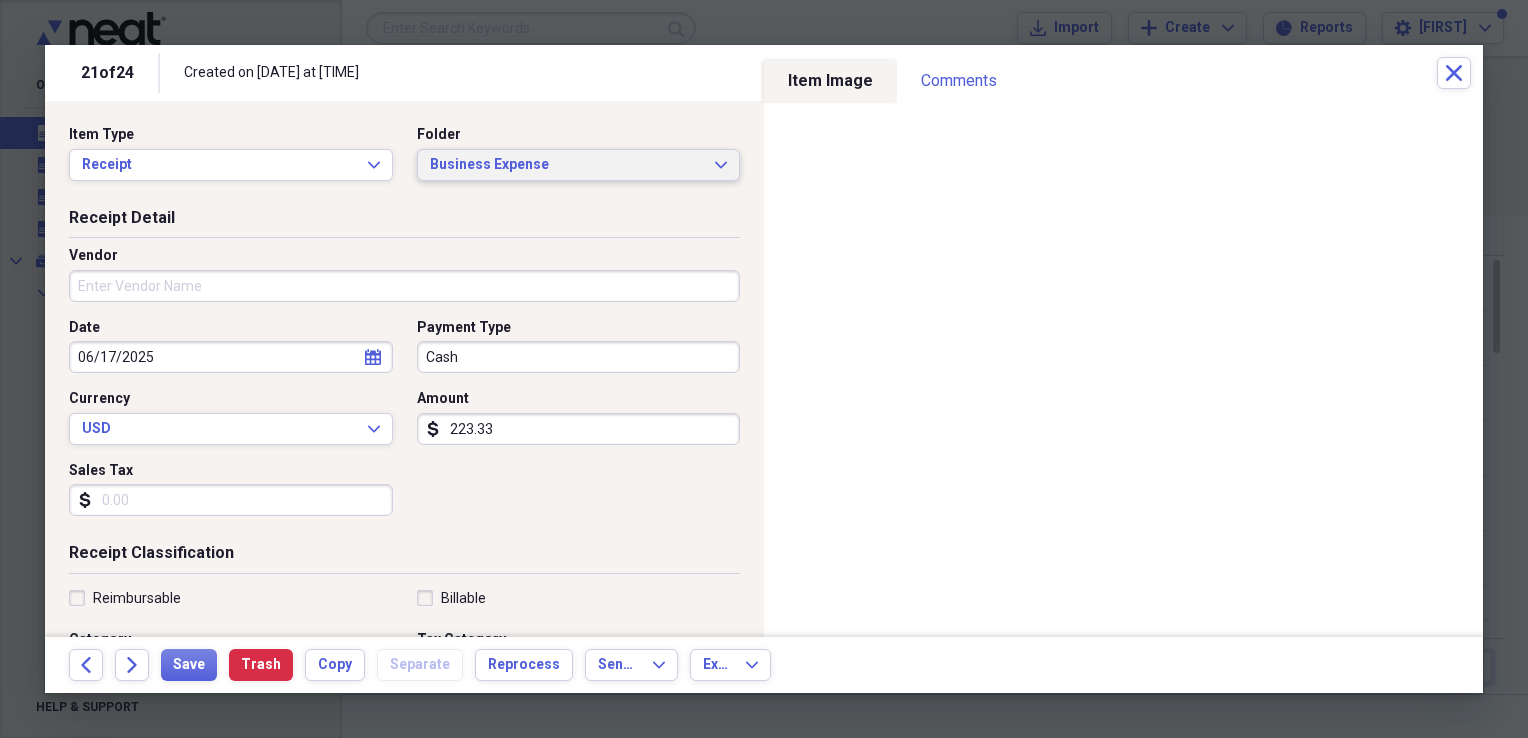 click on "Expand" 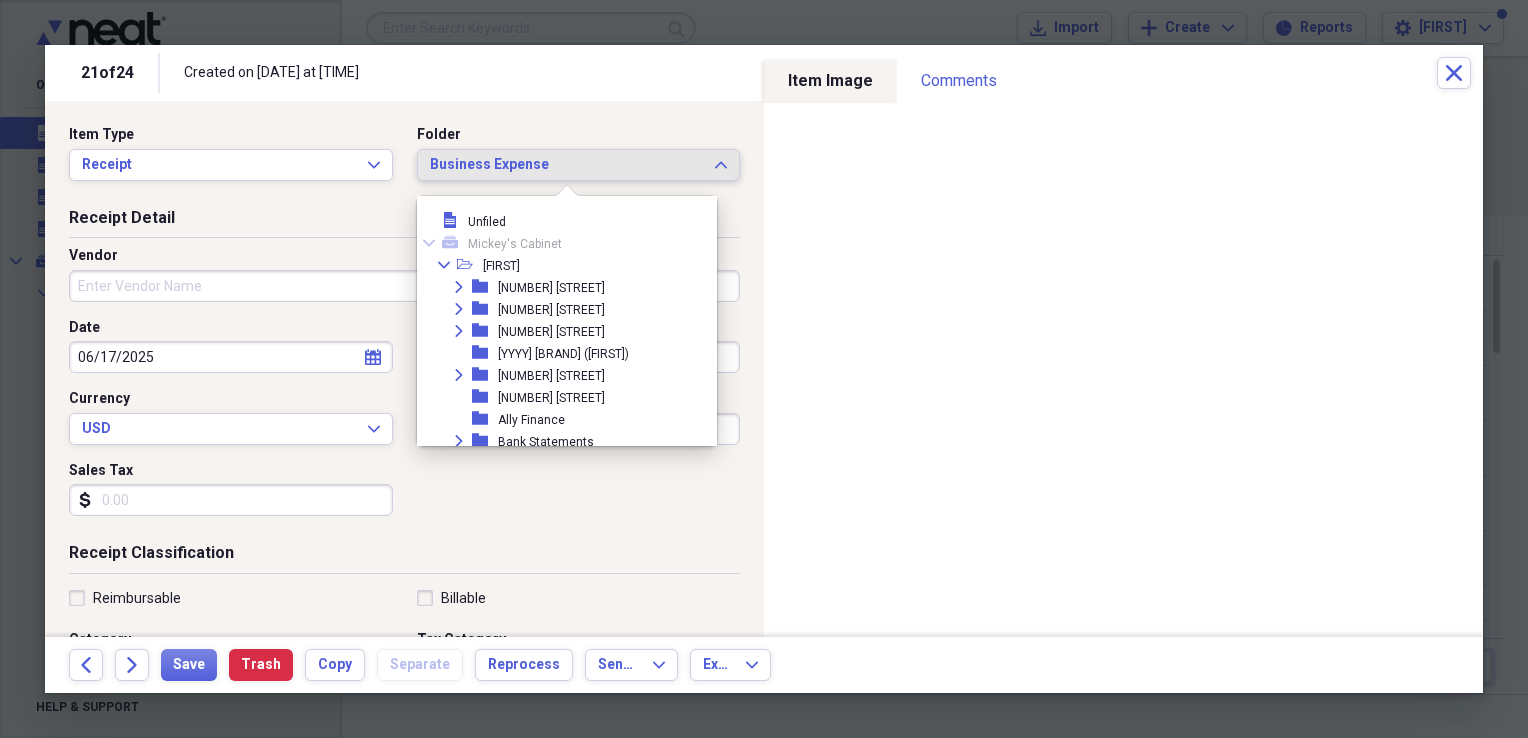 scroll, scrollTop: 209, scrollLeft: 0, axis: vertical 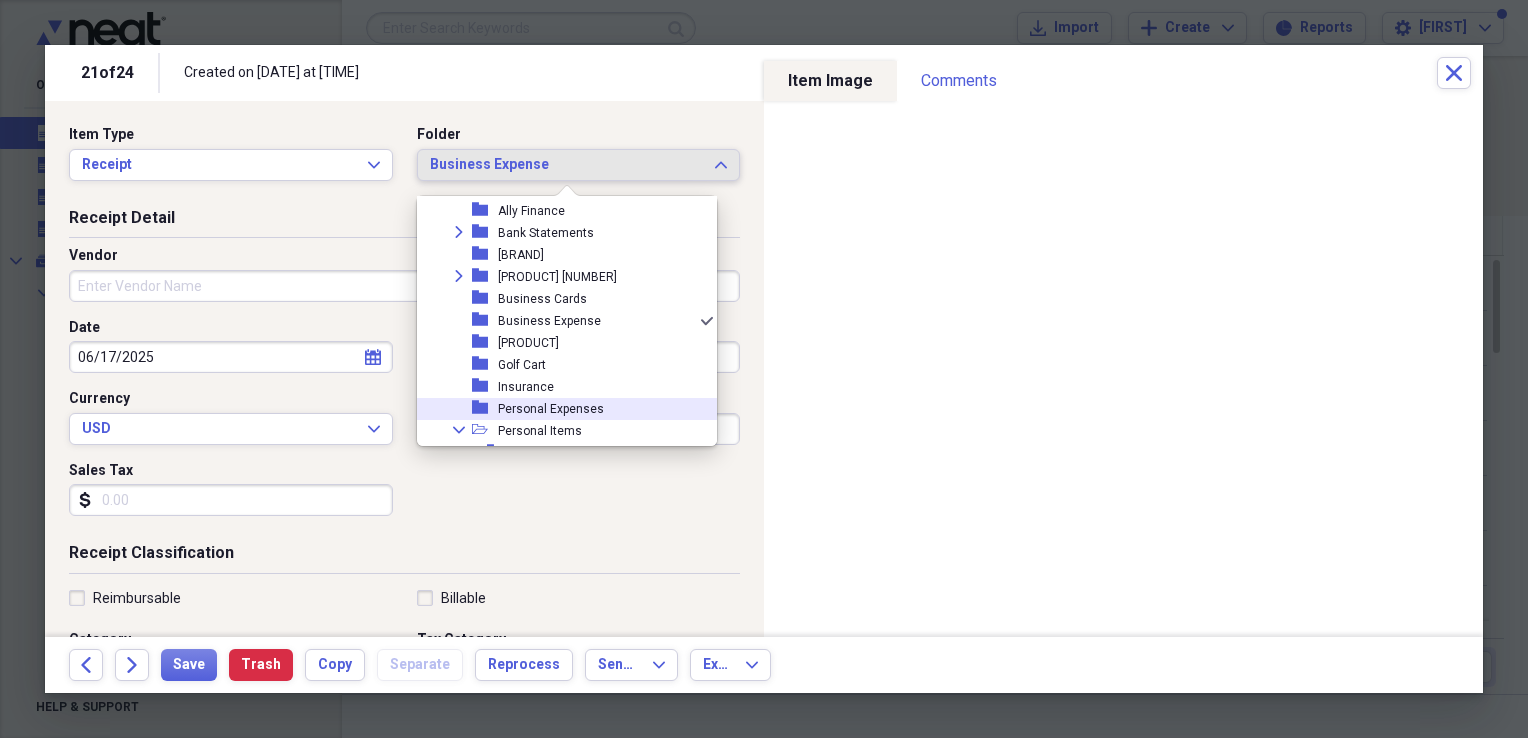 click on "Personal Expenses" at bounding box center (551, 409) 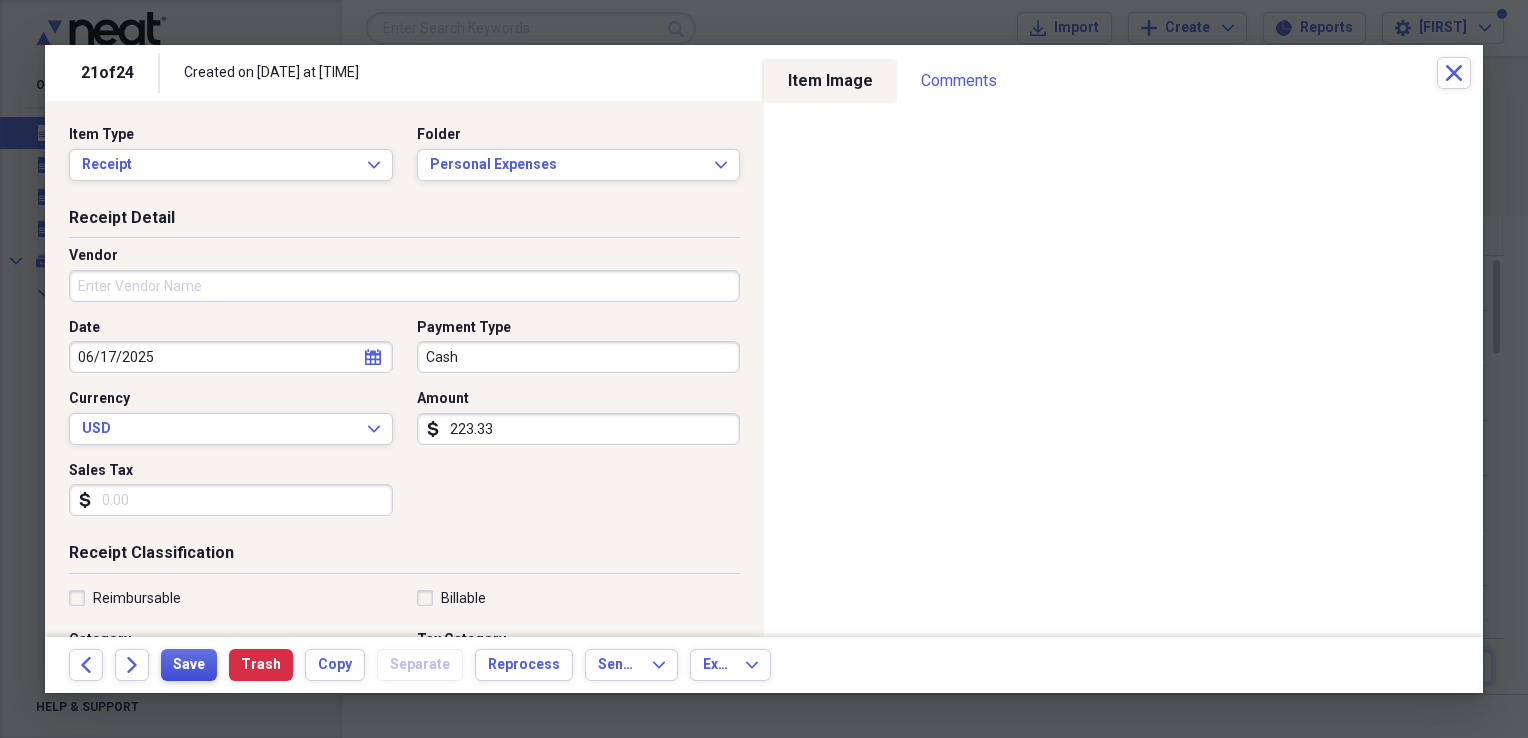 click on "Save" at bounding box center [189, 665] 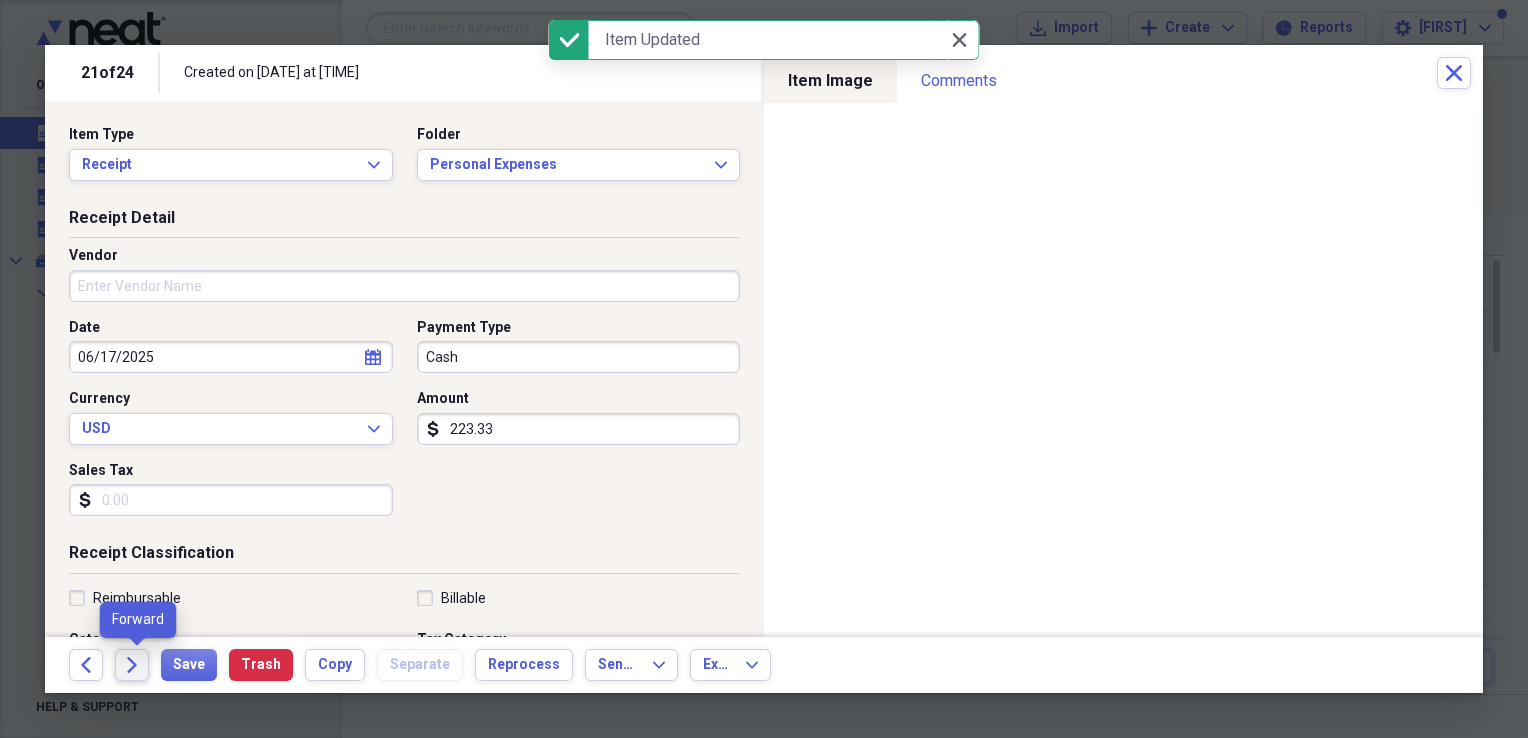 click on "Forward" 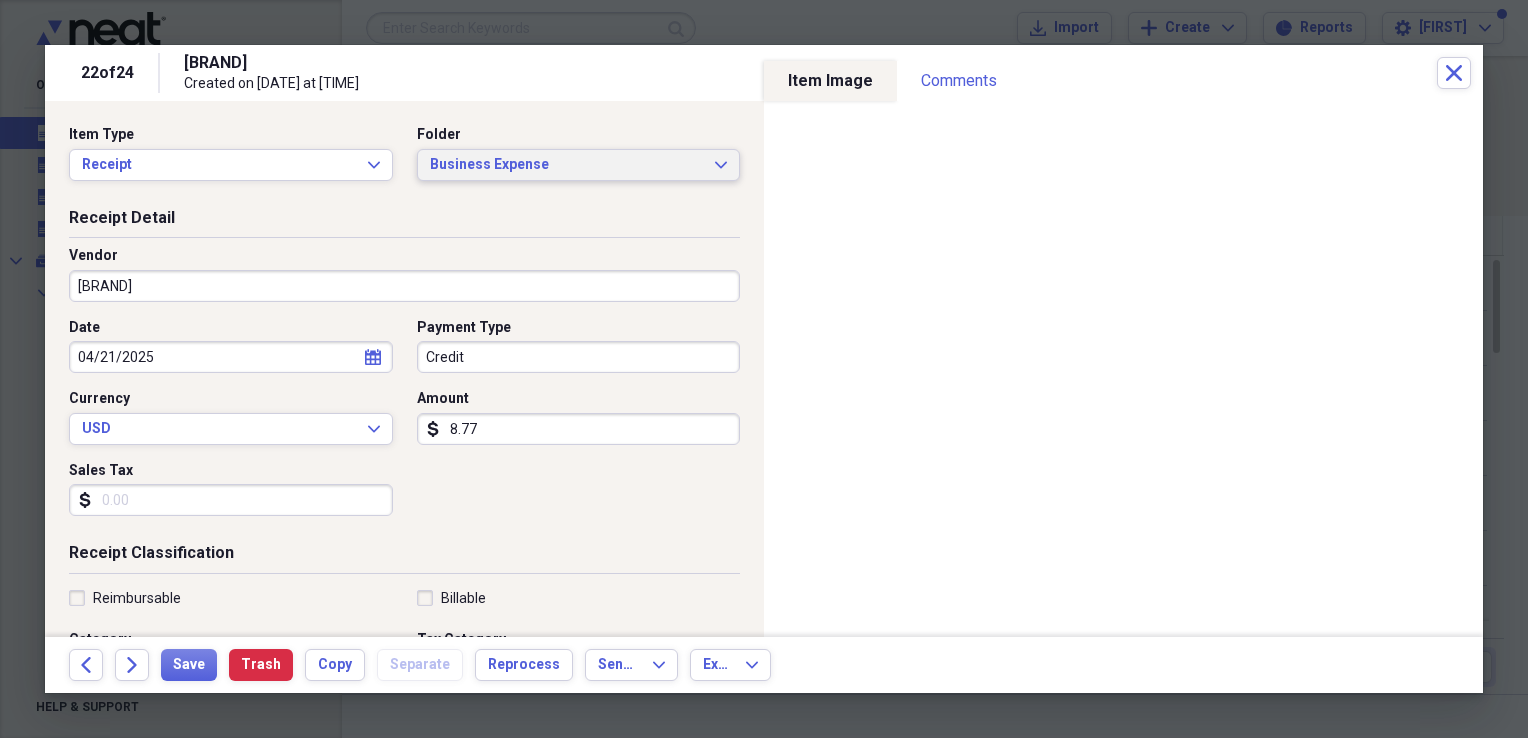 click on "Expand" 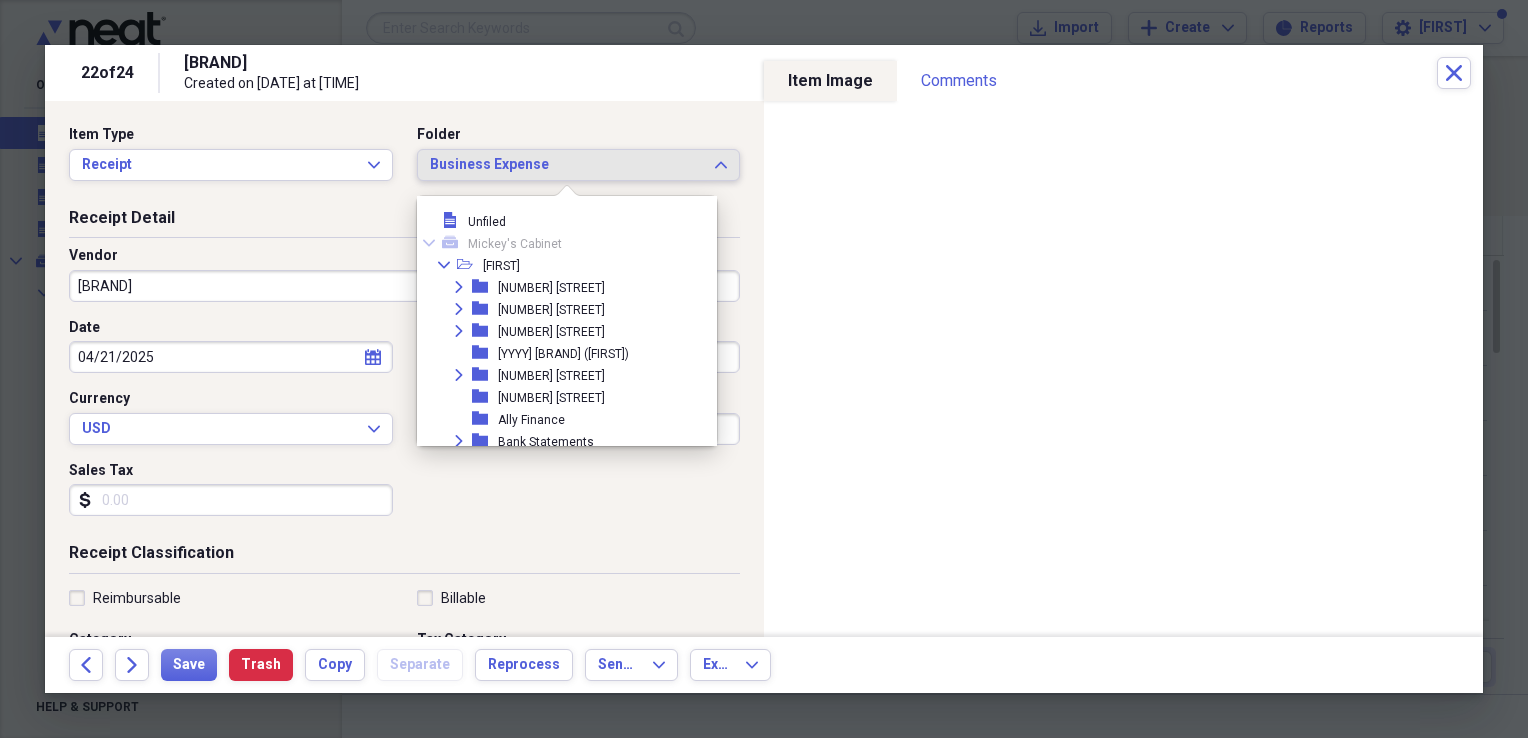 scroll, scrollTop: 209, scrollLeft: 0, axis: vertical 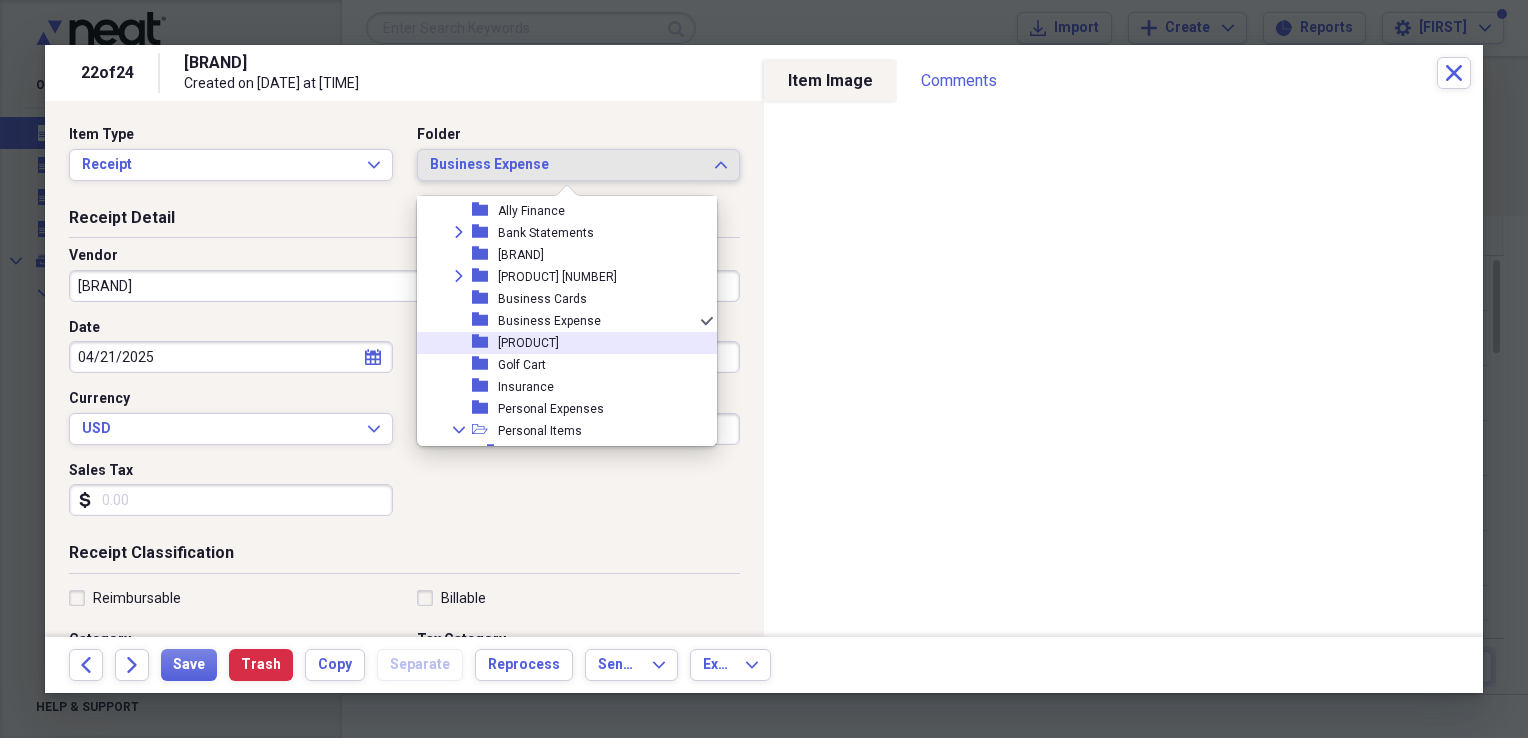 click on "[PRODUCT]" at bounding box center [528, 343] 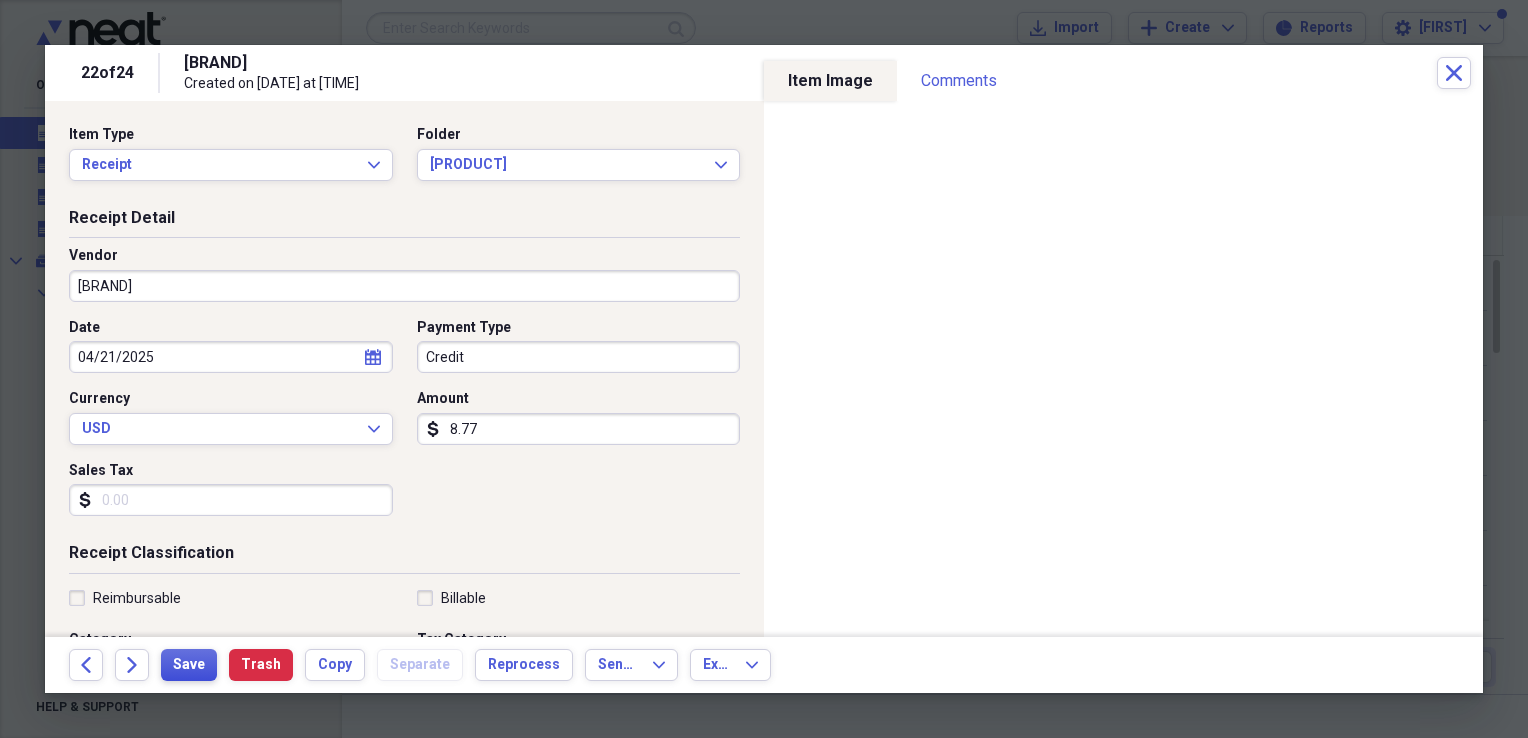 click on "Save" at bounding box center (189, 665) 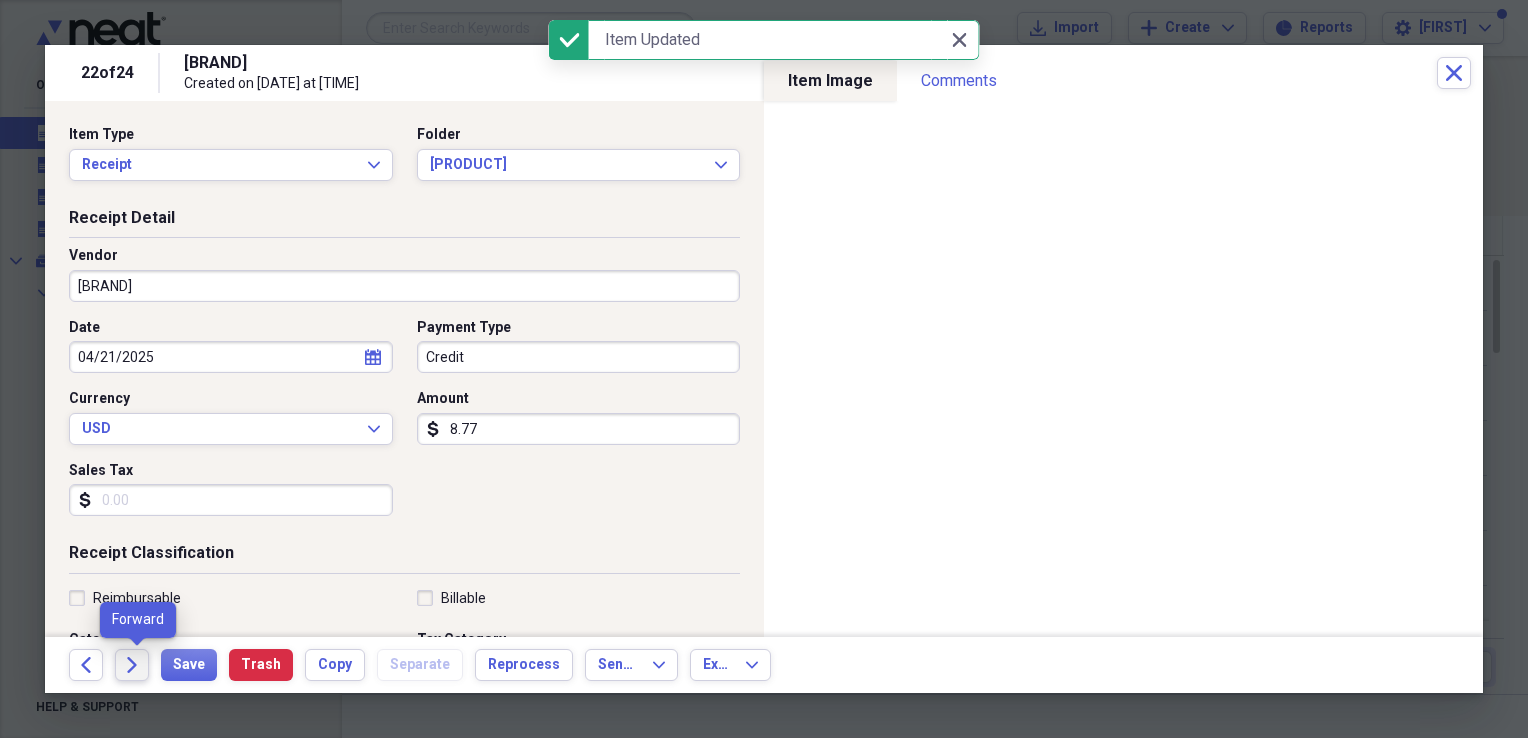 click 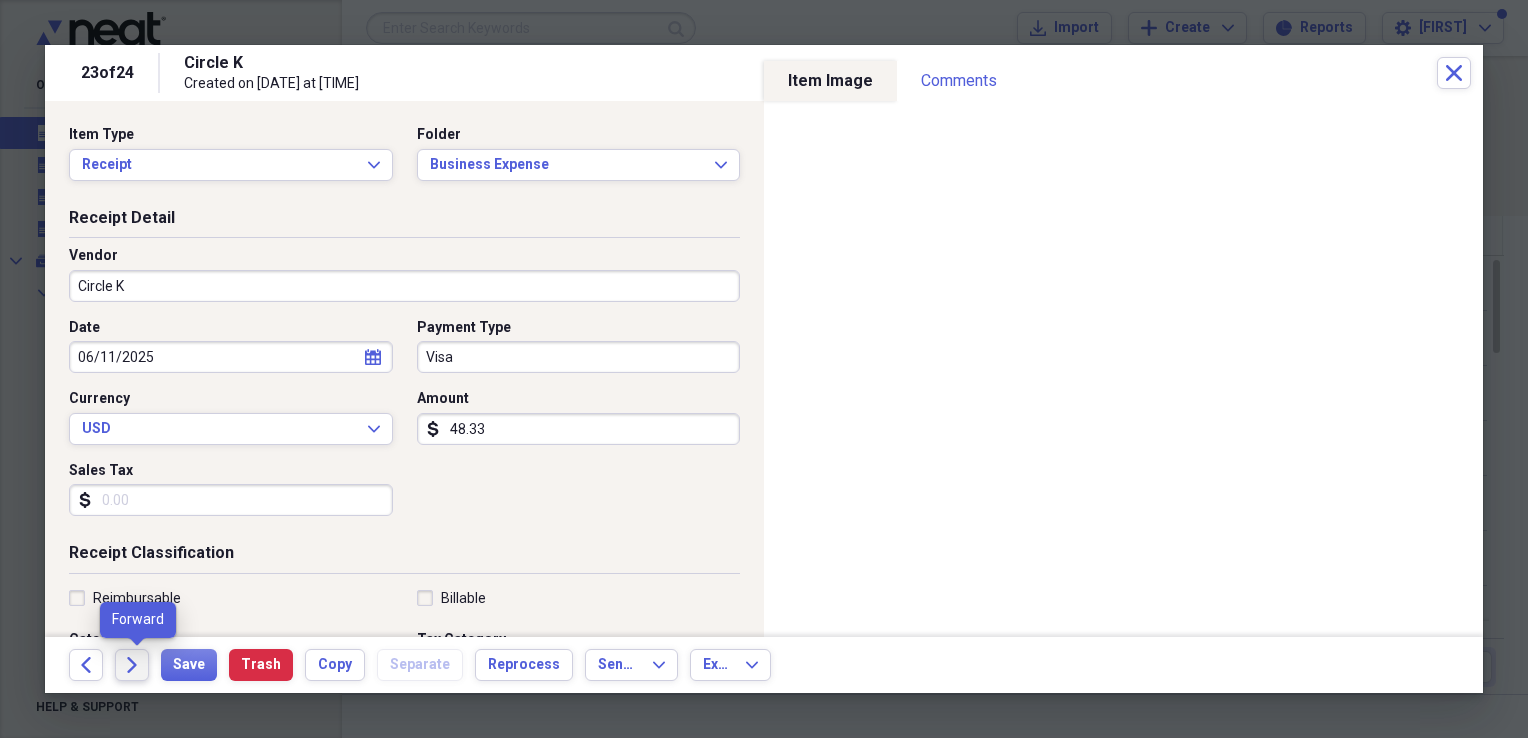 click 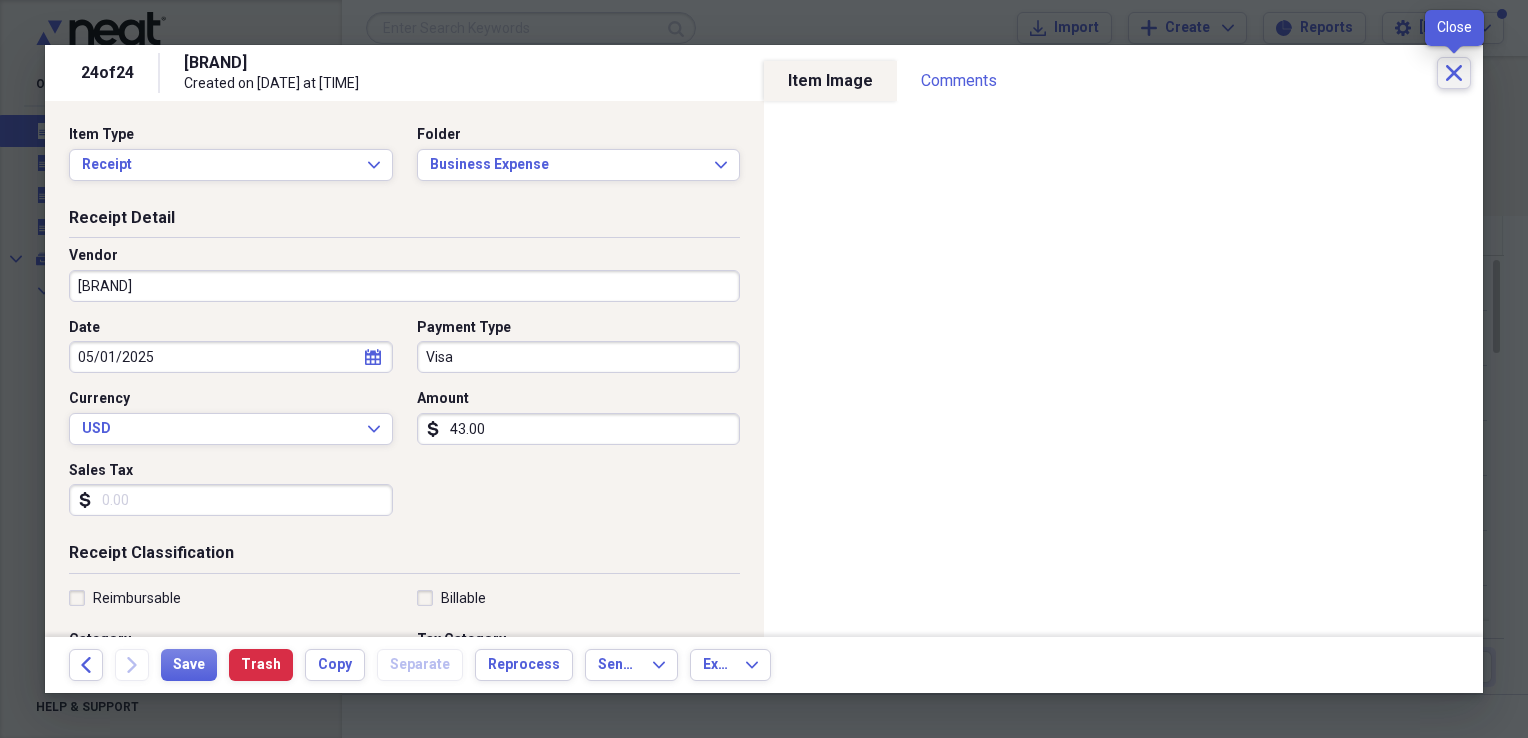 click on "Close" at bounding box center [1454, 73] 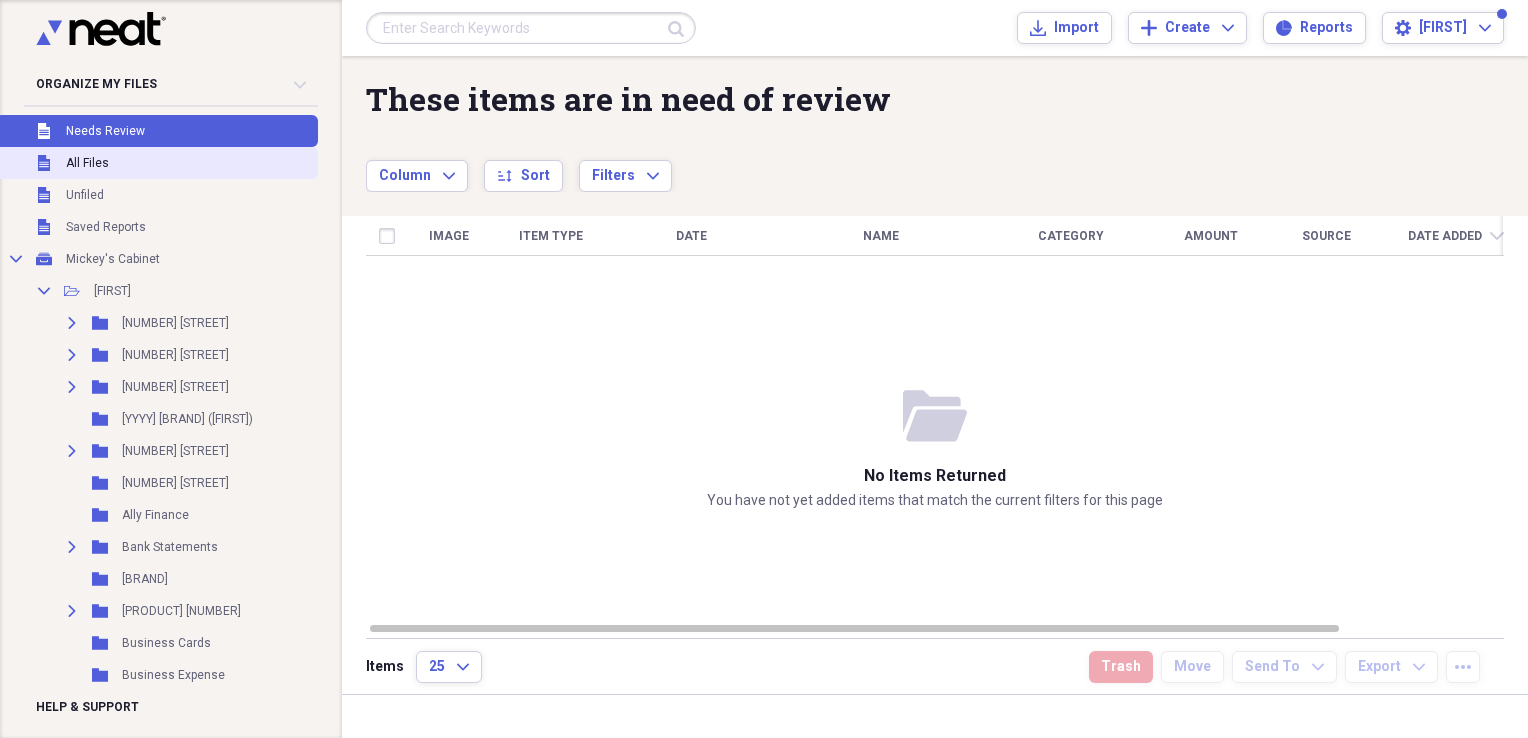 click on "Unfiled All Files" at bounding box center [157, 163] 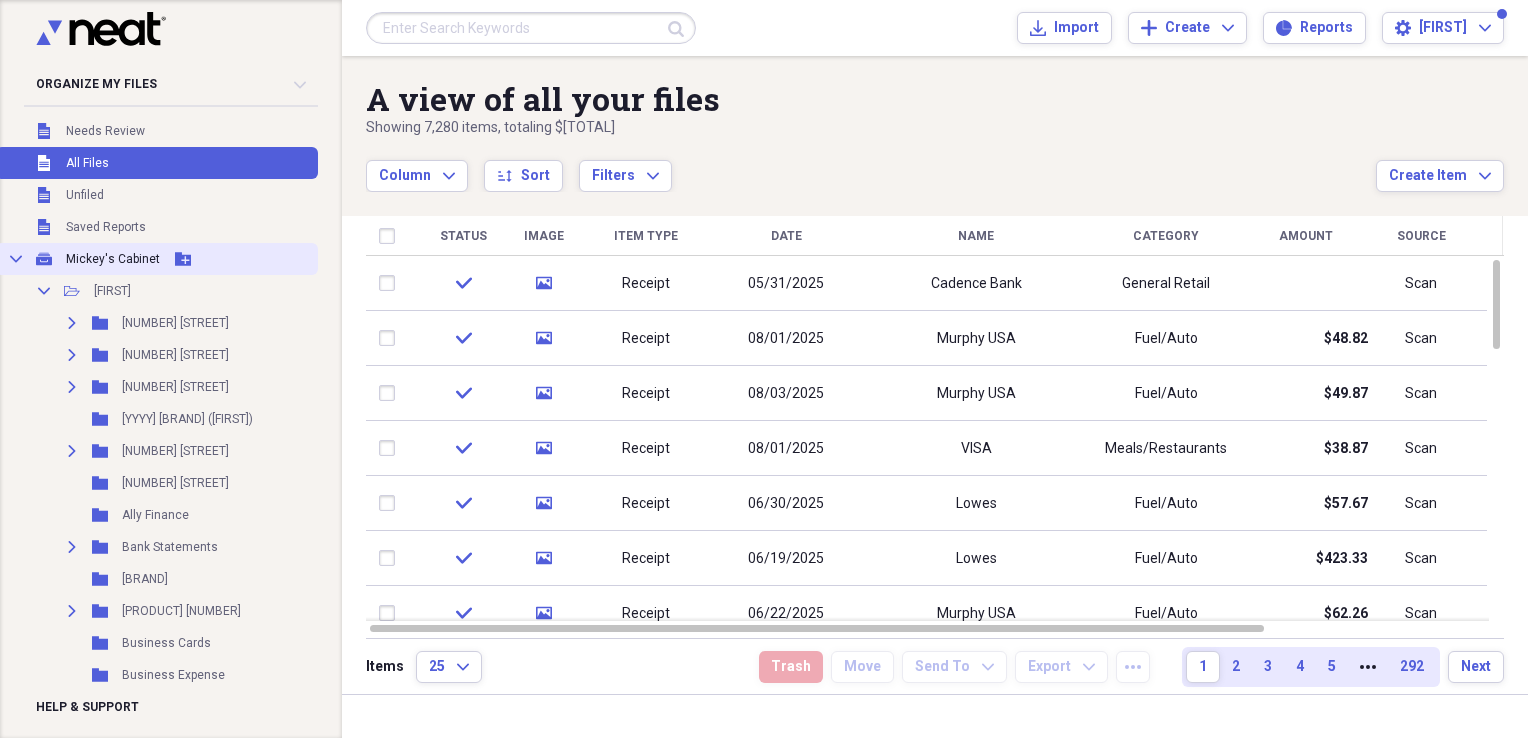 click on "Collapse My Cabinet Mickey's Cabinet Add Folder" at bounding box center [157, 259] 